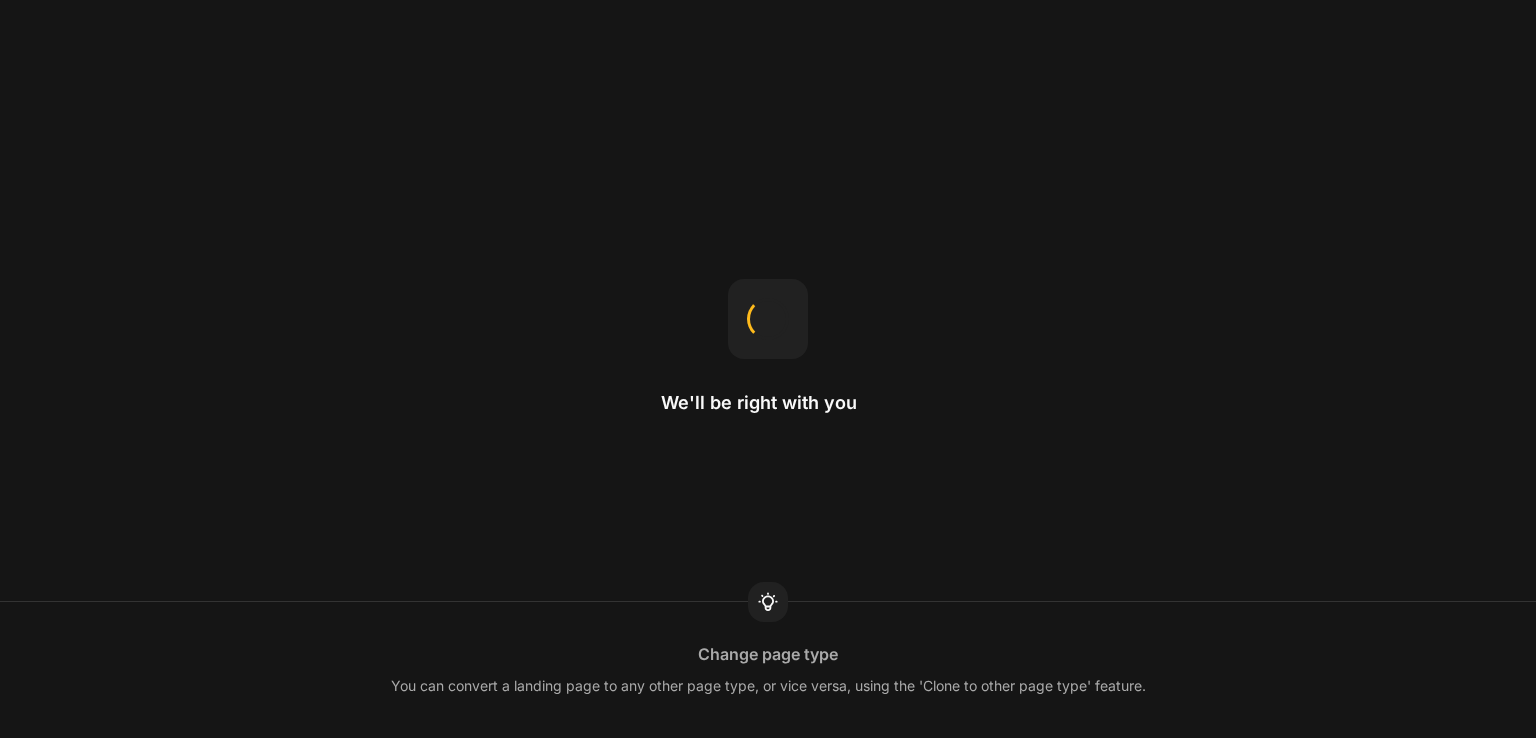 scroll, scrollTop: 0, scrollLeft: 0, axis: both 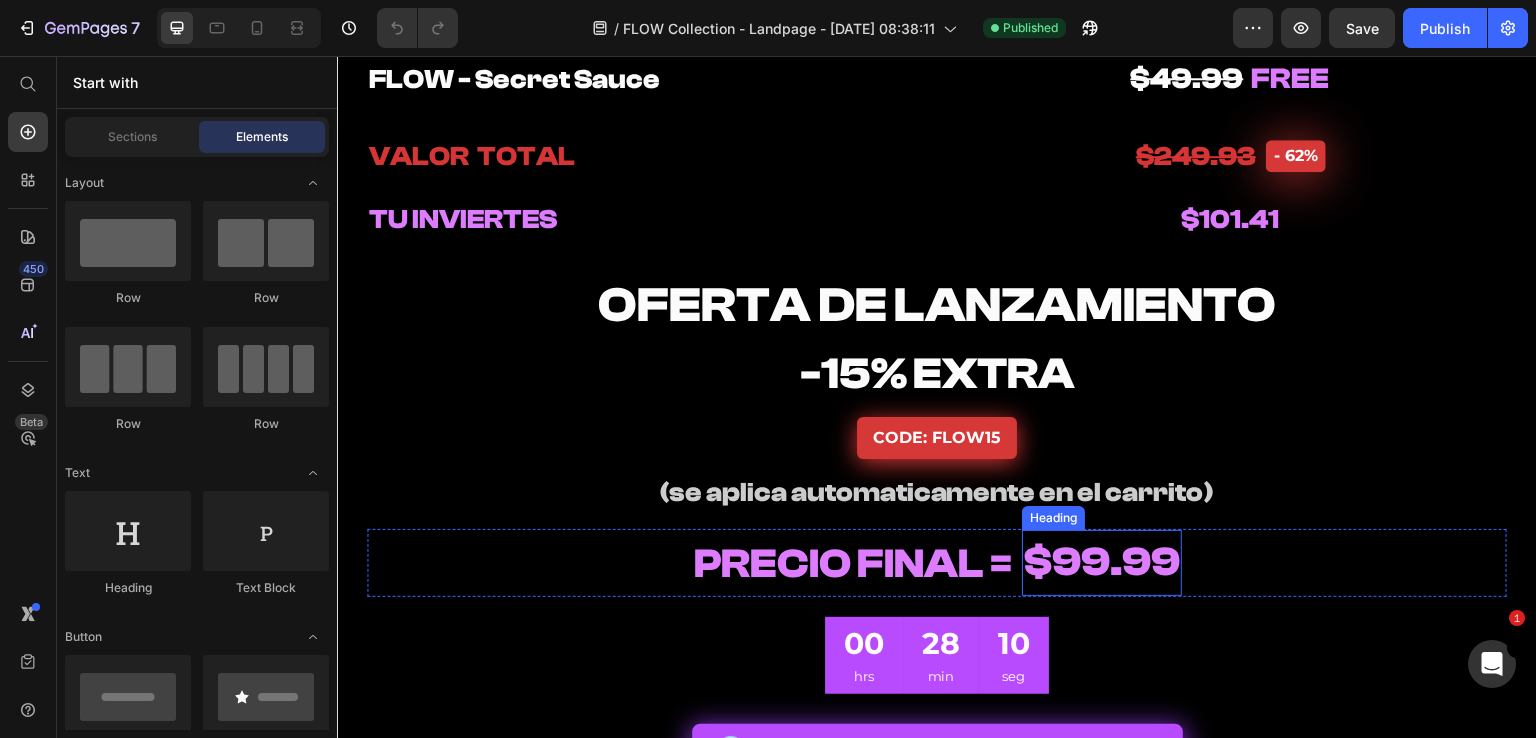 click on "$99.99" at bounding box center [1102, 563] 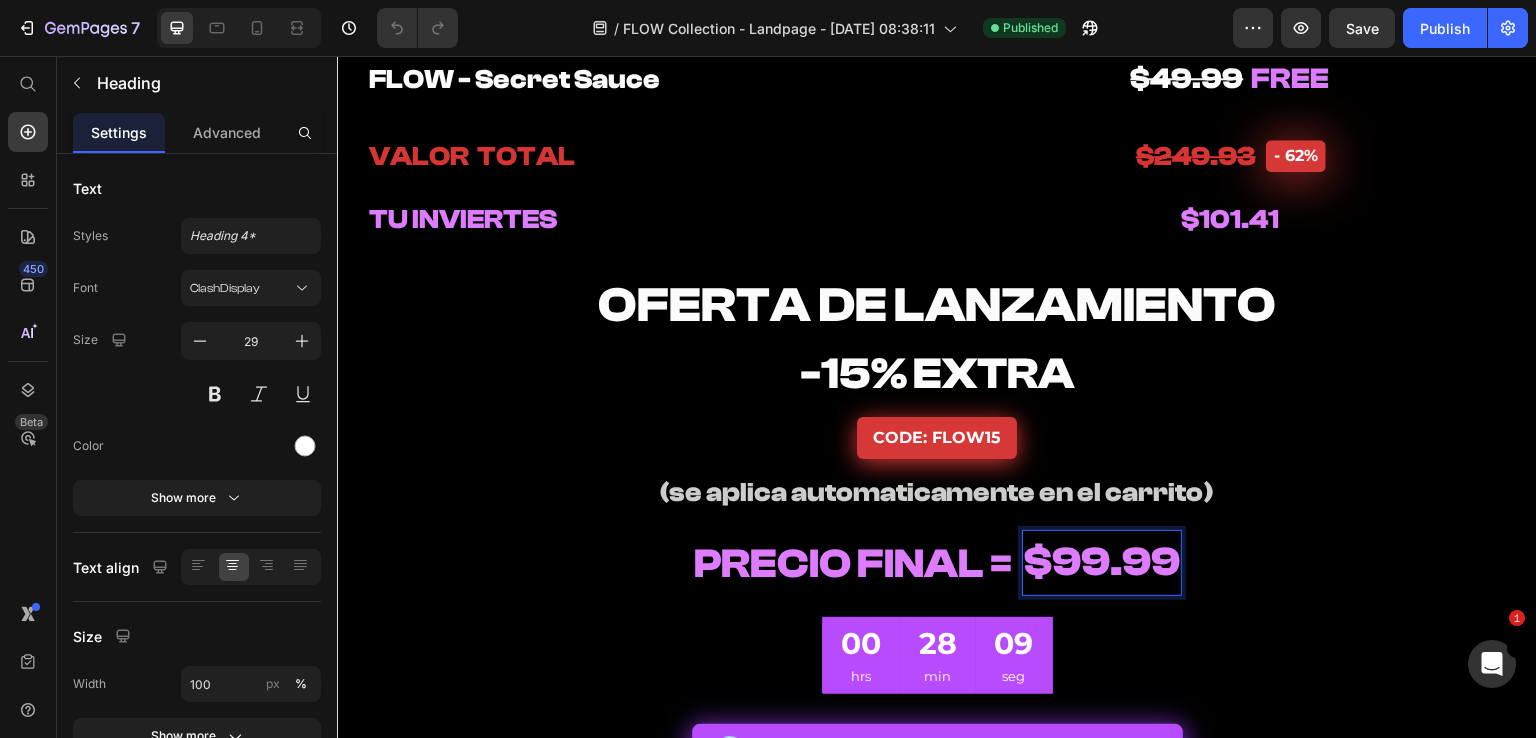 click on "$99.99" at bounding box center (1102, 562) 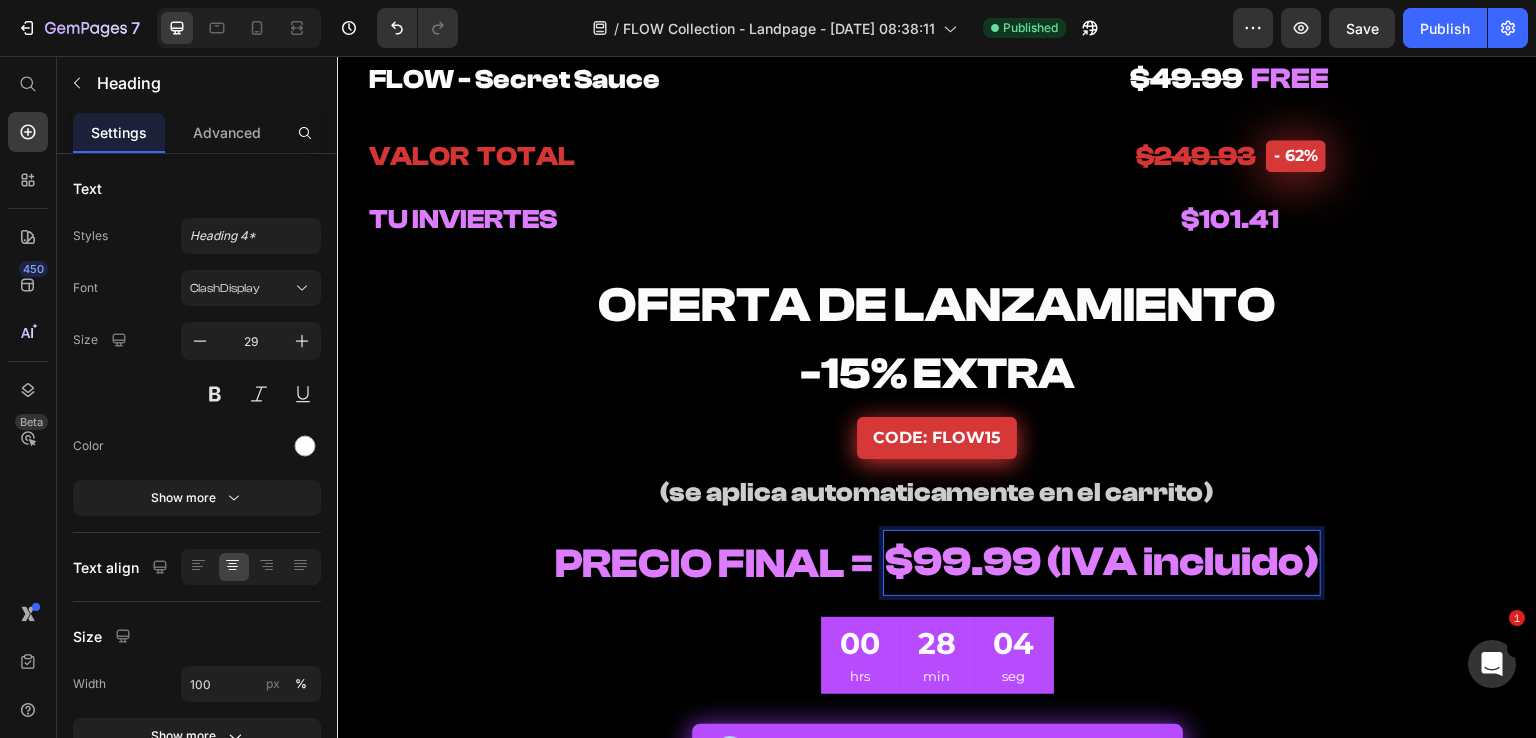 scroll, scrollTop: 10400, scrollLeft: 0, axis: vertical 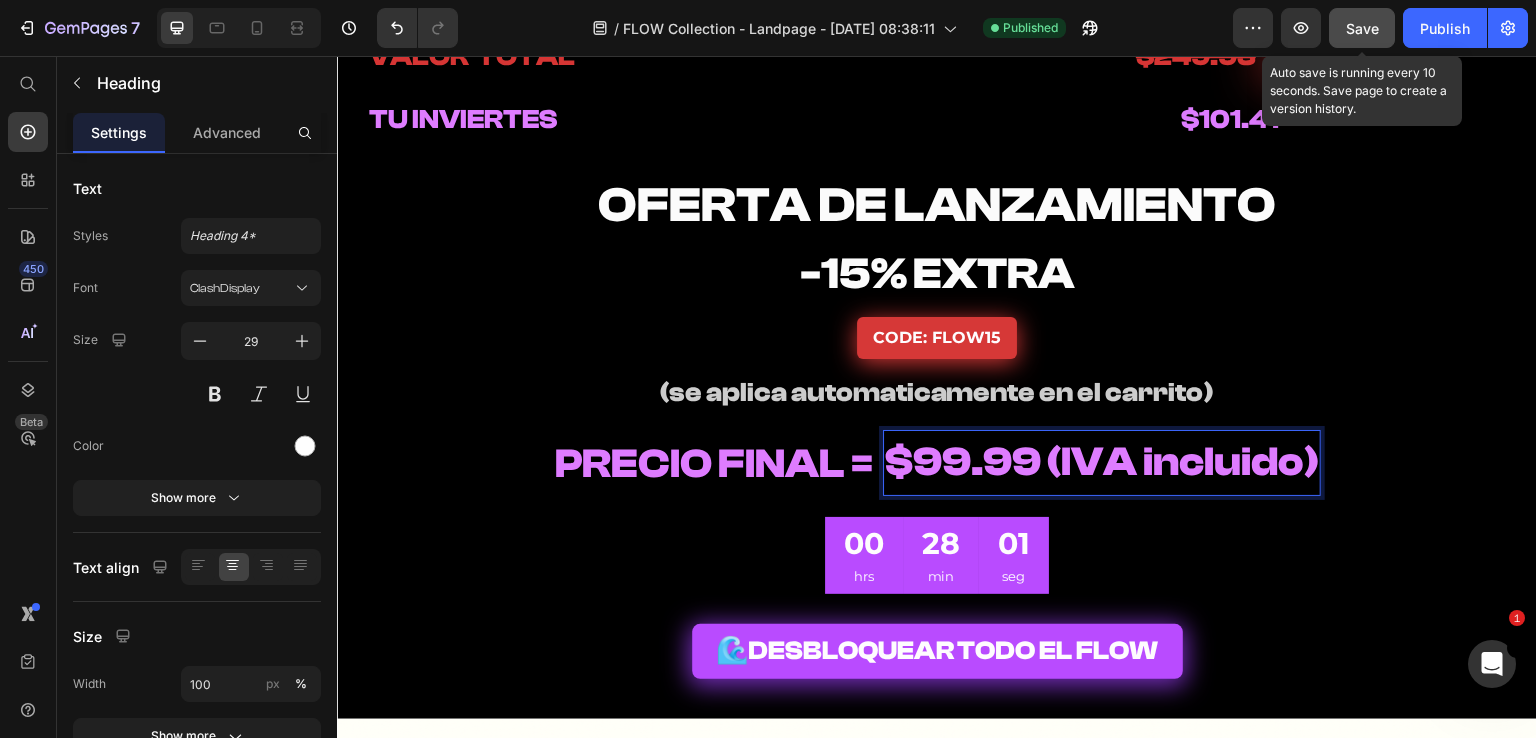 click on "Save" 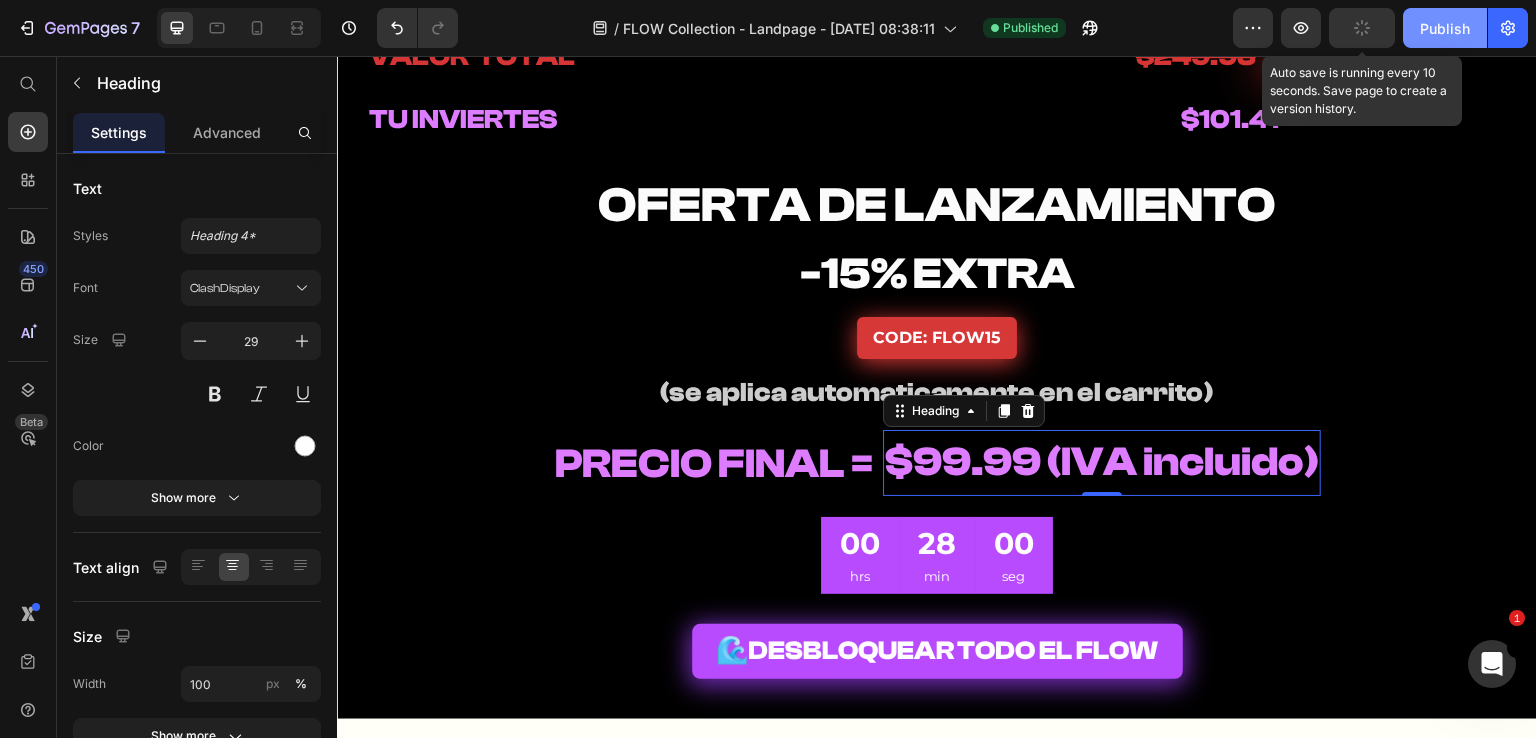 click on "Publish" at bounding box center (1445, 28) 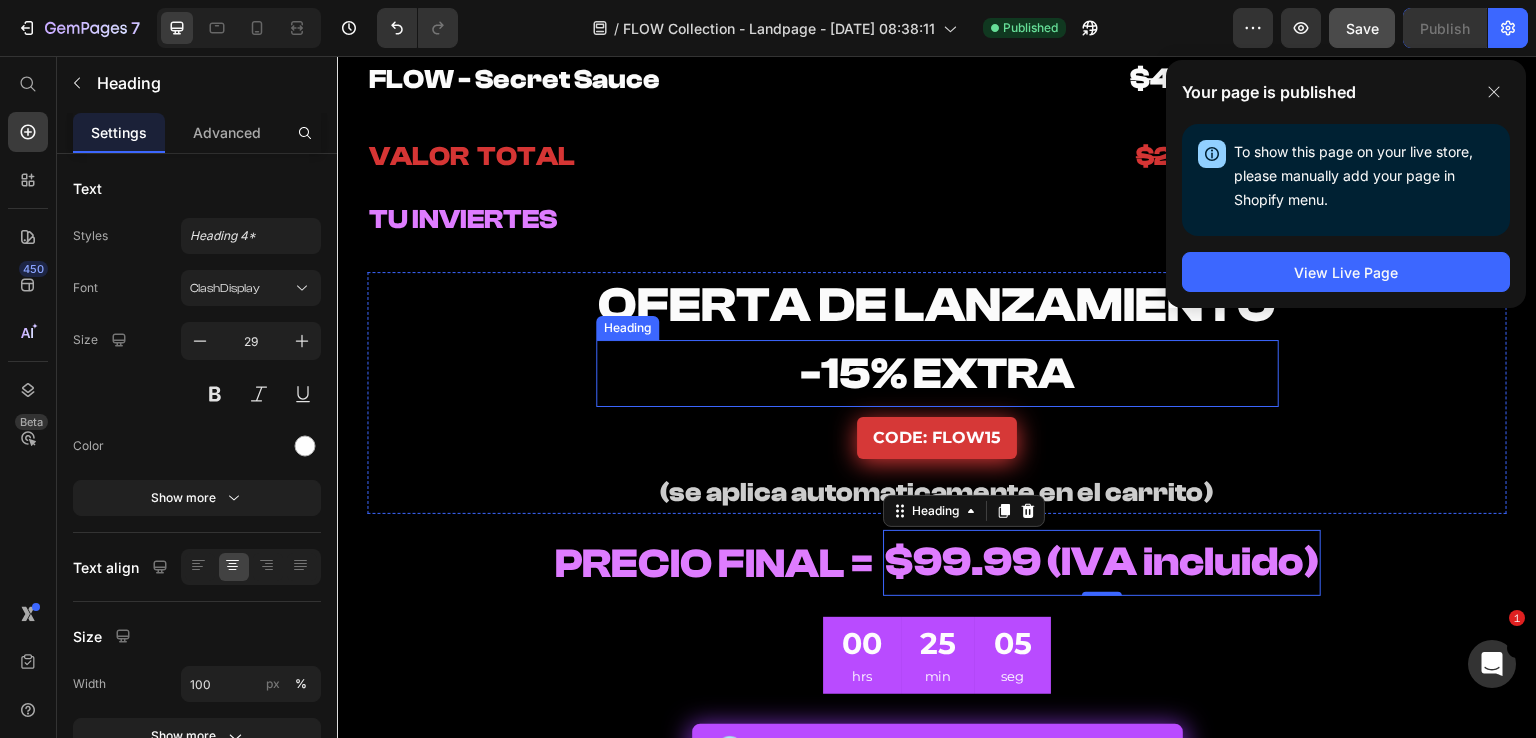 scroll, scrollTop: 10400, scrollLeft: 0, axis: vertical 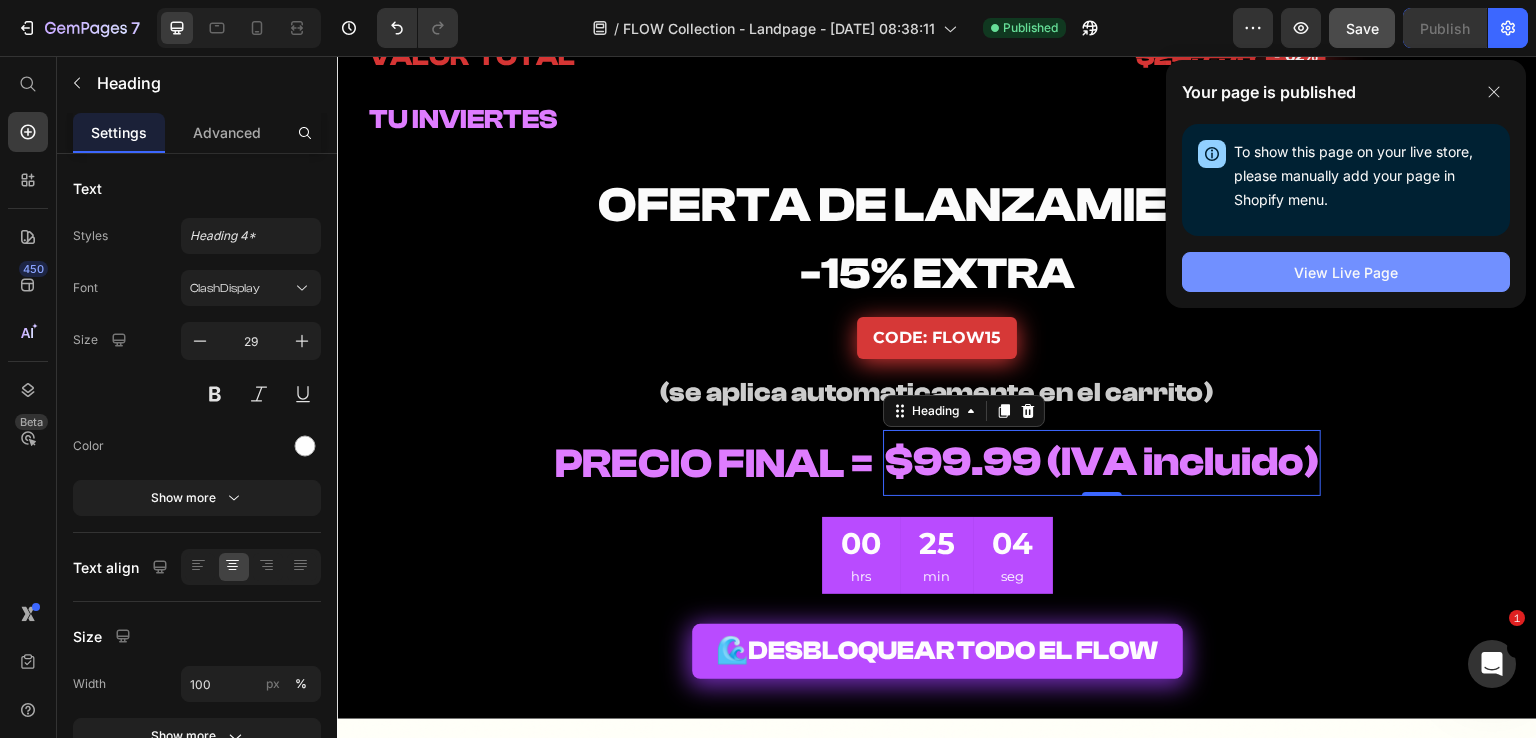 click on "View Live Page" at bounding box center [1346, 272] 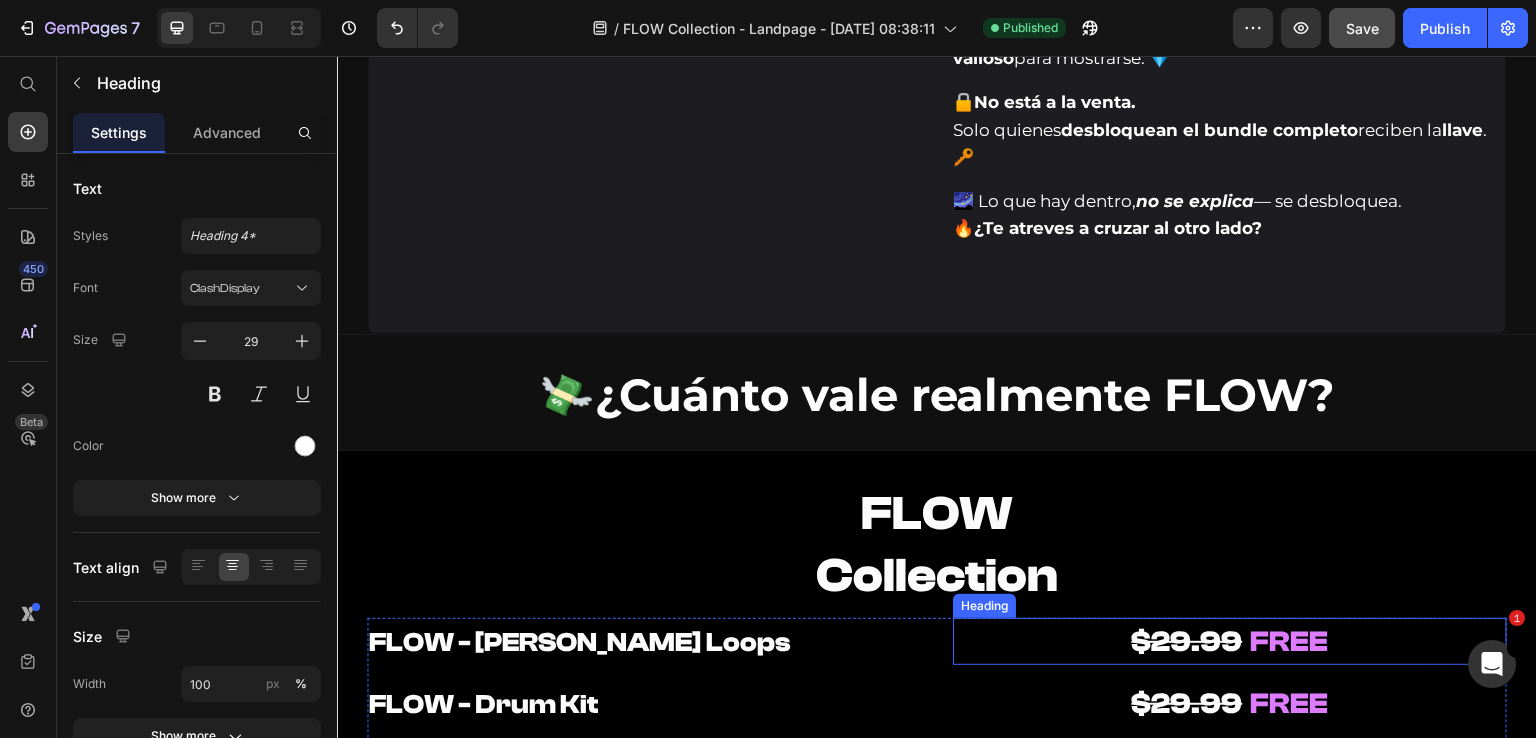 scroll, scrollTop: 9000, scrollLeft: 0, axis: vertical 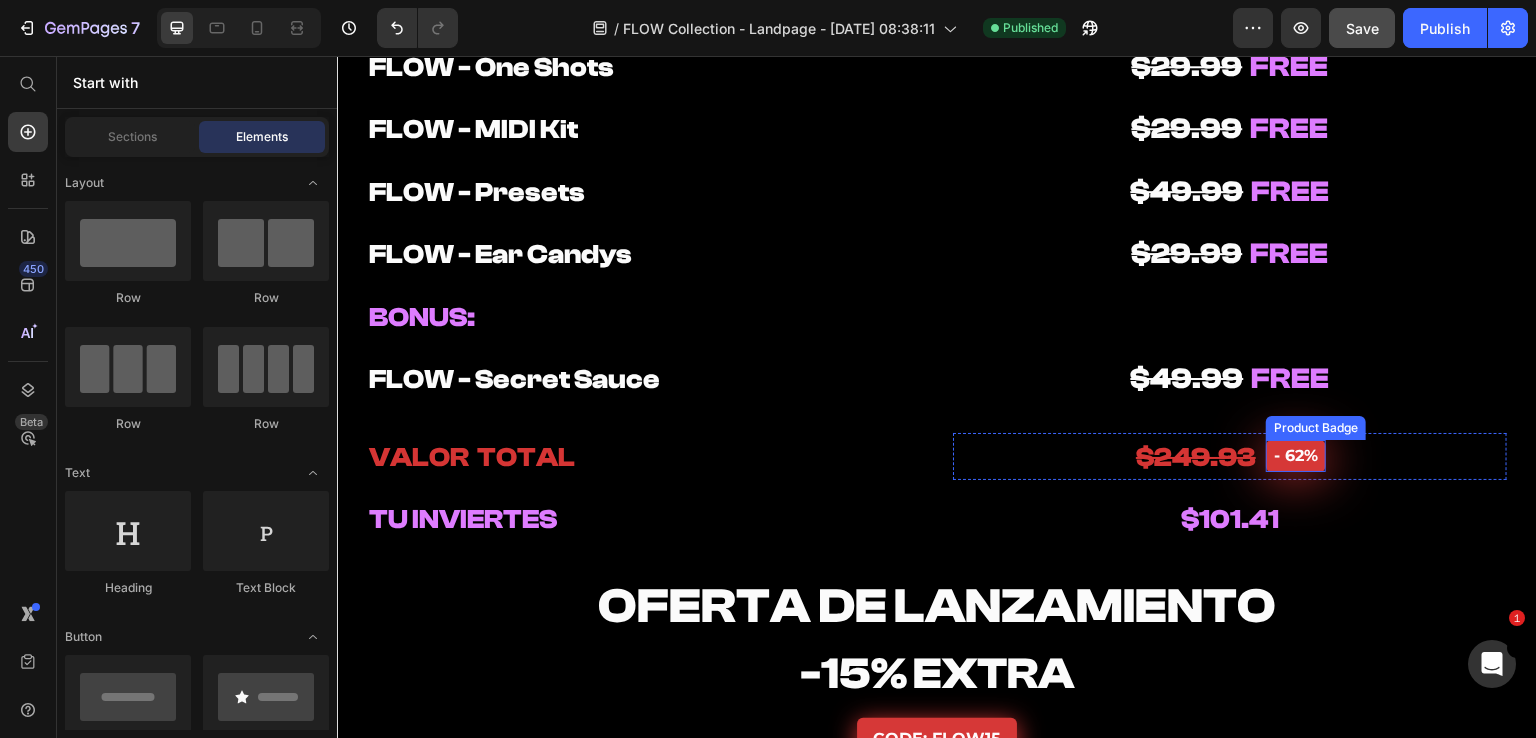 click on "- 62%" at bounding box center [1296, 456] 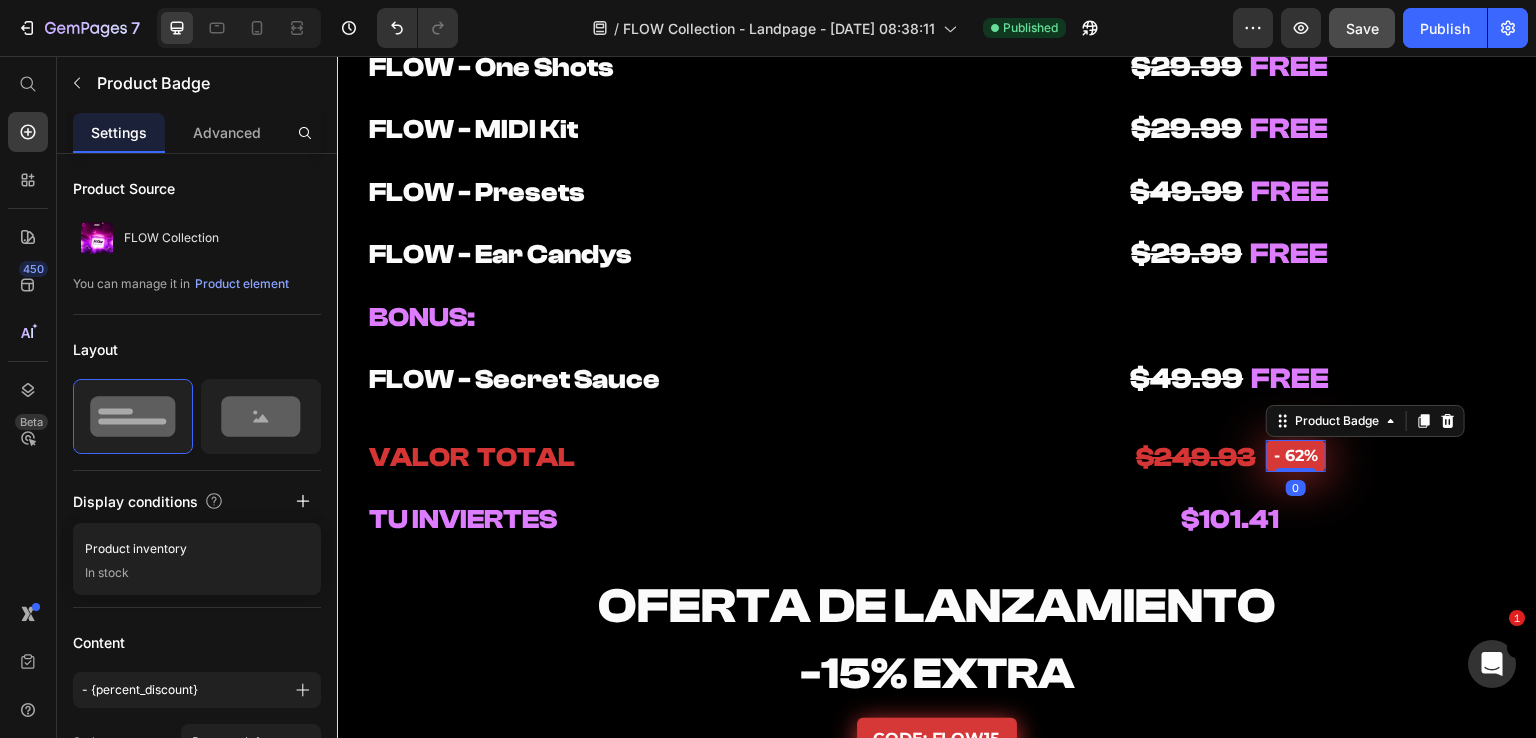 click on "- 62%" at bounding box center [1296, 456] 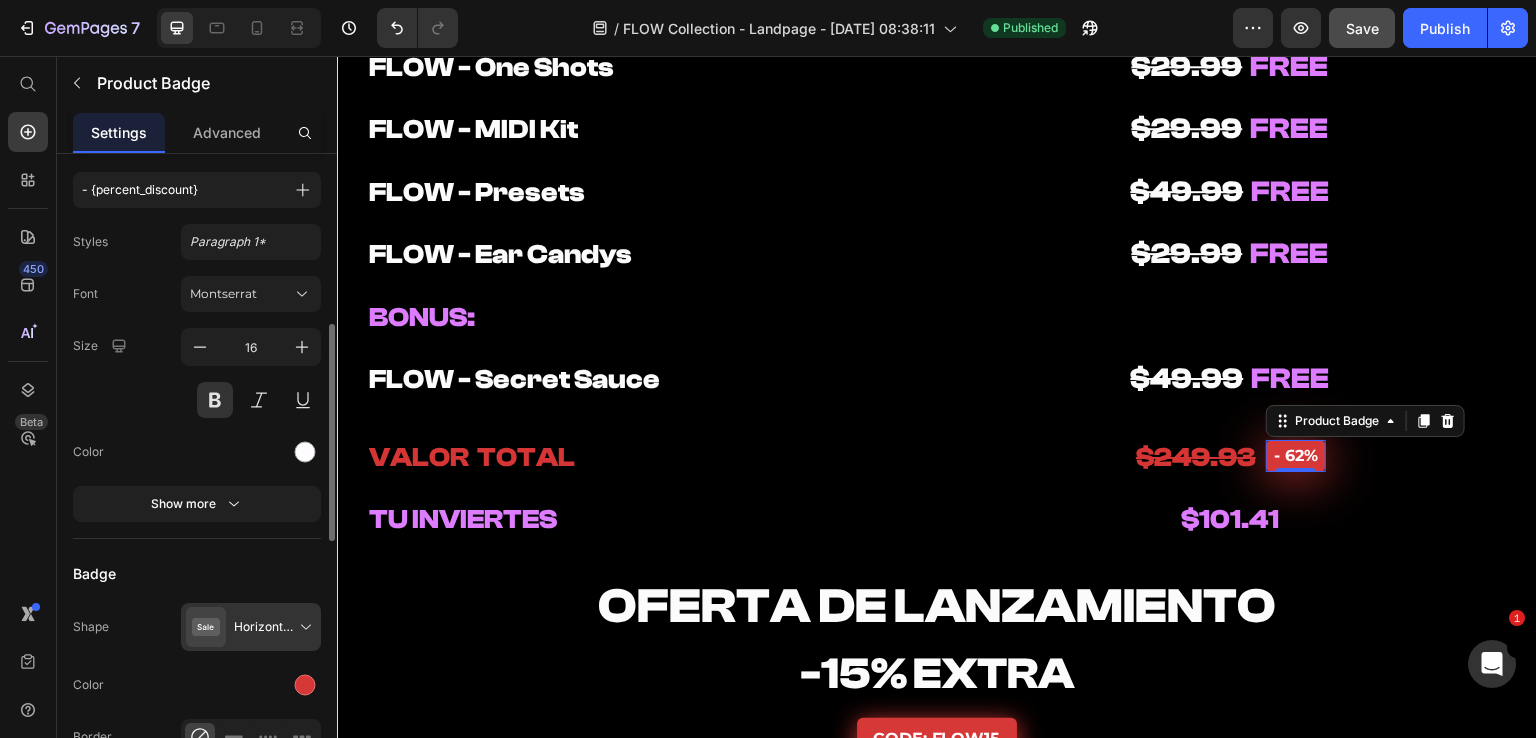 scroll, scrollTop: 400, scrollLeft: 0, axis: vertical 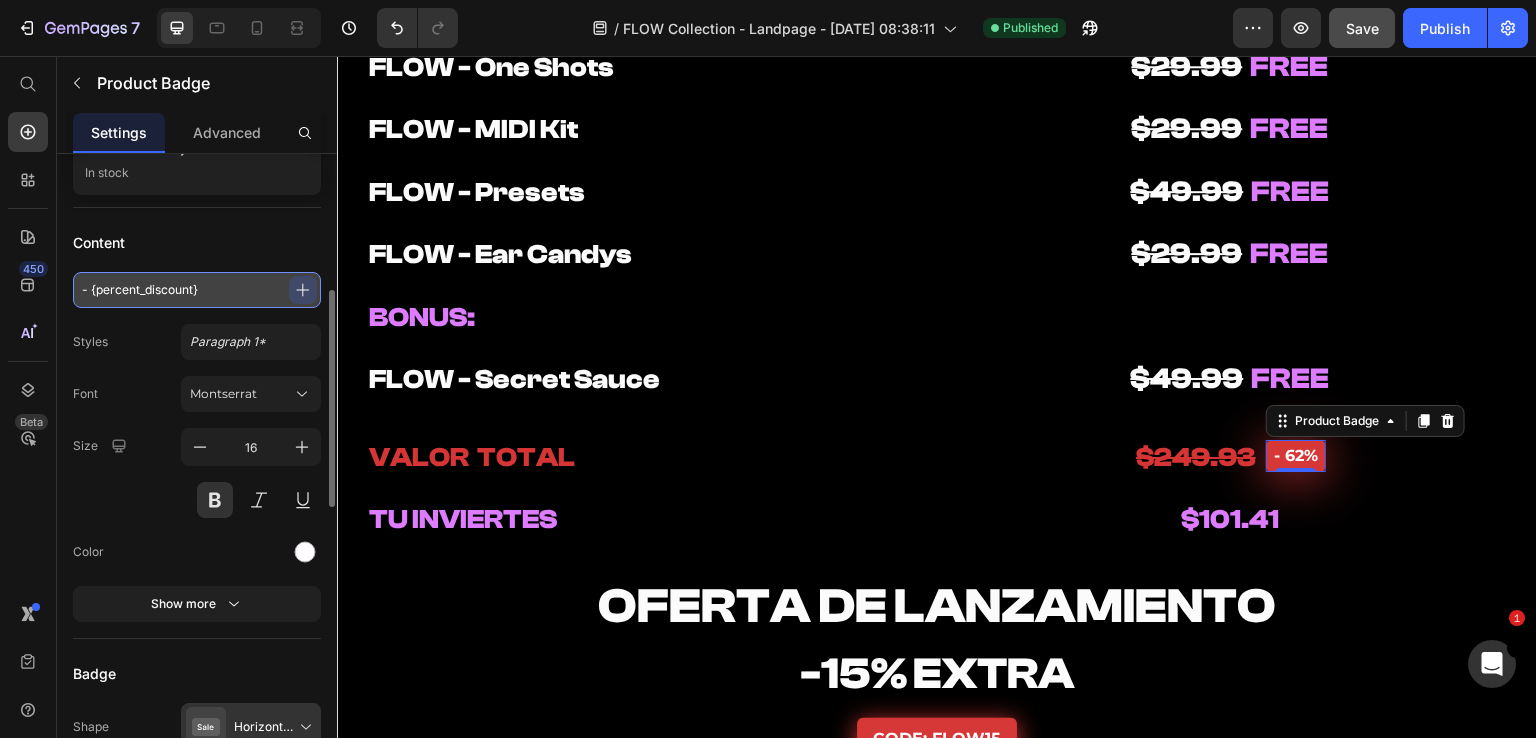 click on "- {percent_discount}" at bounding box center [197, 290] 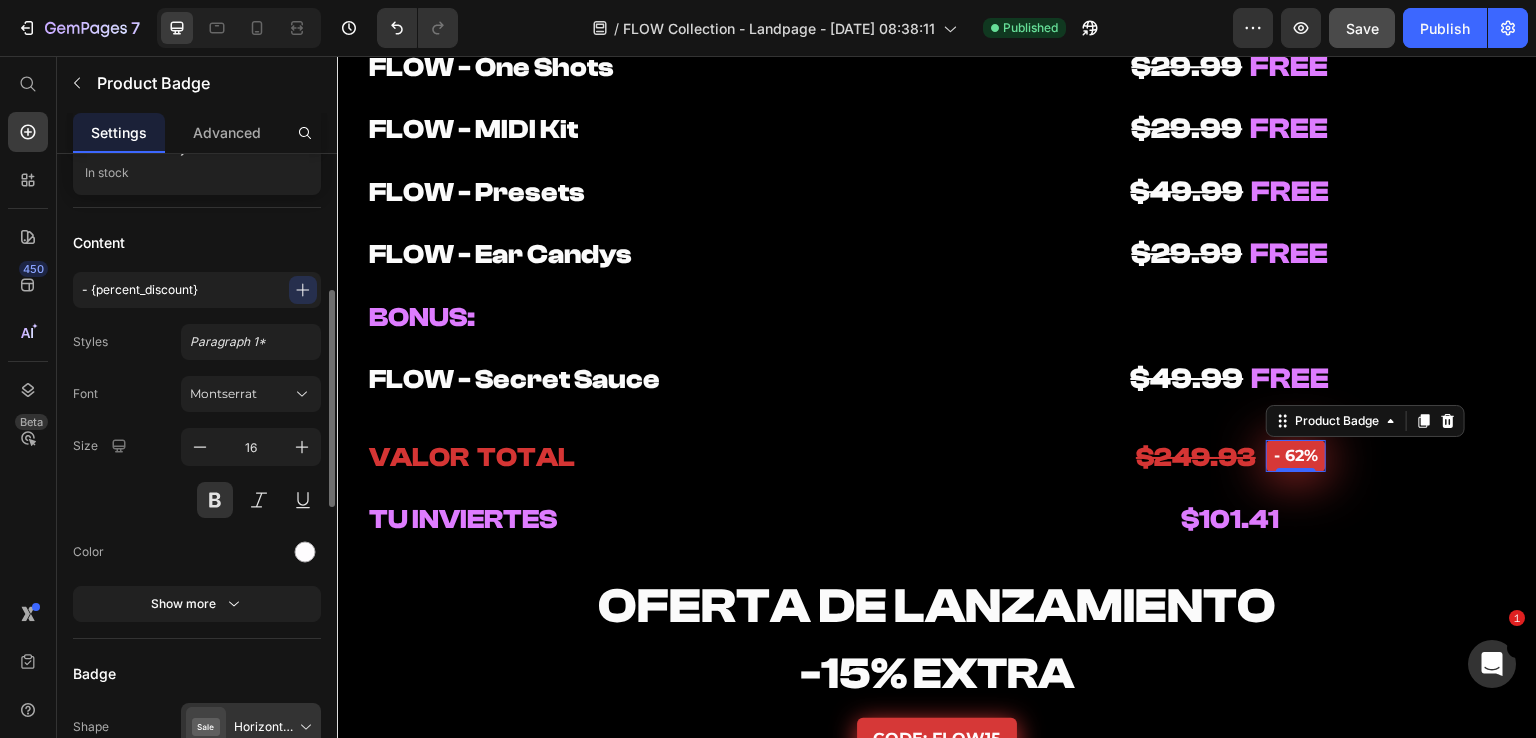 click 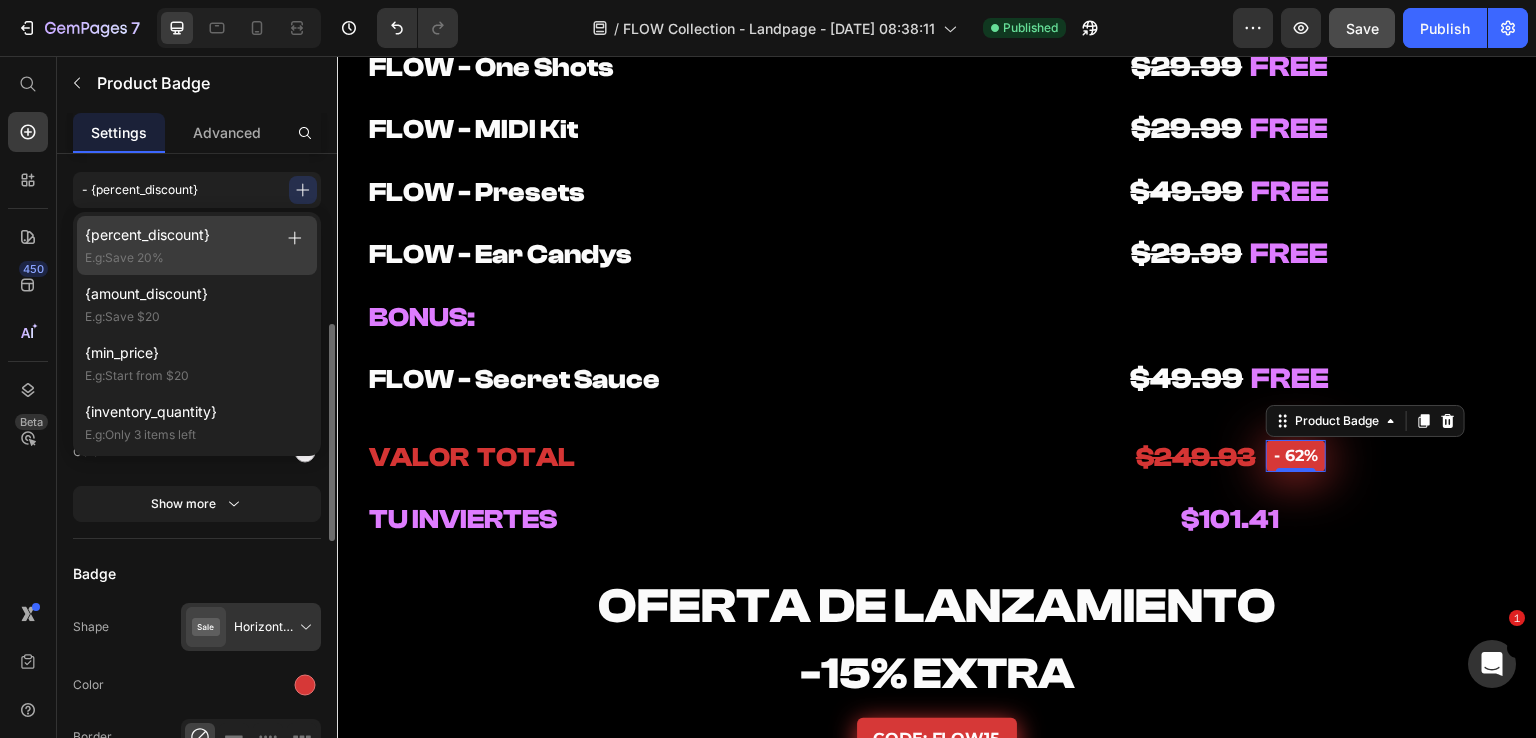 scroll, scrollTop: 400, scrollLeft: 0, axis: vertical 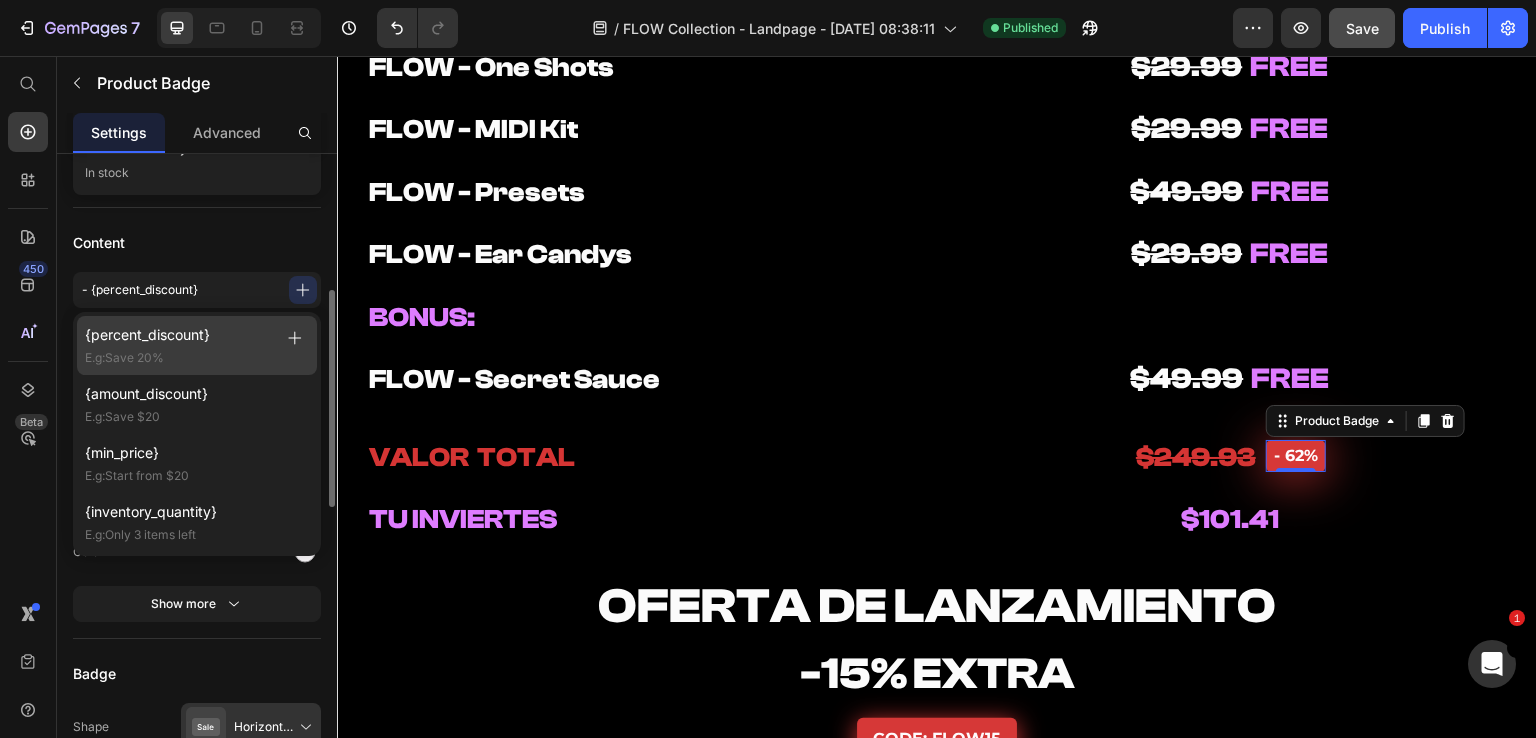 click on "Save 20%" at bounding box center (134, 357) 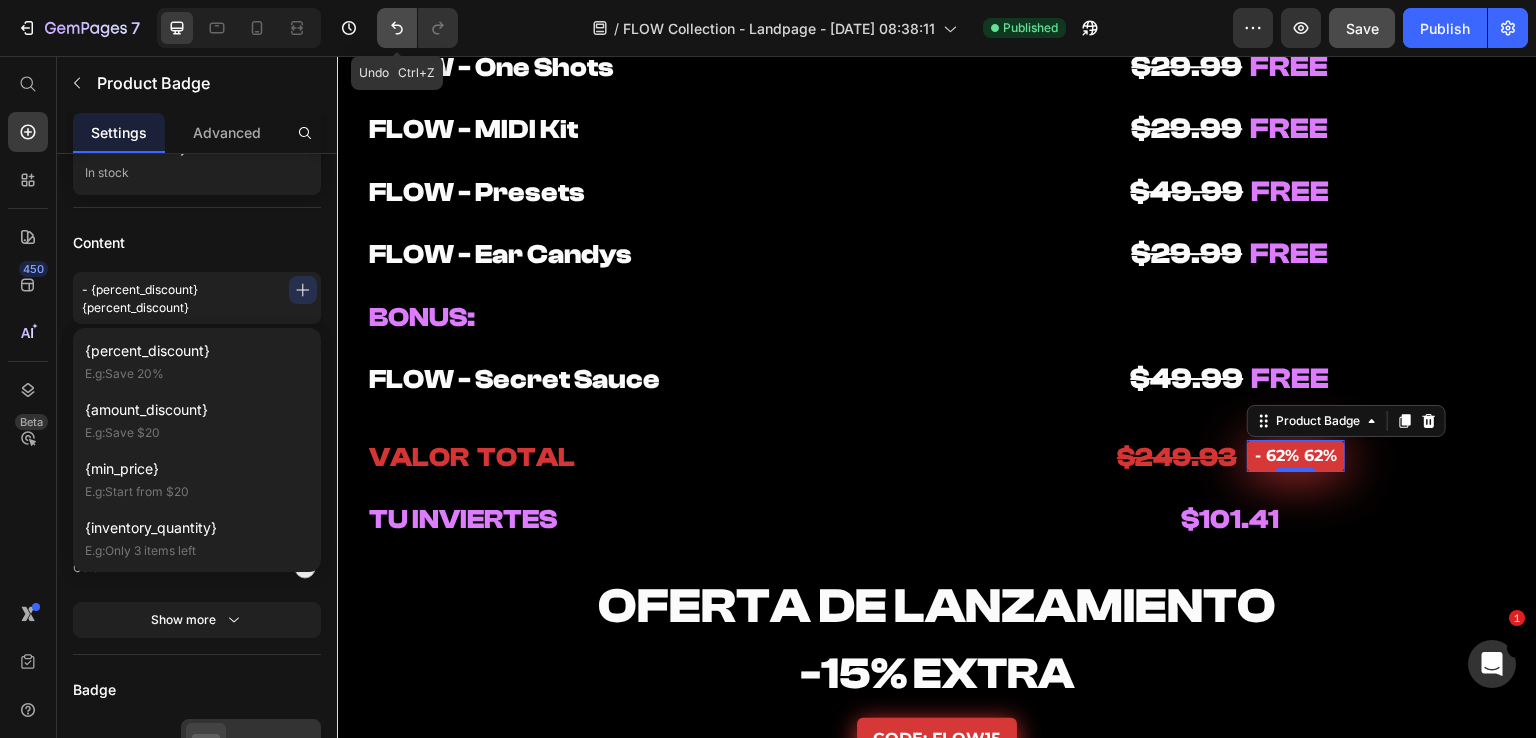 click 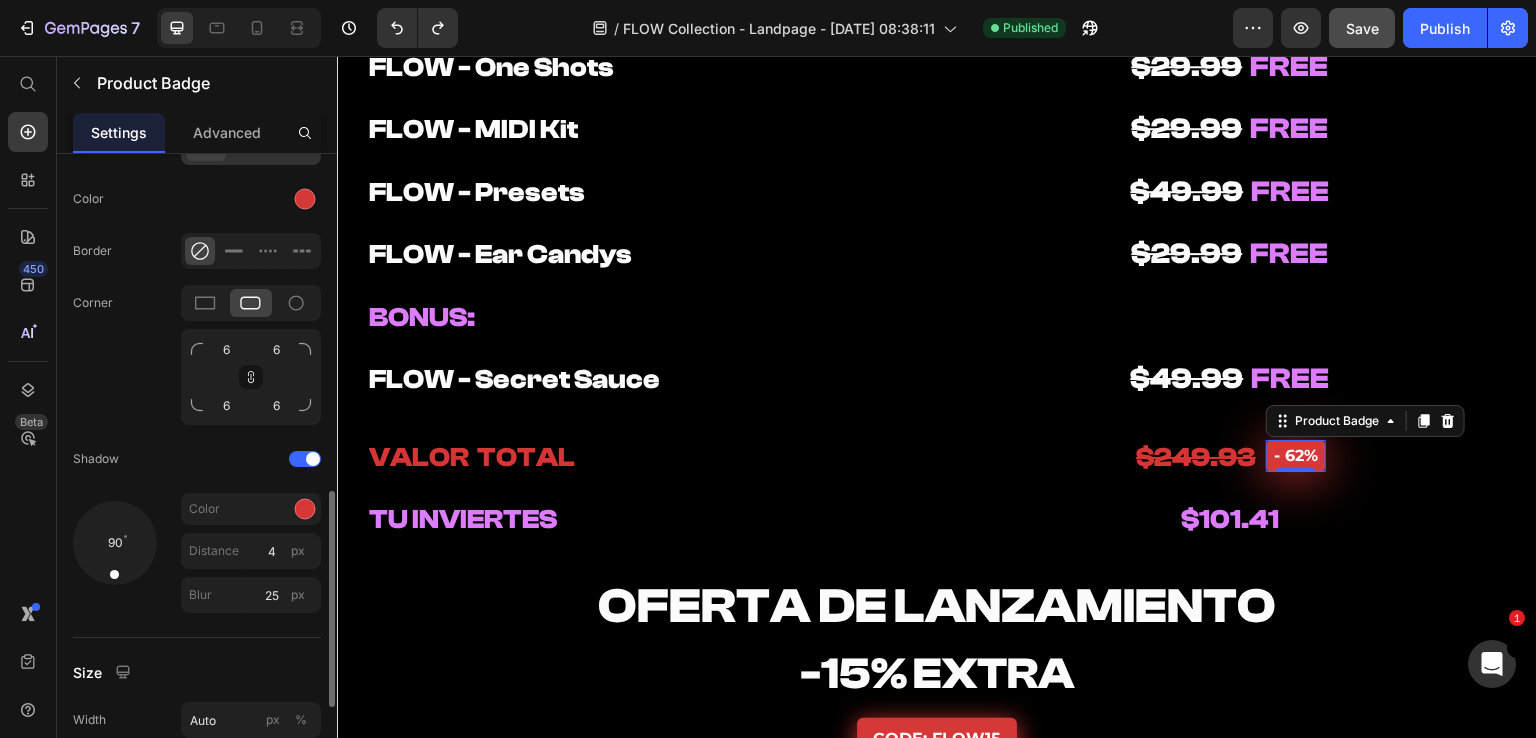 scroll, scrollTop: 1200, scrollLeft: 0, axis: vertical 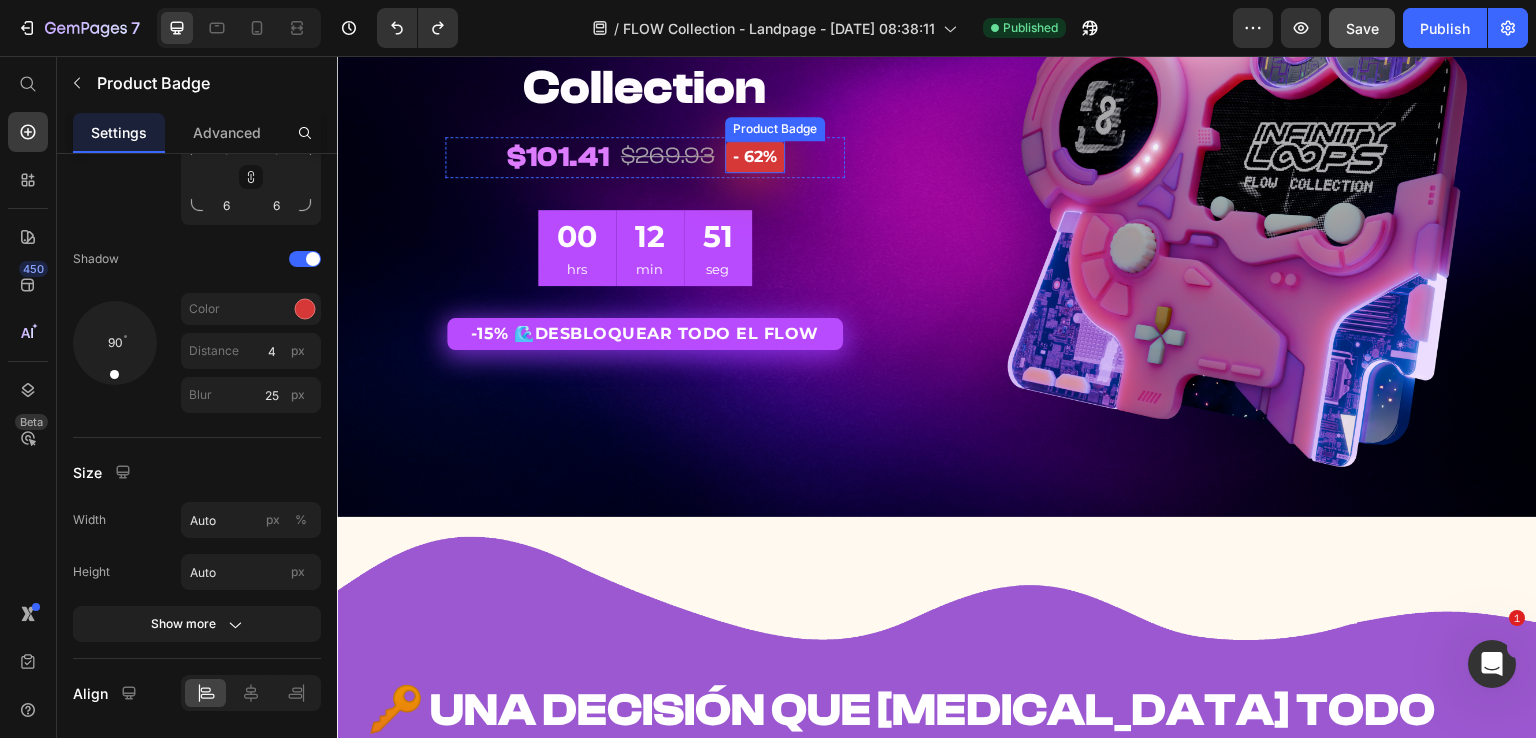 click on "- 62%" at bounding box center [755, 157] 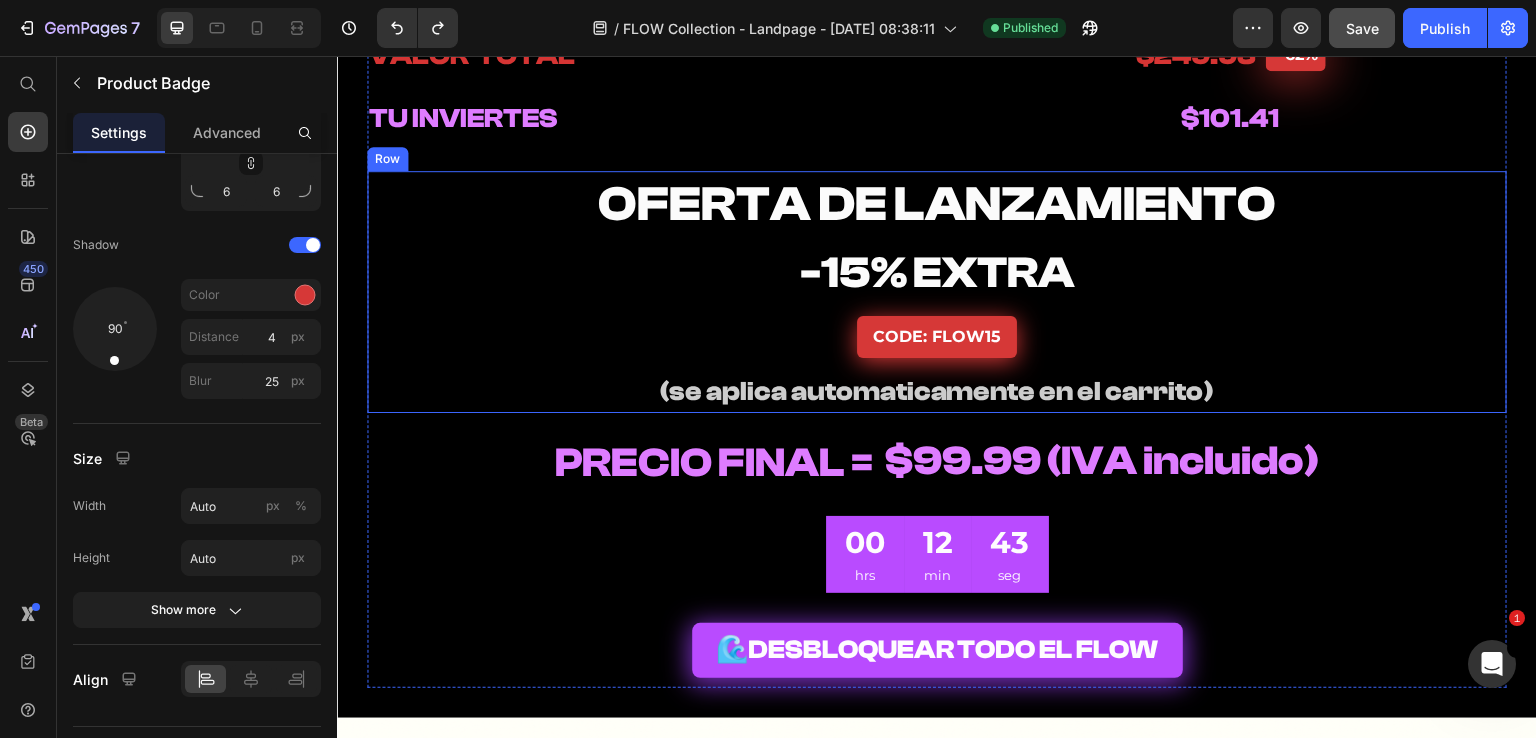 scroll, scrollTop: 10173, scrollLeft: 0, axis: vertical 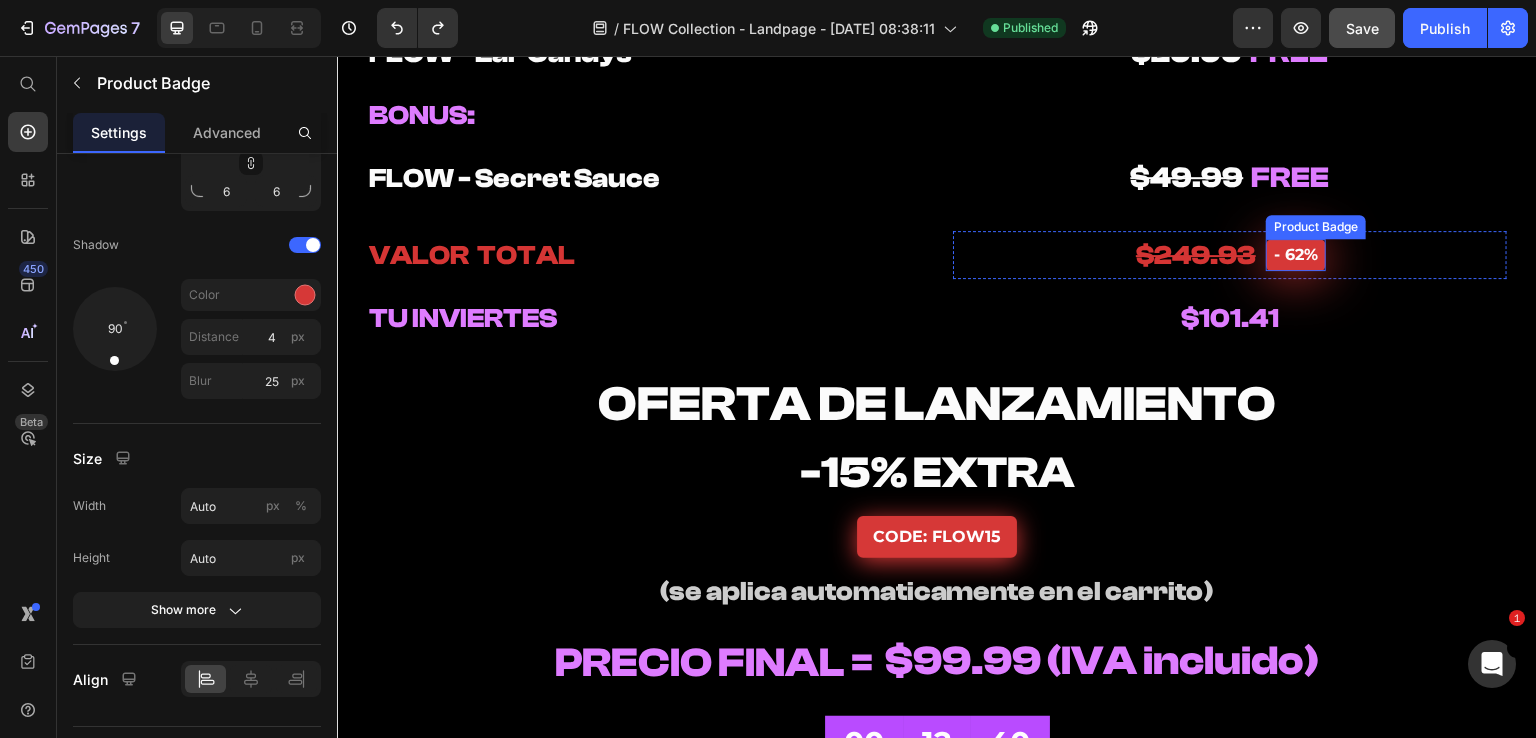 click on "- 62%" at bounding box center [1296, 255] 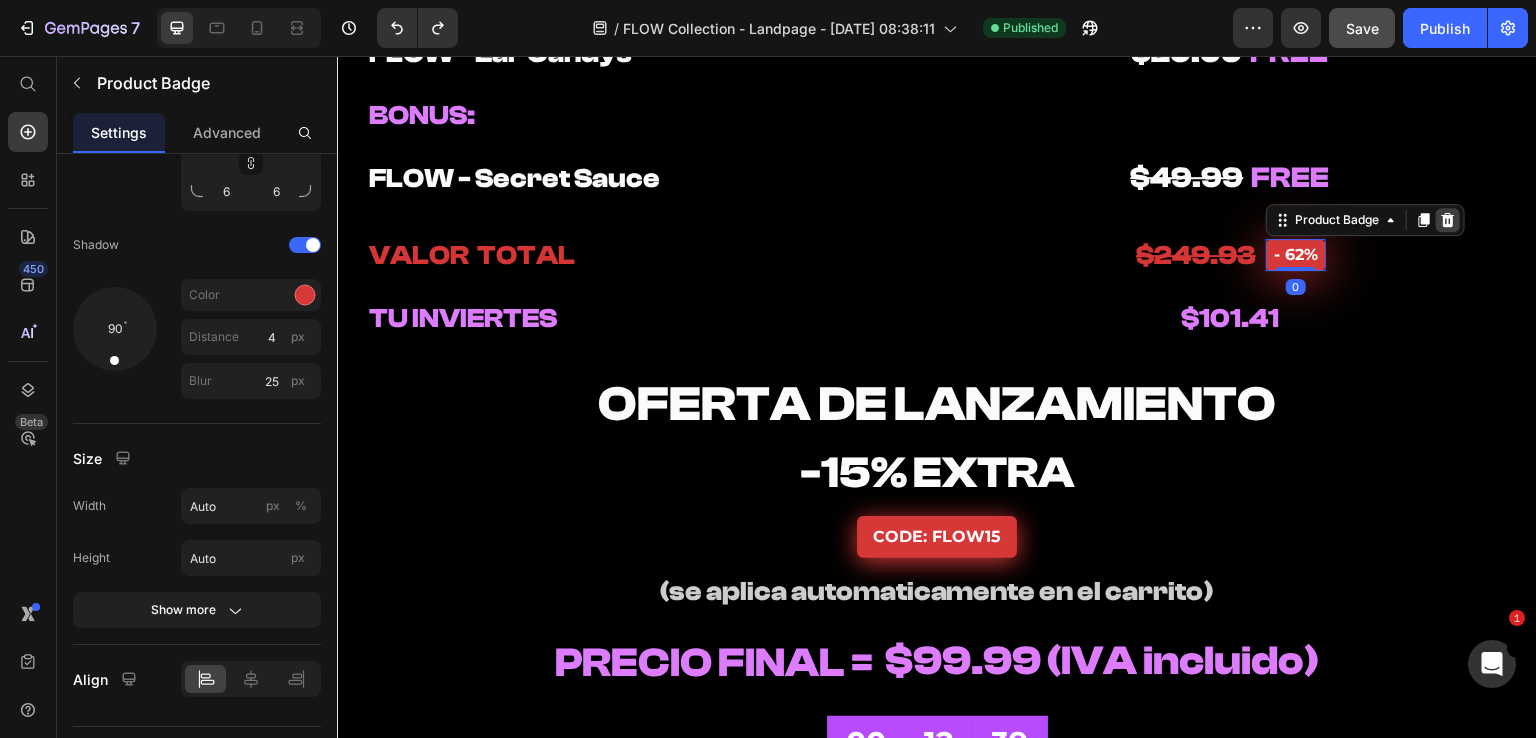 click 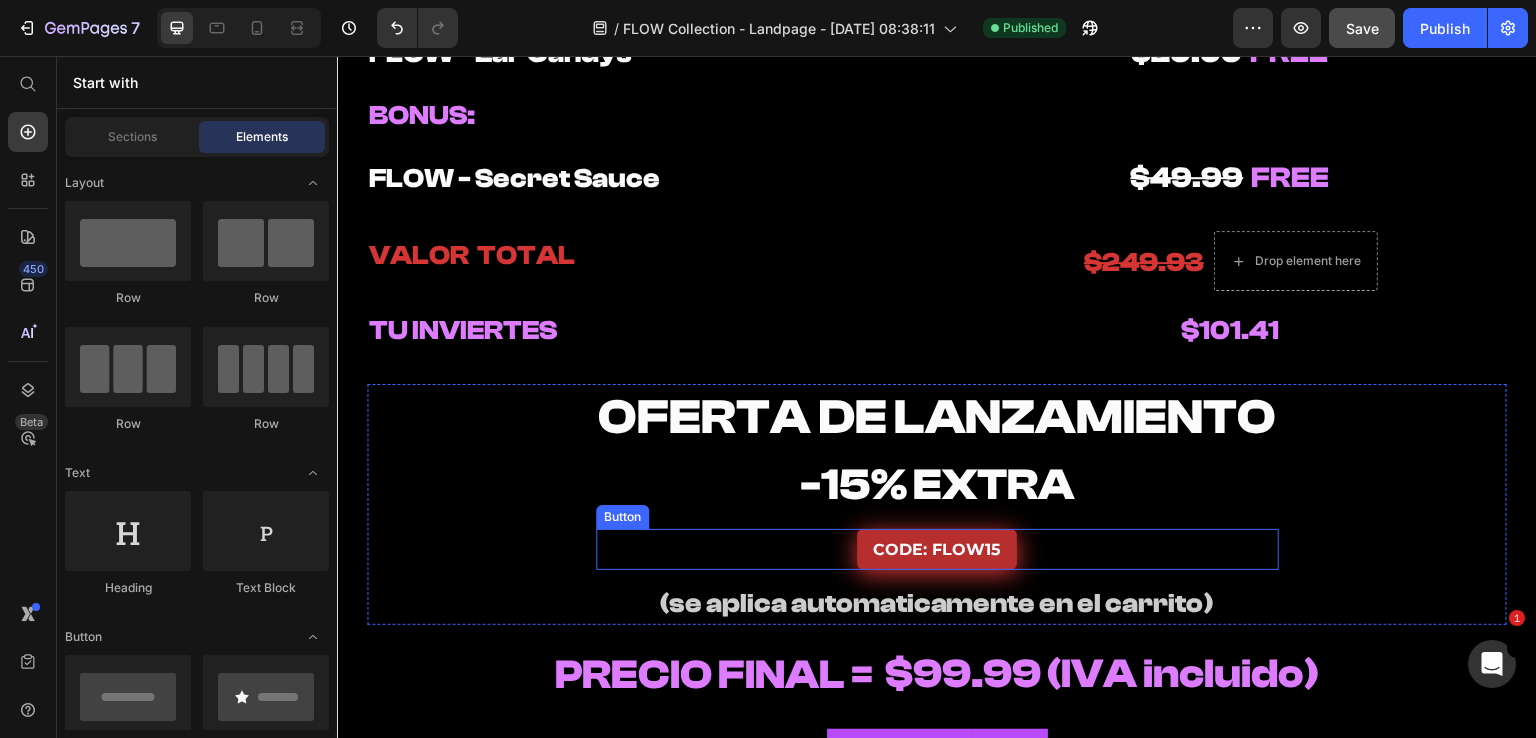click on "CODE: FLOW15" at bounding box center (937, 550) 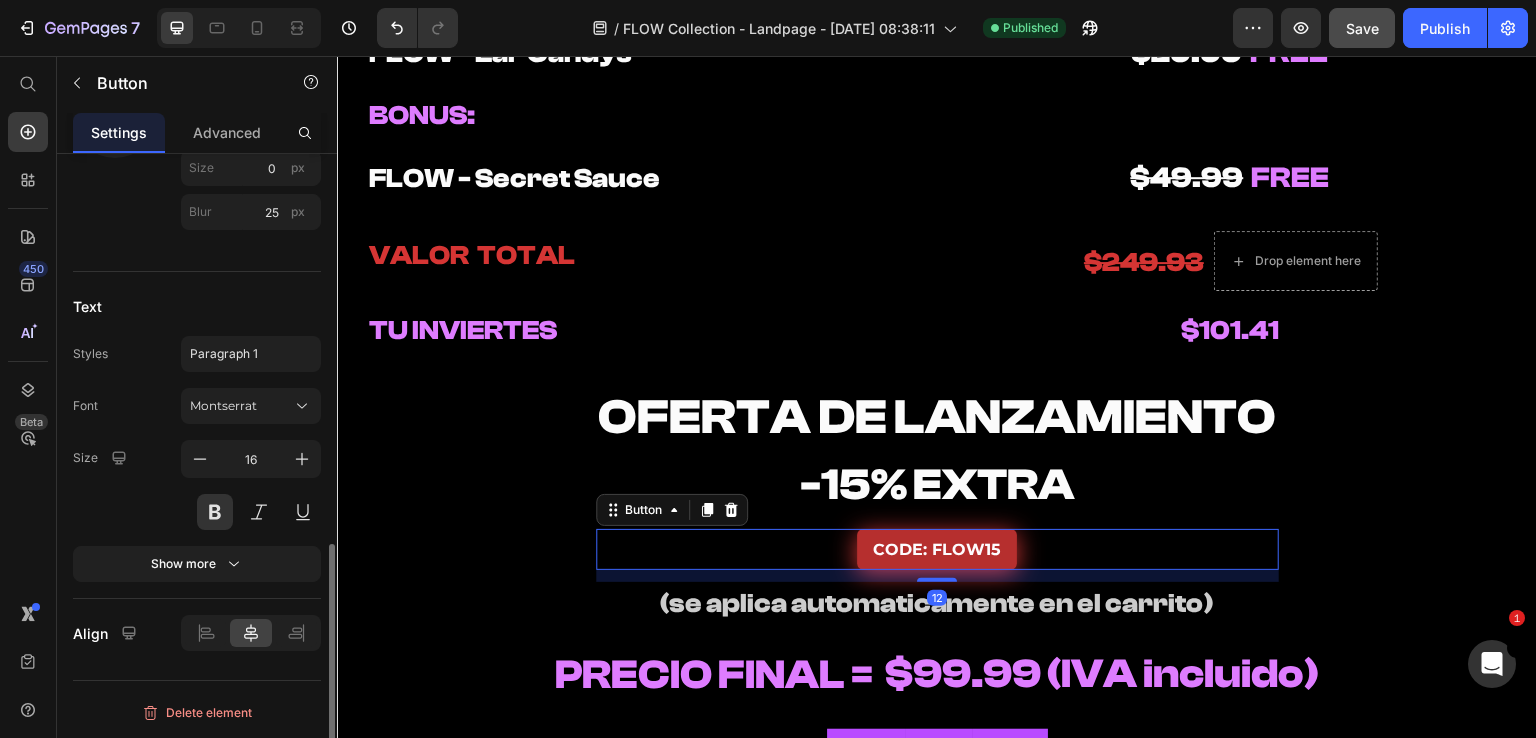 scroll, scrollTop: 0, scrollLeft: 0, axis: both 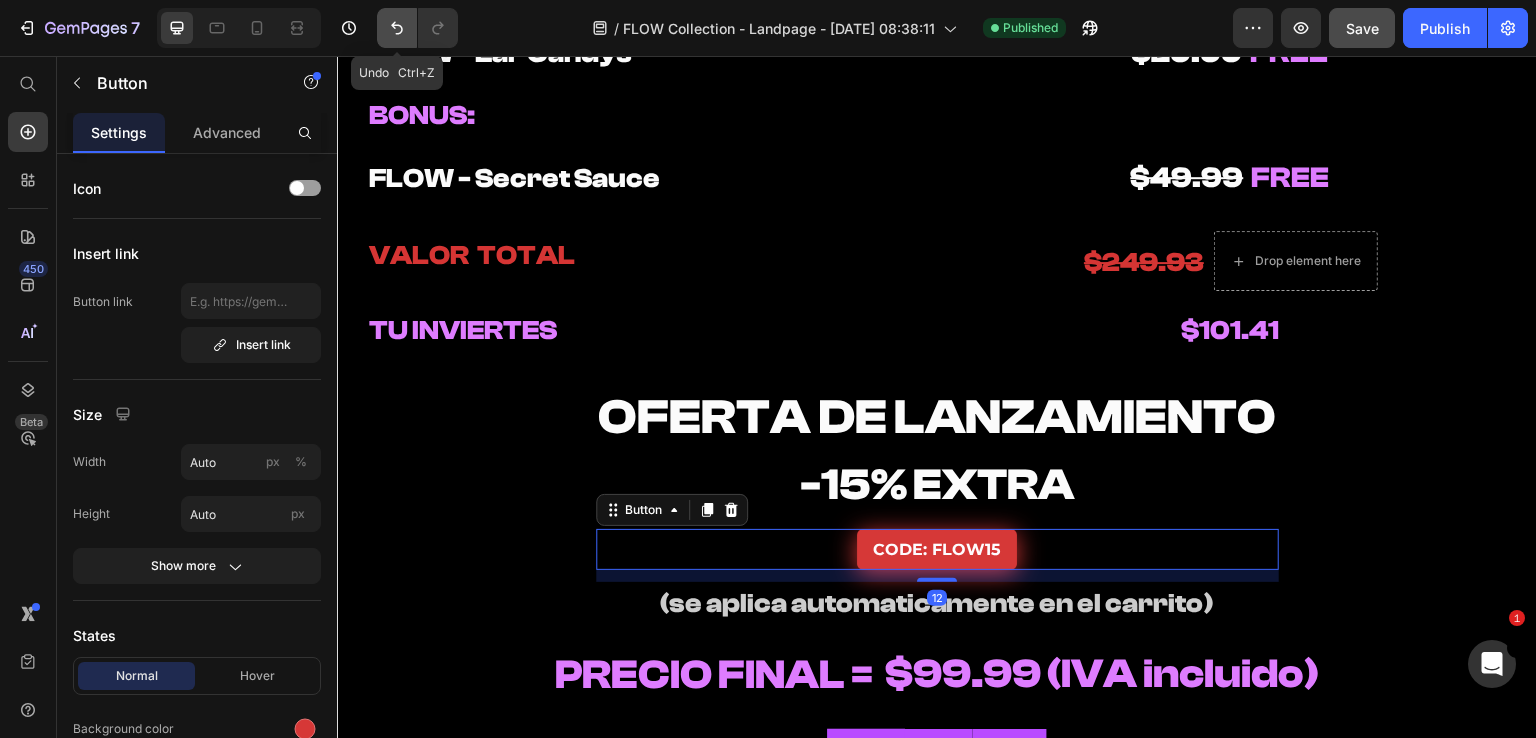click 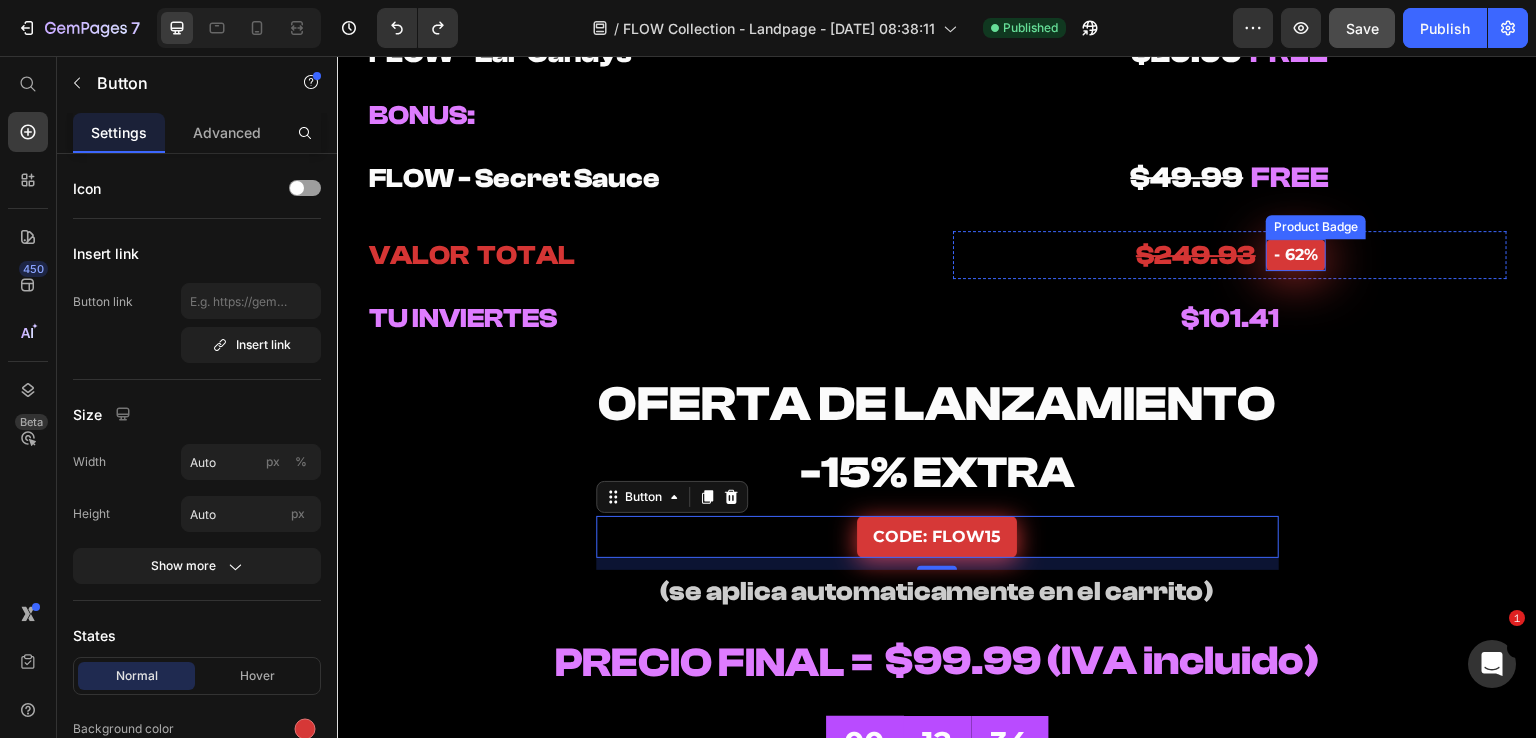 click on "- 62%" at bounding box center [1296, 255] 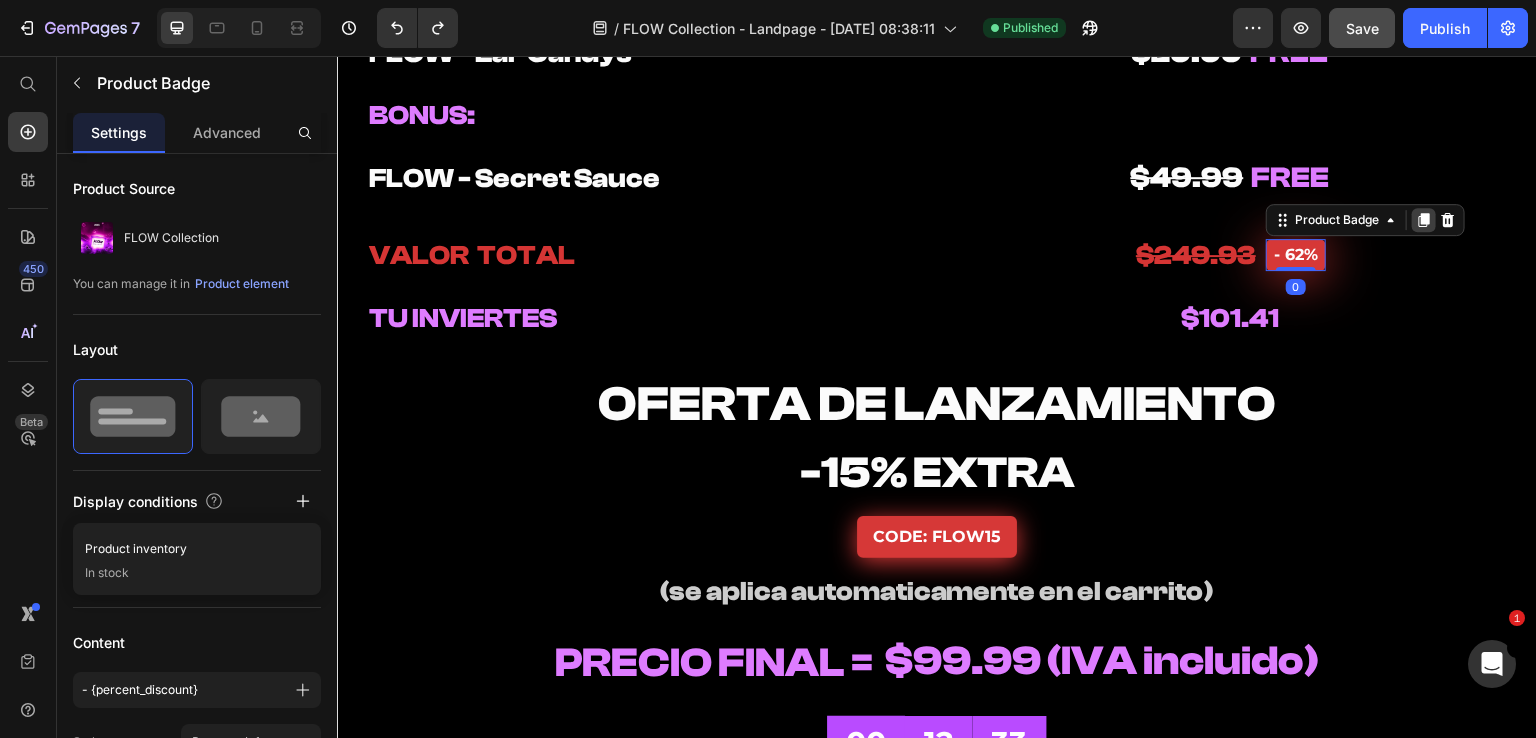 click 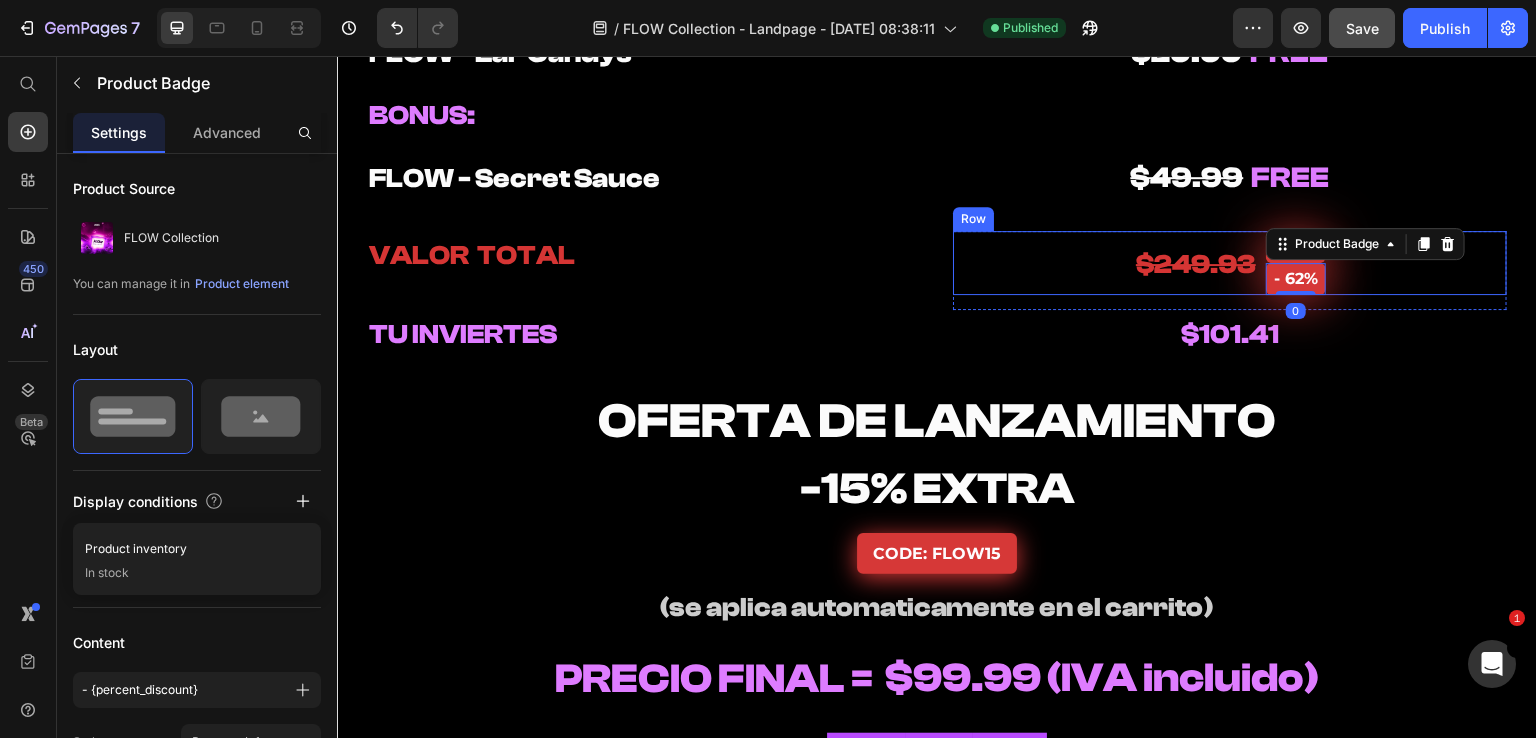 click on "$249.93 Heading - 62% Product Badge - 62% Product Badge   0 Row" at bounding box center [1230, 263] 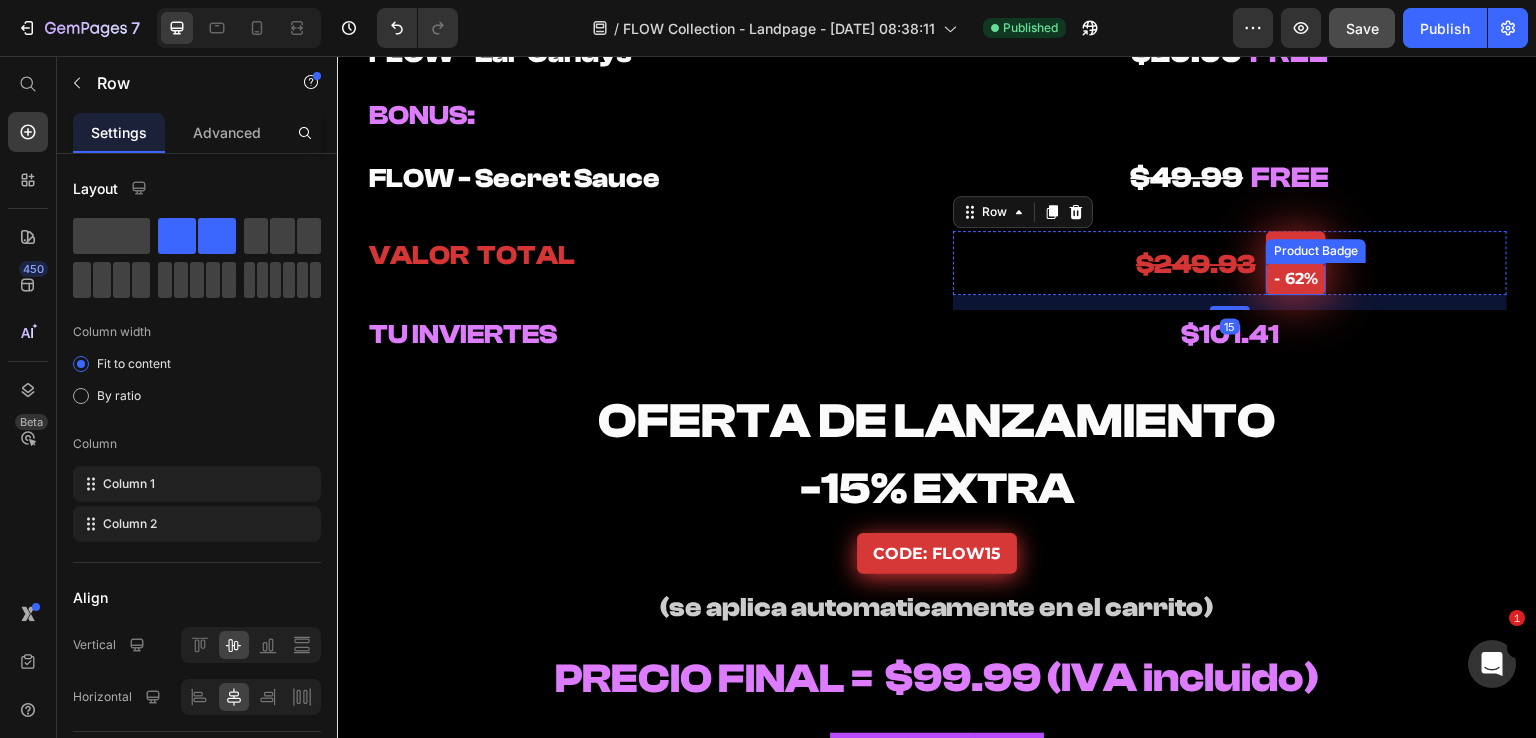 click on "- 62%" at bounding box center [1296, 279] 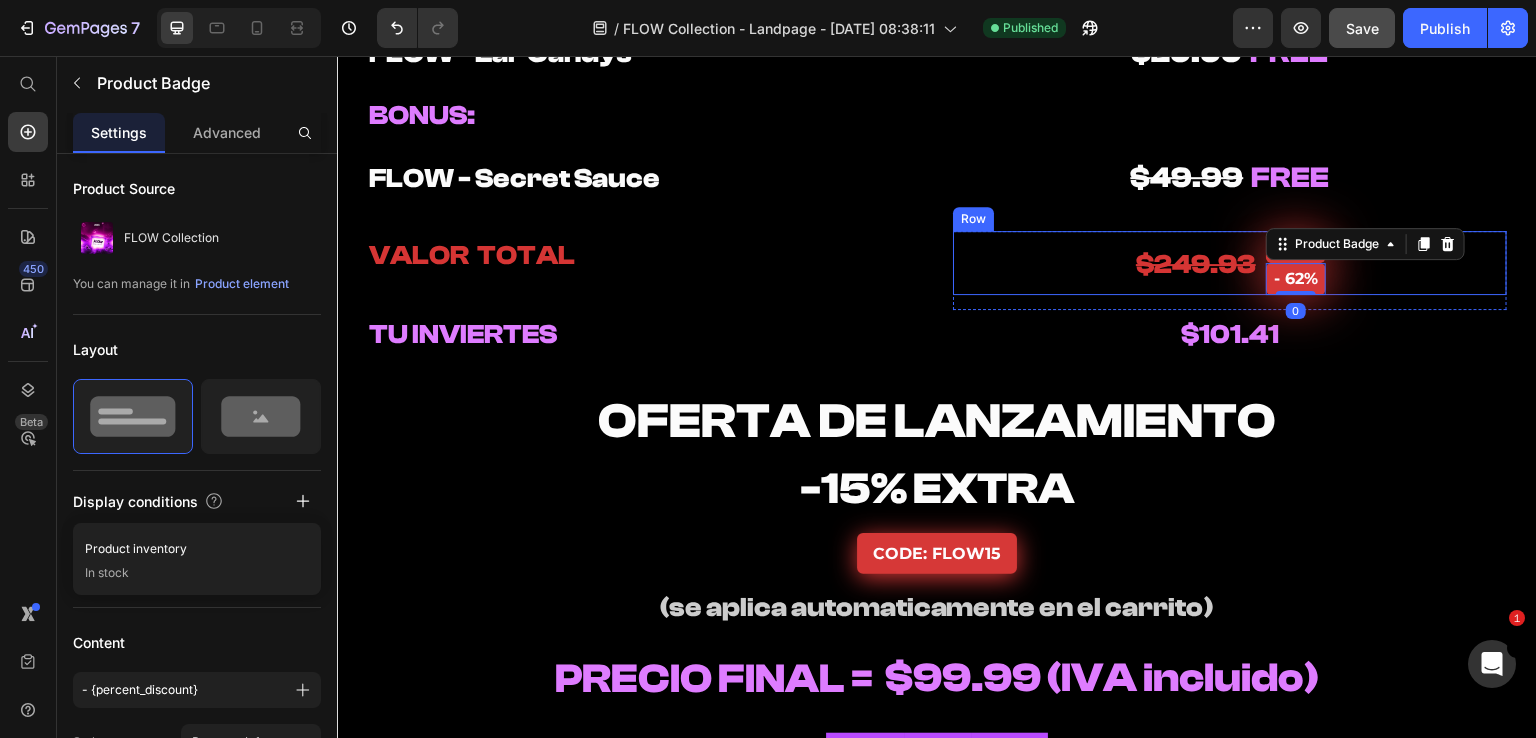 click on "$249.93 Heading - 62% Product Badge - 62% Product Badge   0 Row" at bounding box center (1230, 263) 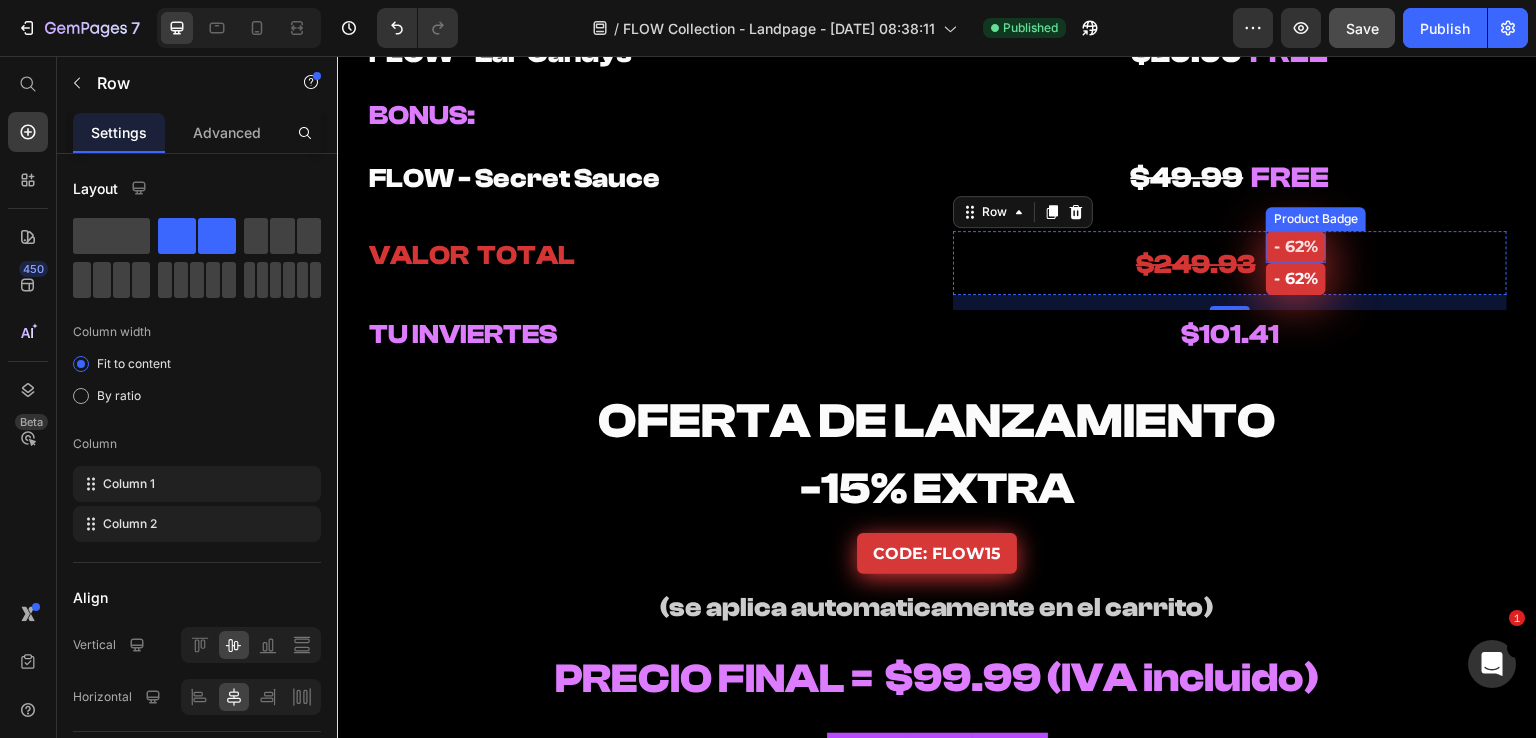click on "- 62%" at bounding box center (1296, 247) 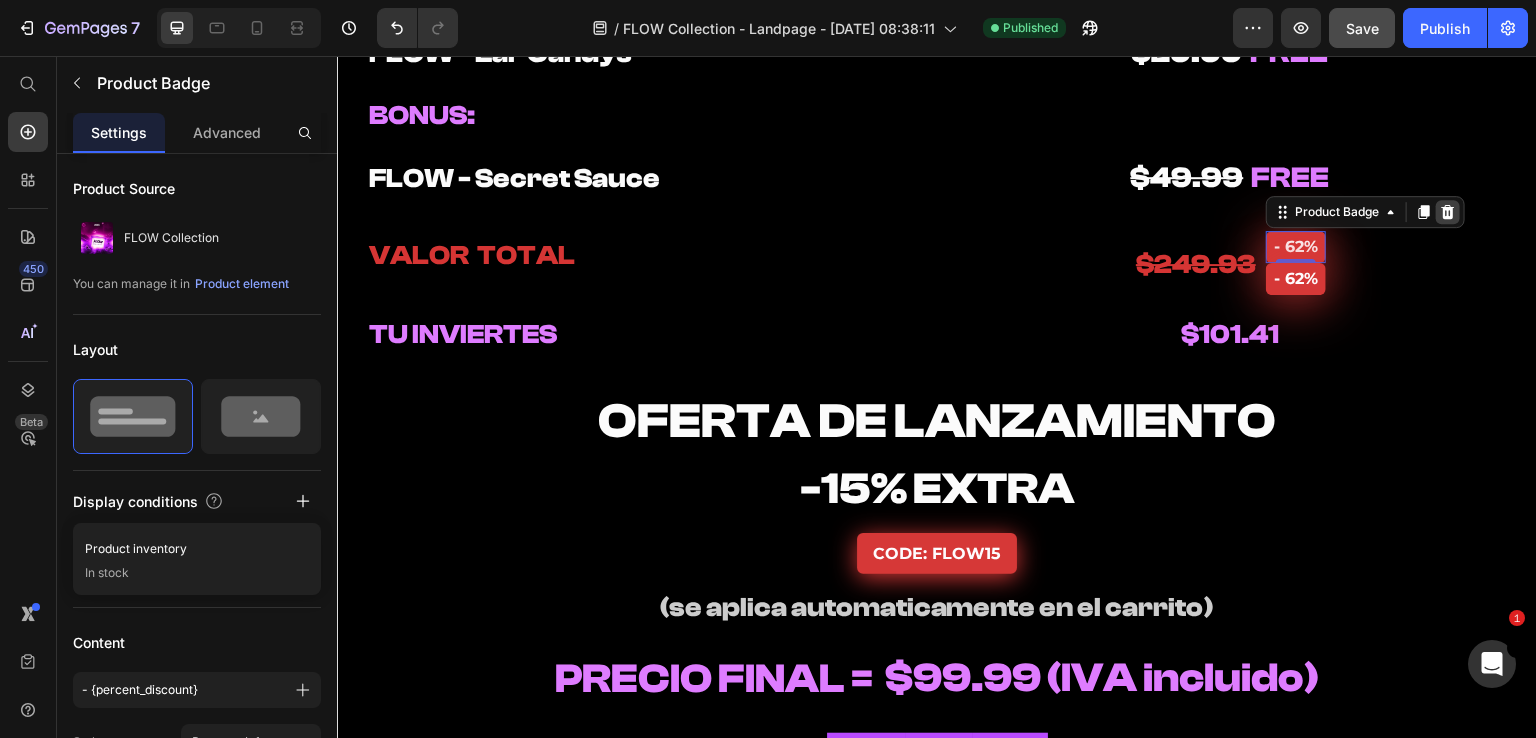 click 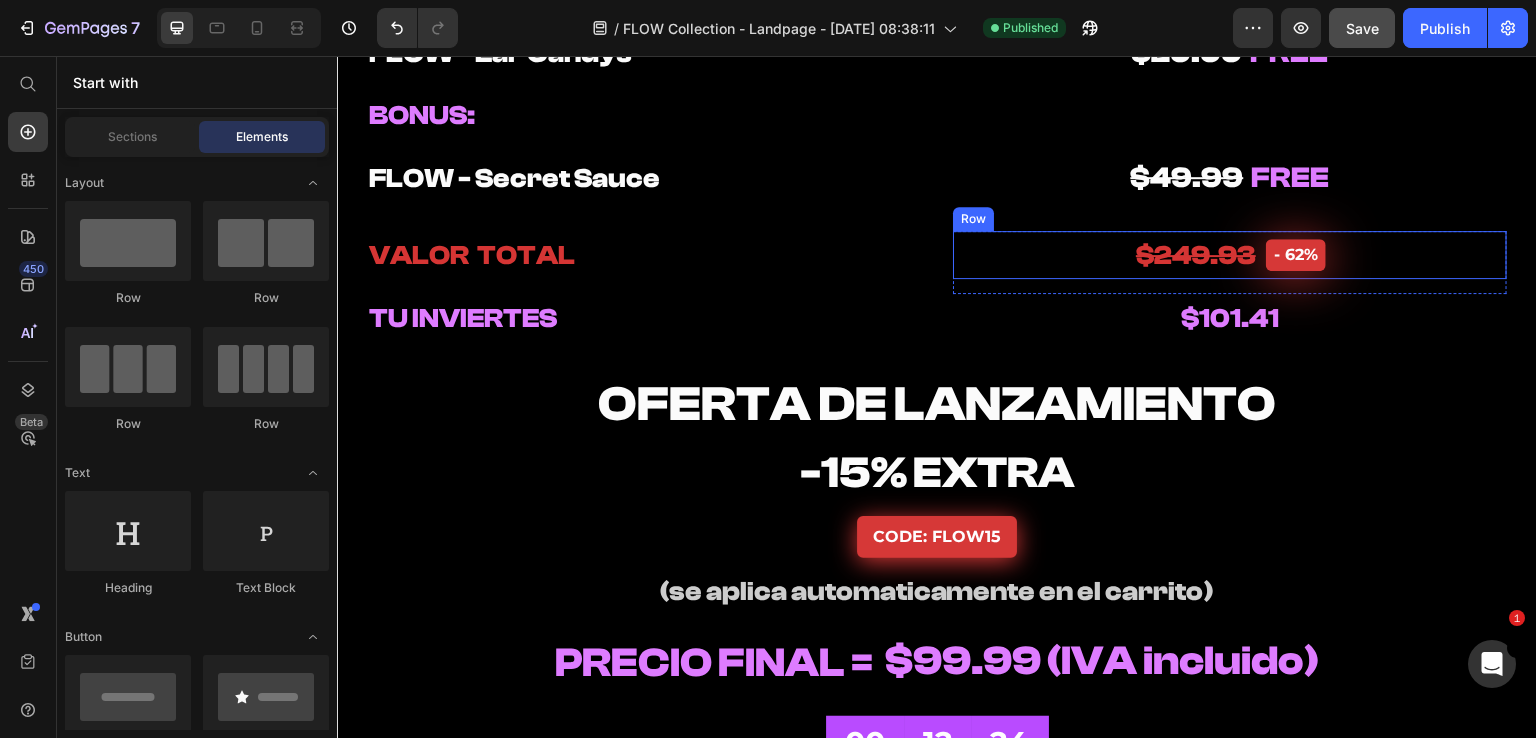 click on "$249.93 Heading - 62% Product Badge Row" at bounding box center (1230, 255) 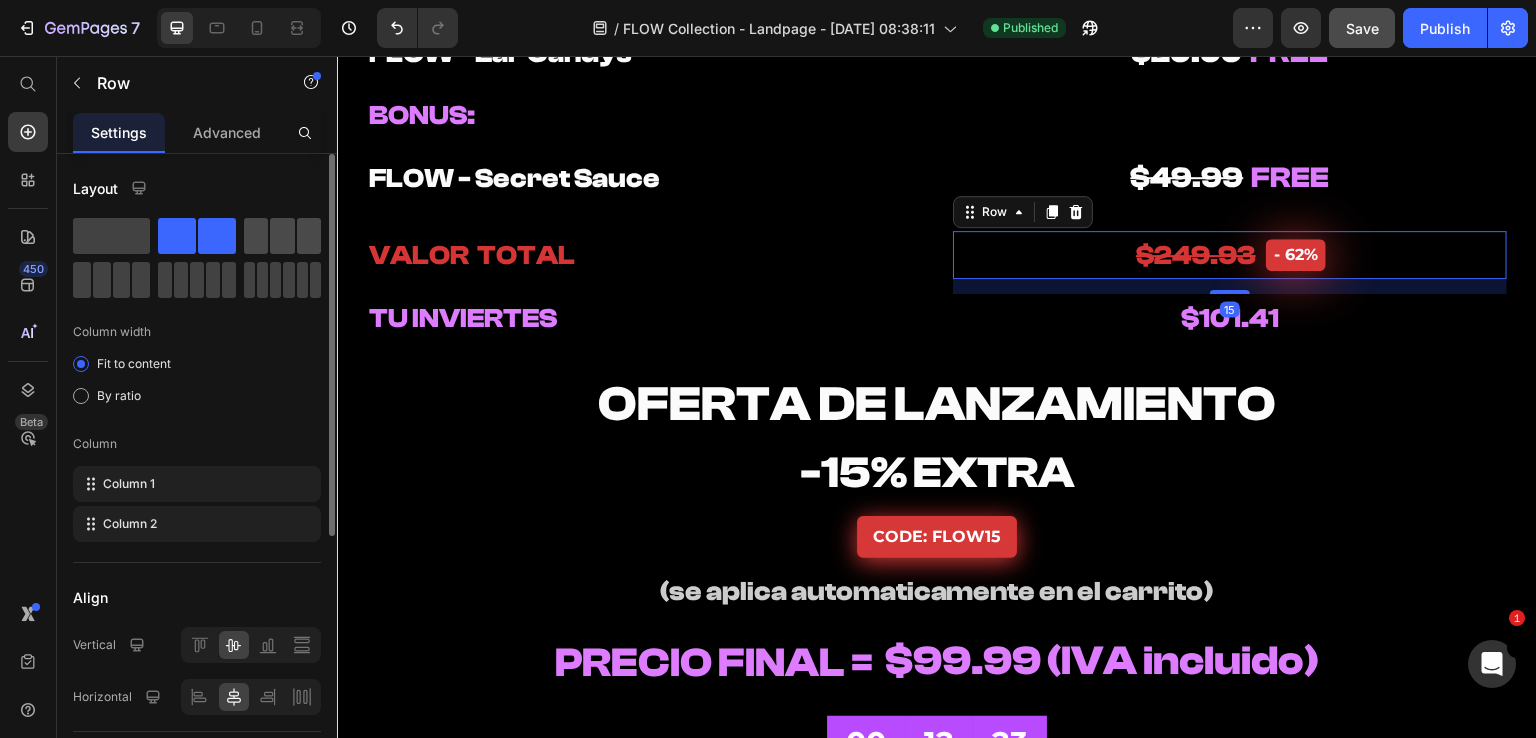 click 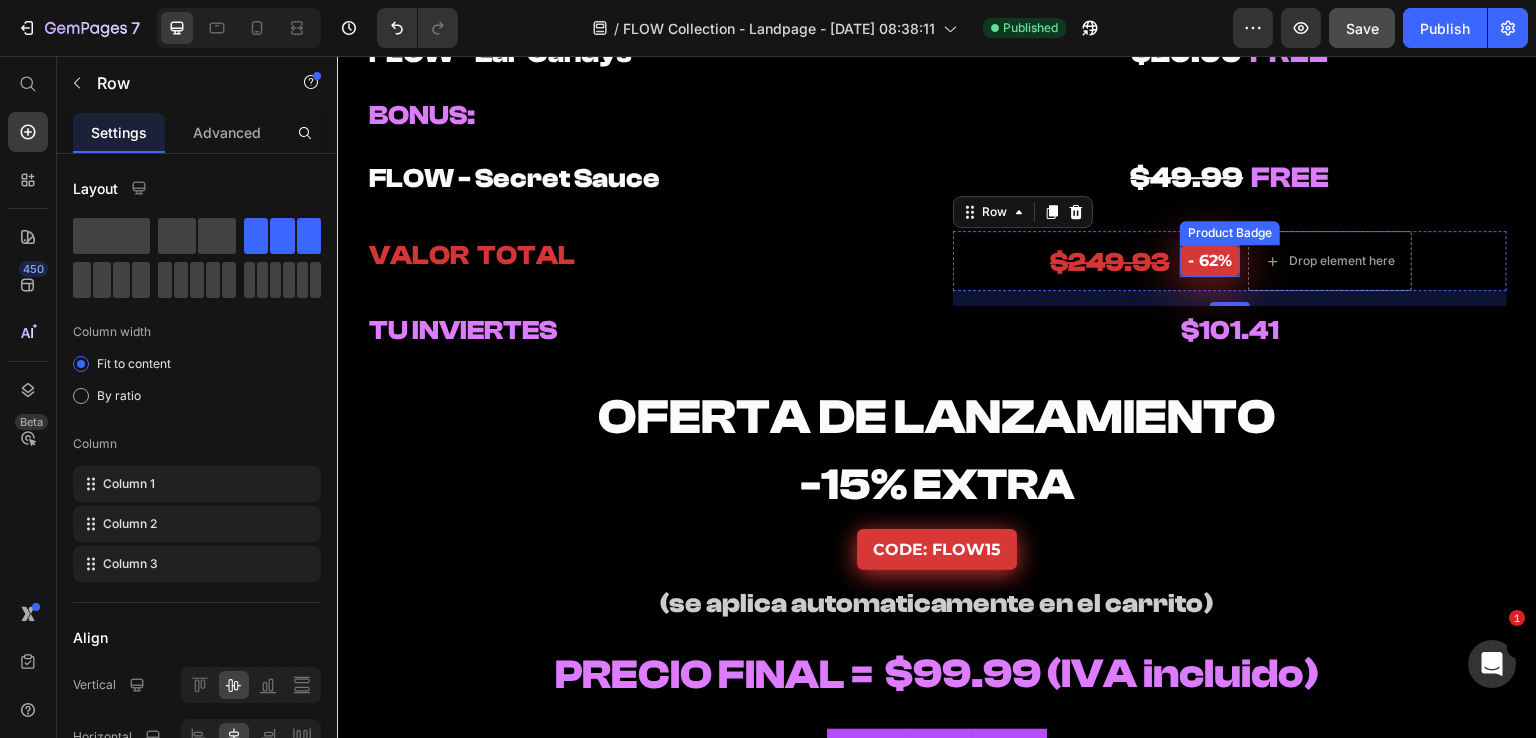 click on "- 62%" at bounding box center [1210, 261] 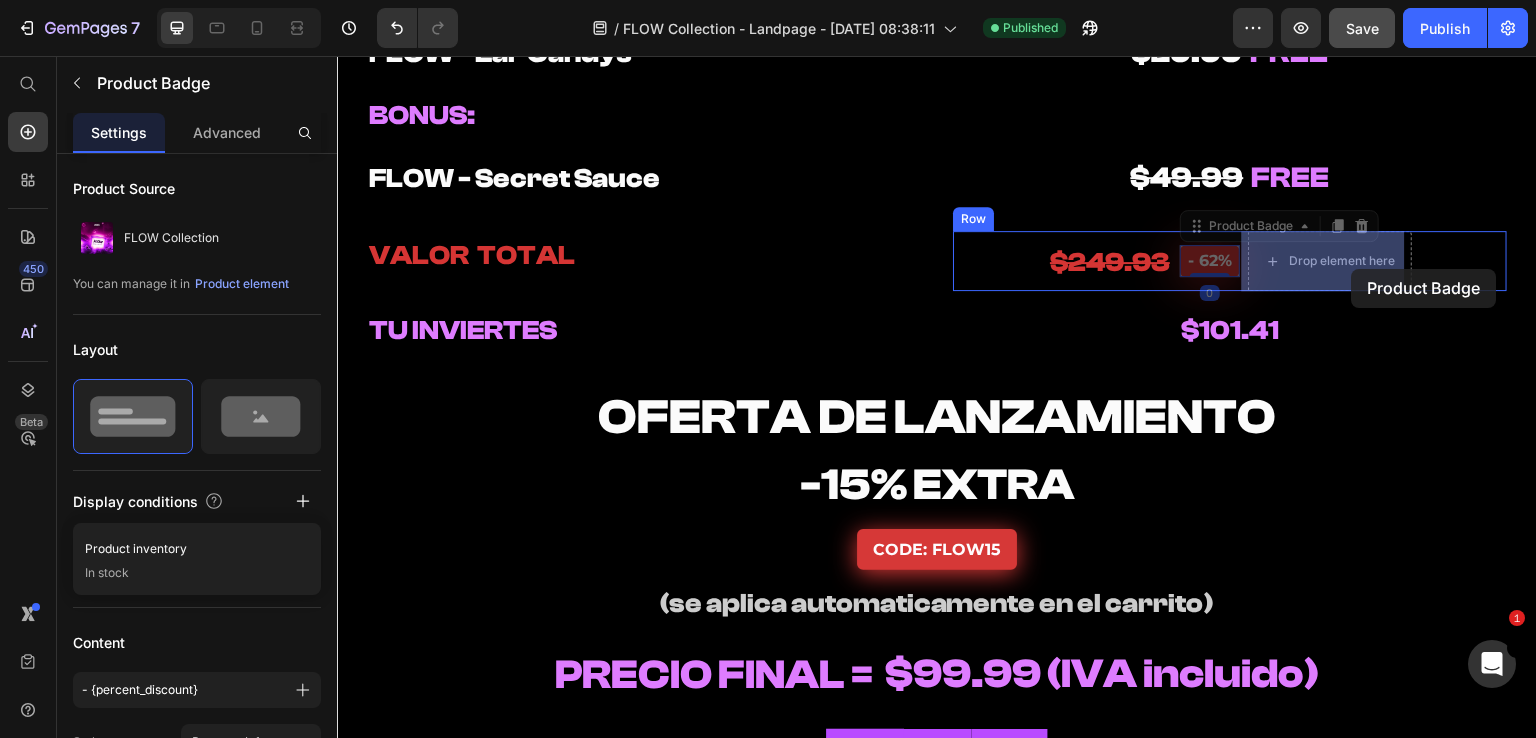 drag, startPoint x: 1183, startPoint y: 233, endPoint x: 1353, endPoint y: 269, distance: 173.76996 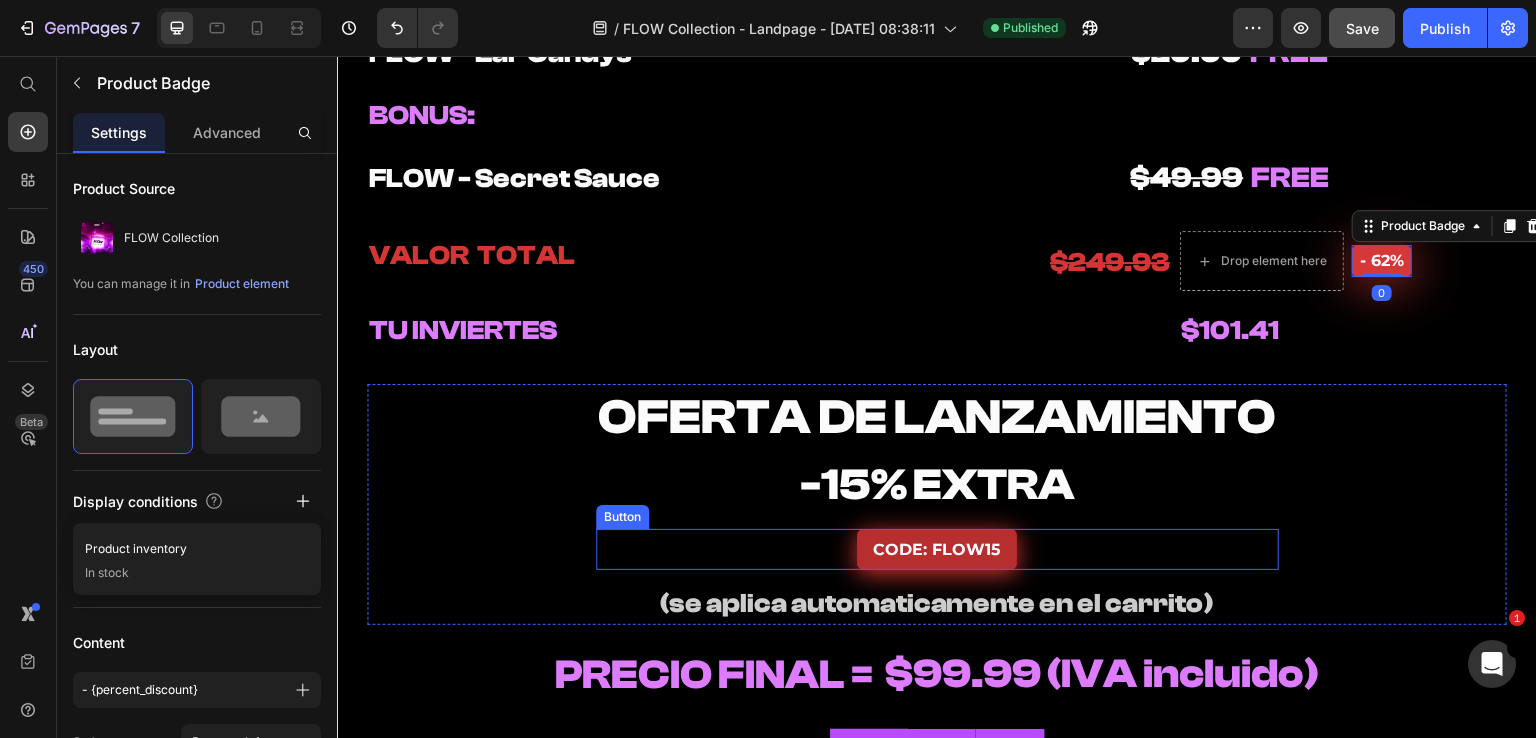 click on "CODE: FLOW15" at bounding box center (937, 550) 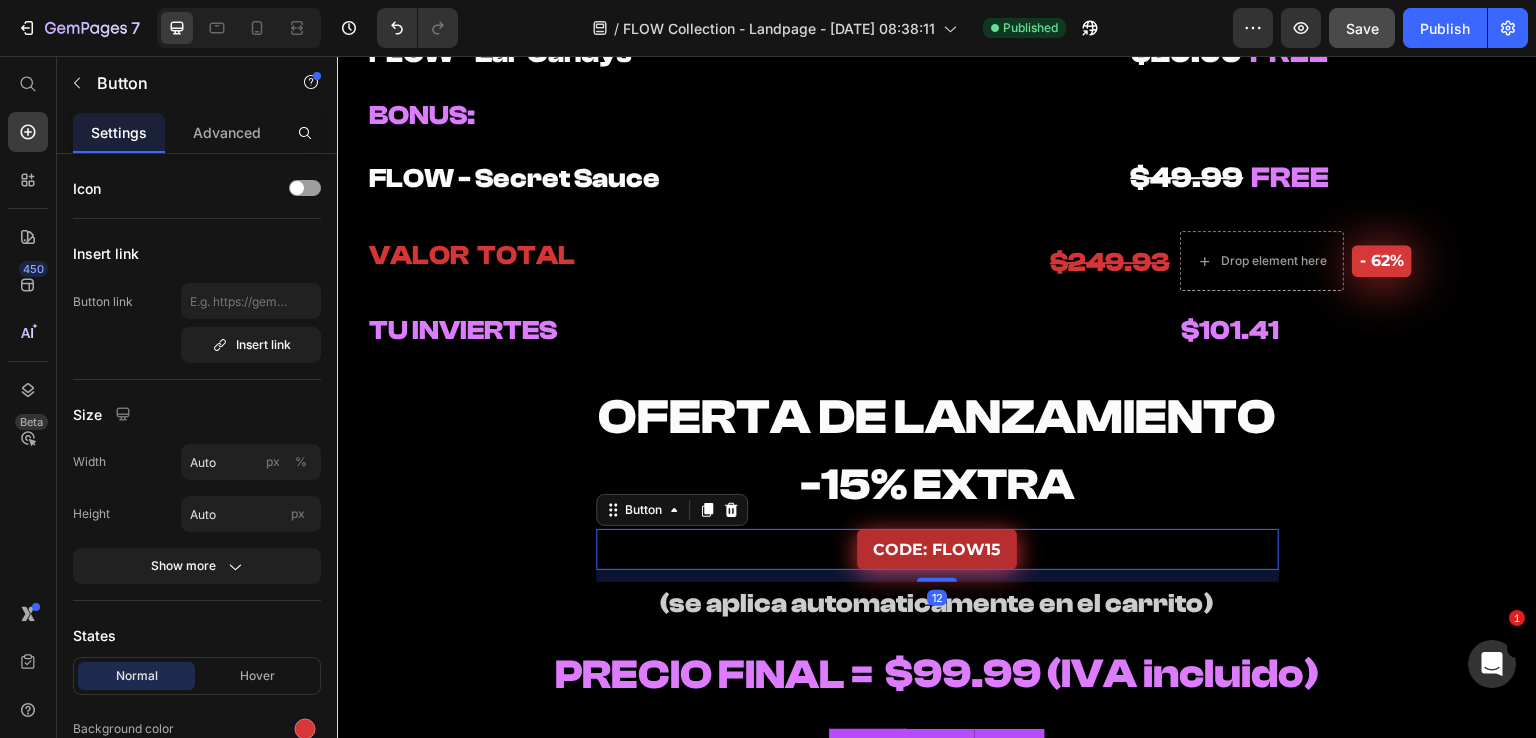 drag, startPoint x: 701, startPoint y: 510, endPoint x: 955, endPoint y: 568, distance: 260.5379 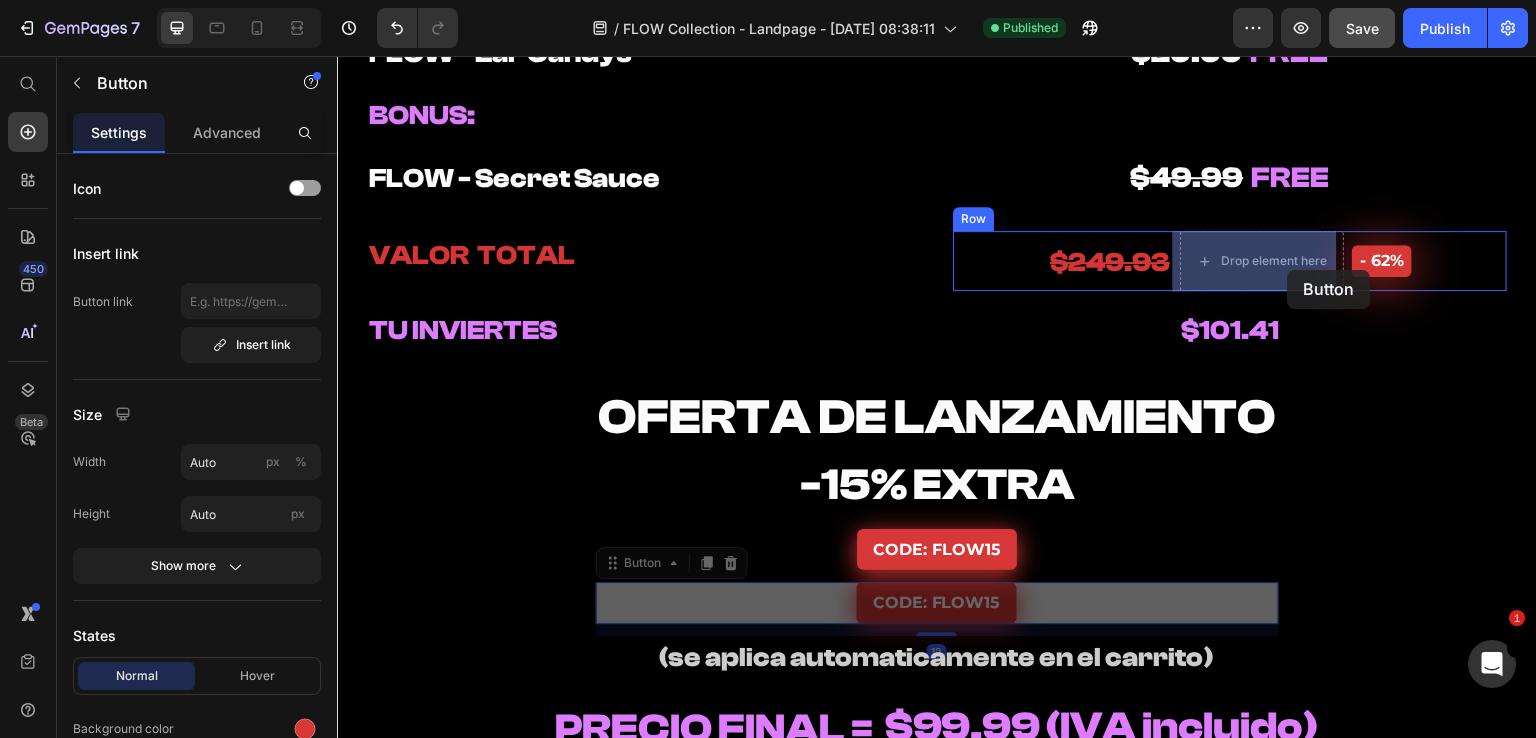 drag, startPoint x: 610, startPoint y: 560, endPoint x: 1288, endPoint y: 270, distance: 737.4171 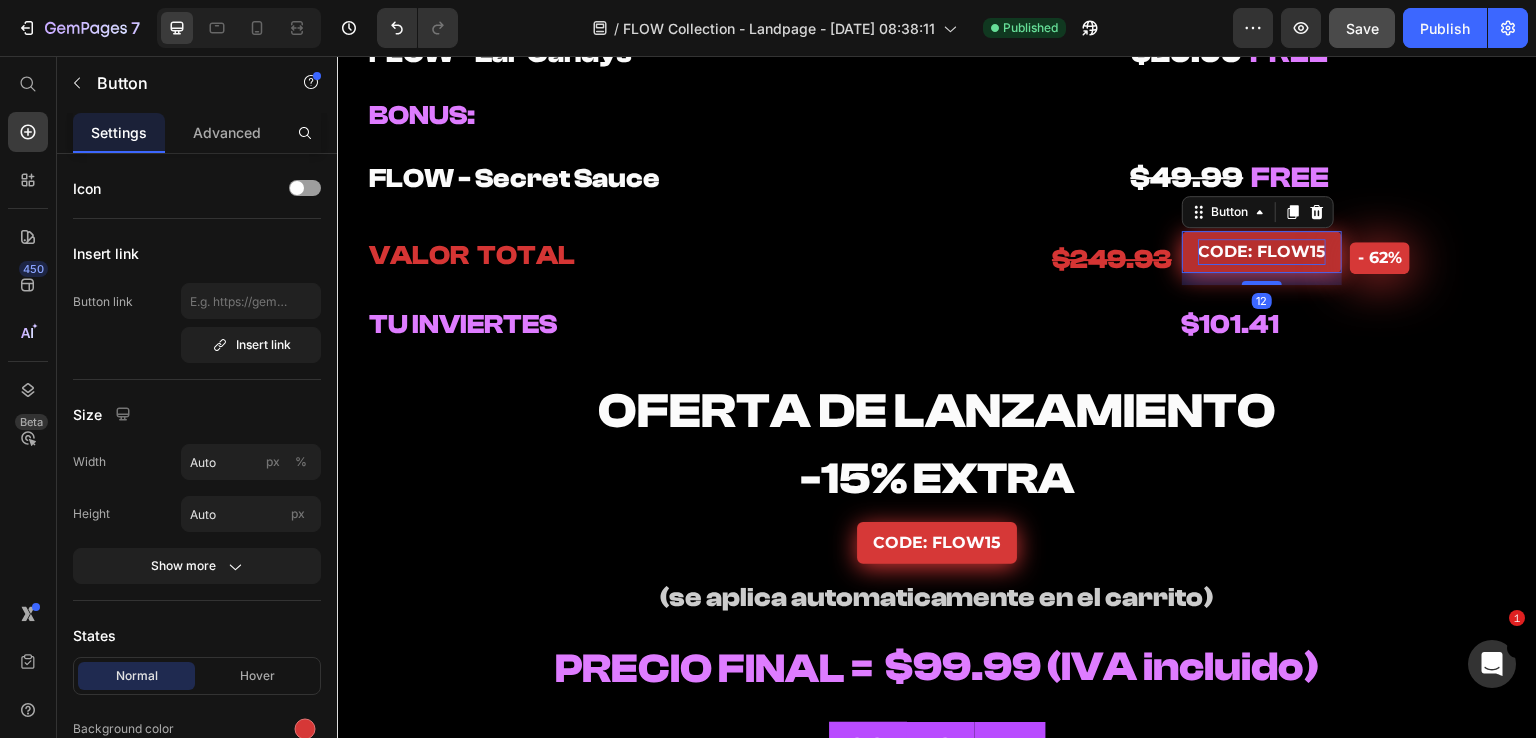 click on "CODE: FLOW15" at bounding box center [1262, 252] 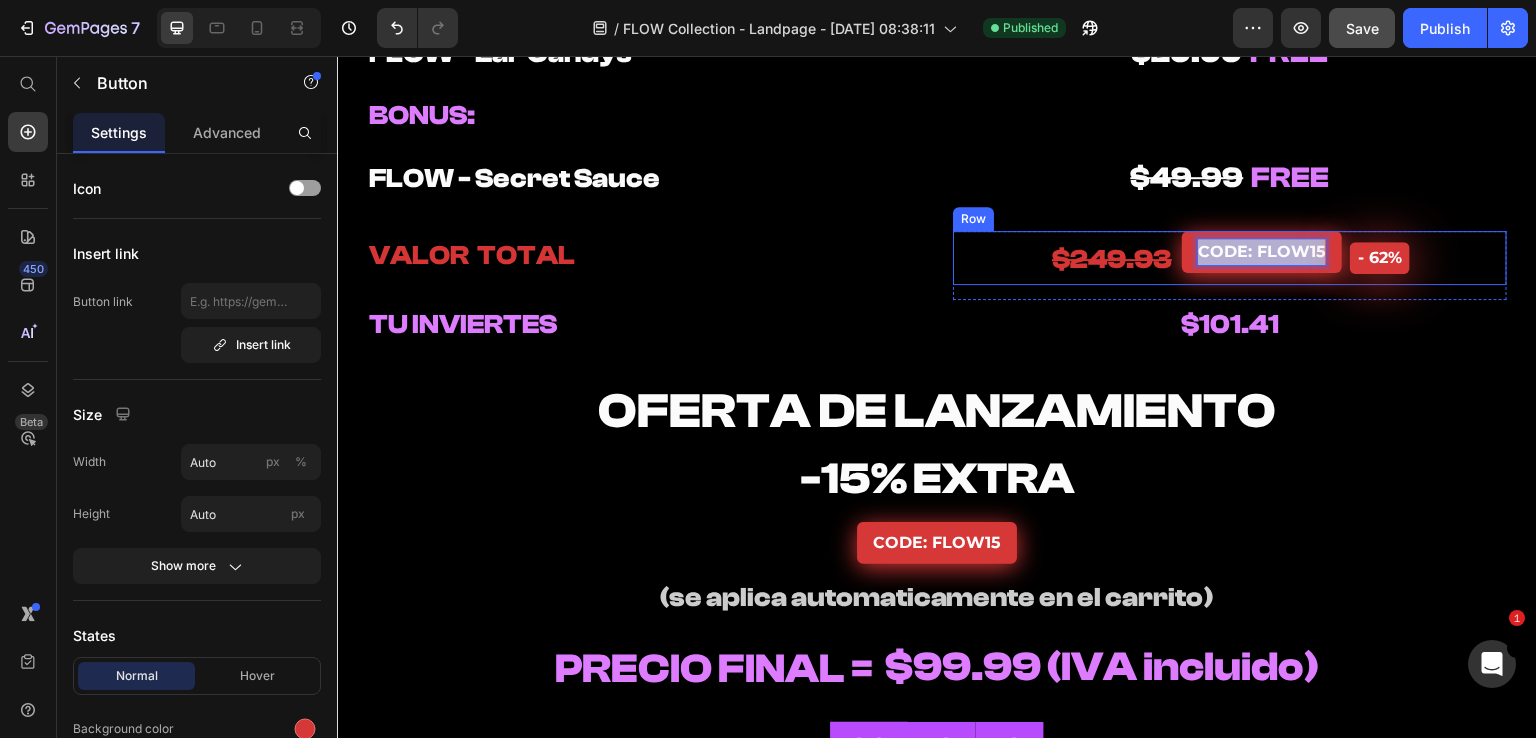 drag, startPoint x: 1194, startPoint y: 249, endPoint x: 1417, endPoint y: 249, distance: 223 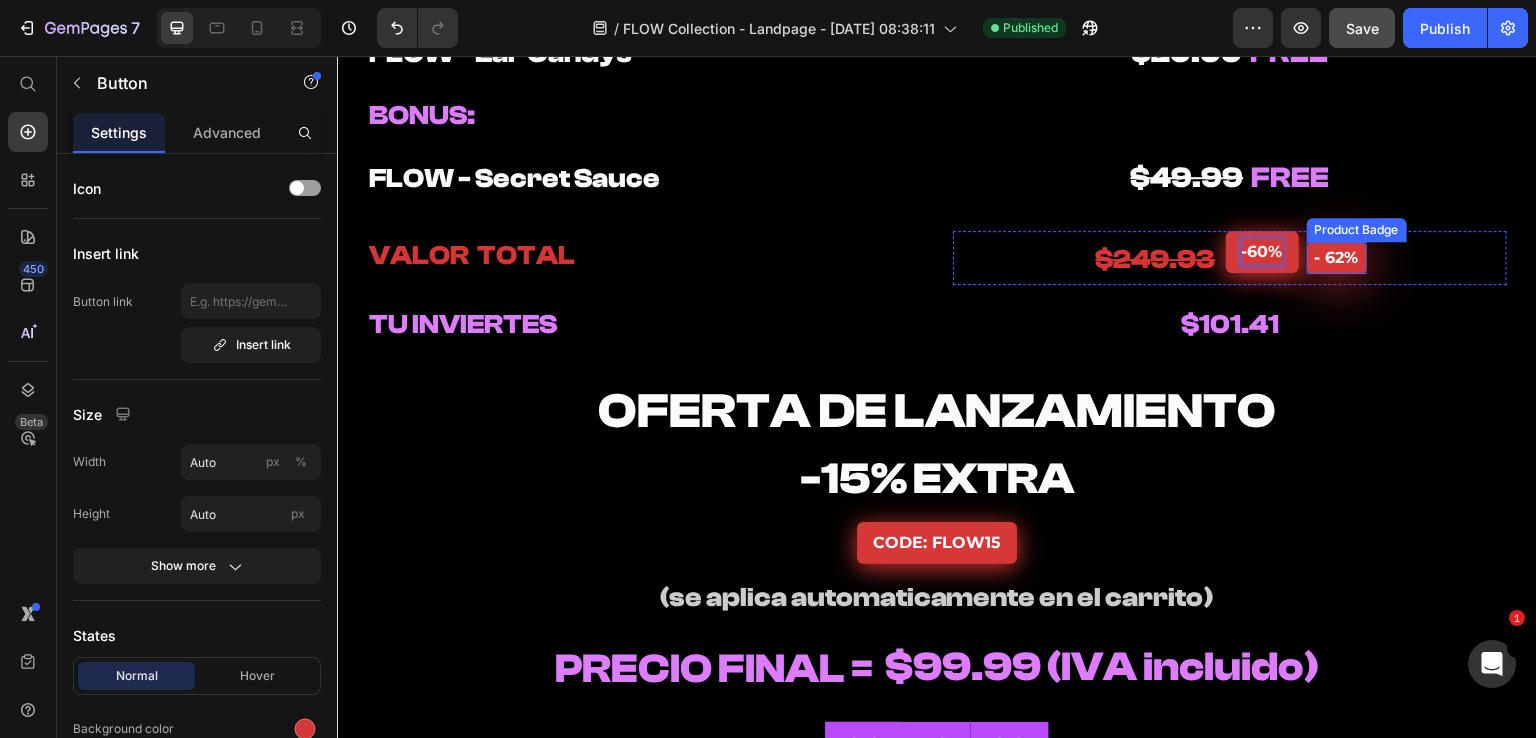 click on "- 62%" at bounding box center [1337, 258] 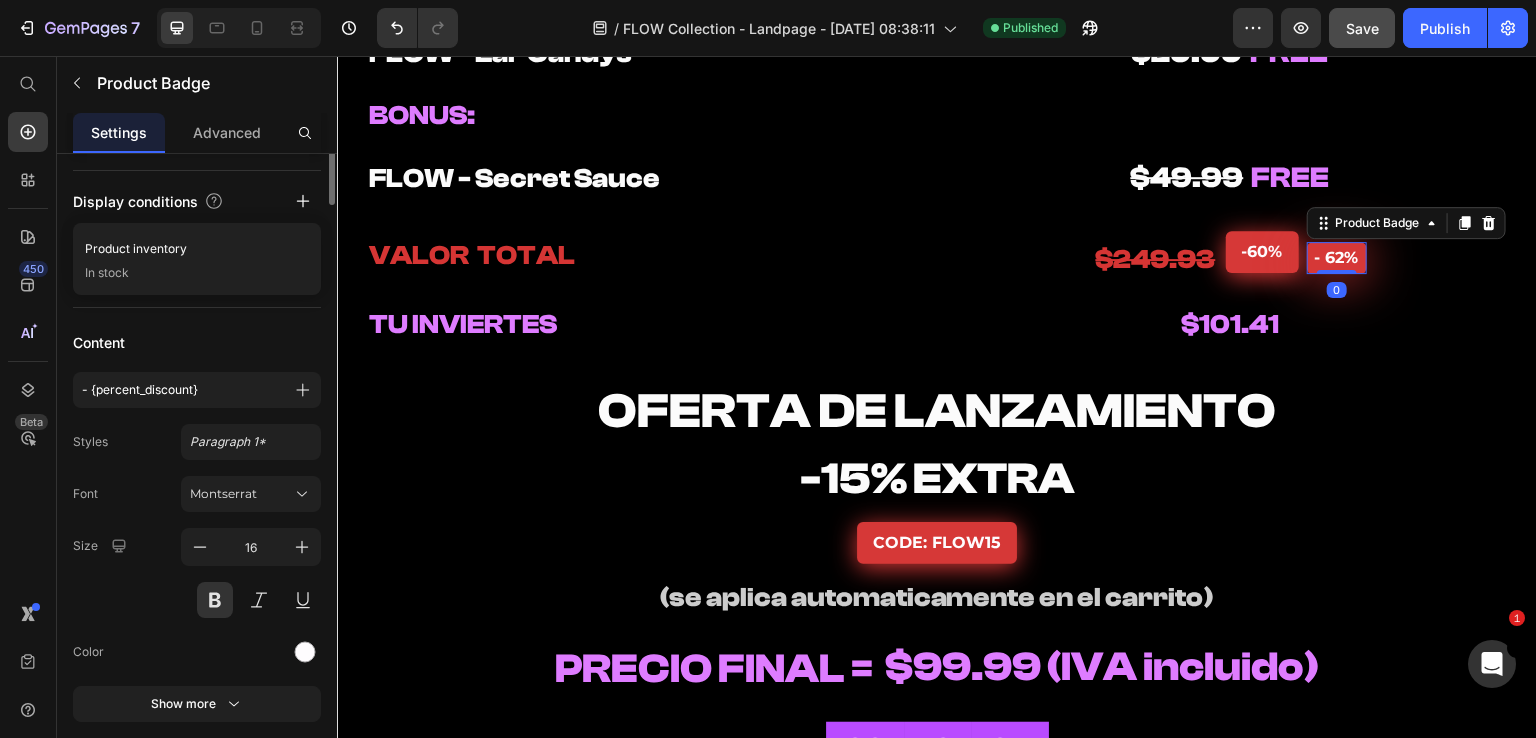 scroll, scrollTop: 400, scrollLeft: 0, axis: vertical 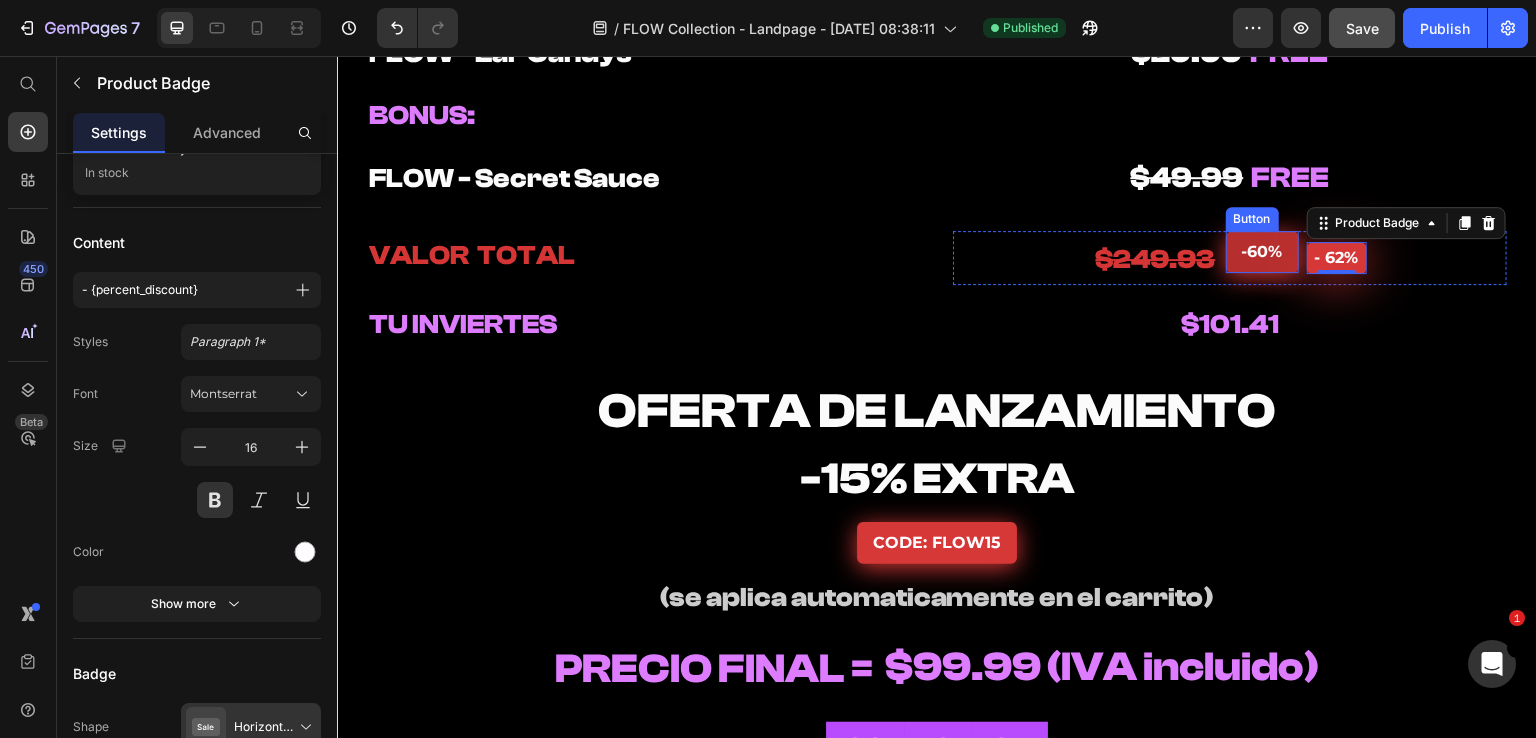 click on "-60%" at bounding box center [1262, 252] 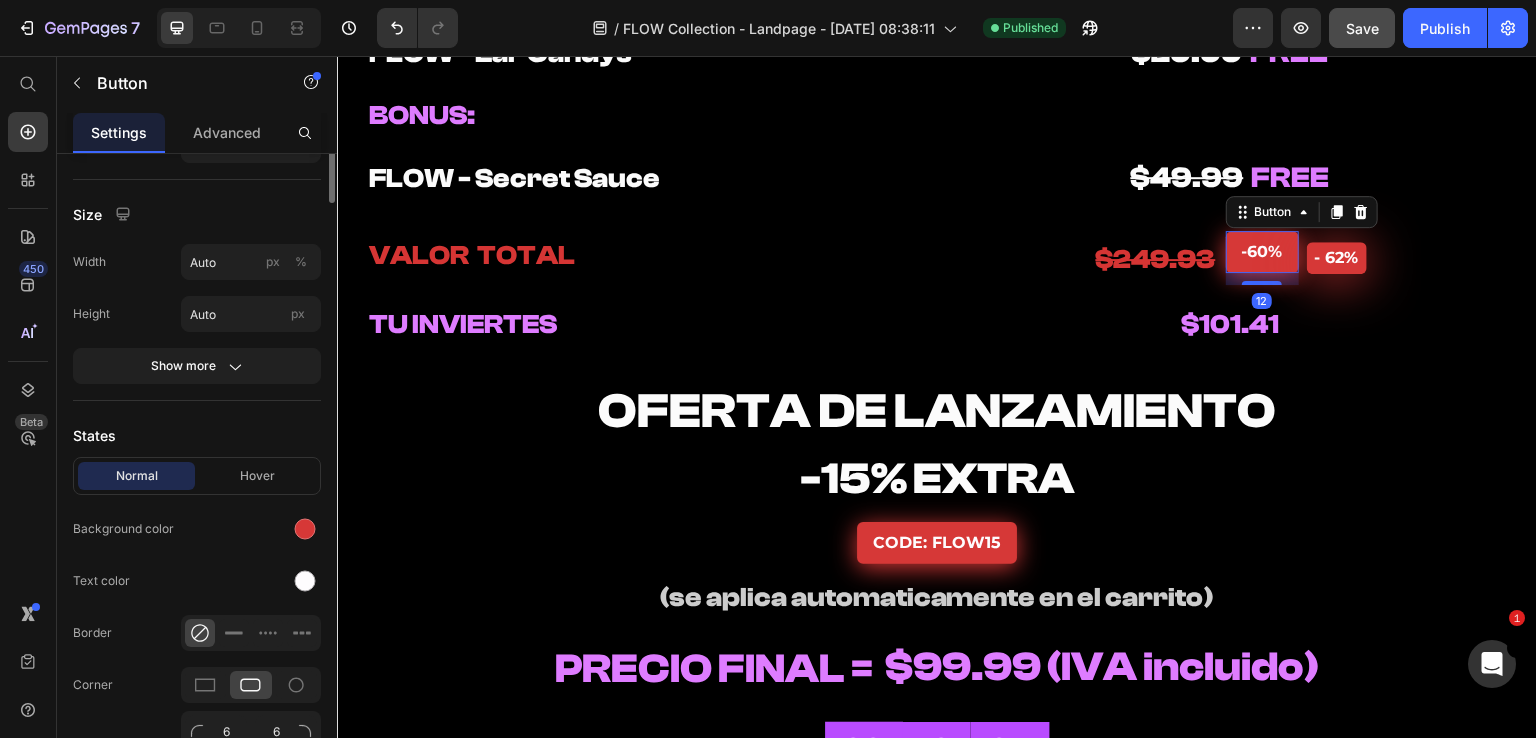 scroll, scrollTop: 0, scrollLeft: 0, axis: both 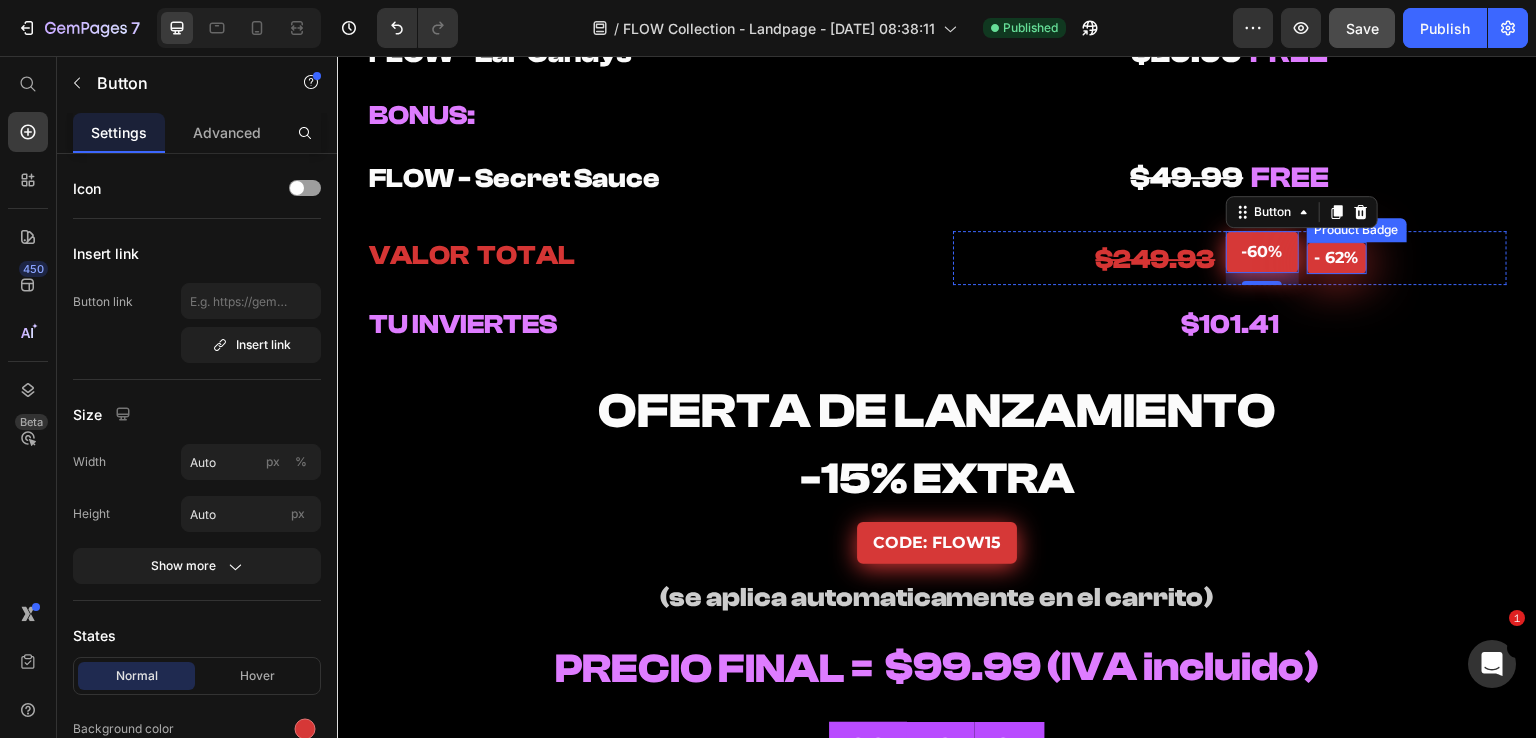 click on "- 62%" at bounding box center [1337, 258] 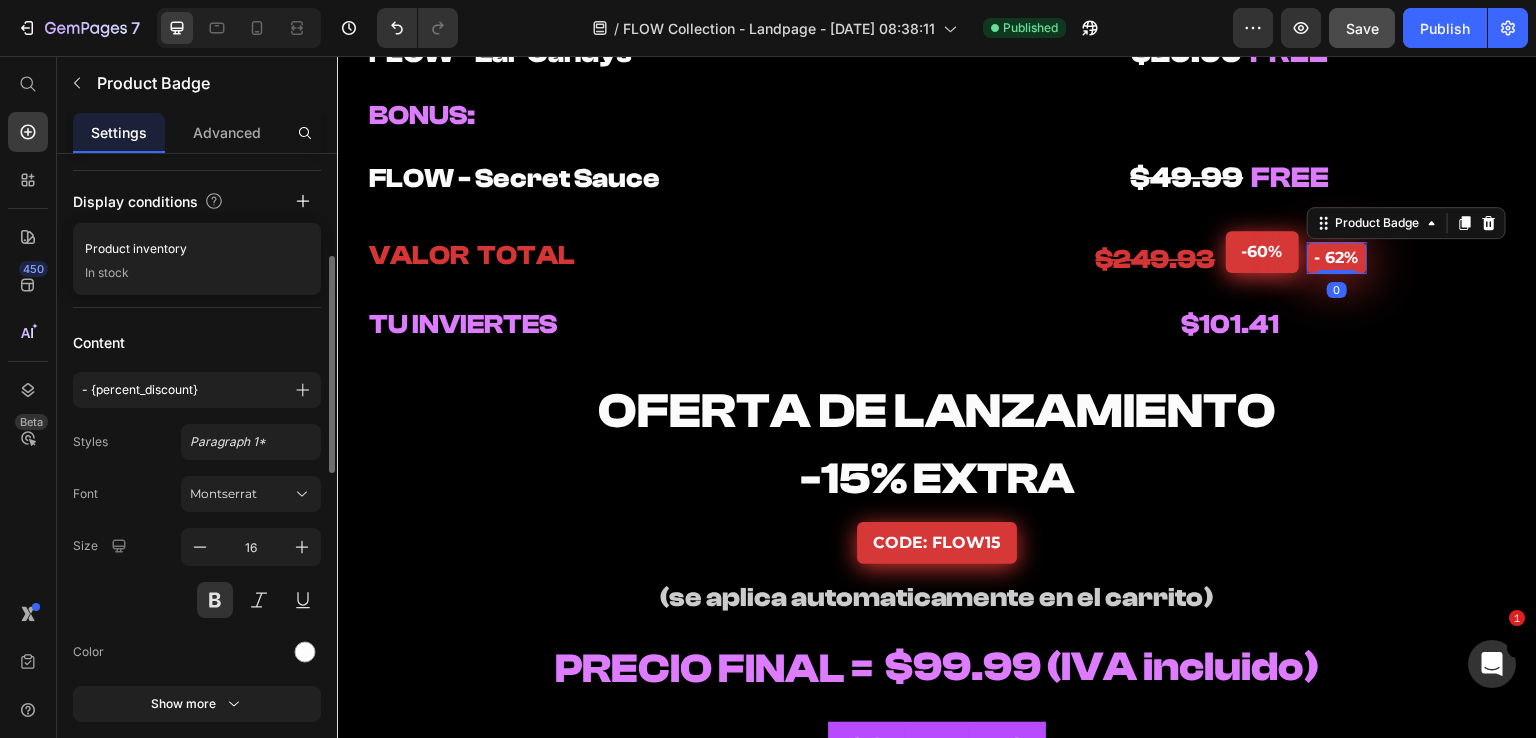 scroll, scrollTop: 500, scrollLeft: 0, axis: vertical 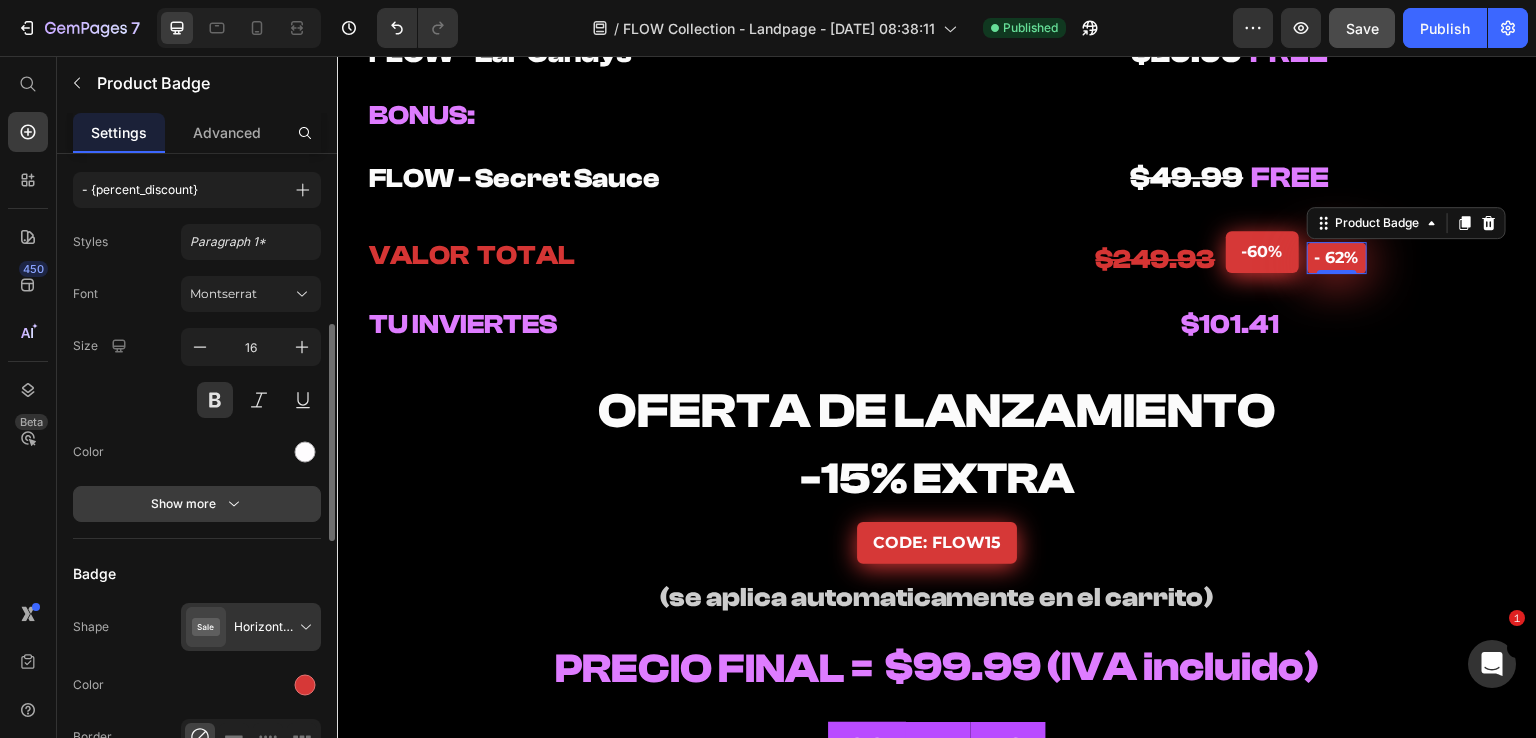 click on "Show more" at bounding box center (197, 504) 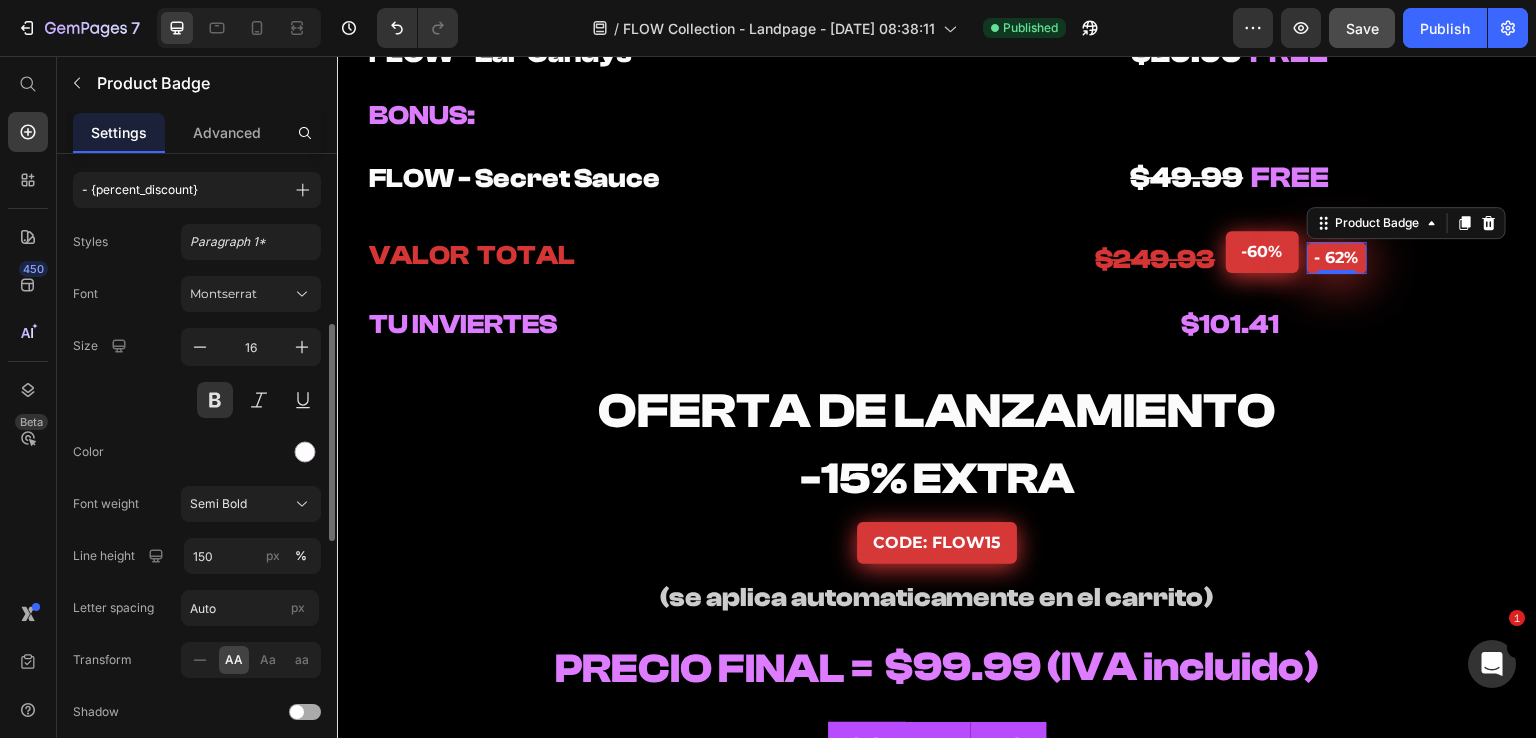 scroll, scrollTop: 600, scrollLeft: 0, axis: vertical 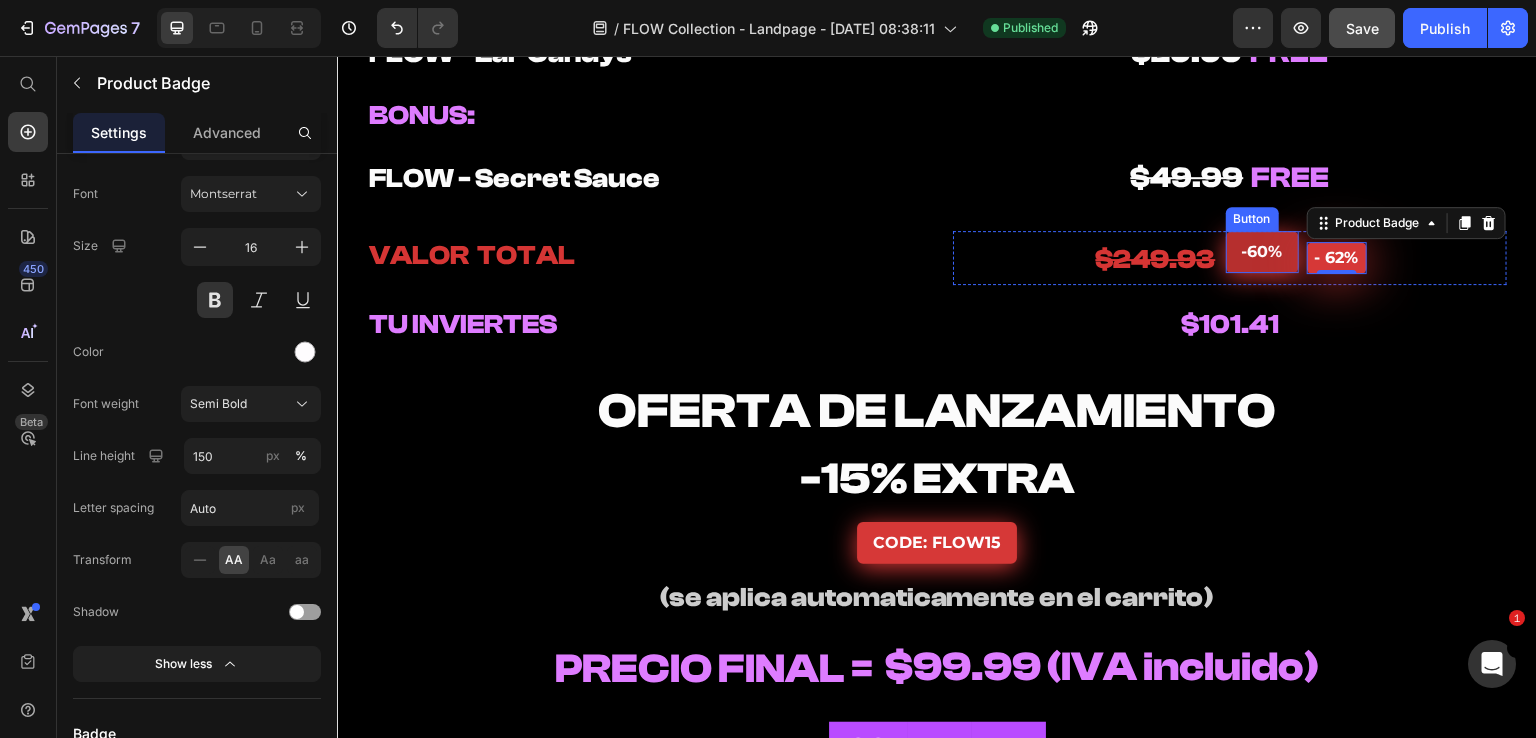 click on "-60%" at bounding box center (1262, 252) 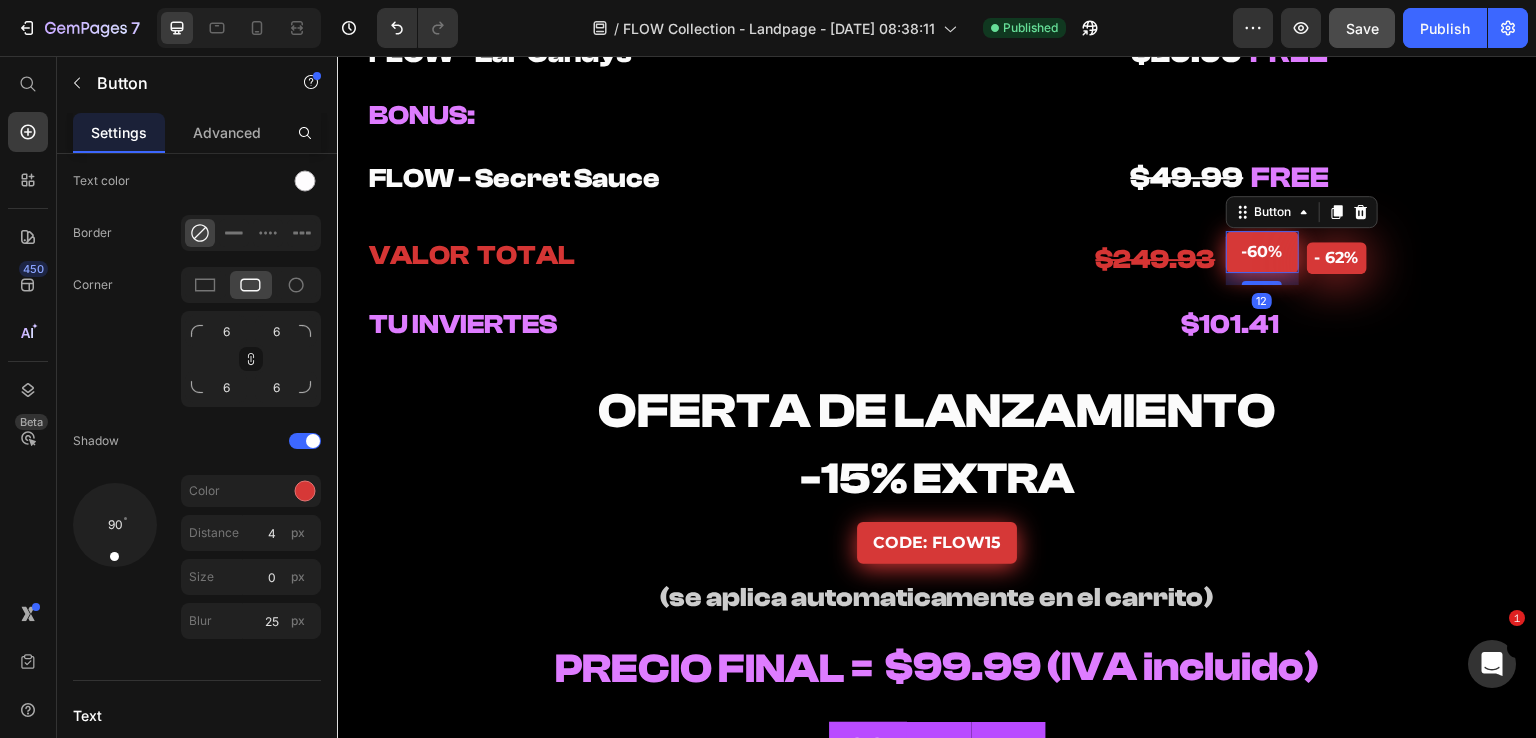 scroll, scrollTop: 0, scrollLeft: 0, axis: both 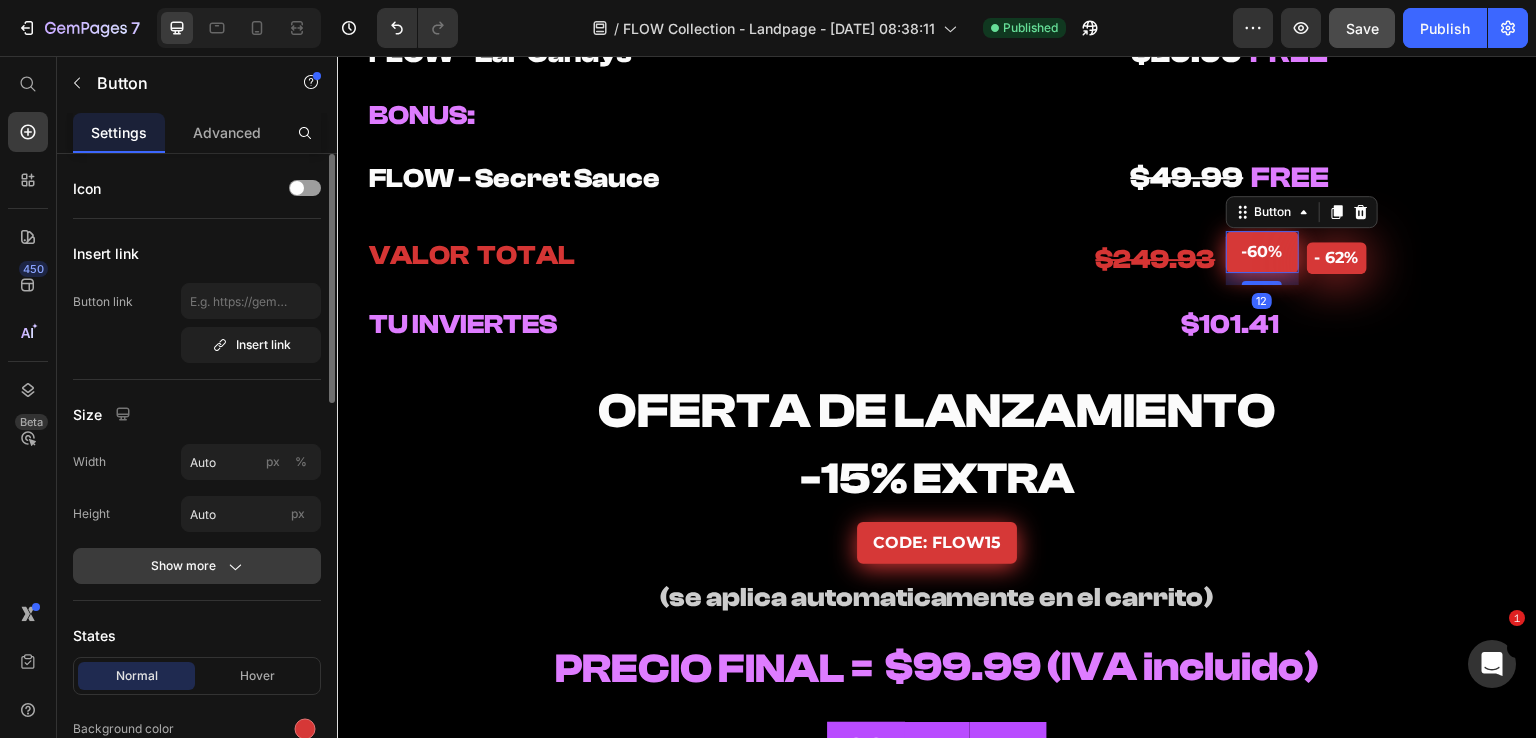 click on "Show more" at bounding box center (197, 566) 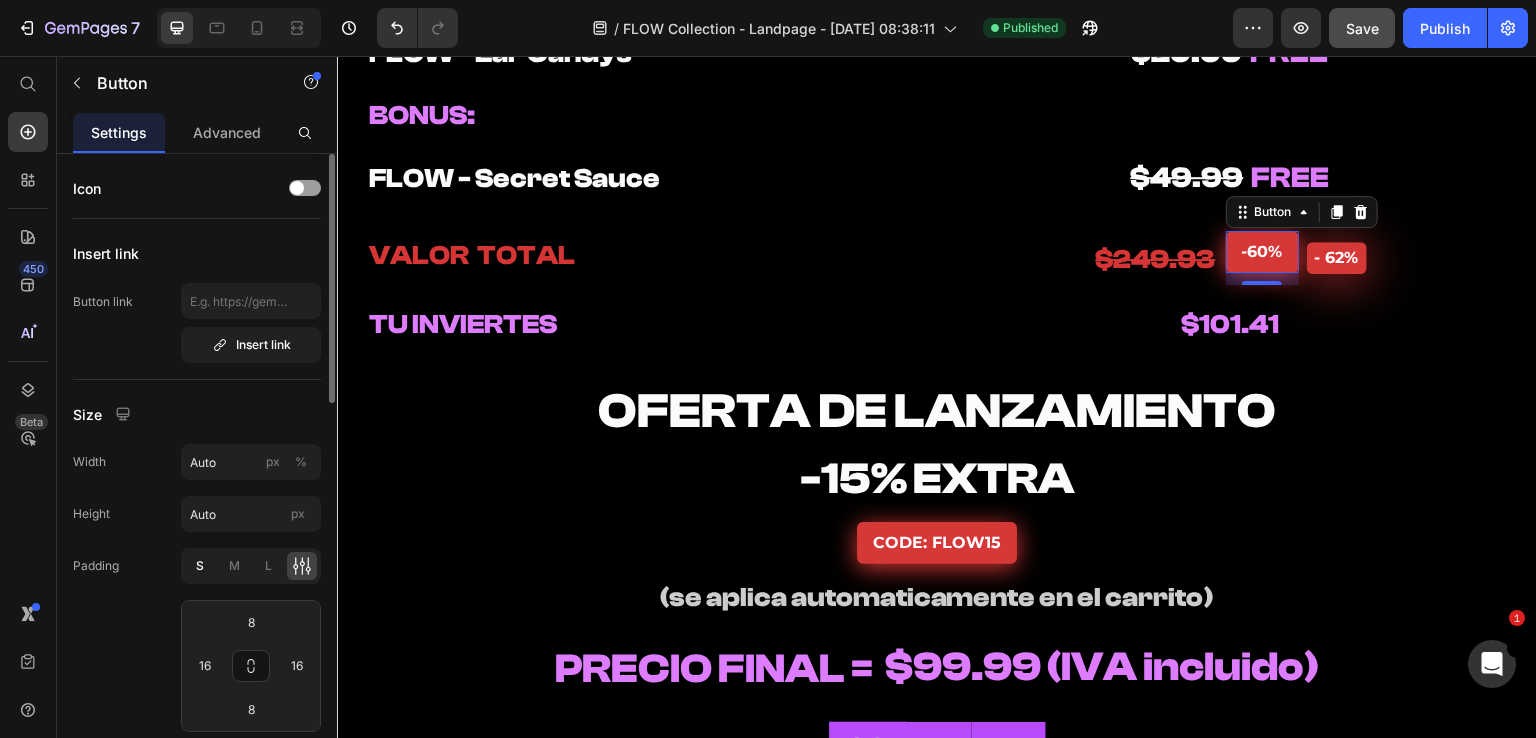 click on "S" 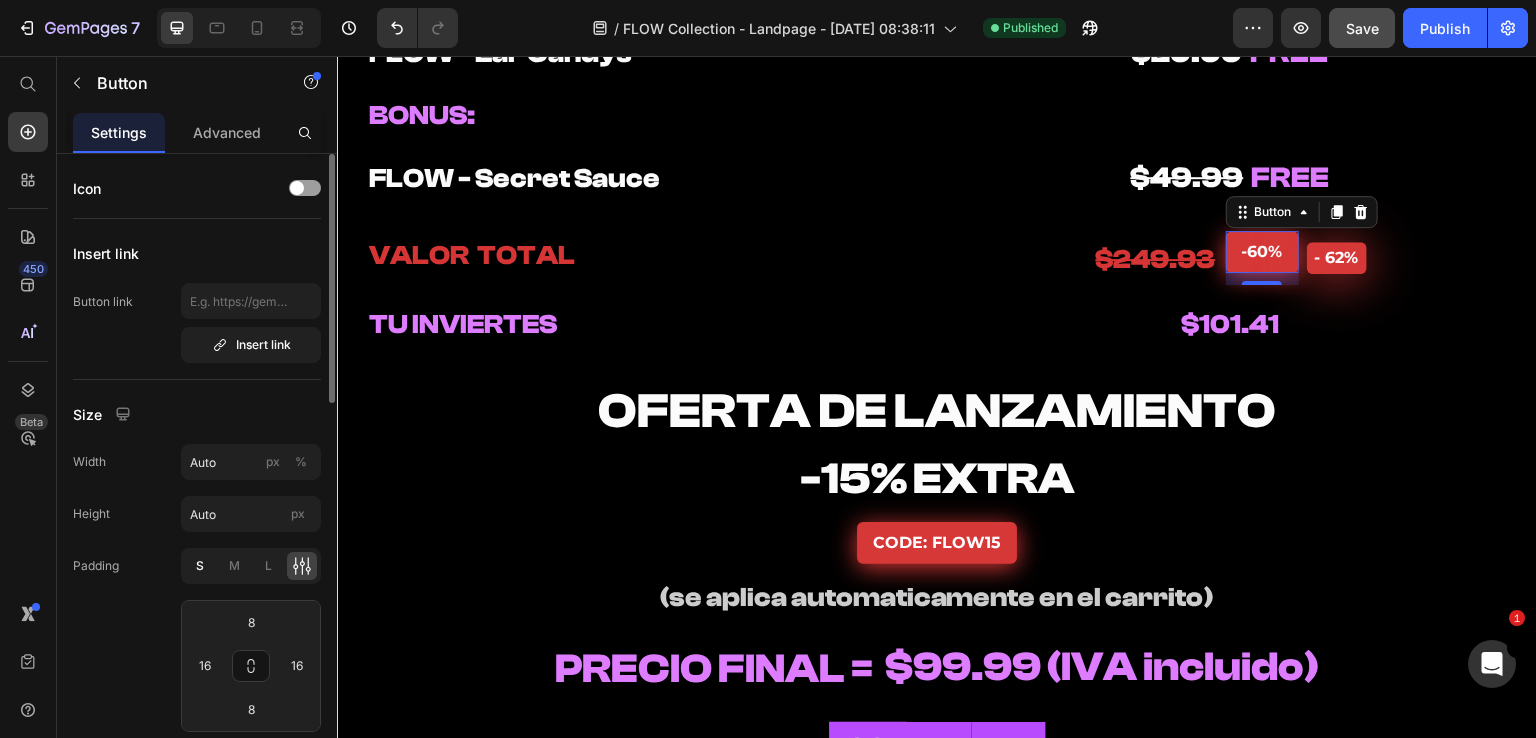 type on "4" 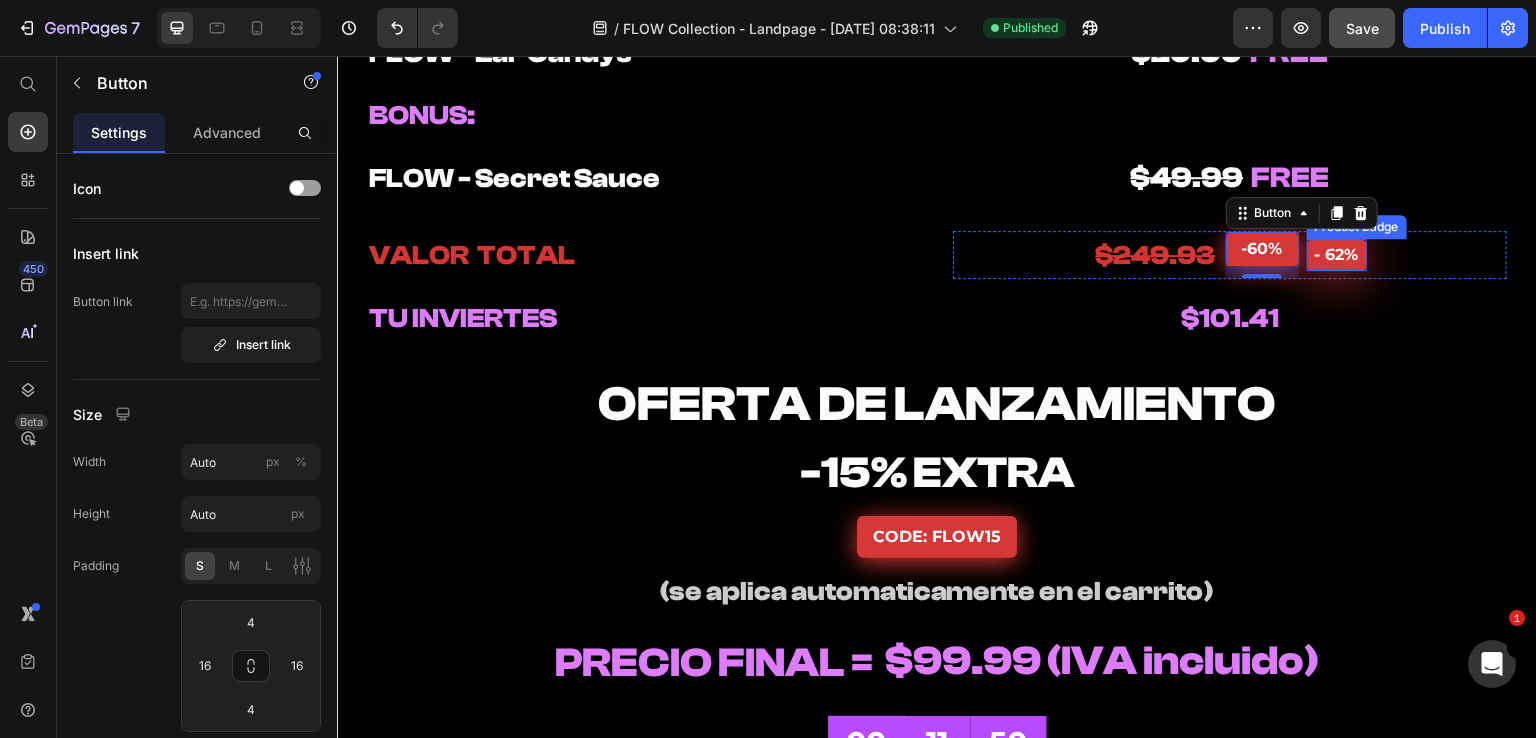 click on "- 62%" at bounding box center (1337, 255) 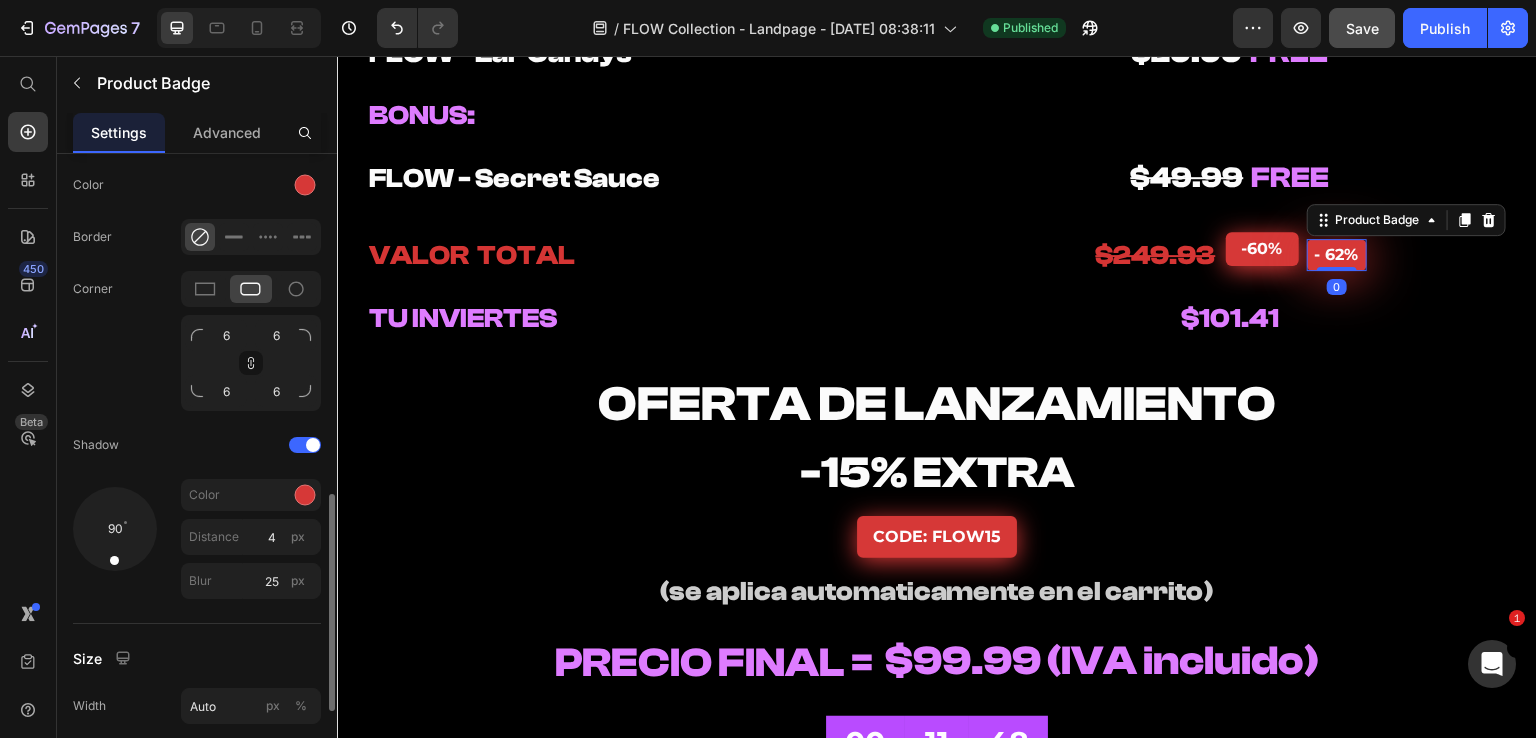 scroll, scrollTop: 500, scrollLeft: 0, axis: vertical 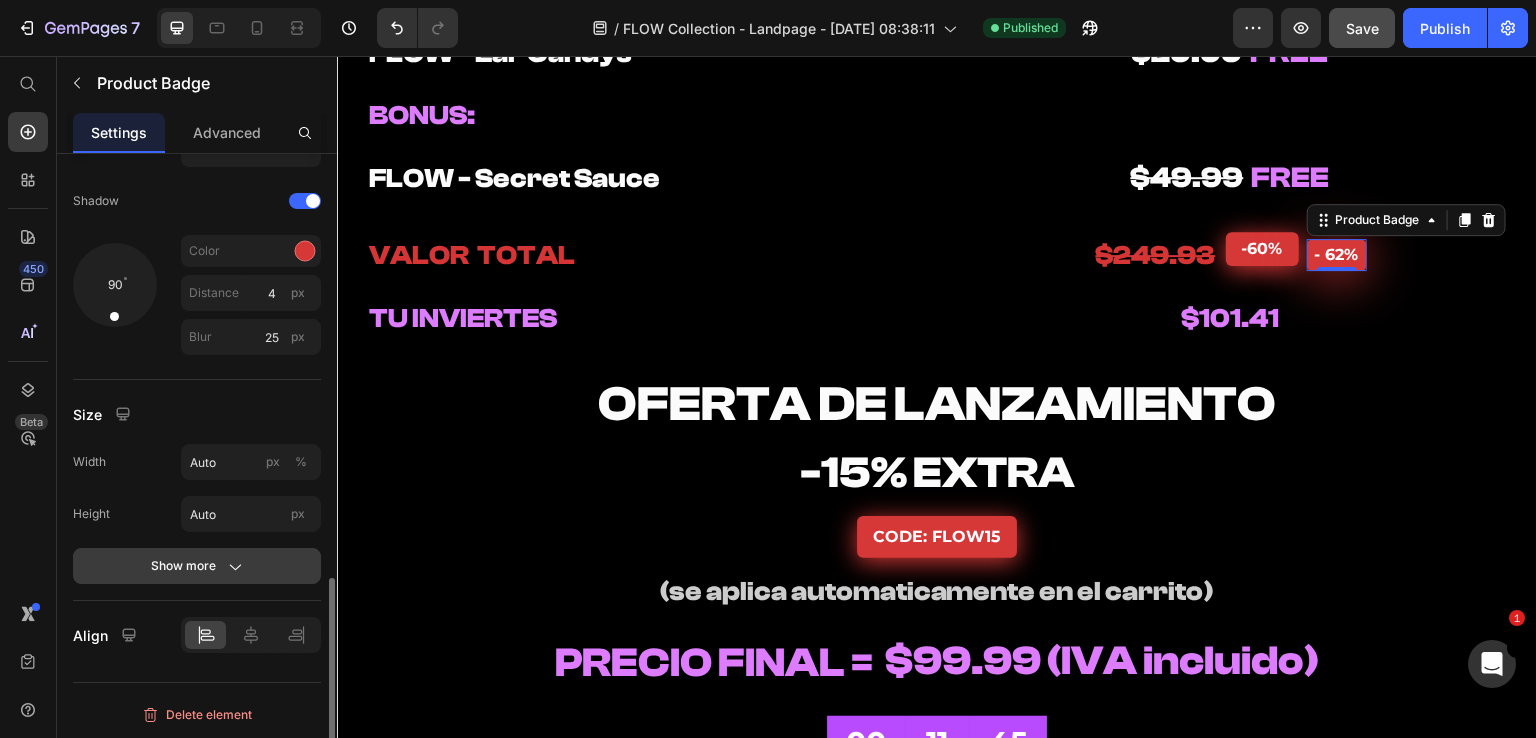 click on "Show more" 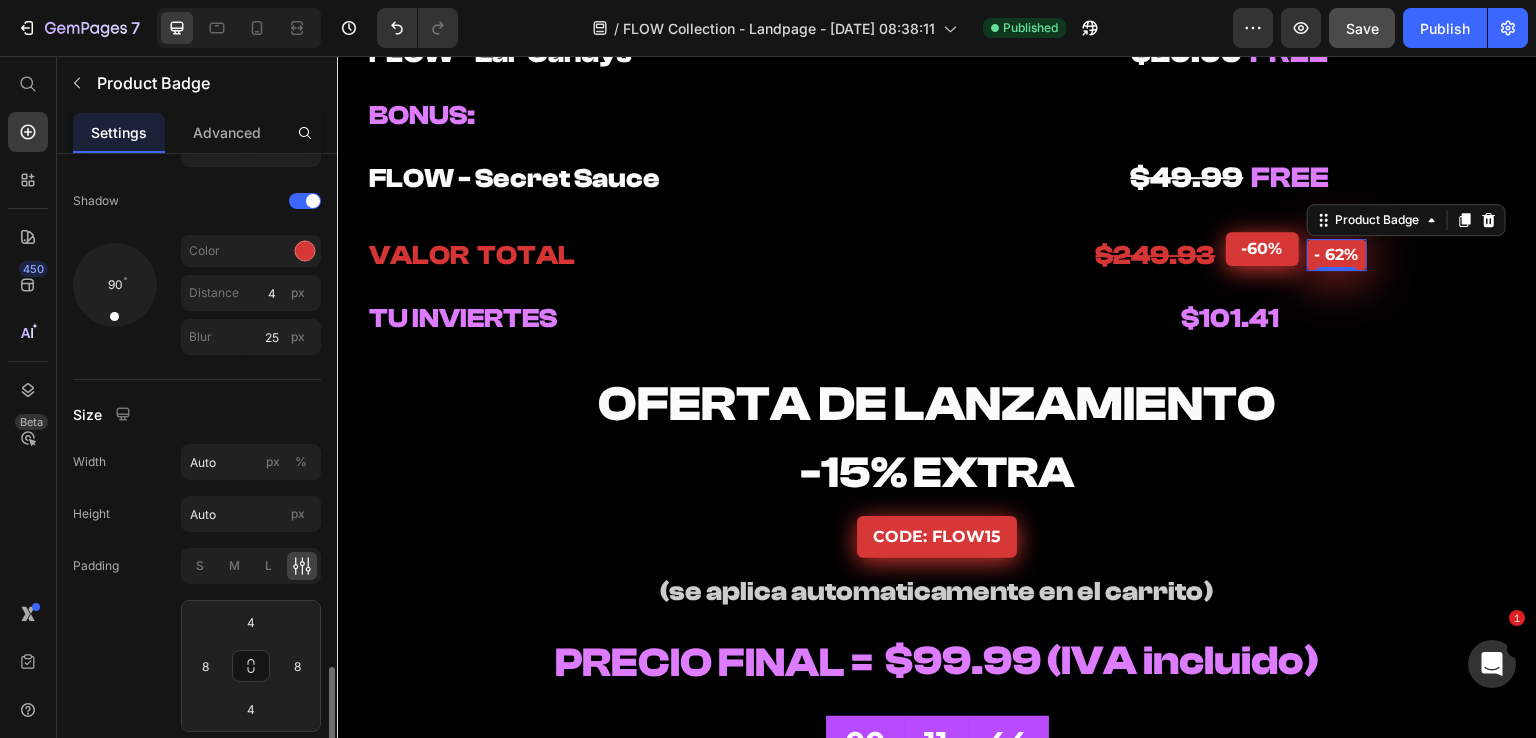 scroll, scrollTop: 1344, scrollLeft: 0, axis: vertical 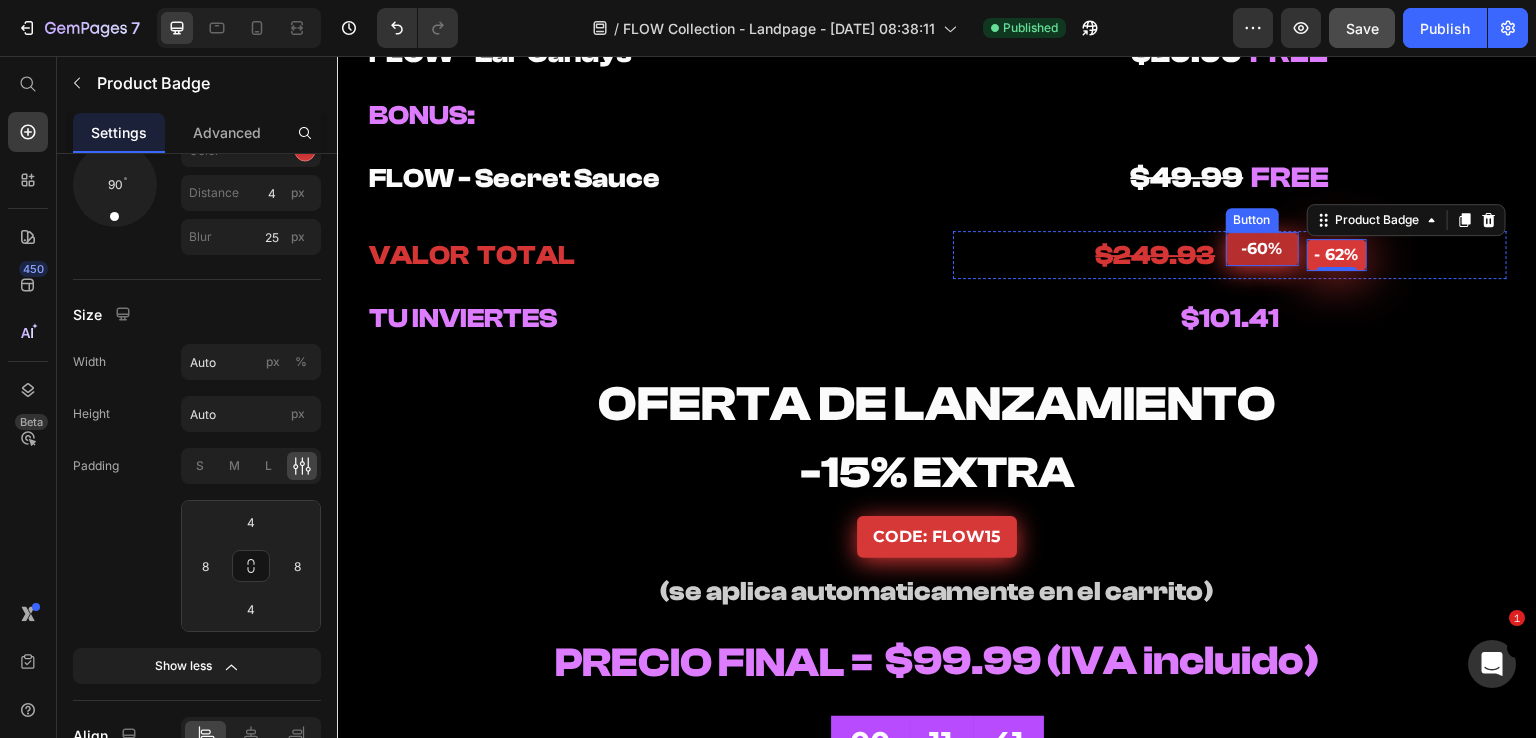 click on "-60%" at bounding box center [1262, 249] 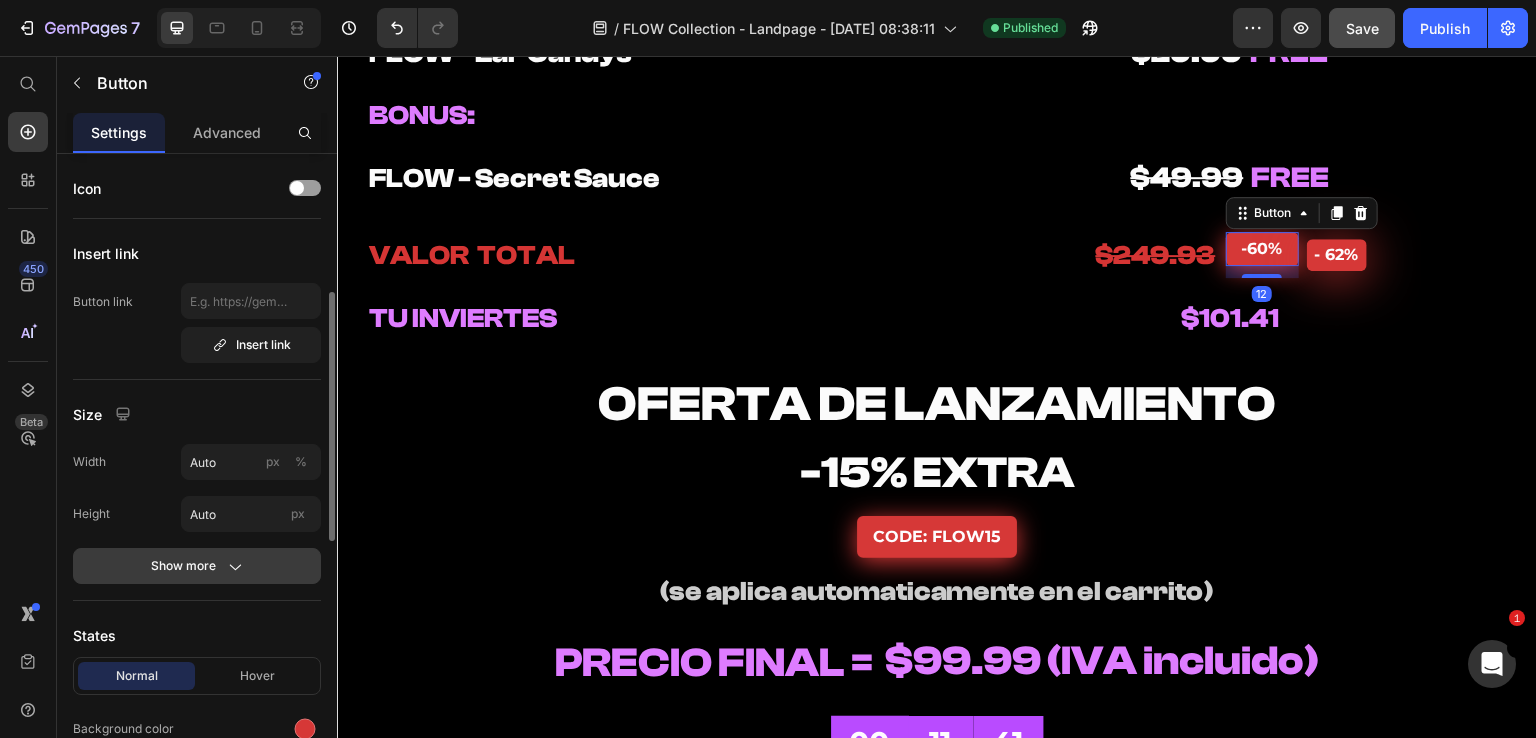 scroll, scrollTop: 100, scrollLeft: 0, axis: vertical 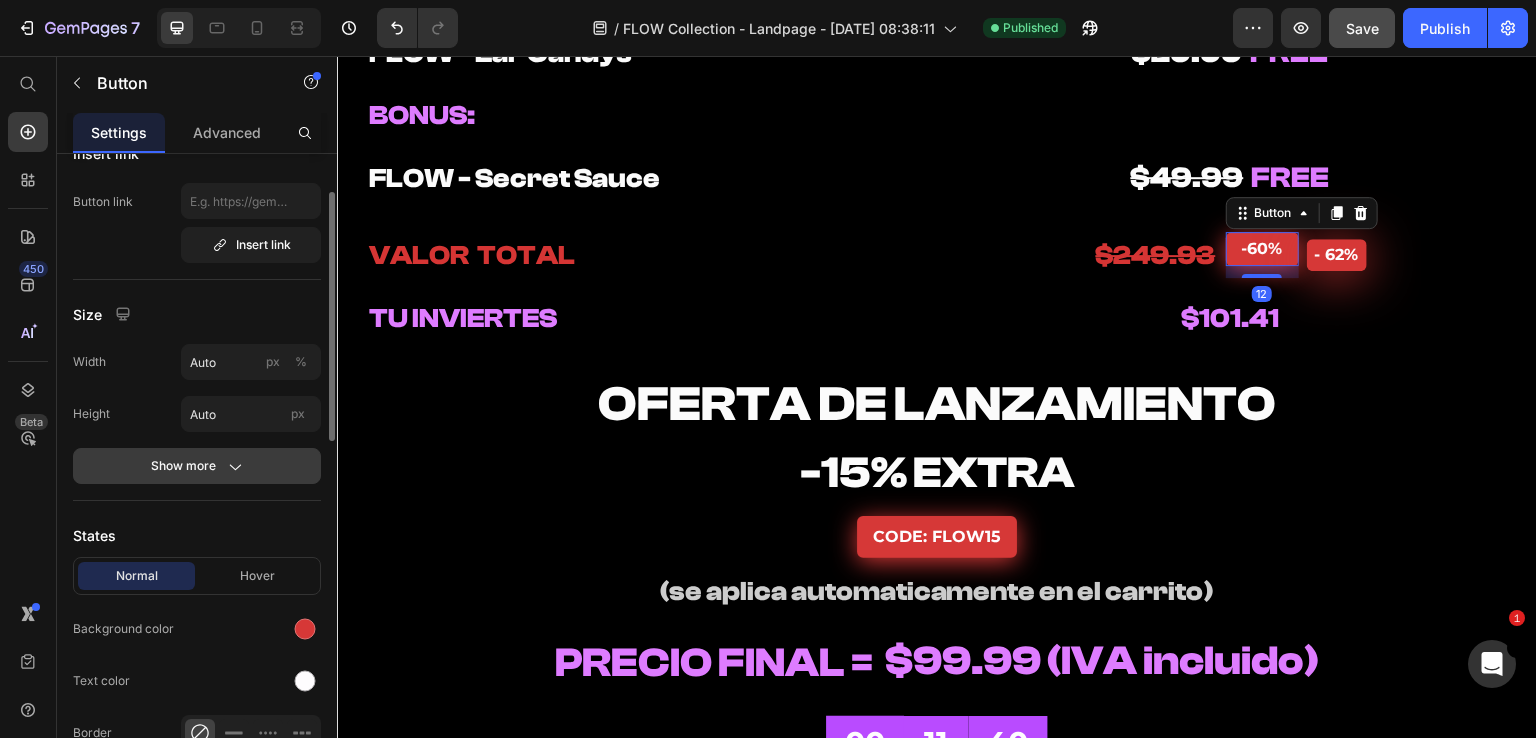 click on "Show more" 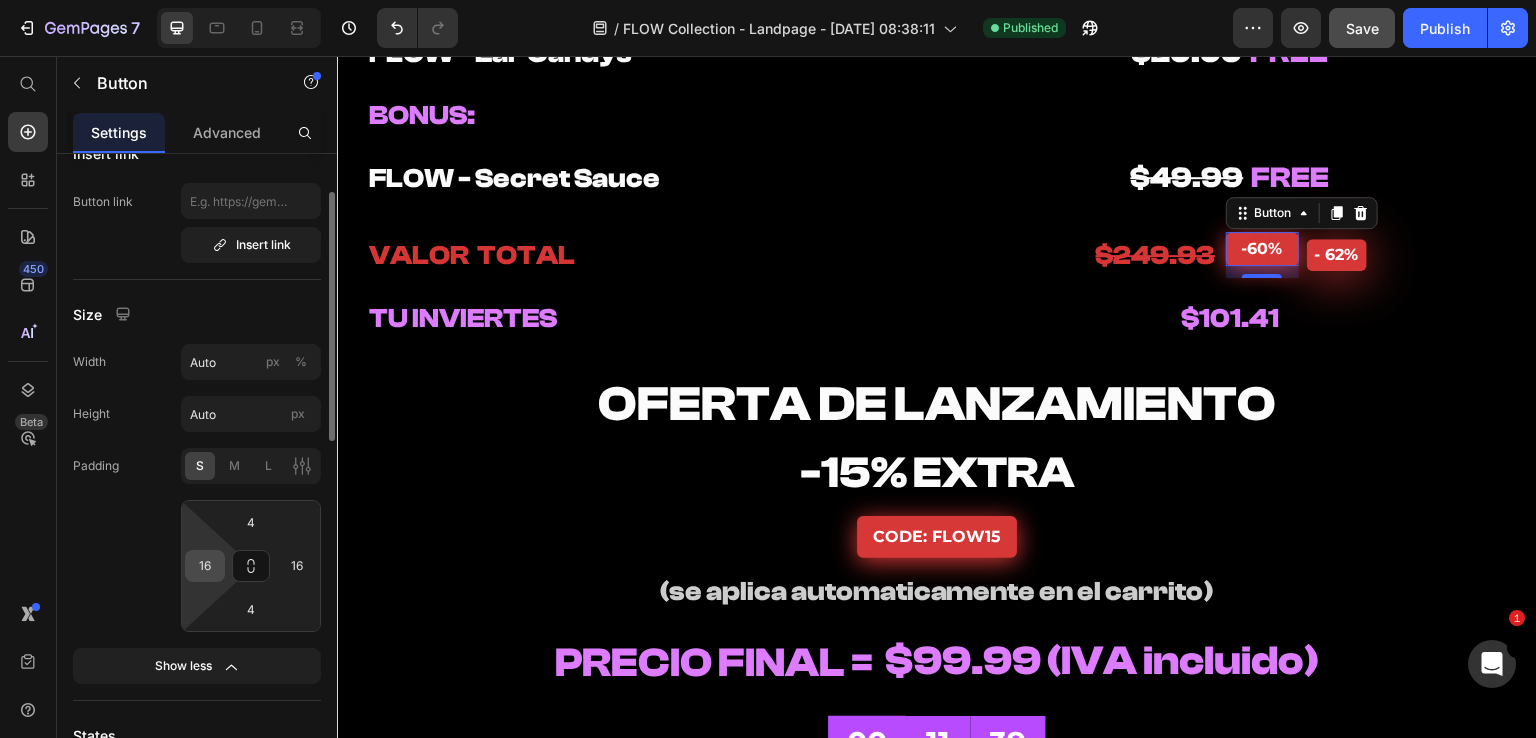 click on "16" at bounding box center (205, 566) 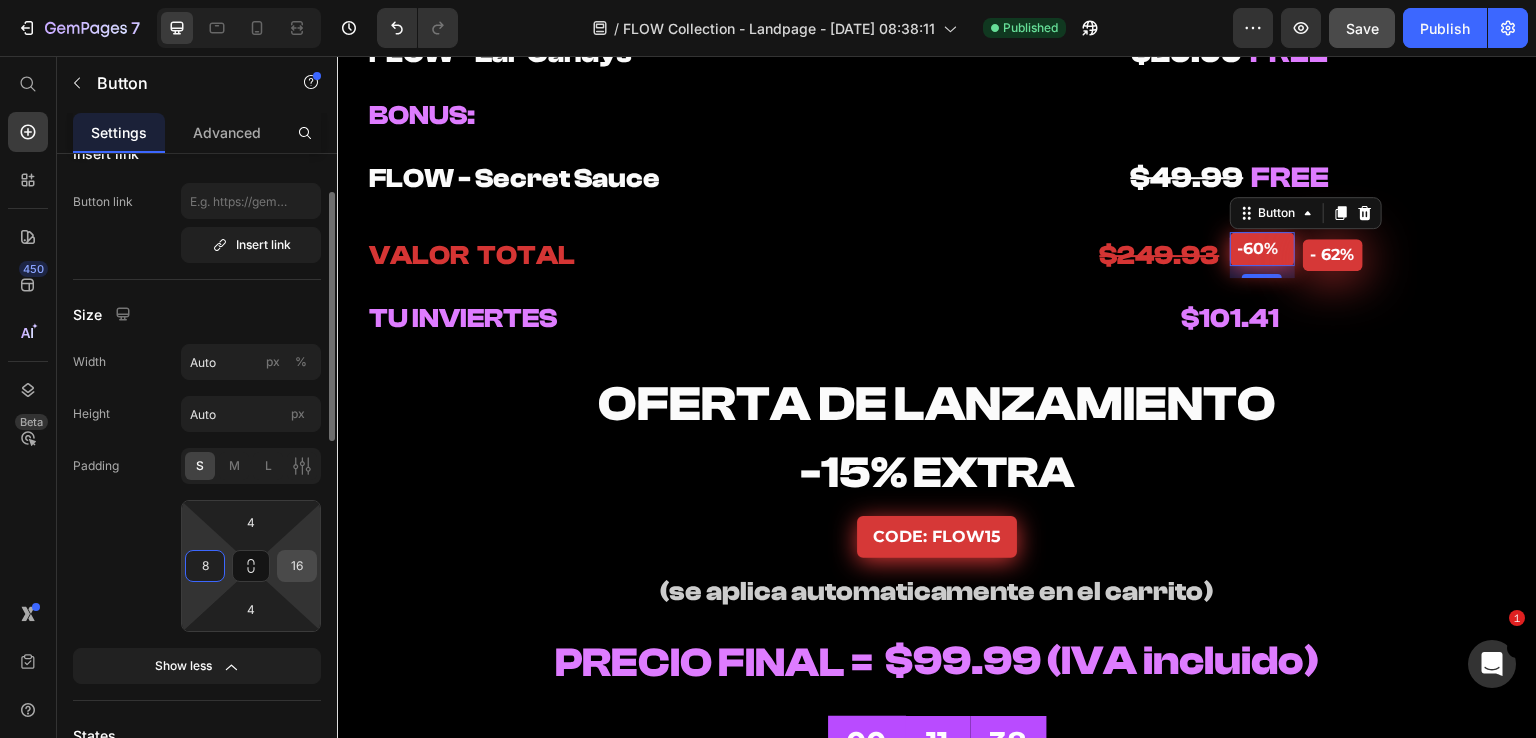 type on "8" 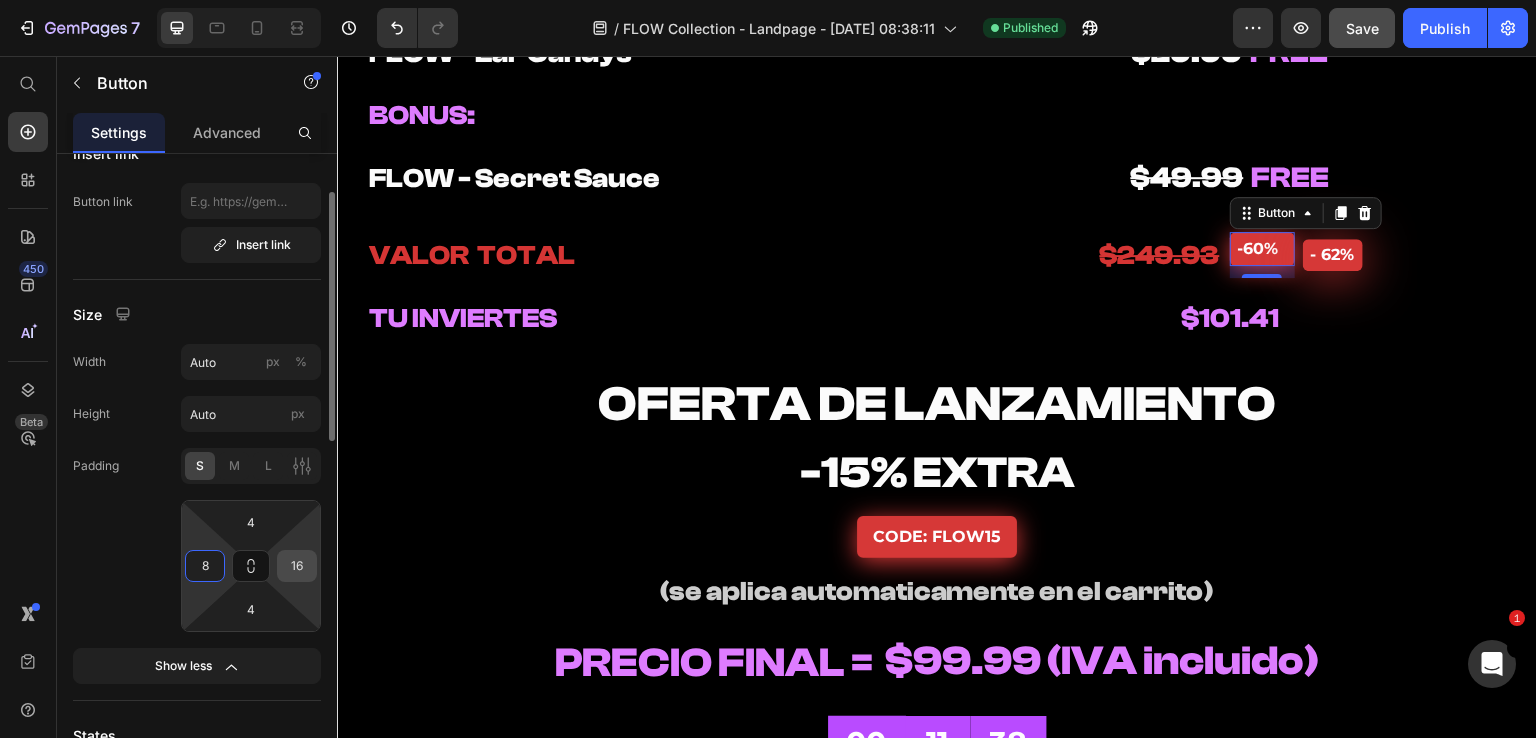 click on "16" at bounding box center (297, 566) 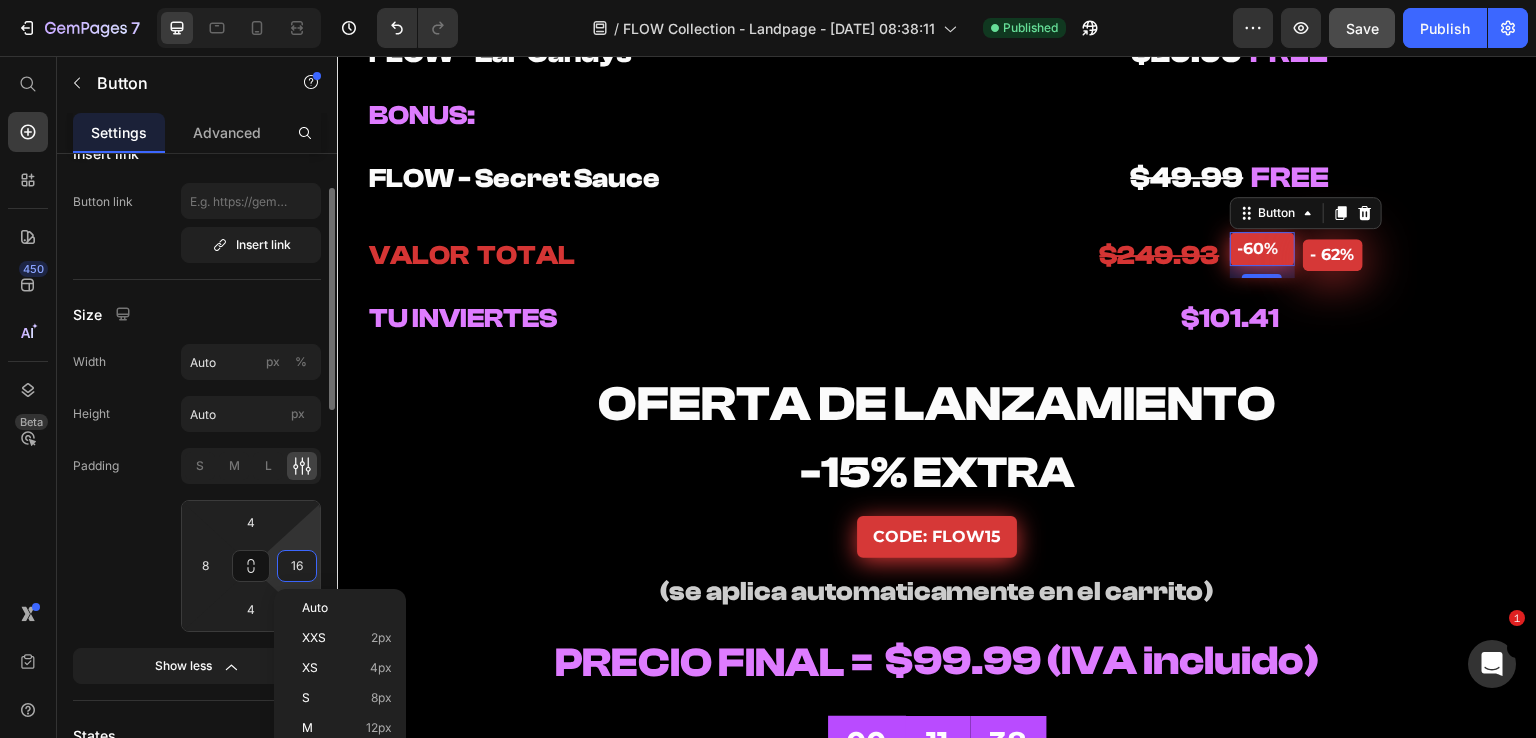 type on "8" 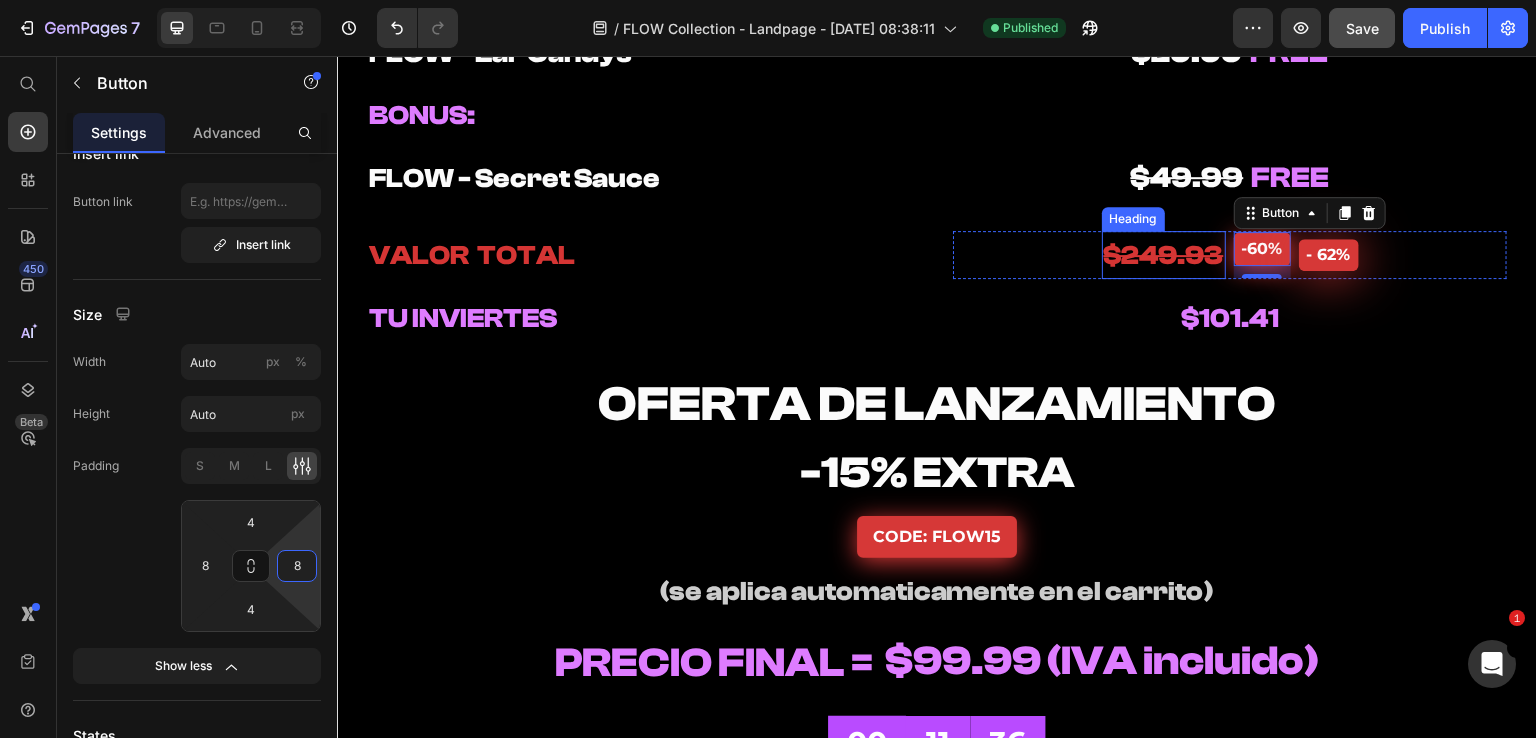 click on "$249.93" at bounding box center (1164, 255) 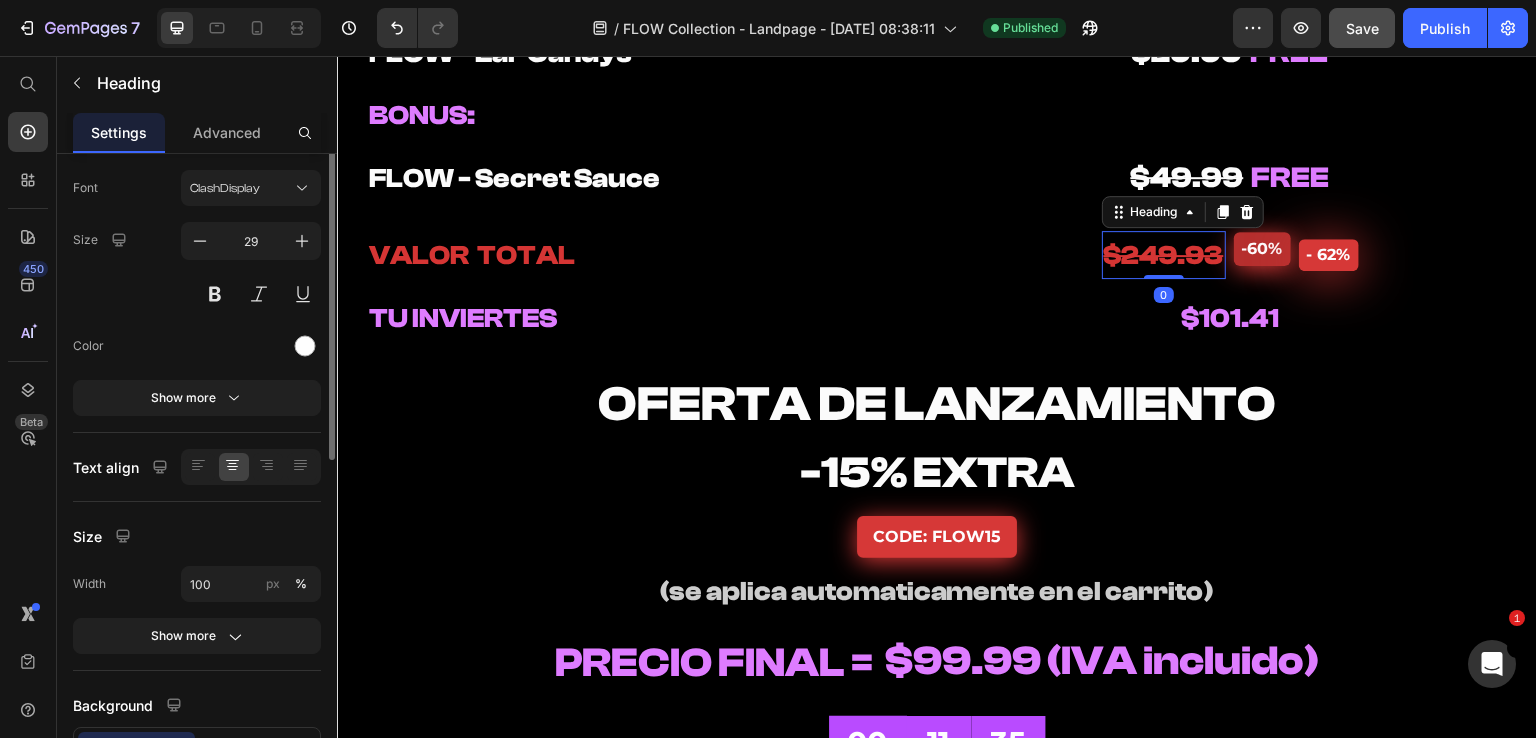 scroll, scrollTop: 0, scrollLeft: 0, axis: both 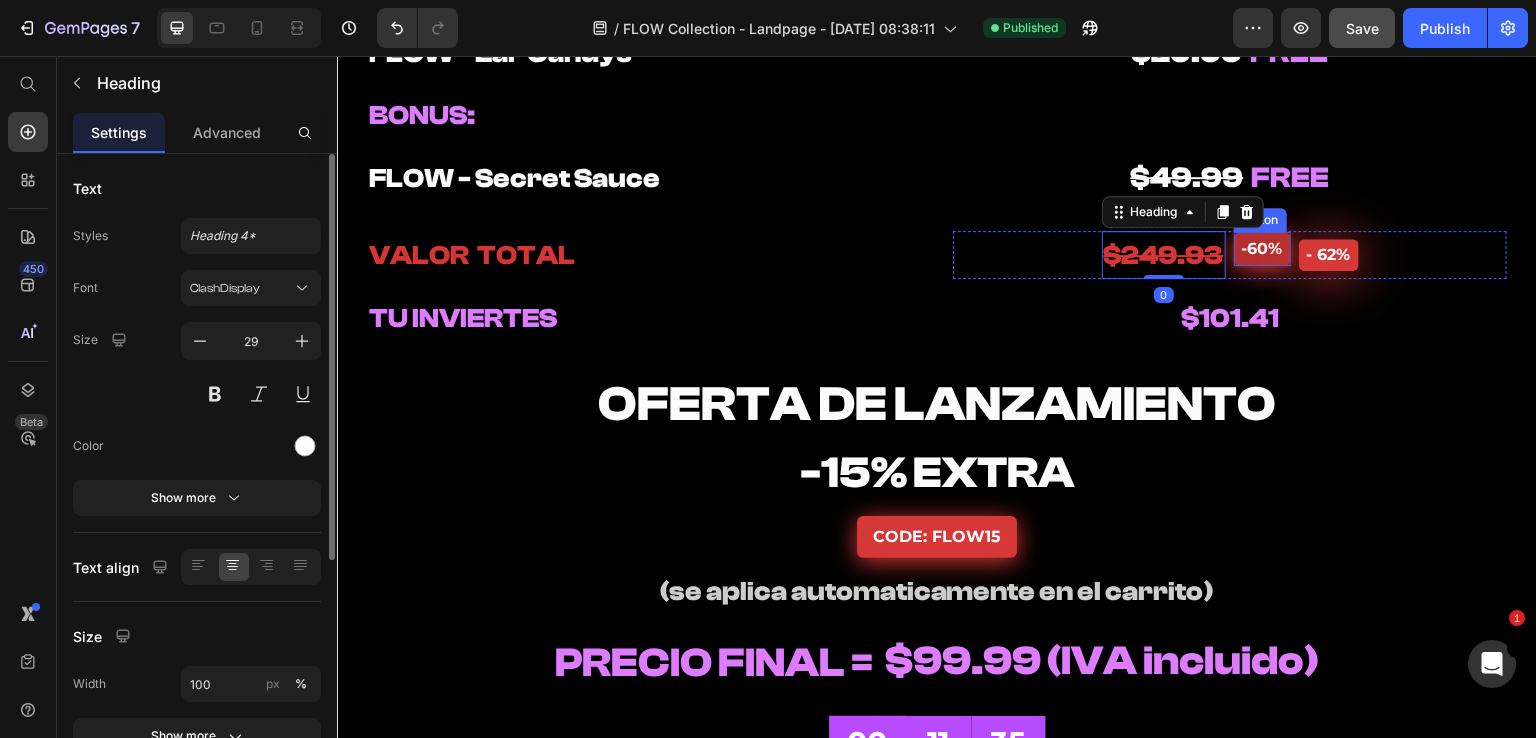 click on "-60%" at bounding box center (1262, 249) 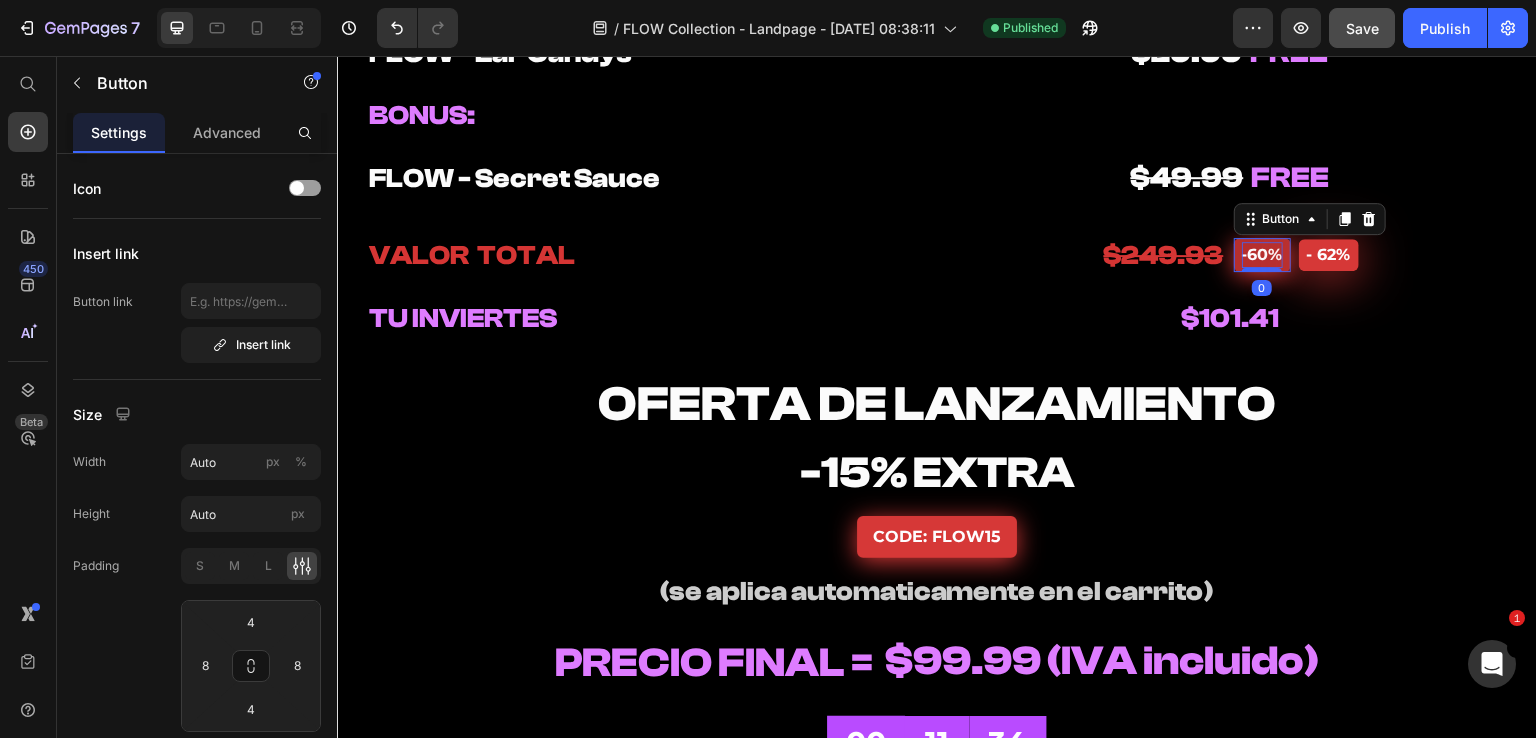 drag, startPoint x: 1255, startPoint y: 276, endPoint x: 1267, endPoint y: 254, distance: 25.059929 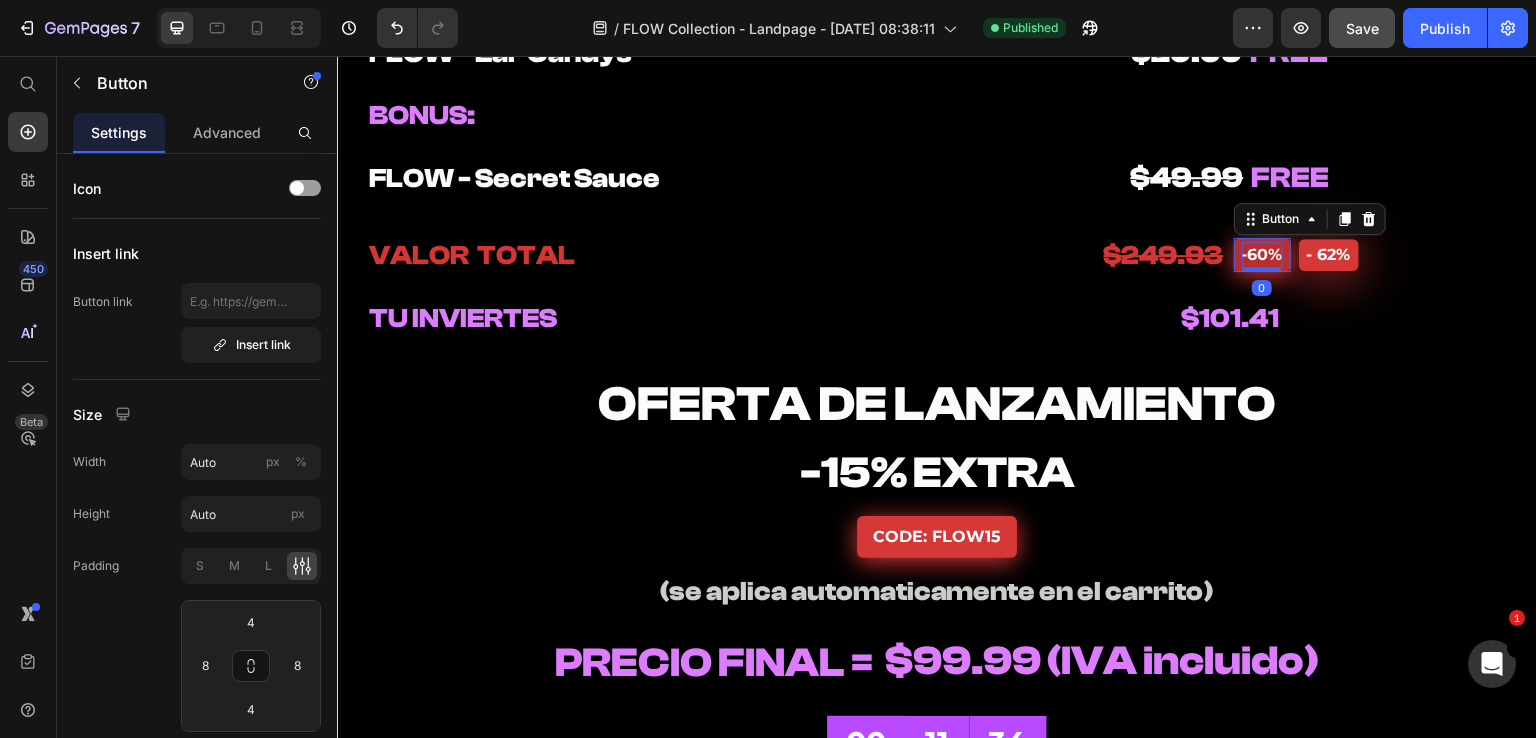 click on "-60% Button   0" at bounding box center [1262, 255] 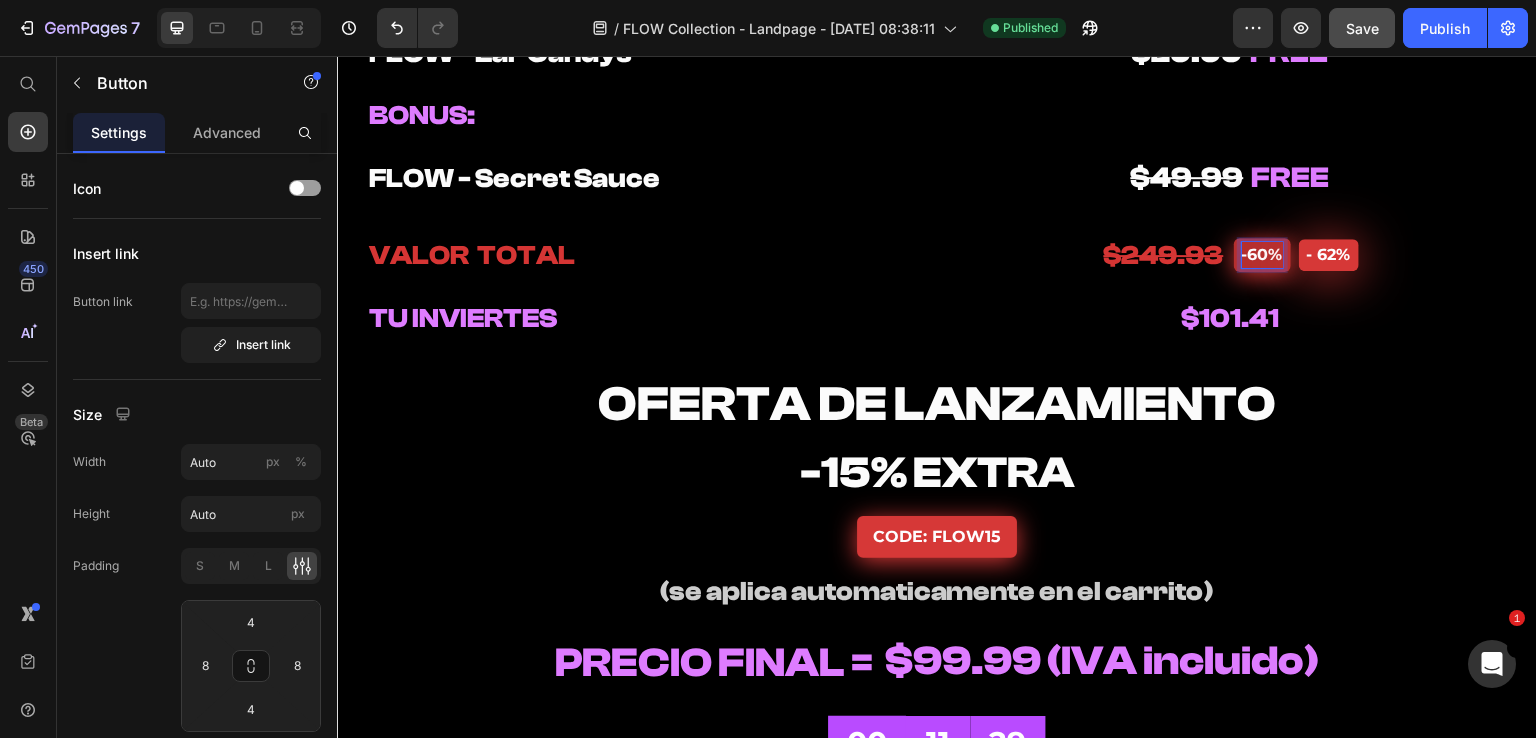 click on "-60%" at bounding box center (1262, 255) 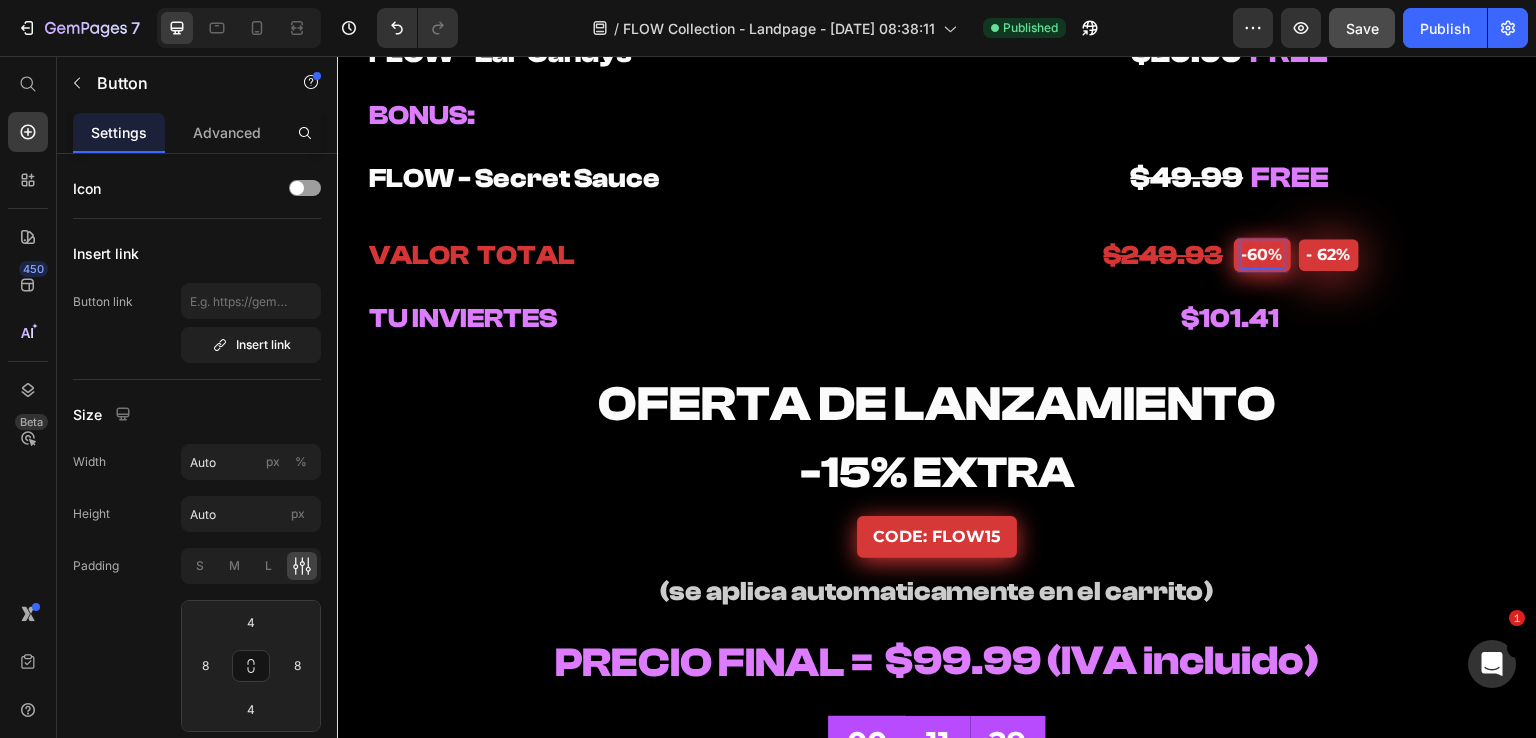 click on "-60%" at bounding box center (1262, 255) 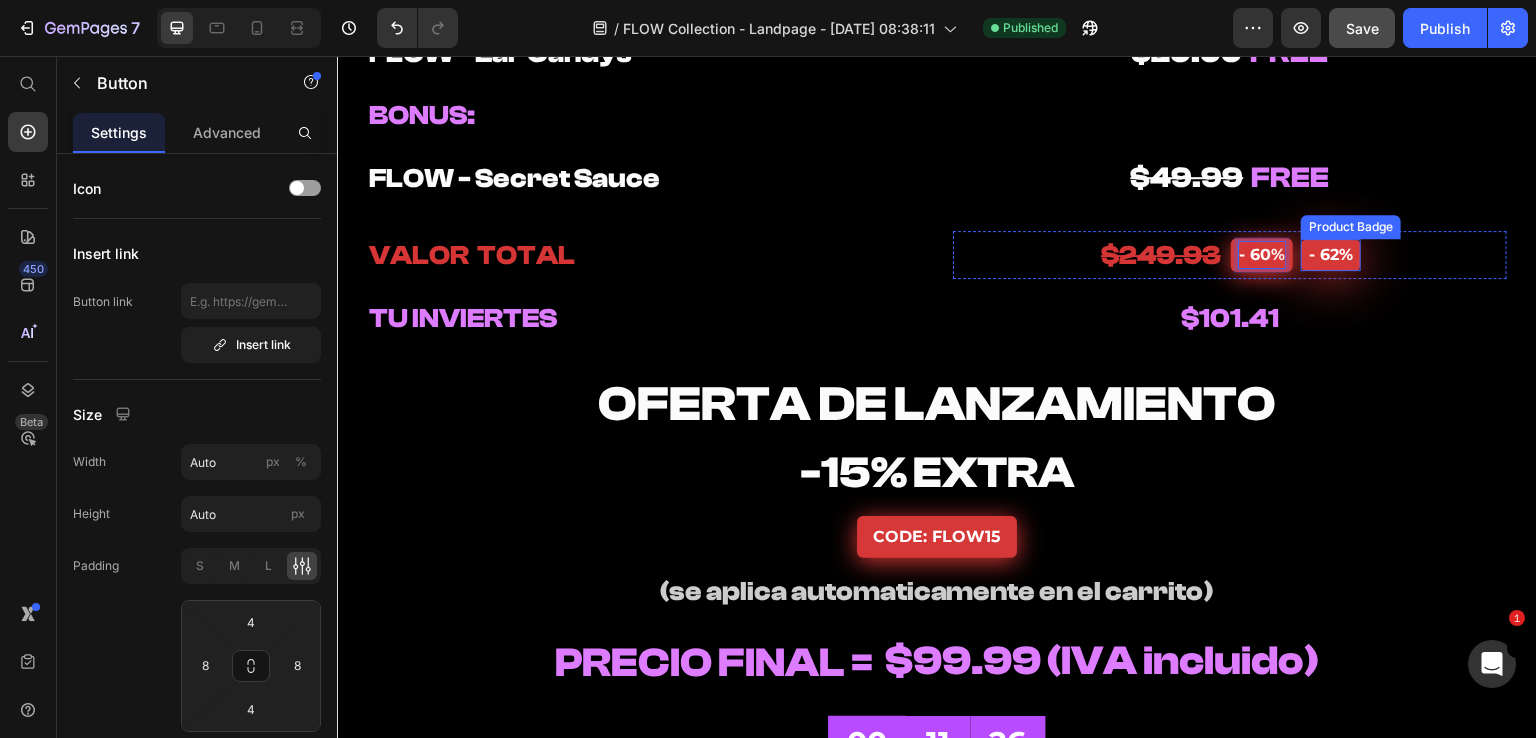 click on "- 62%" at bounding box center [1331, 255] 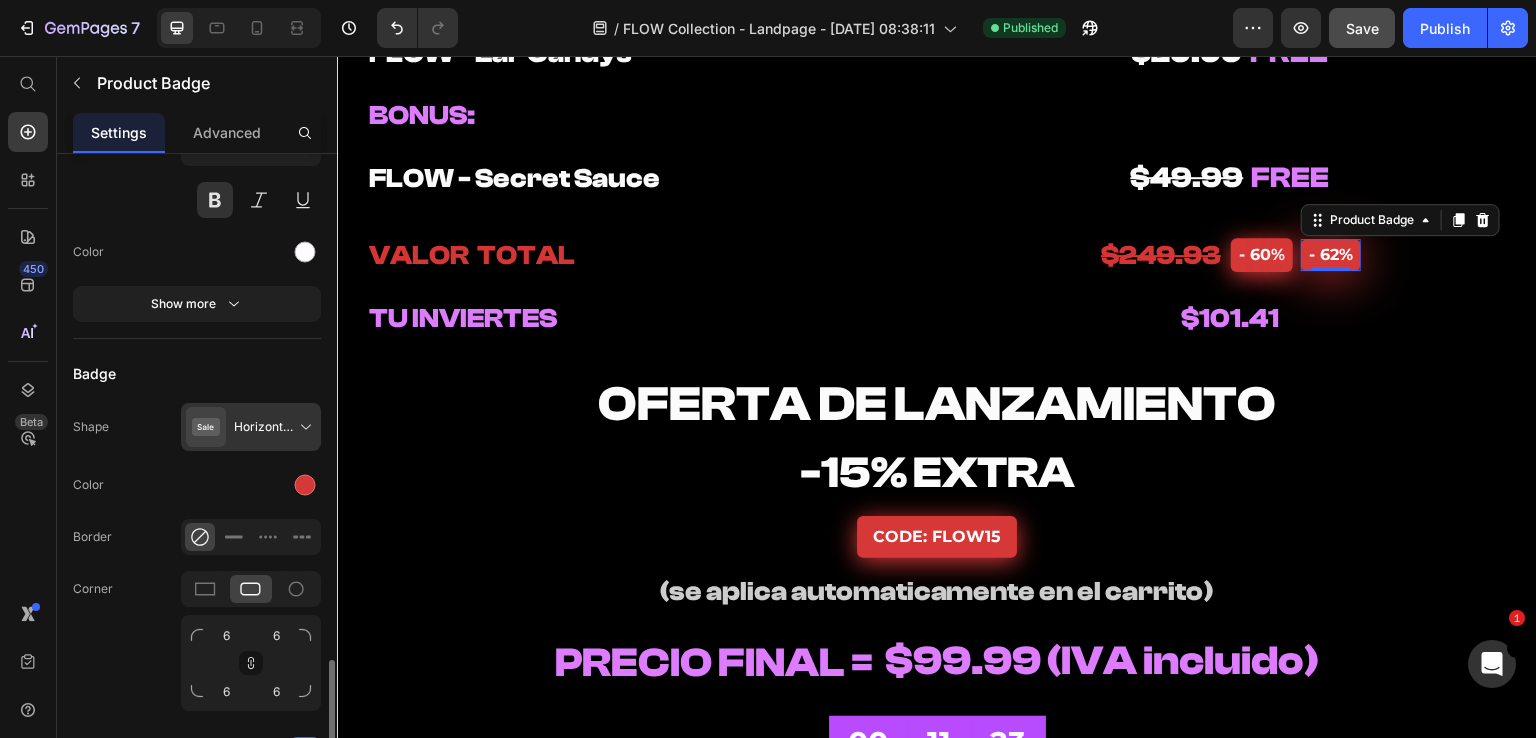 scroll, scrollTop: 900, scrollLeft: 0, axis: vertical 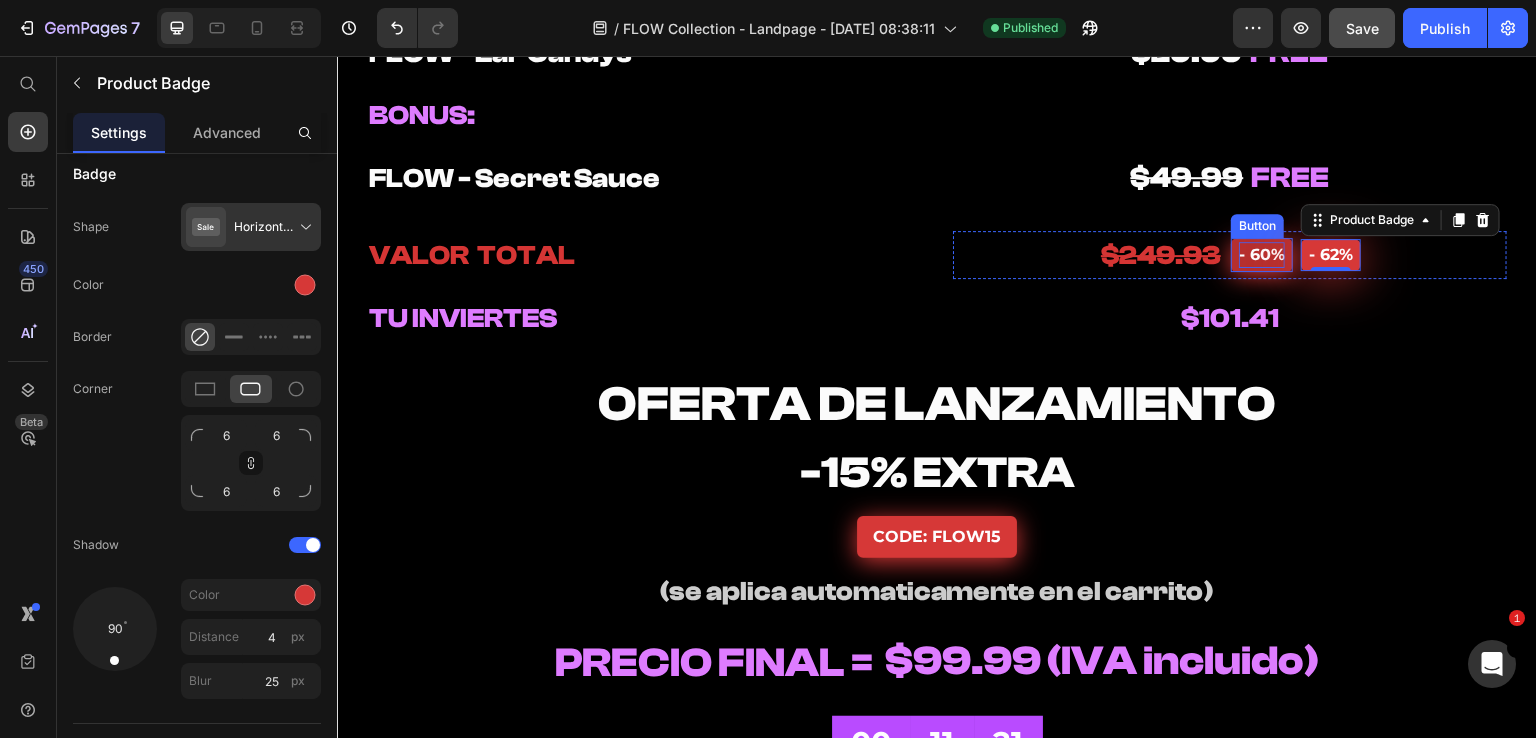click on "- 60%" at bounding box center [1262, 255] 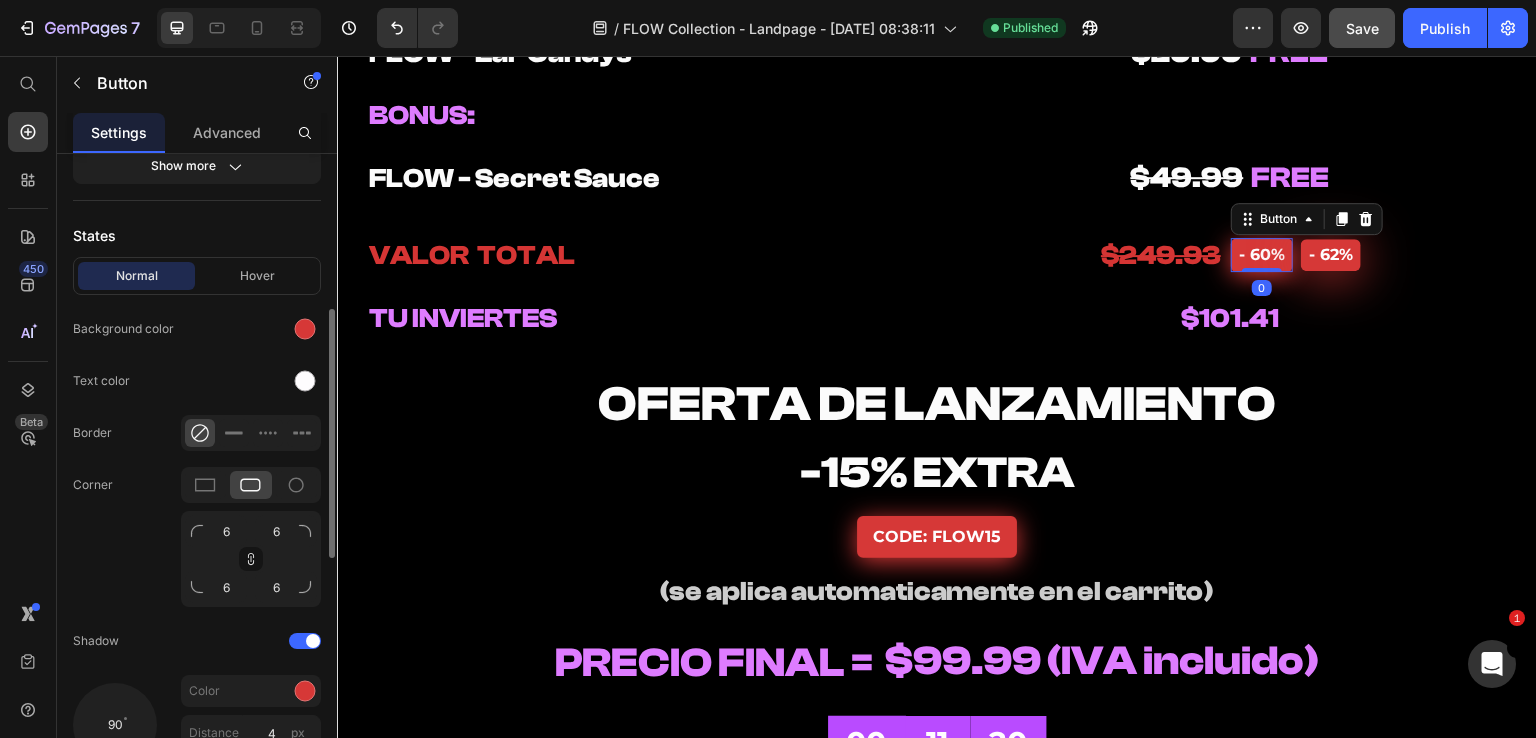 scroll, scrollTop: 500, scrollLeft: 0, axis: vertical 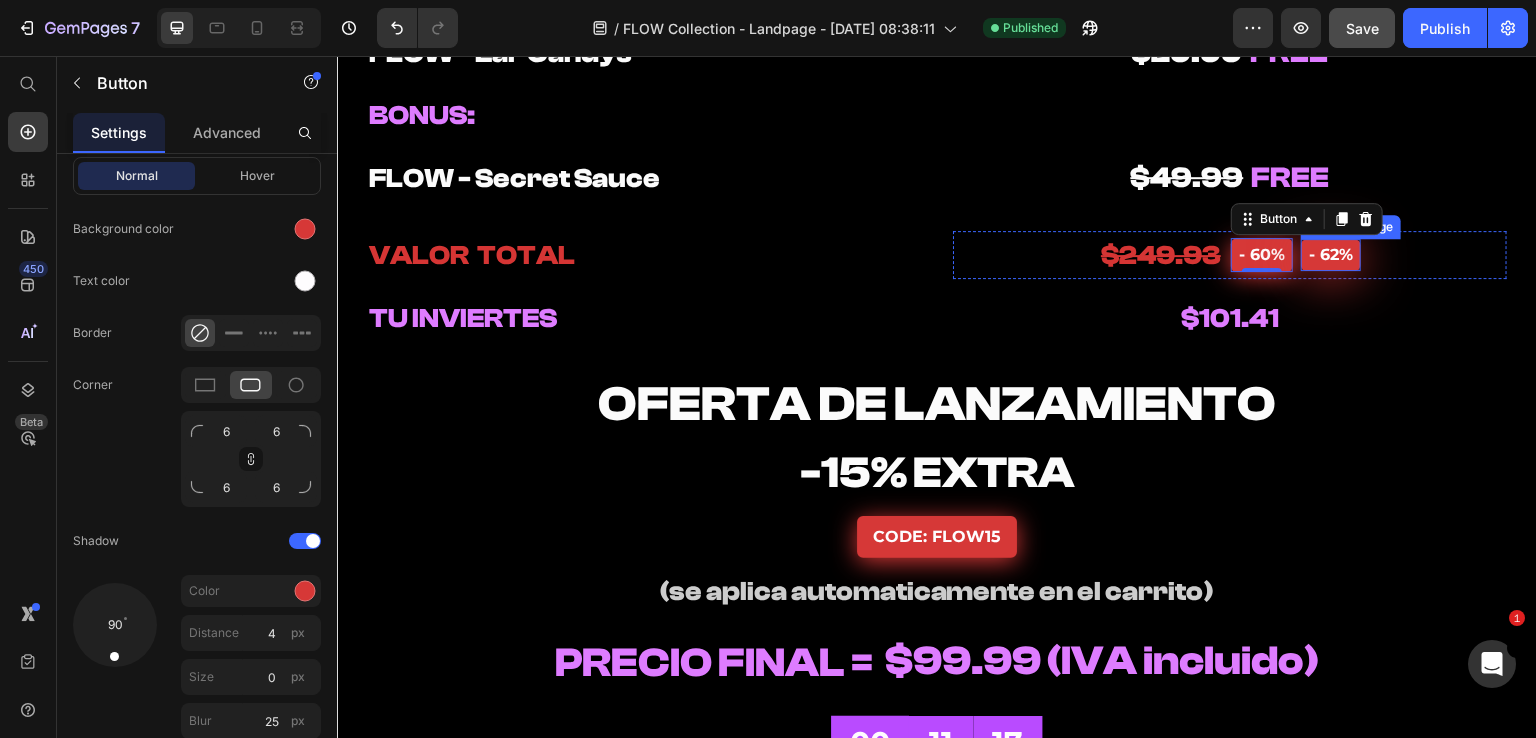 click on "- 62%" at bounding box center (1331, 255) 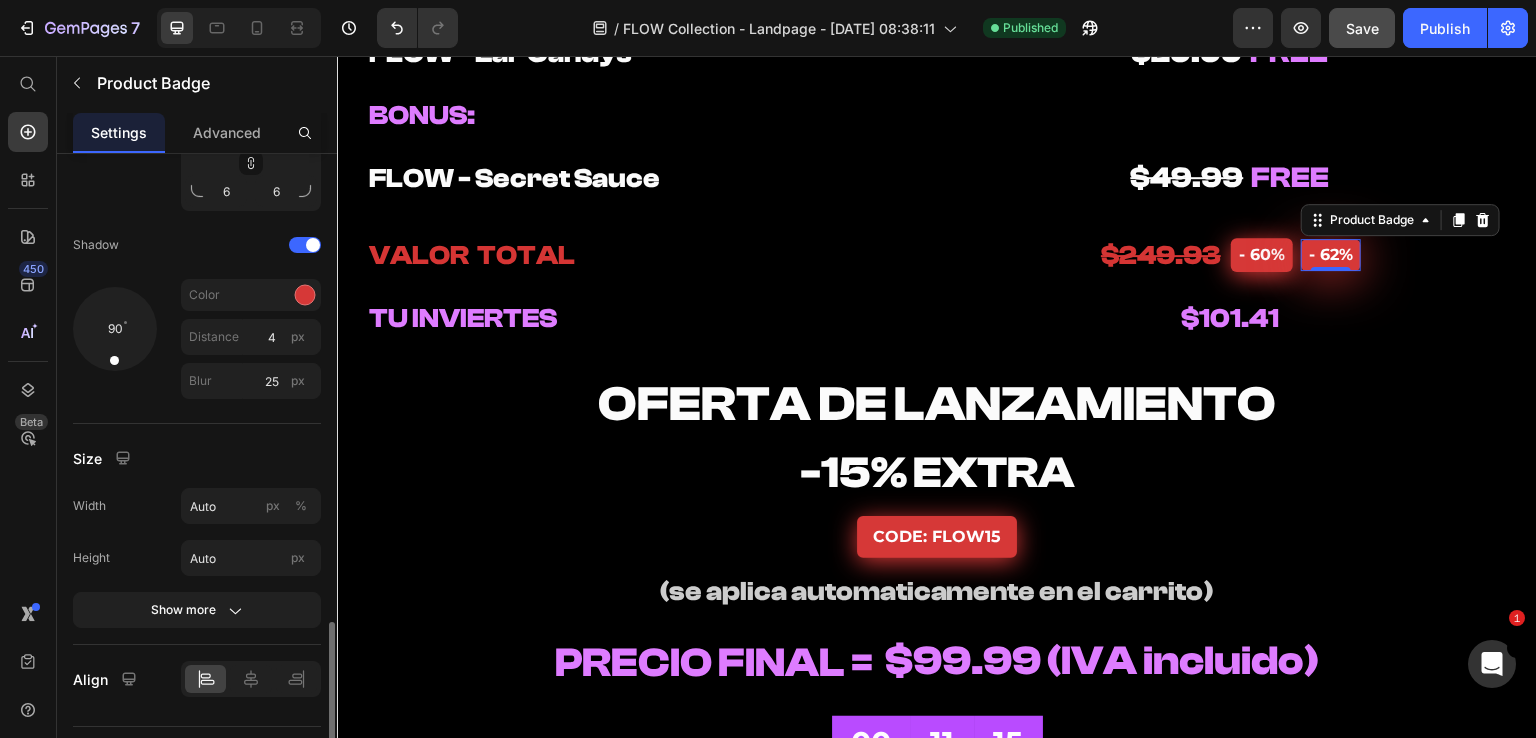 scroll, scrollTop: 1244, scrollLeft: 0, axis: vertical 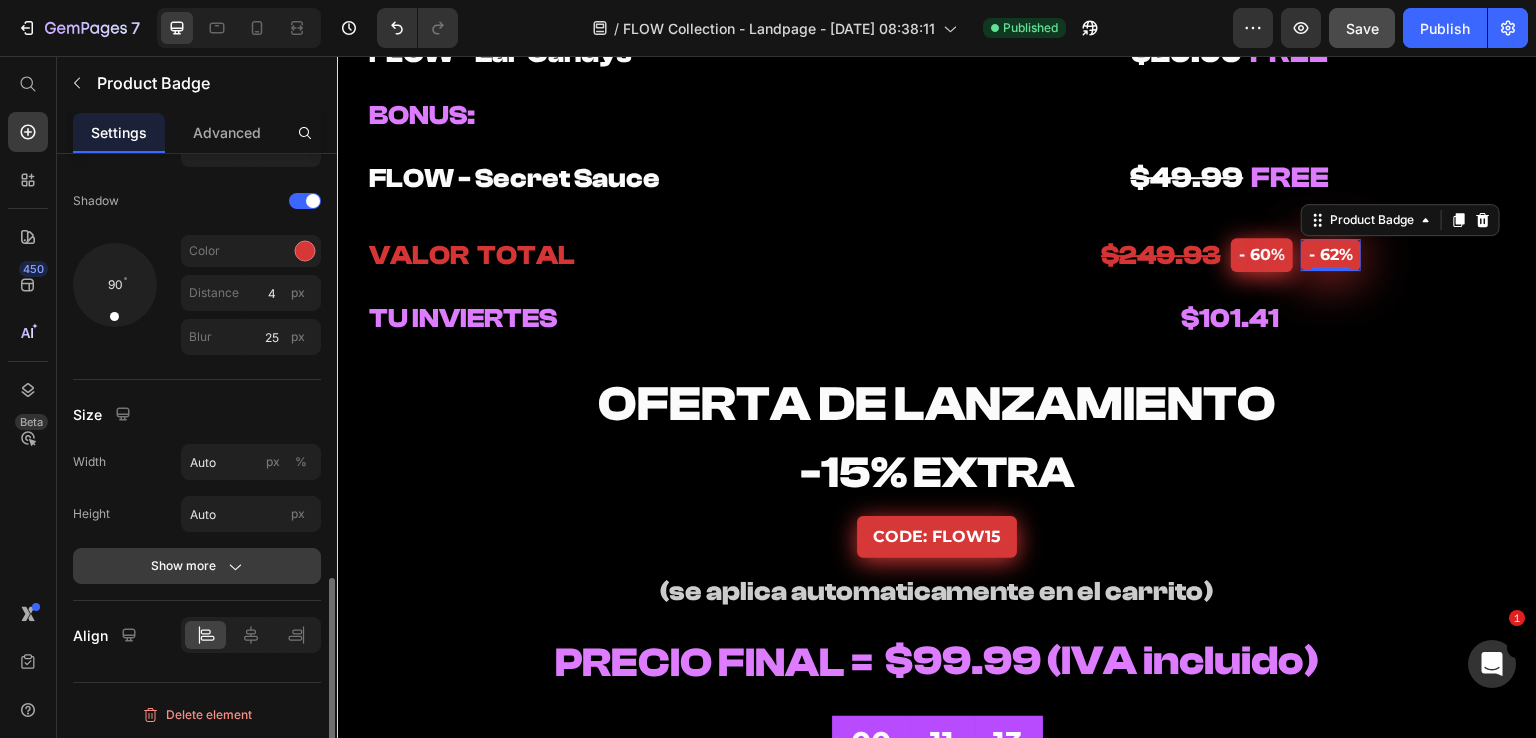 click on "Show more" 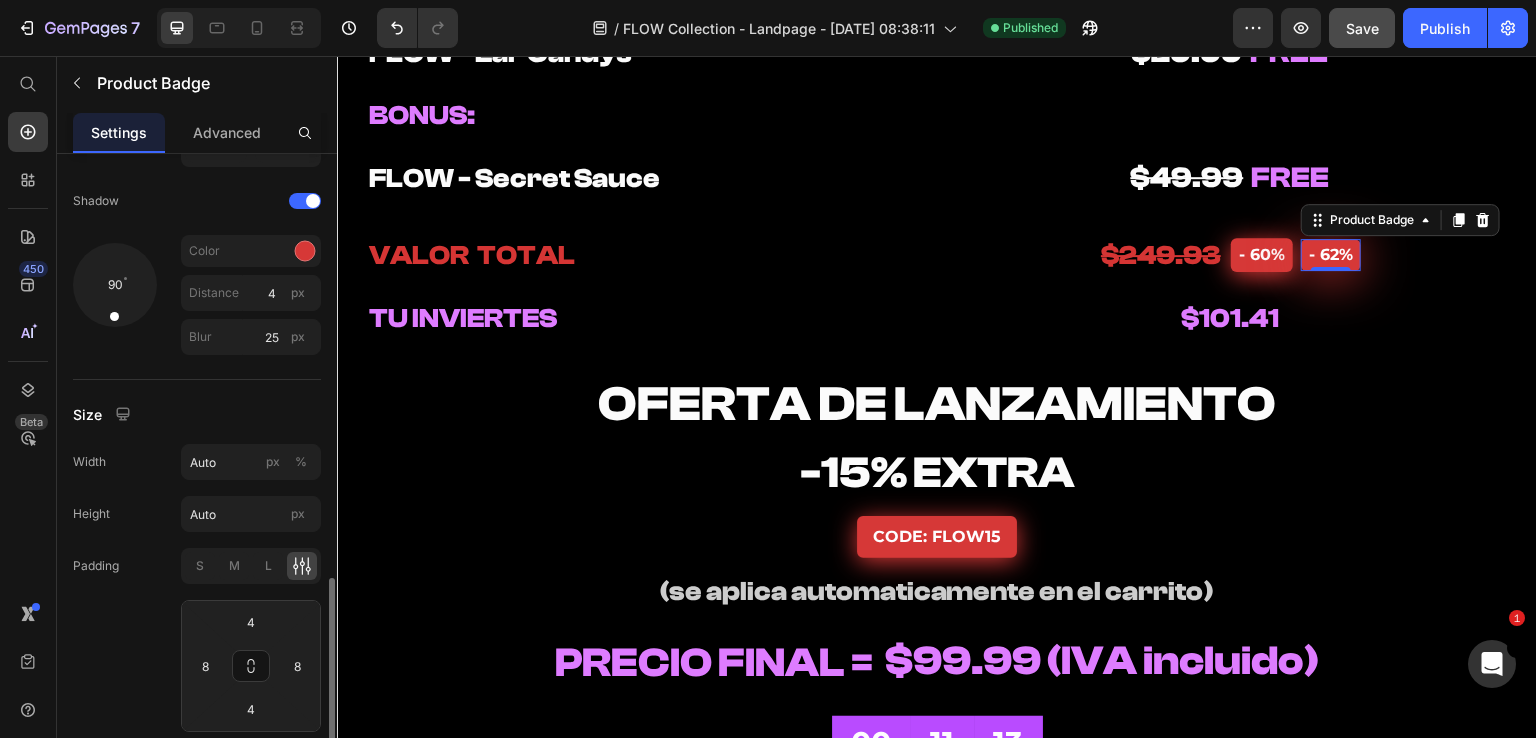 scroll, scrollTop: 1444, scrollLeft: 0, axis: vertical 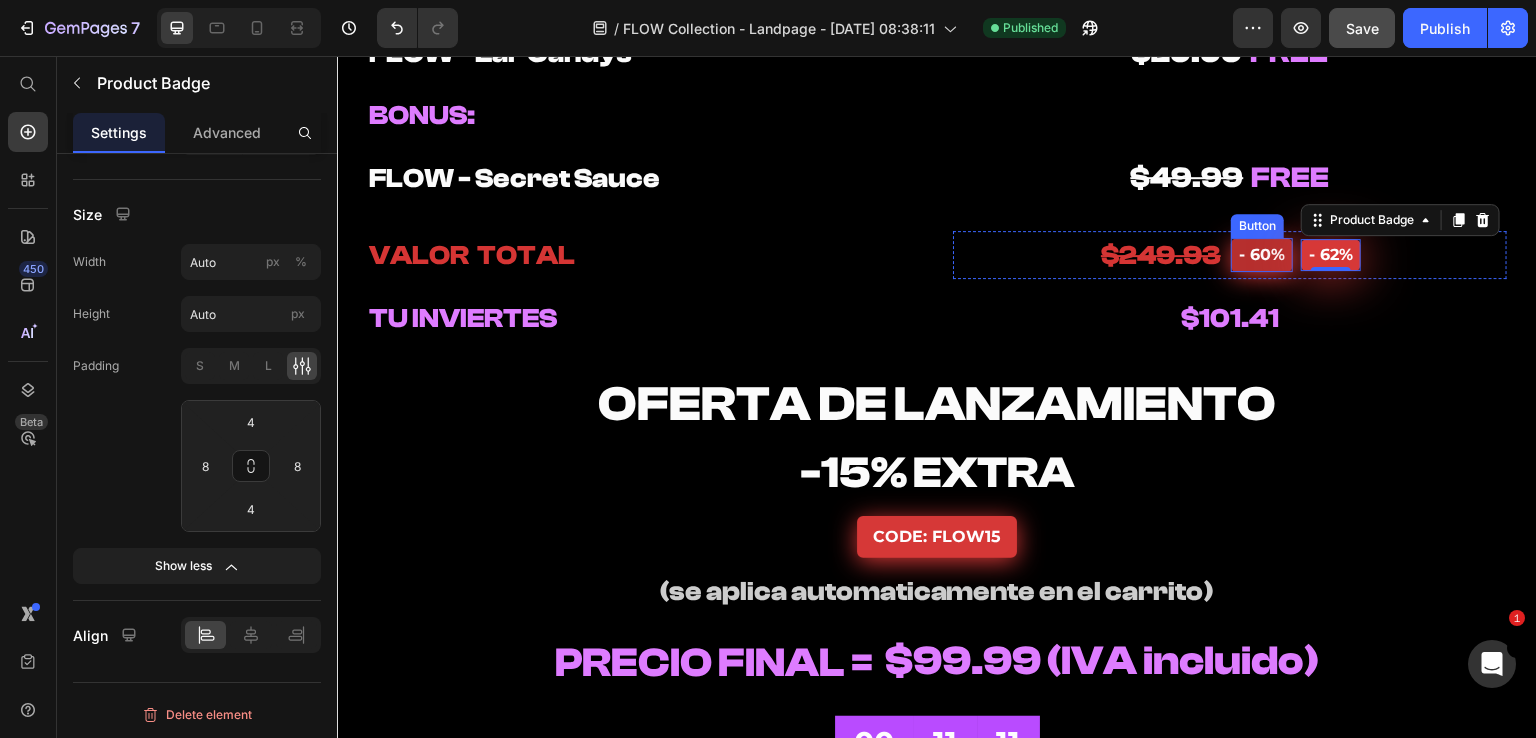 click on "- 60%" at bounding box center [1262, 255] 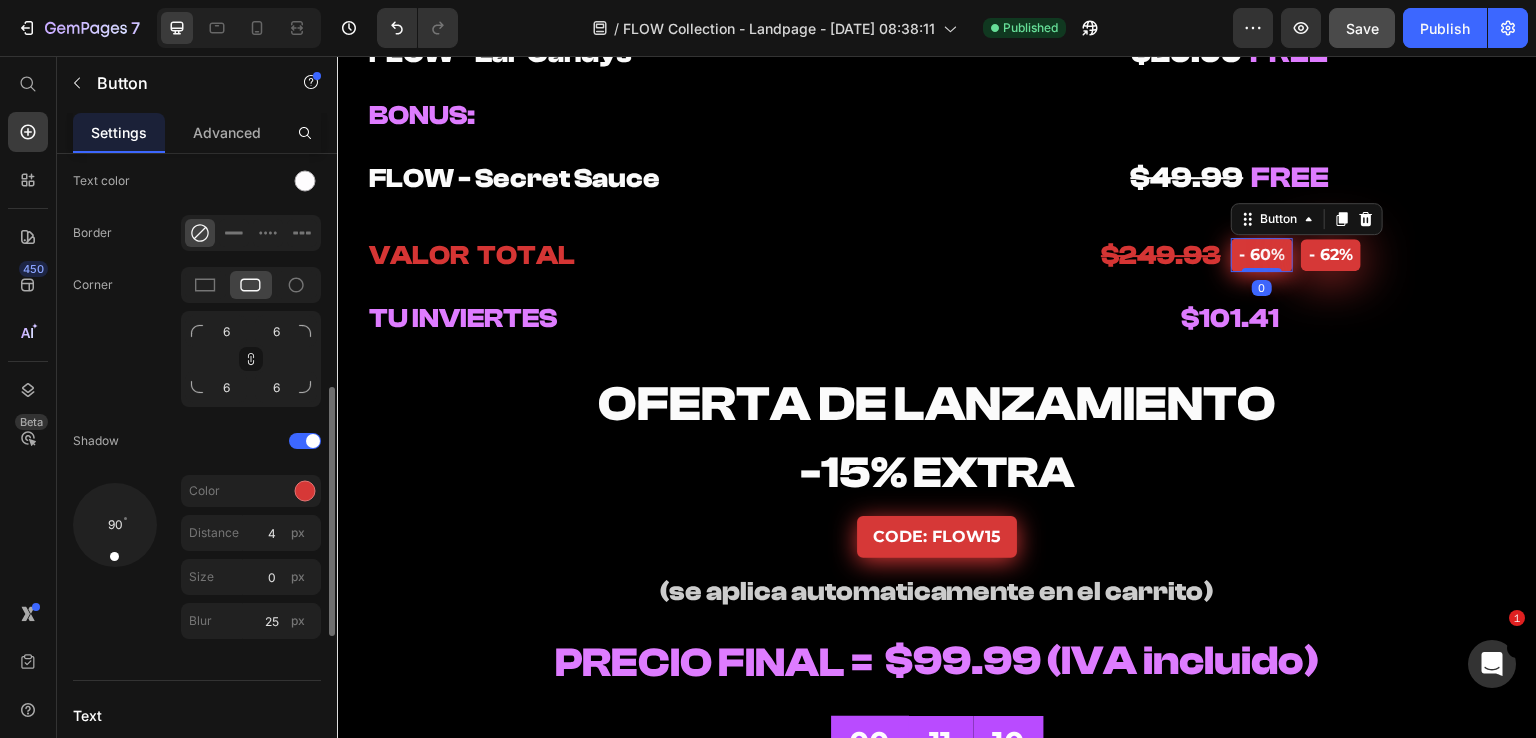 scroll, scrollTop: 1007, scrollLeft: 0, axis: vertical 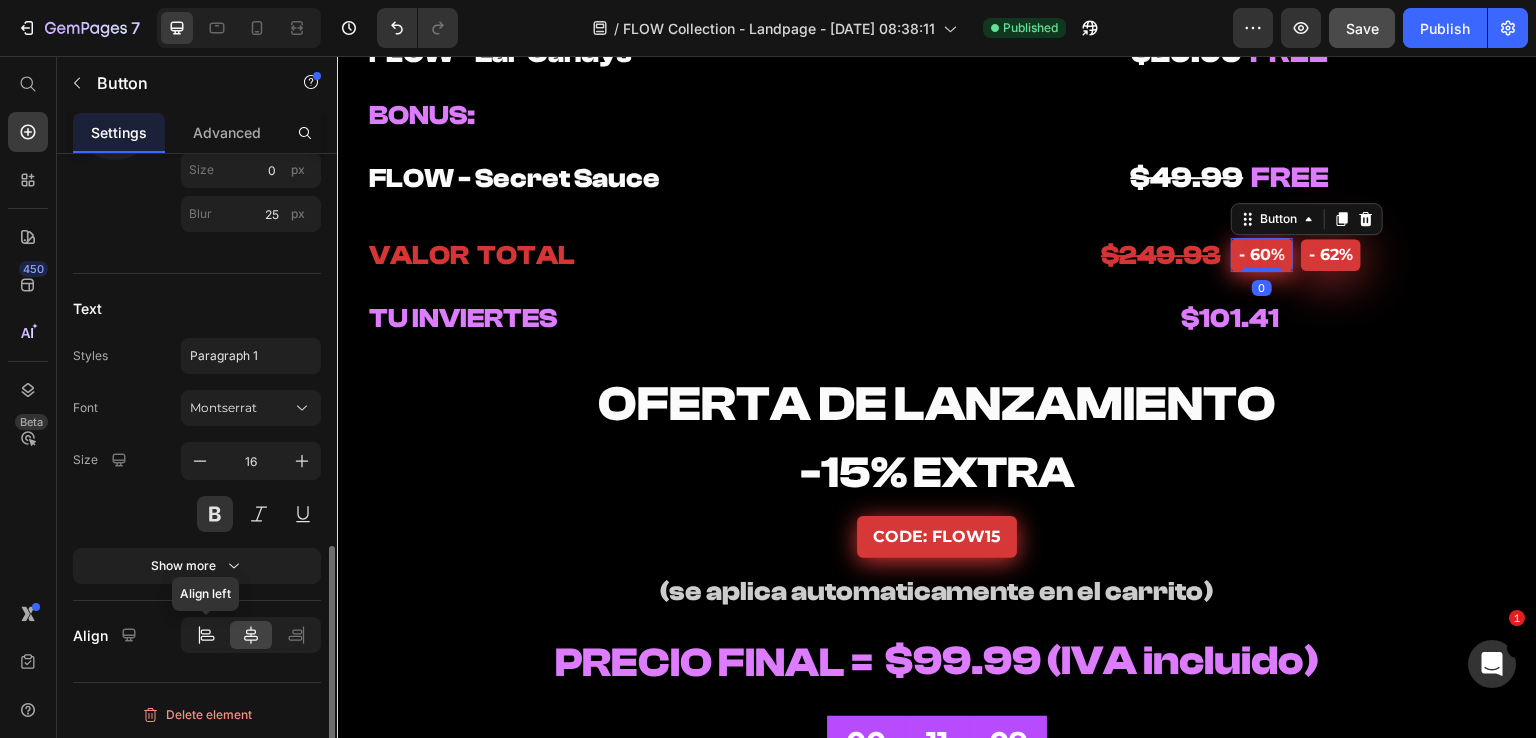 click 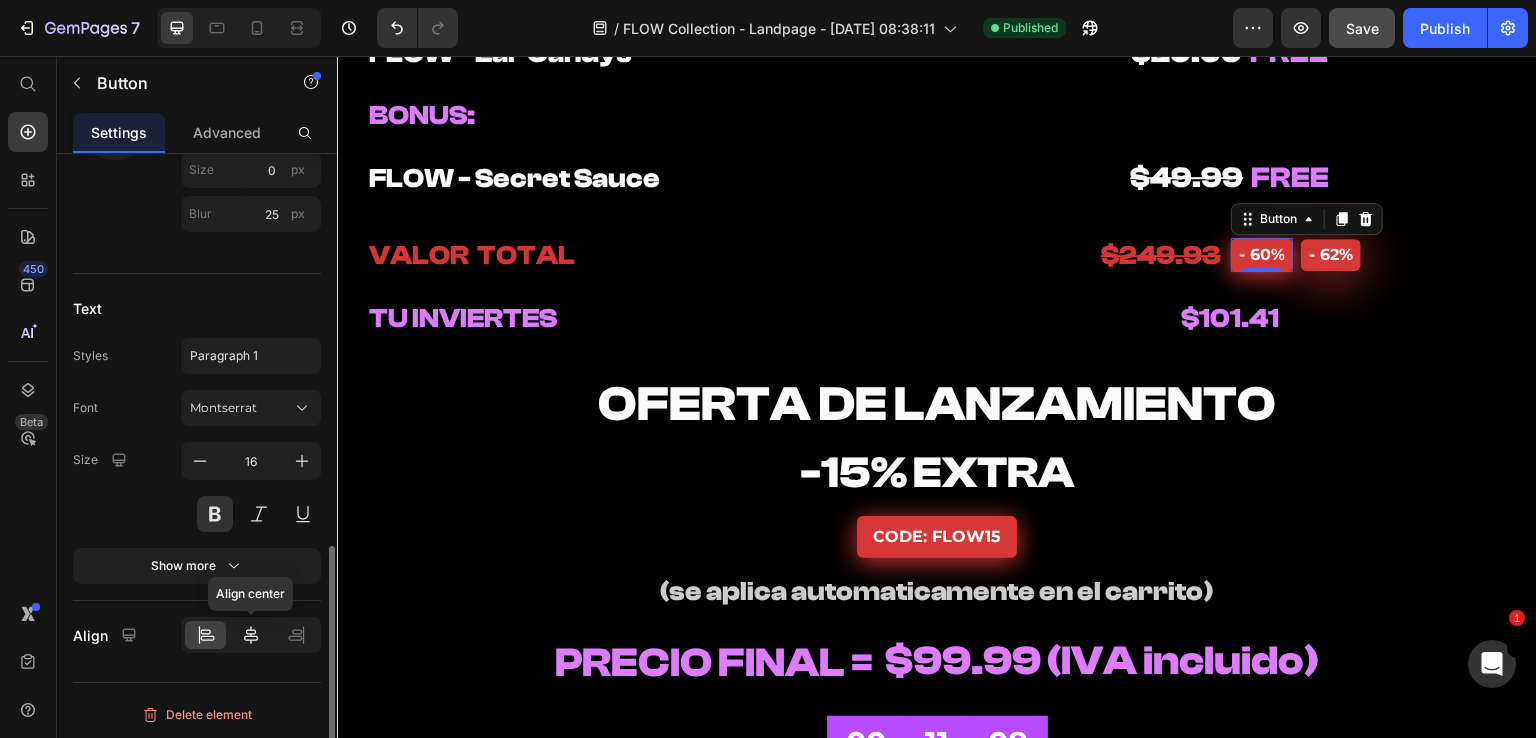 click 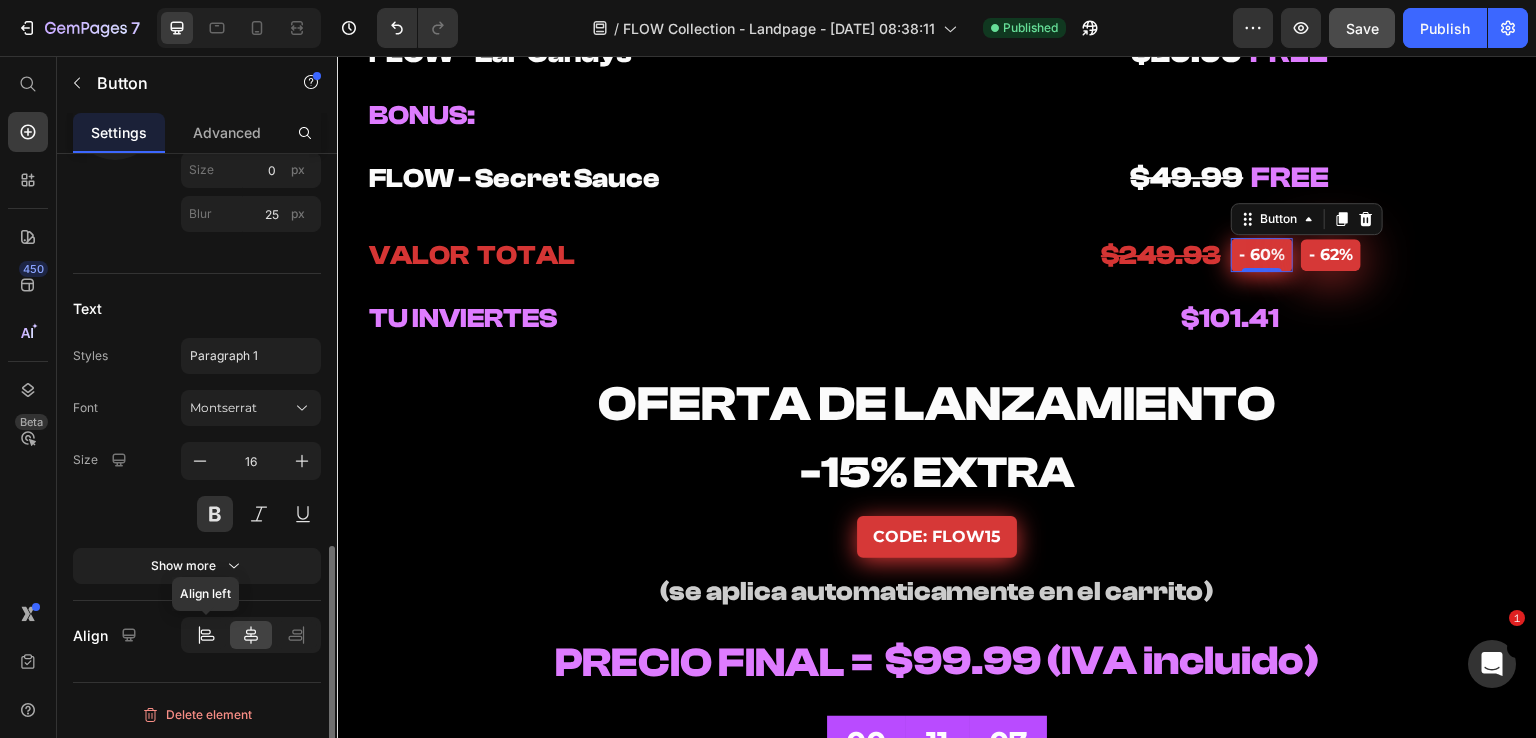 click 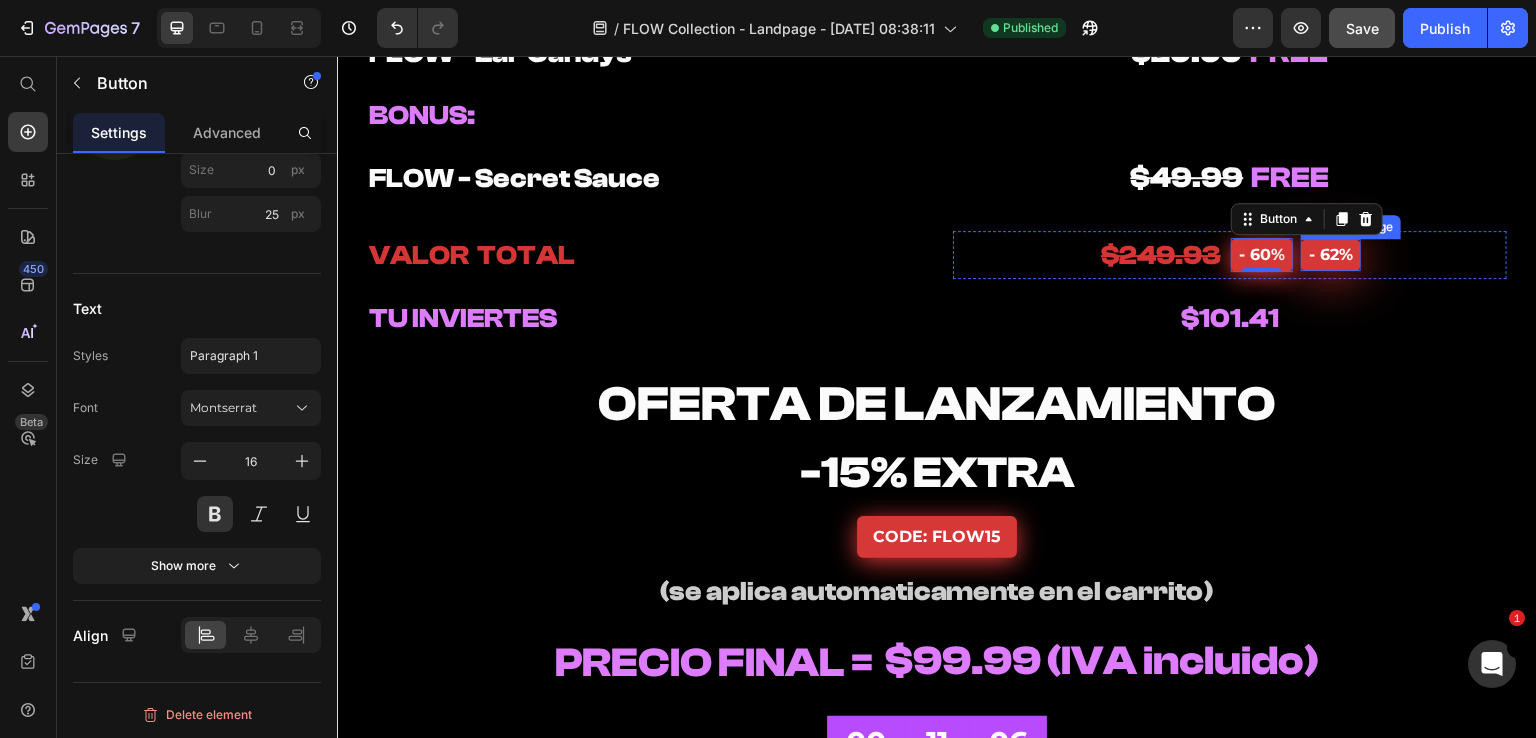click on "- 62%" at bounding box center (1331, 255) 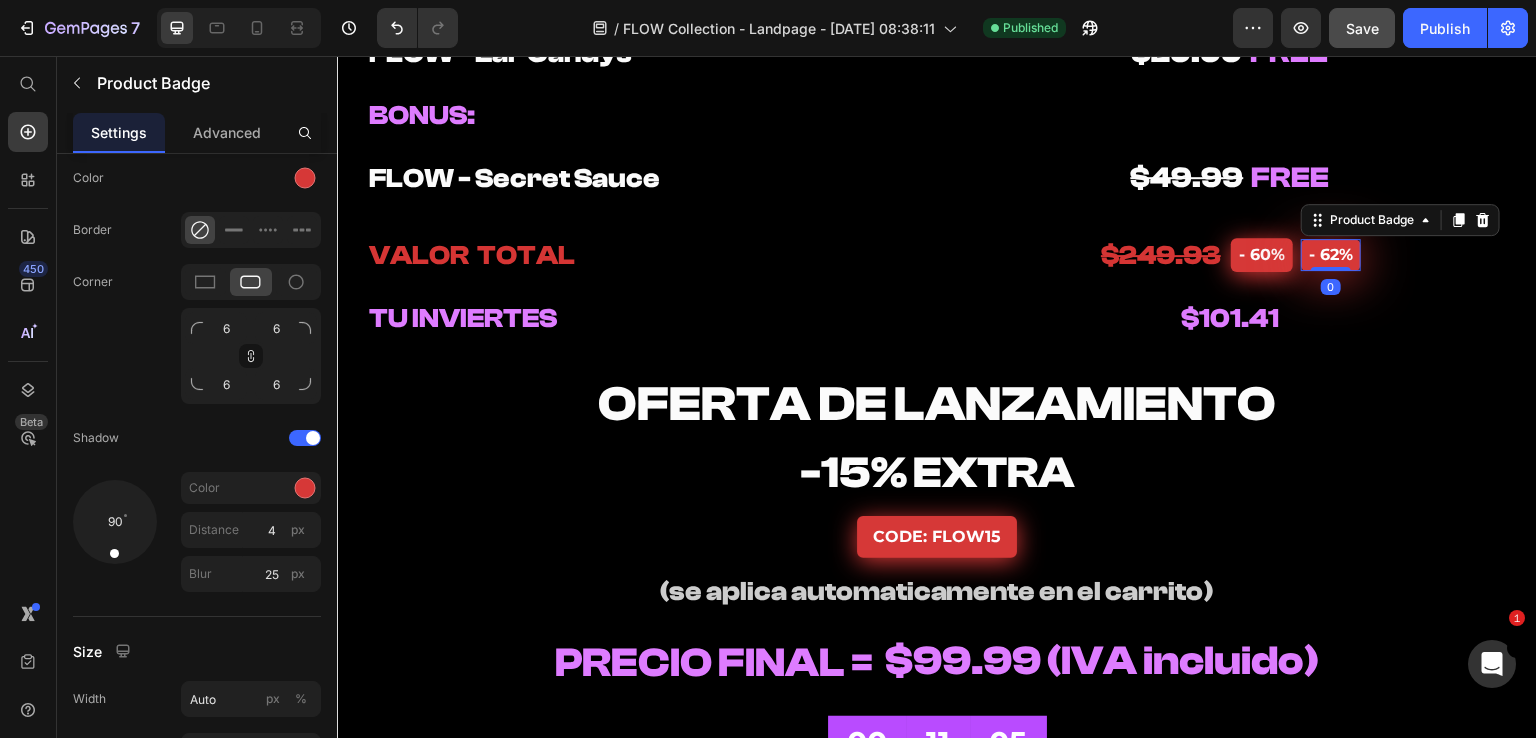 scroll, scrollTop: 0, scrollLeft: 0, axis: both 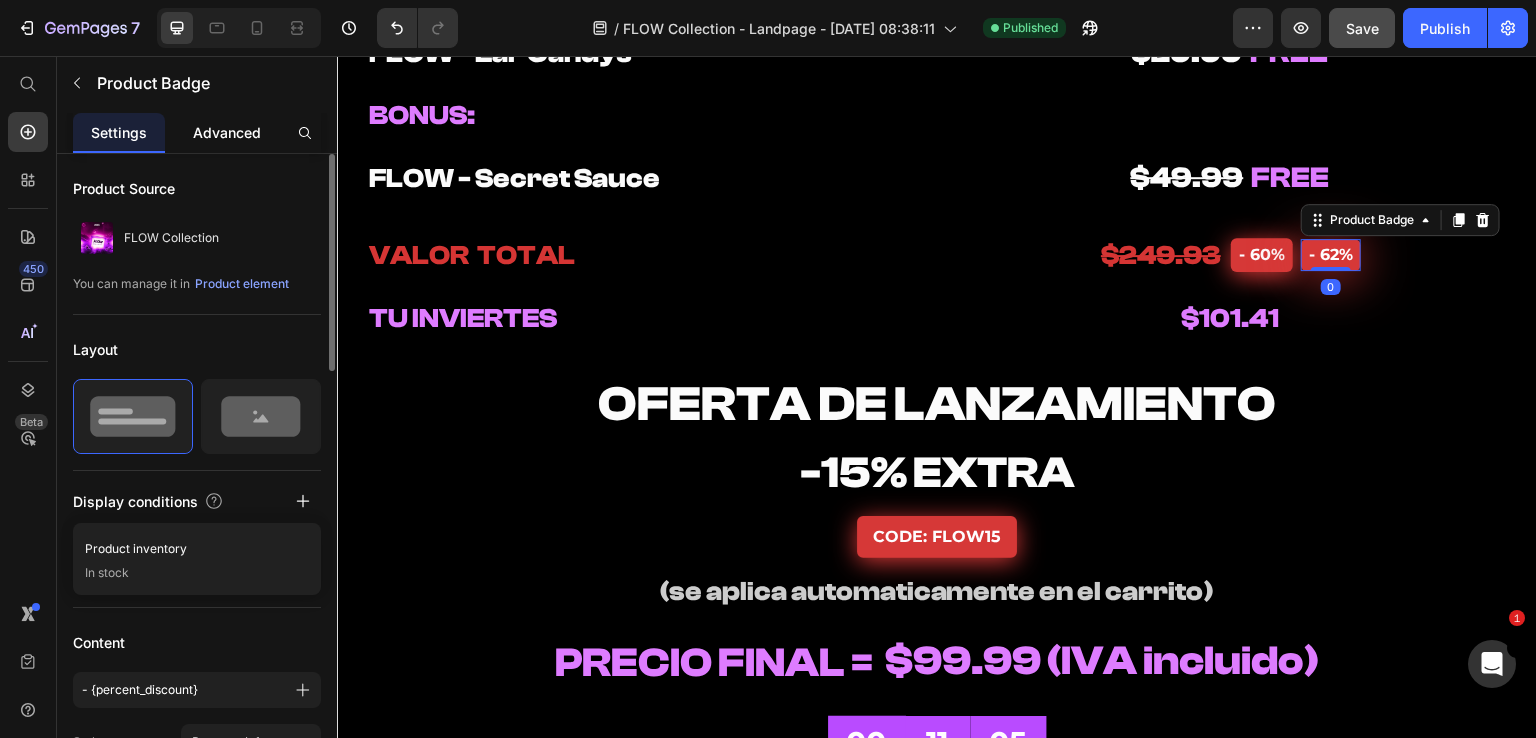 click on "Advanced" at bounding box center [227, 132] 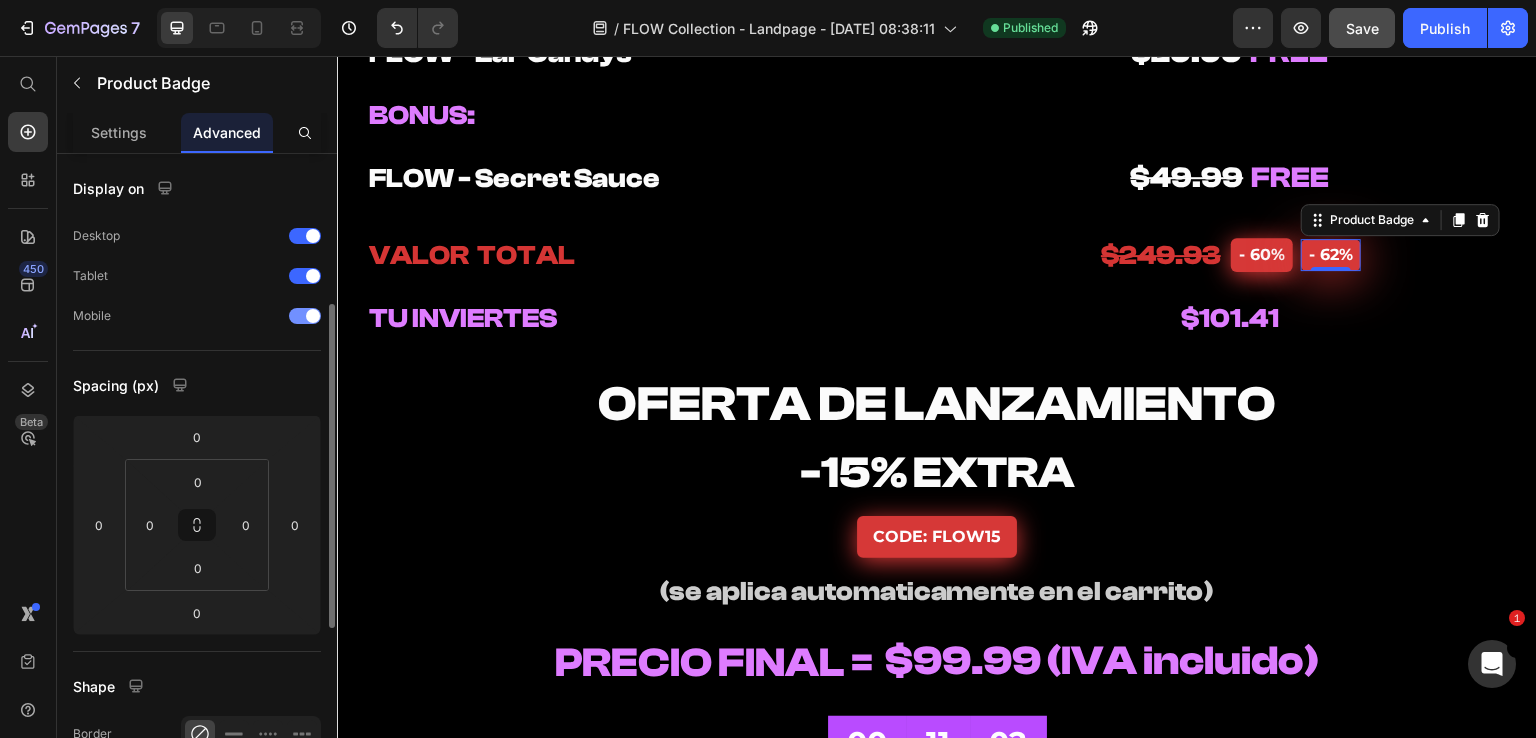 scroll, scrollTop: 100, scrollLeft: 0, axis: vertical 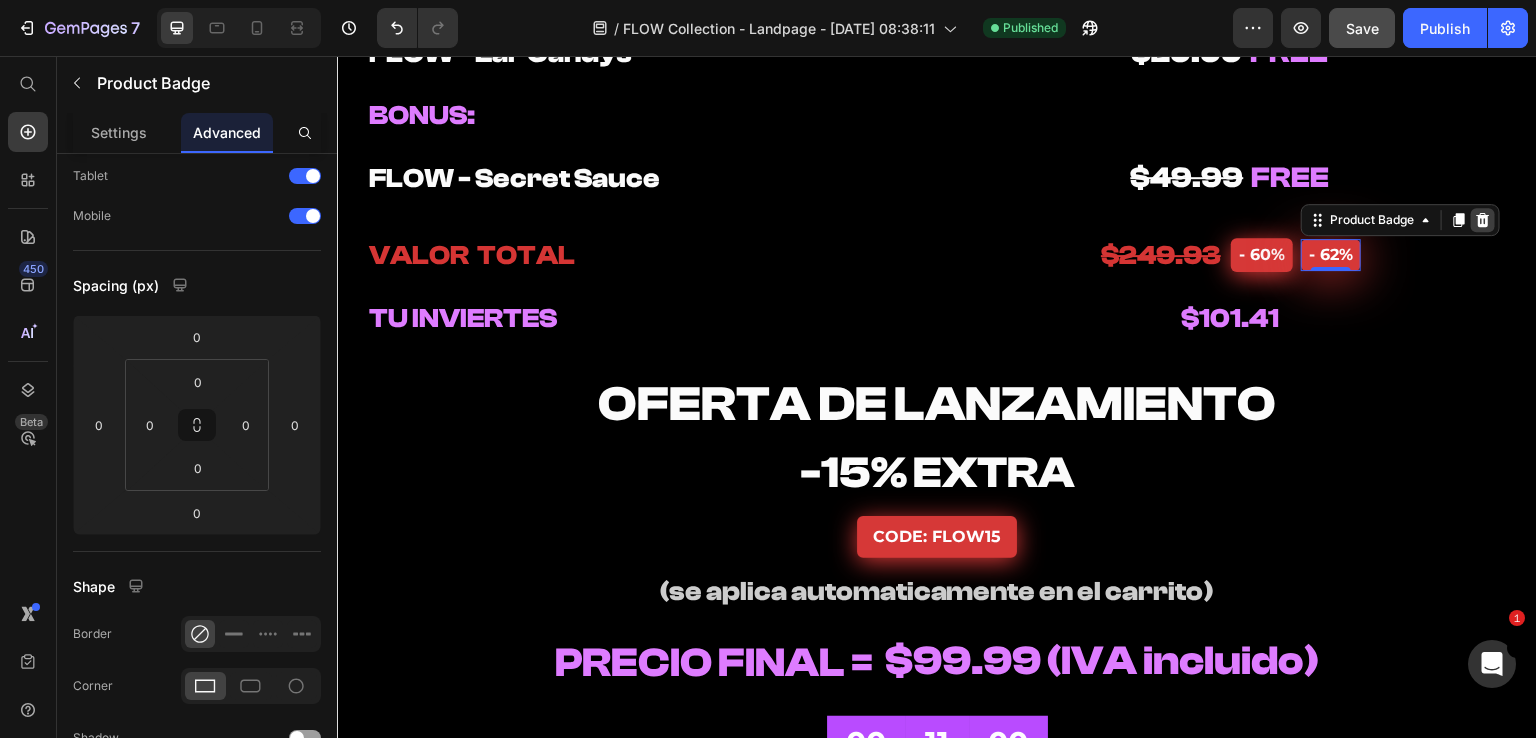 click 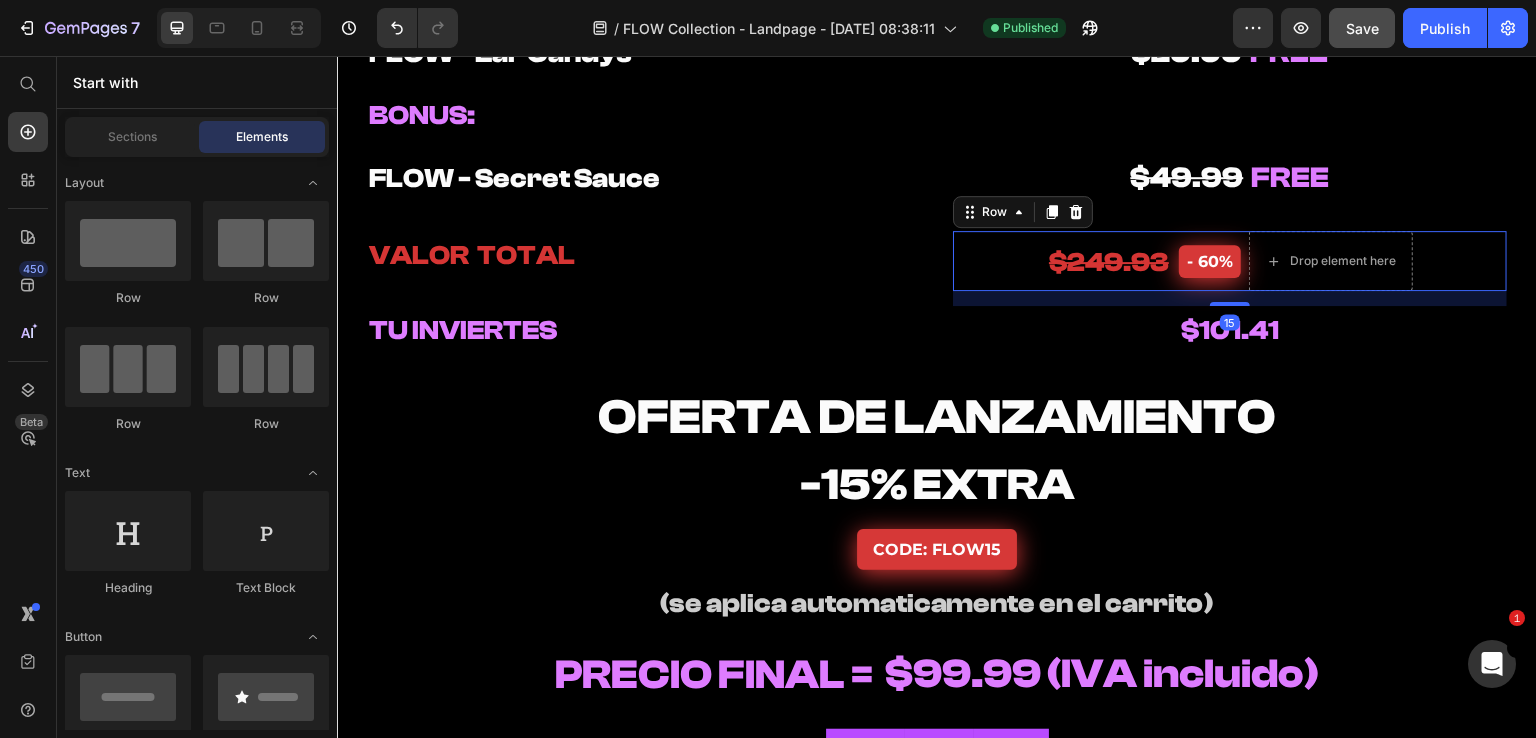 click on "$249.93 Heading - 60% Button
Drop element here Row   15" at bounding box center [1230, 261] 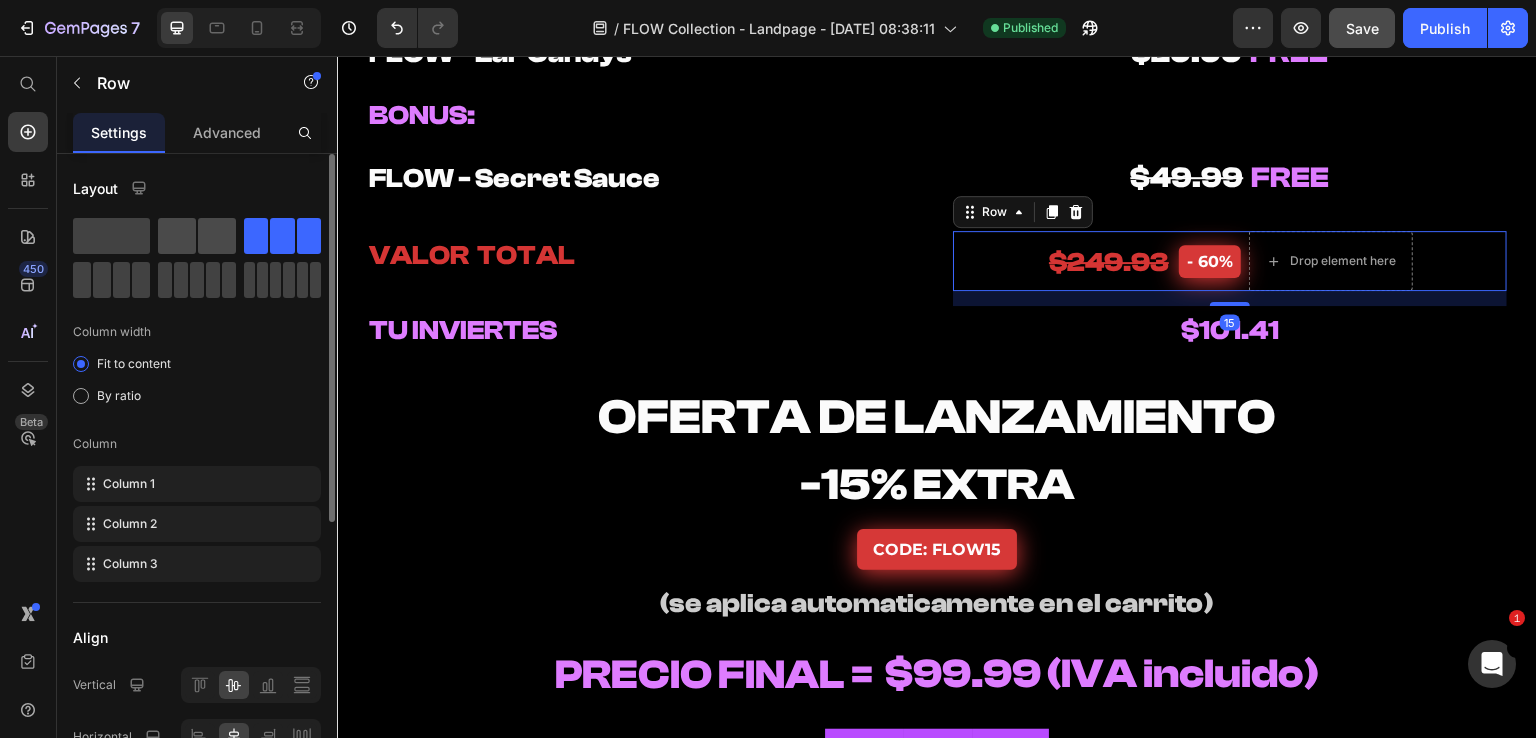 click 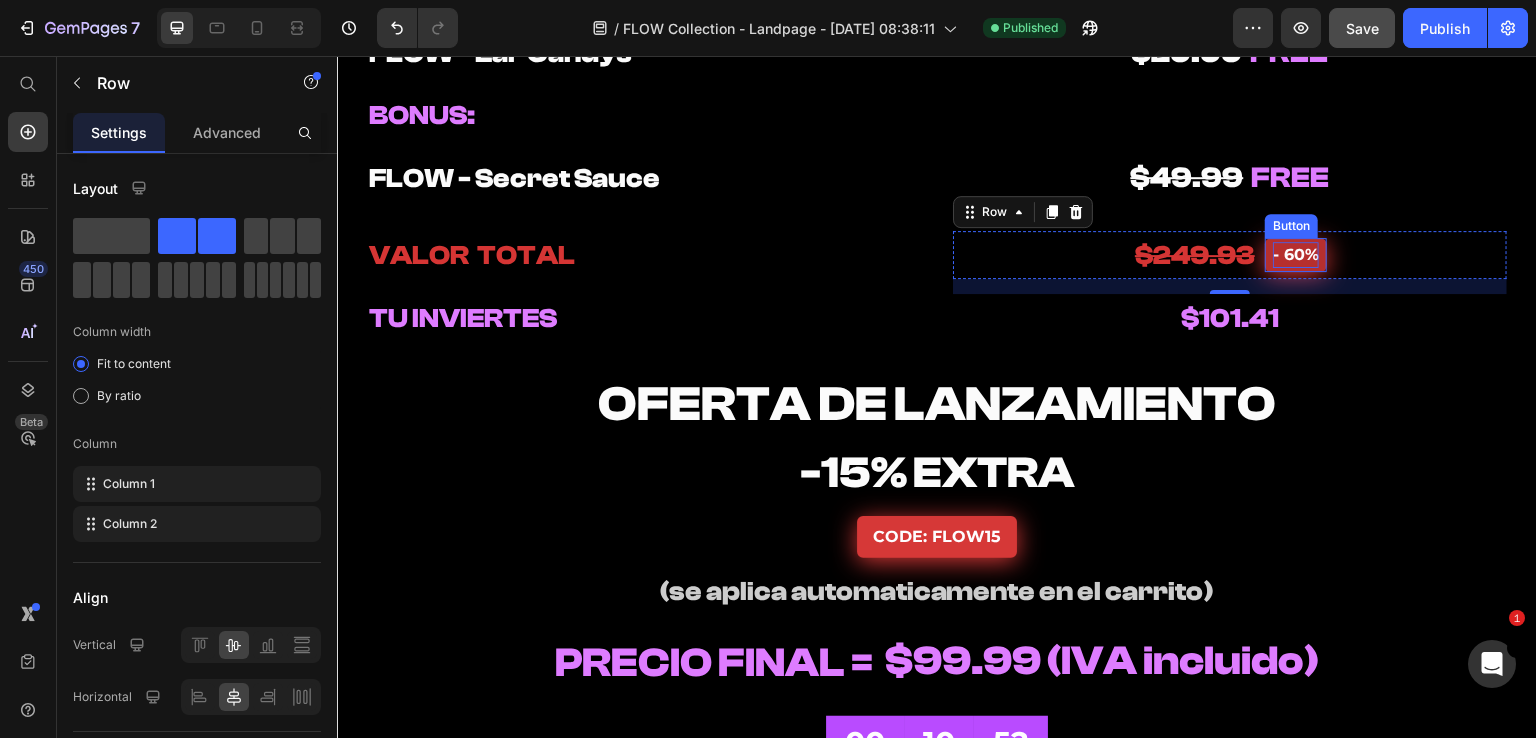 click on "- 60%" at bounding box center [1296, 255] 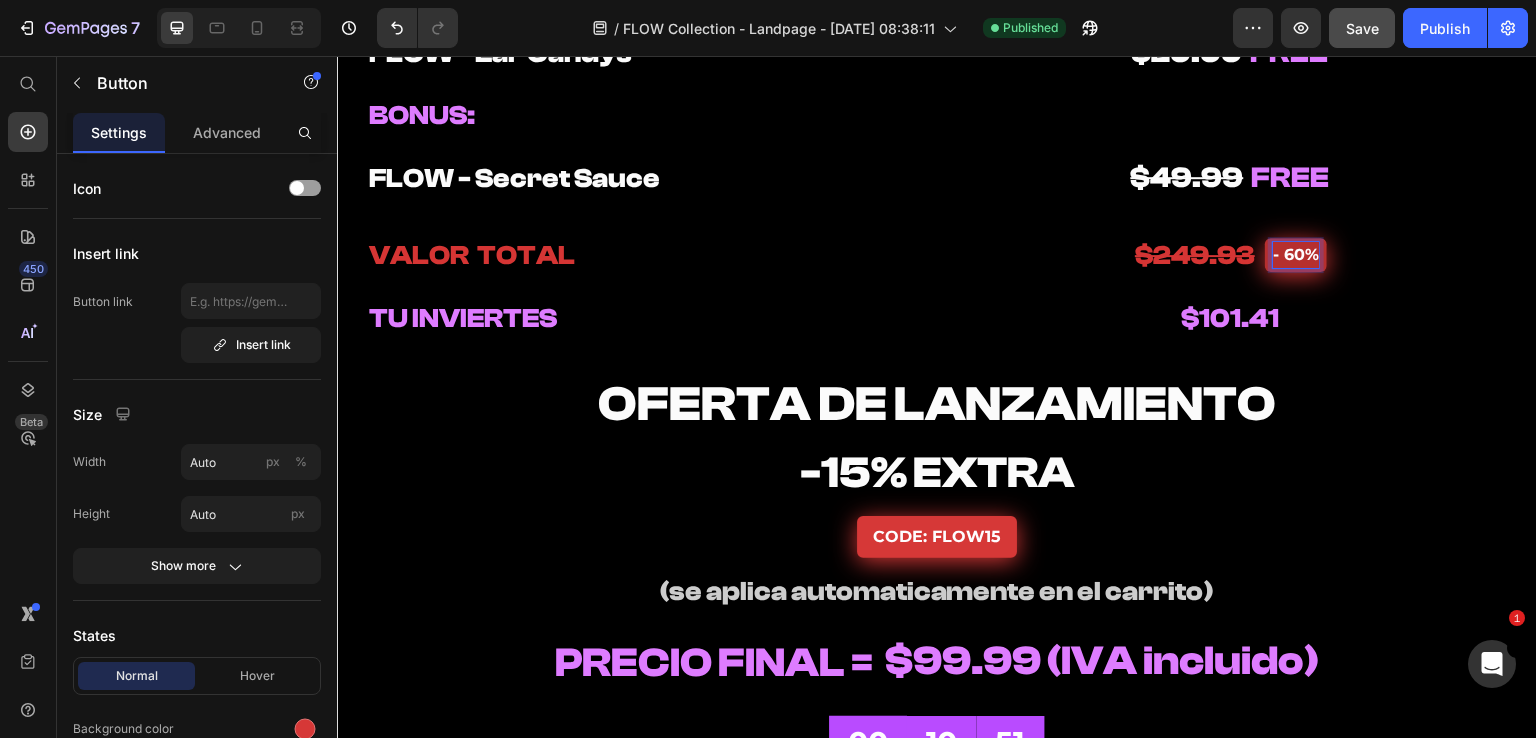 click on "- 60%" at bounding box center [1296, 255] 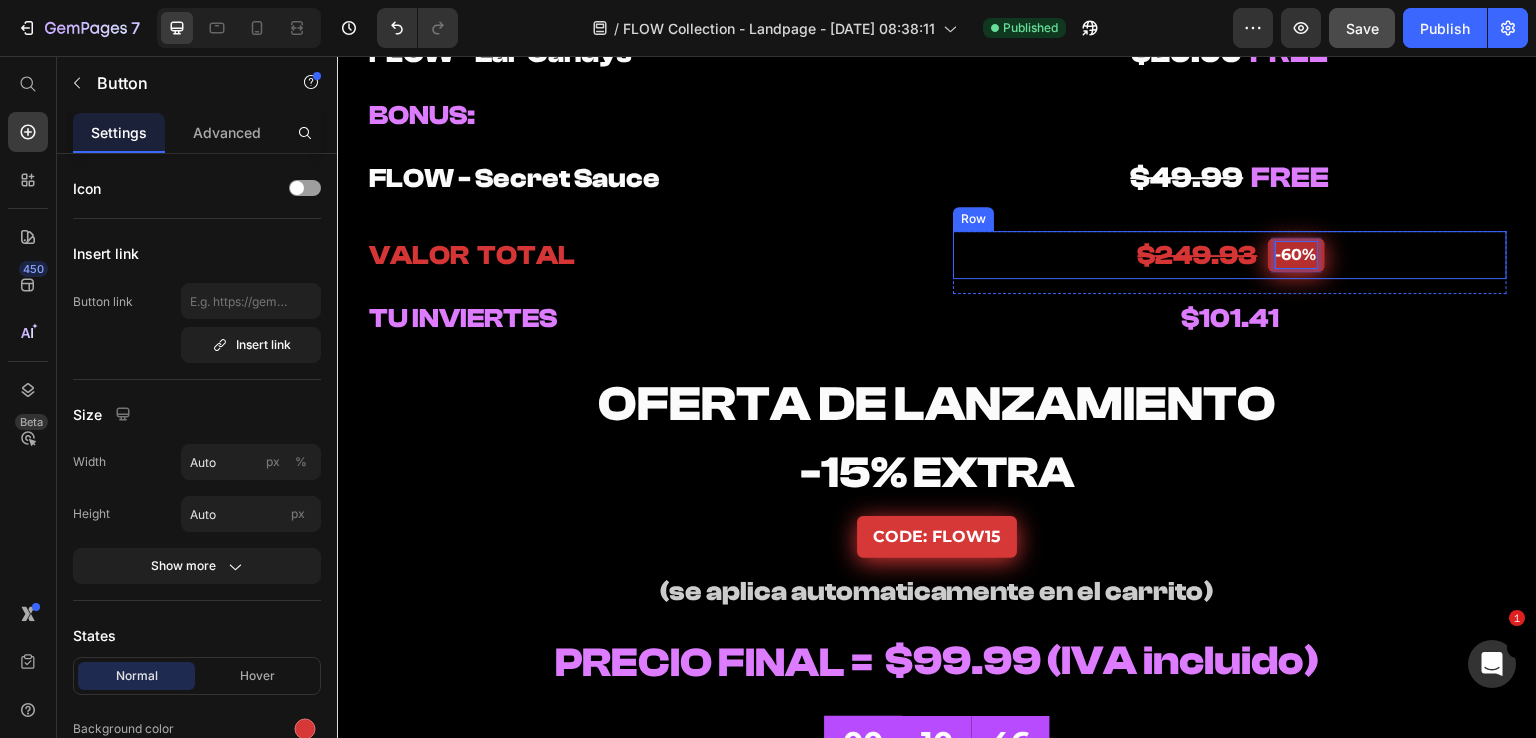 click on "-60%" at bounding box center [1296, 255] 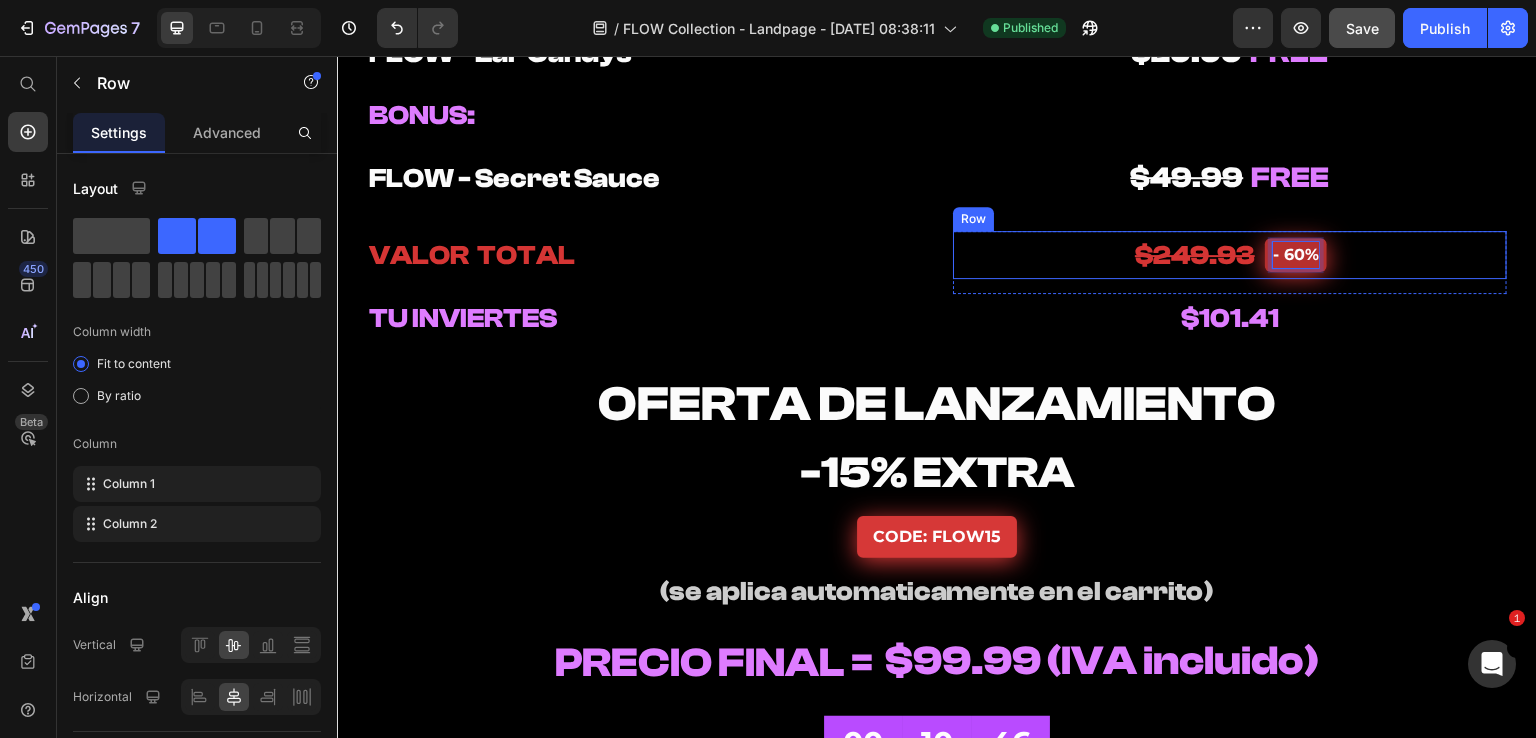 click on "$249.93 Heading - 60% Button   0 Row" at bounding box center [1230, 255] 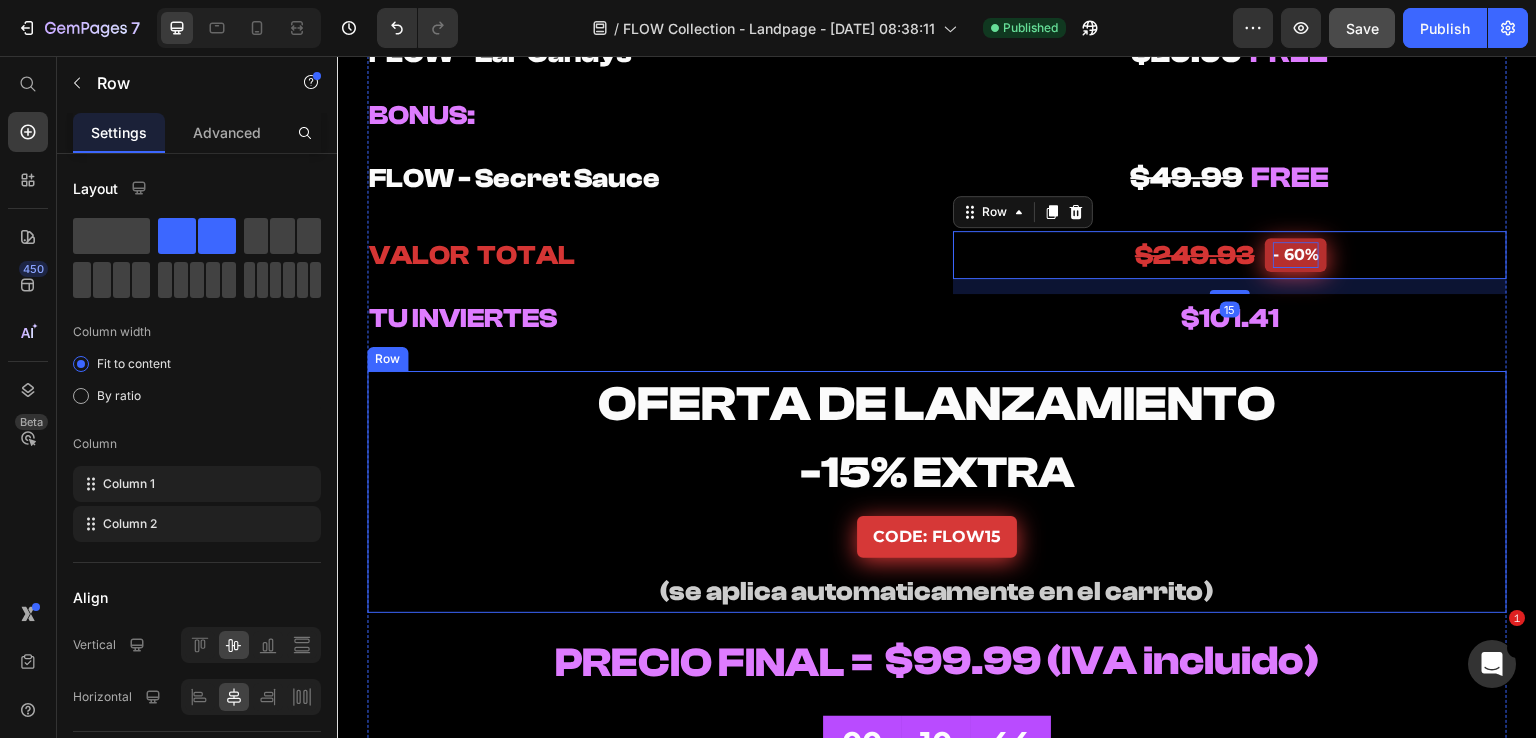 scroll, scrollTop: 10373, scrollLeft: 0, axis: vertical 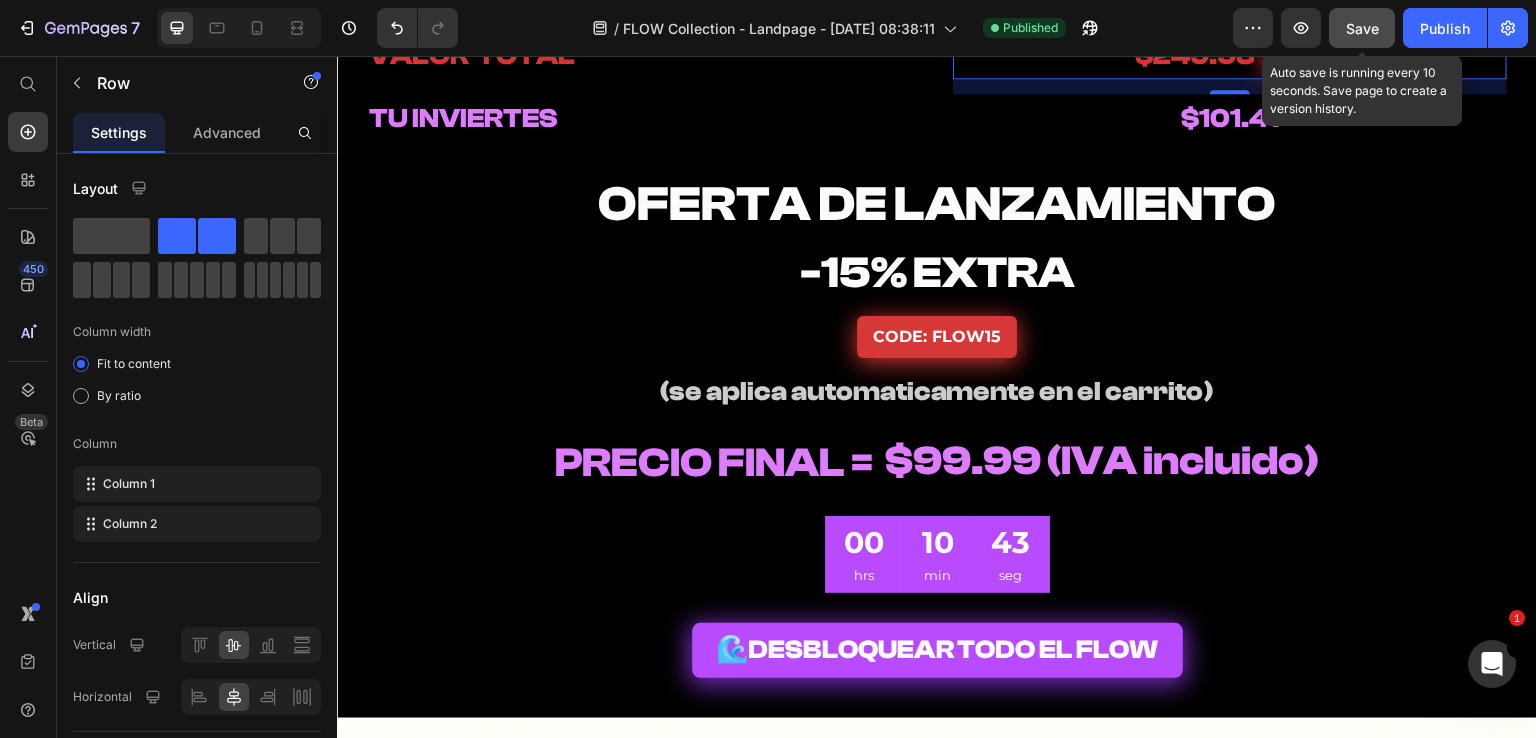 click on "Save" at bounding box center [1362, 28] 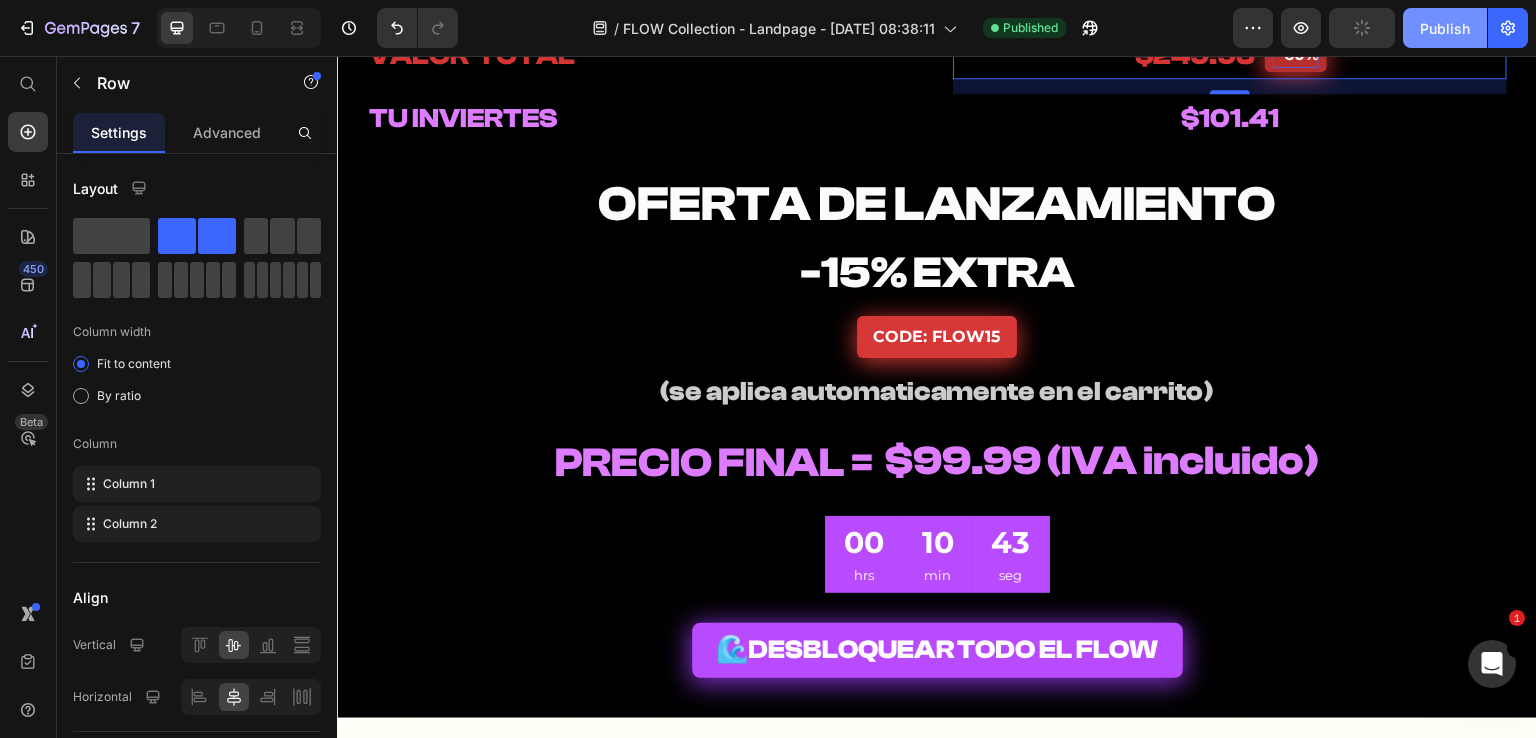 click on "Publish" at bounding box center [1445, 28] 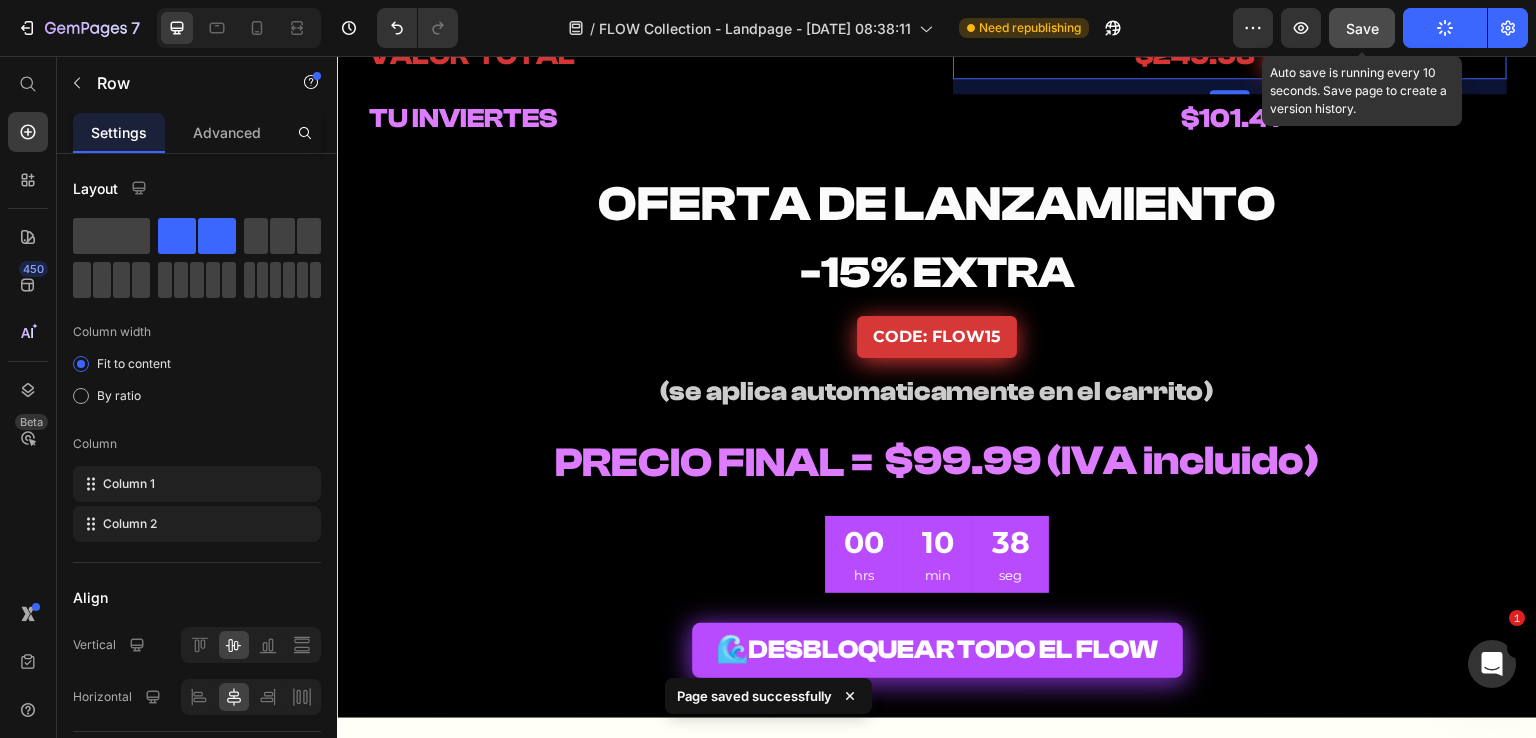 click on "Save" at bounding box center (1362, 28) 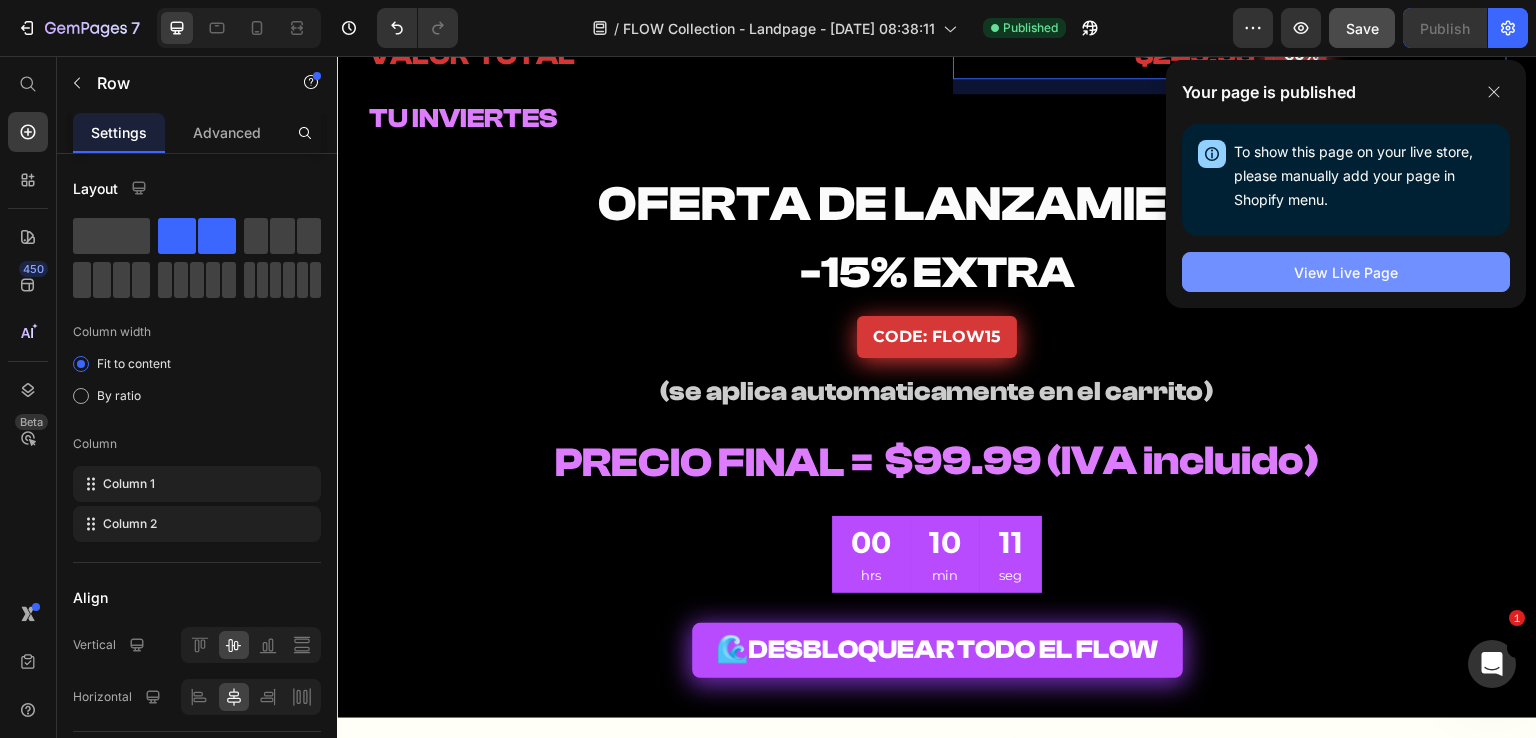 click on "View Live Page" at bounding box center (1346, 272) 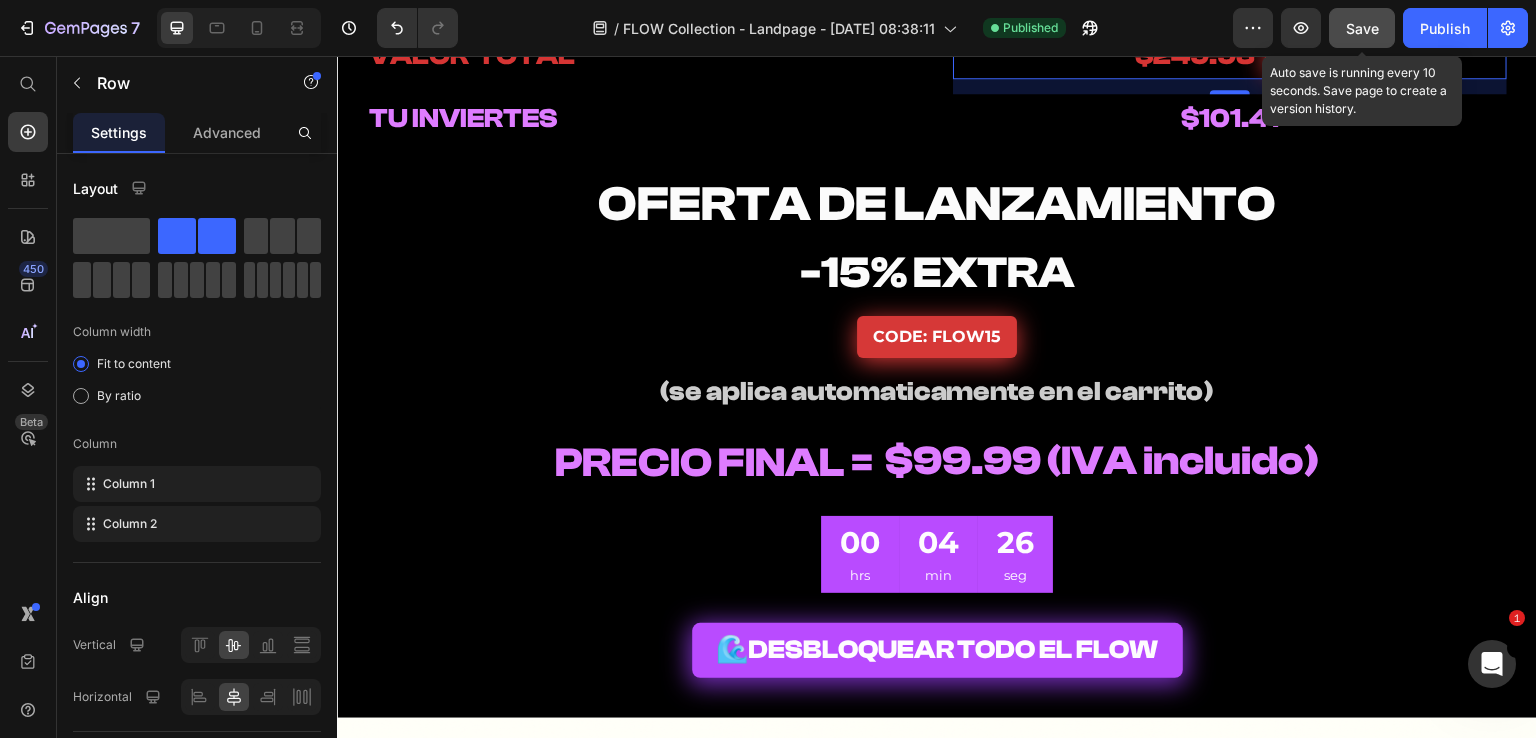click on "Save" at bounding box center [1362, 28] 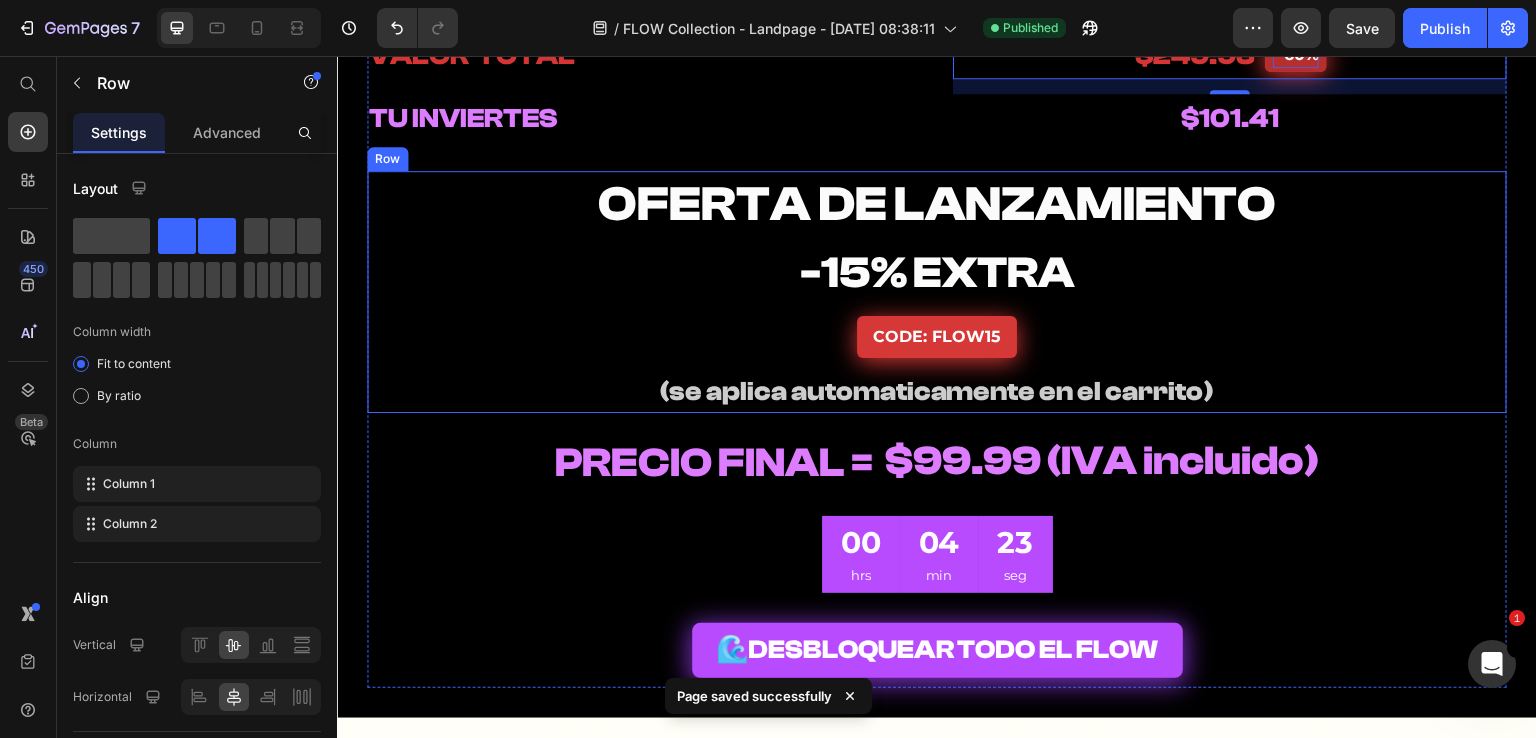 scroll, scrollTop: 10173, scrollLeft: 0, axis: vertical 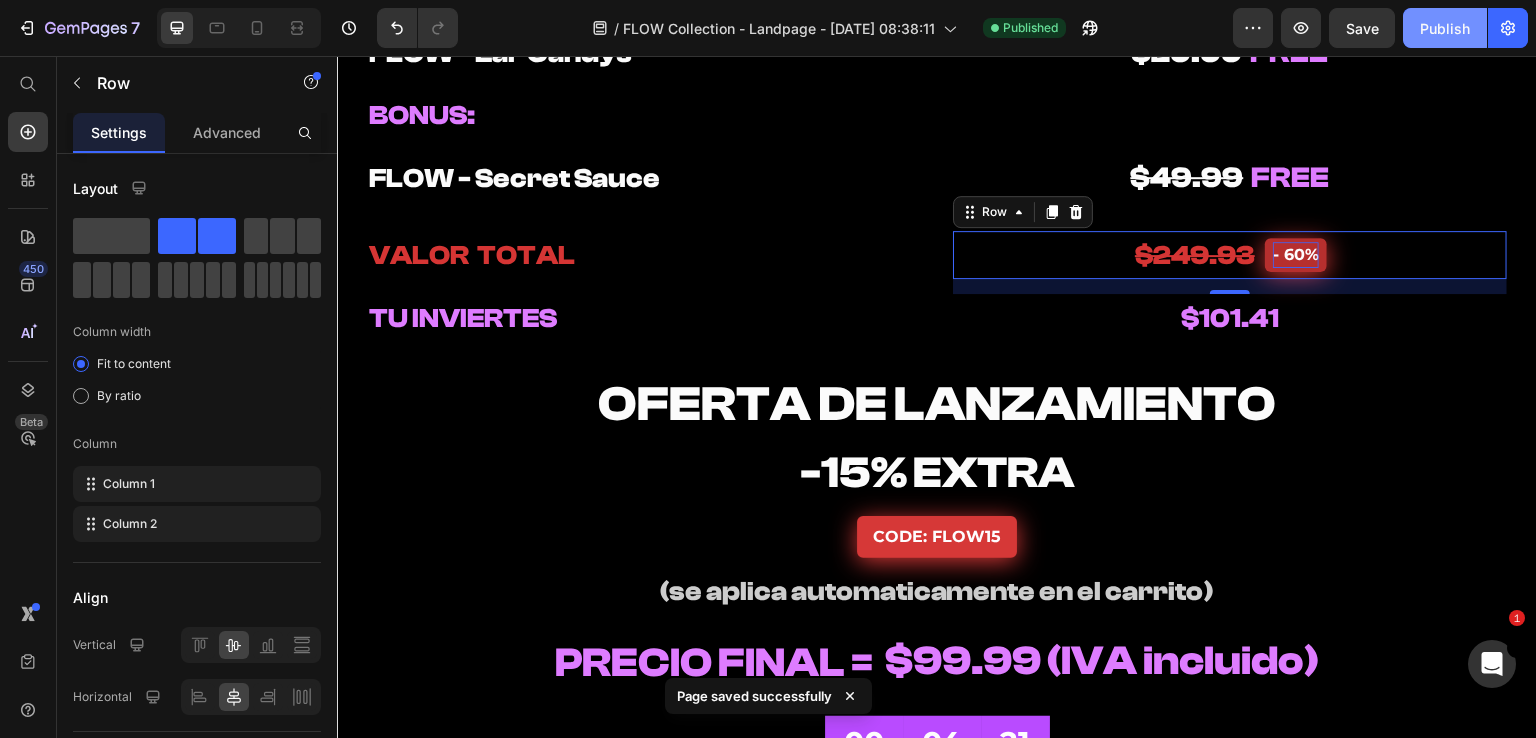 click on "Publish" 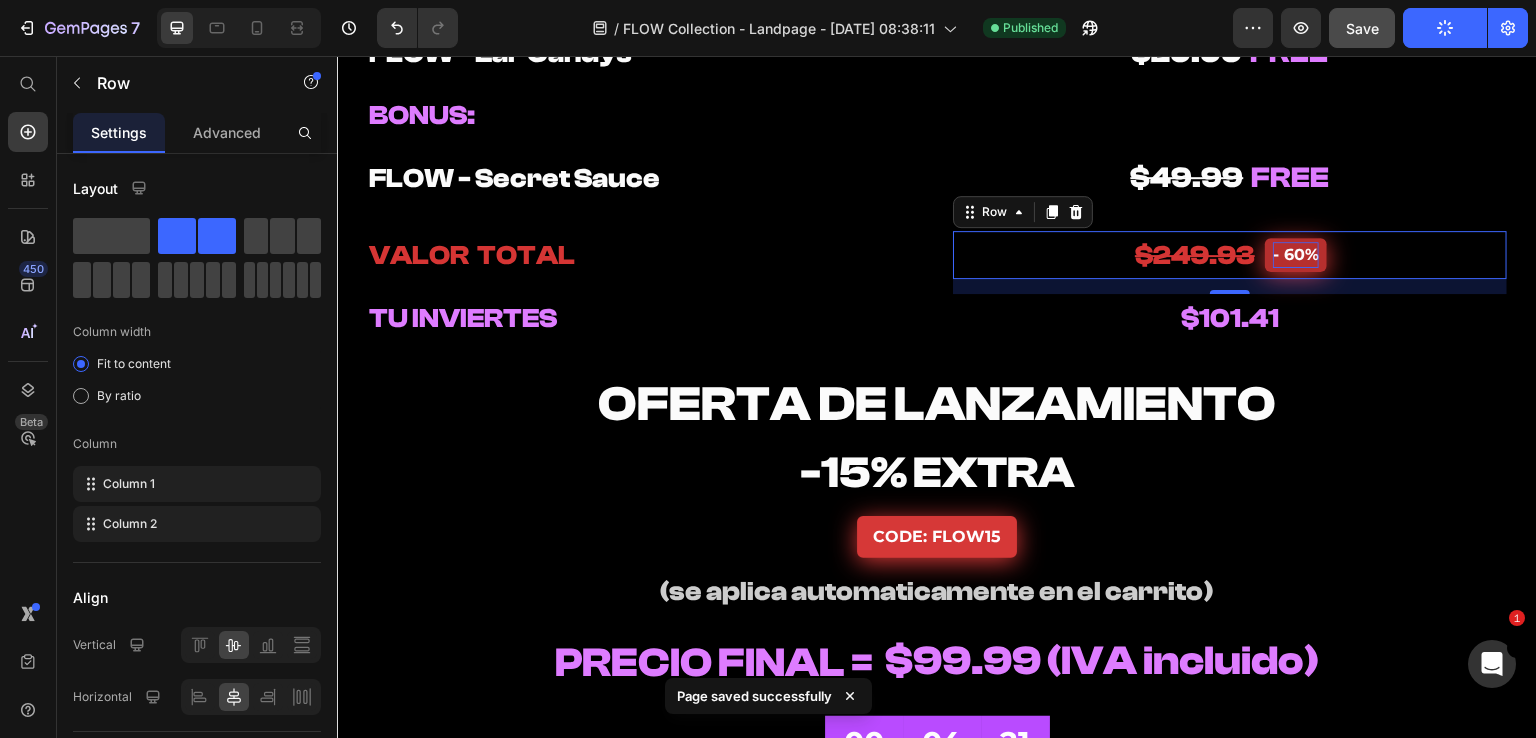 click on "Save" 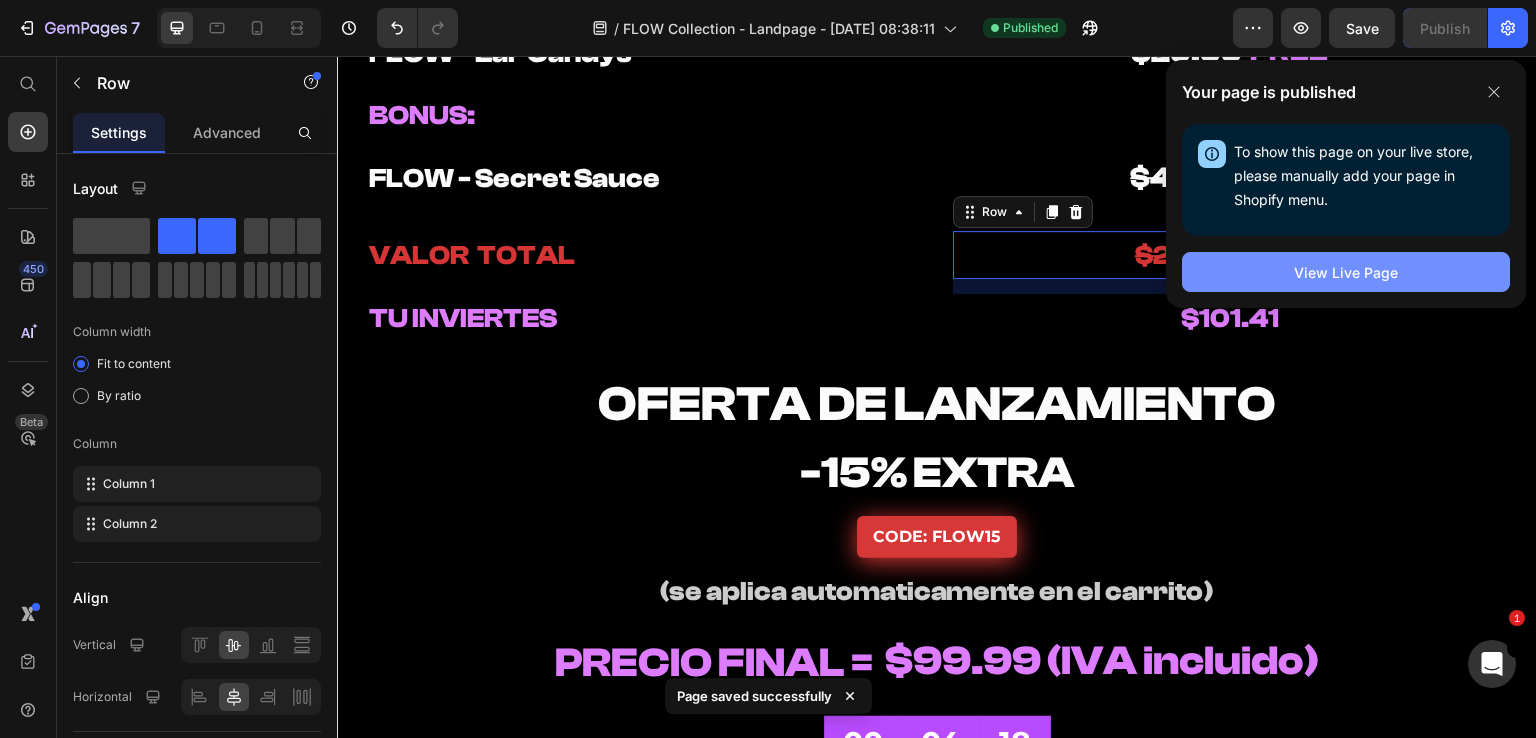 click on "View Live Page" at bounding box center (1346, 272) 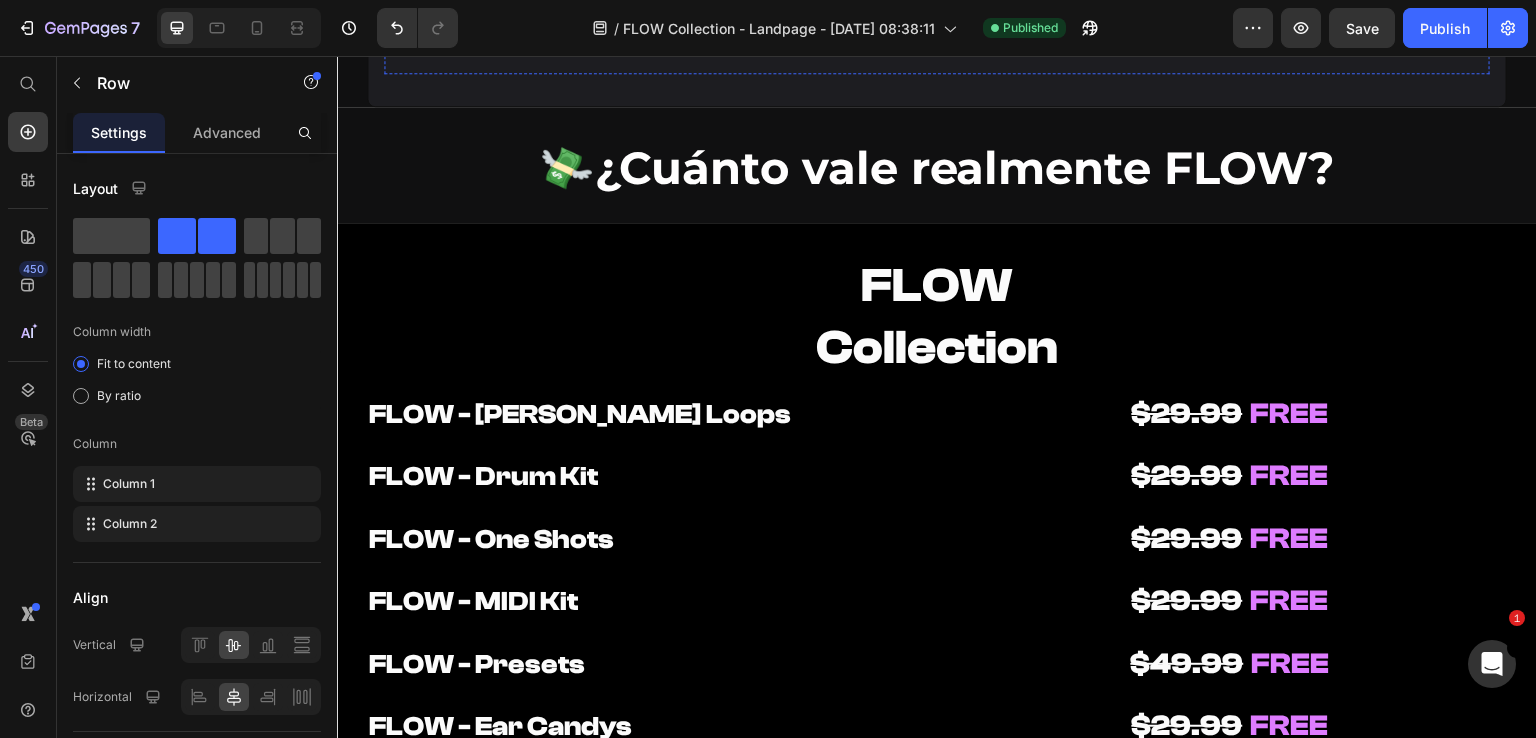 scroll, scrollTop: 9073, scrollLeft: 0, axis: vertical 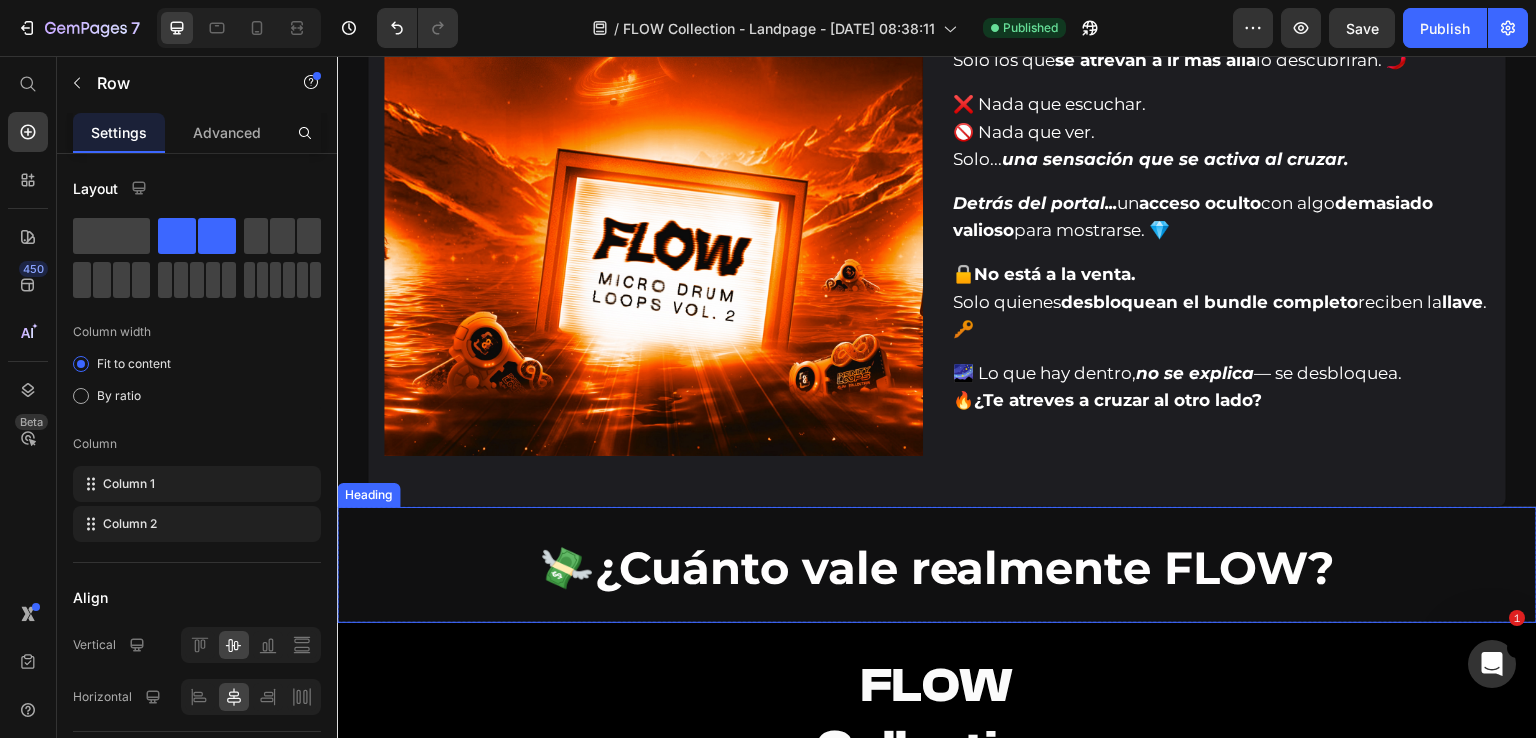 click on "¿Cuánto vale realmente FLOW?" at bounding box center [965, 567] 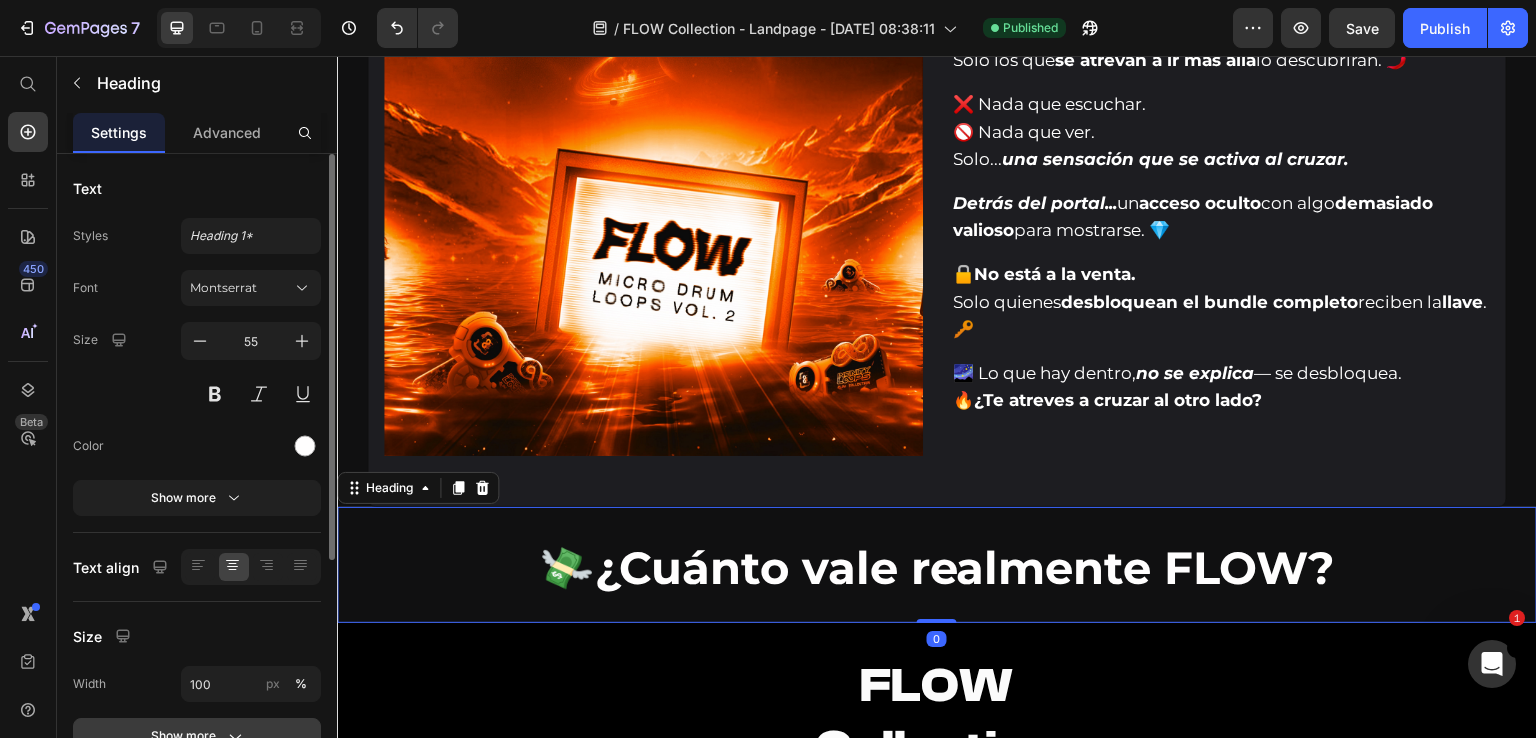 scroll, scrollTop: 368, scrollLeft: 0, axis: vertical 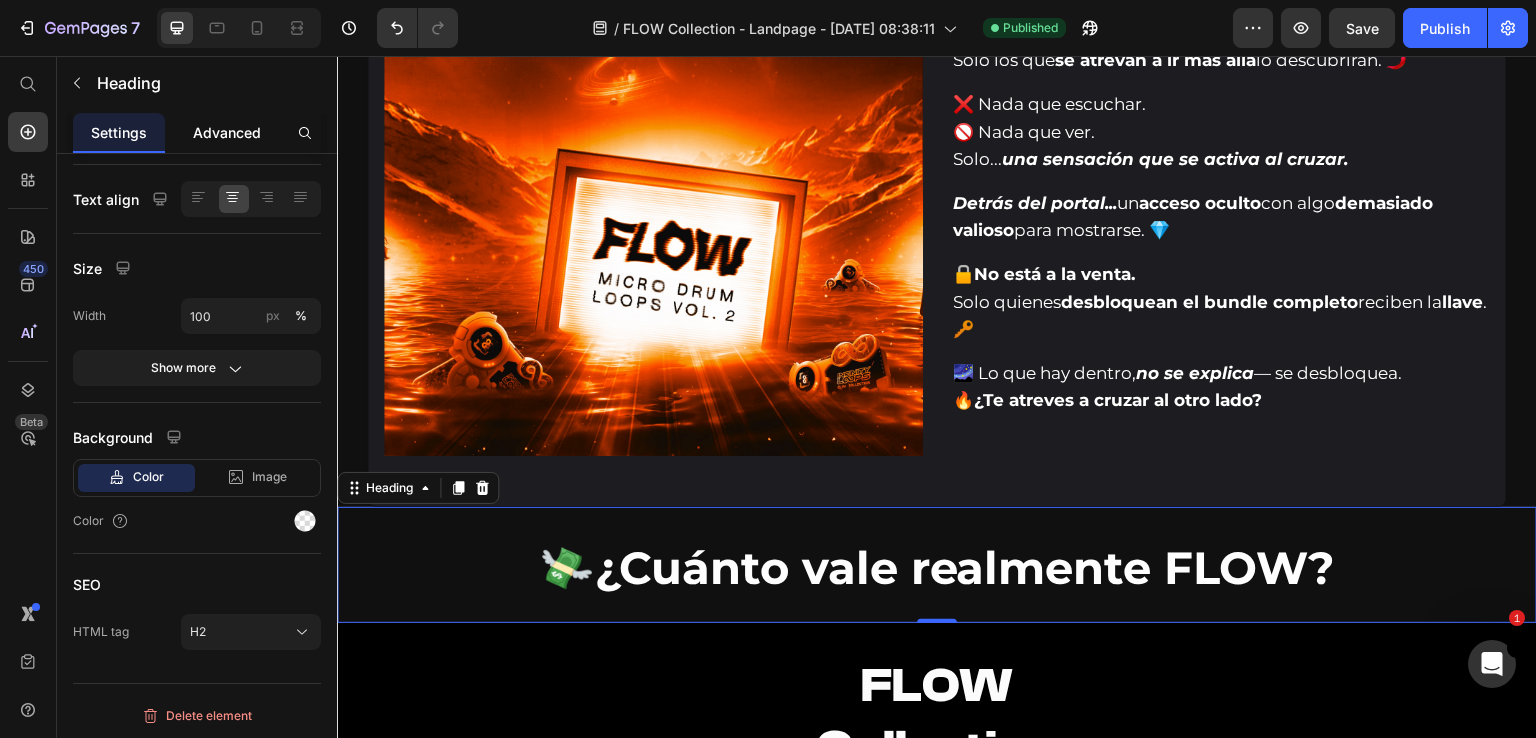 click on "Advanced" at bounding box center (227, 132) 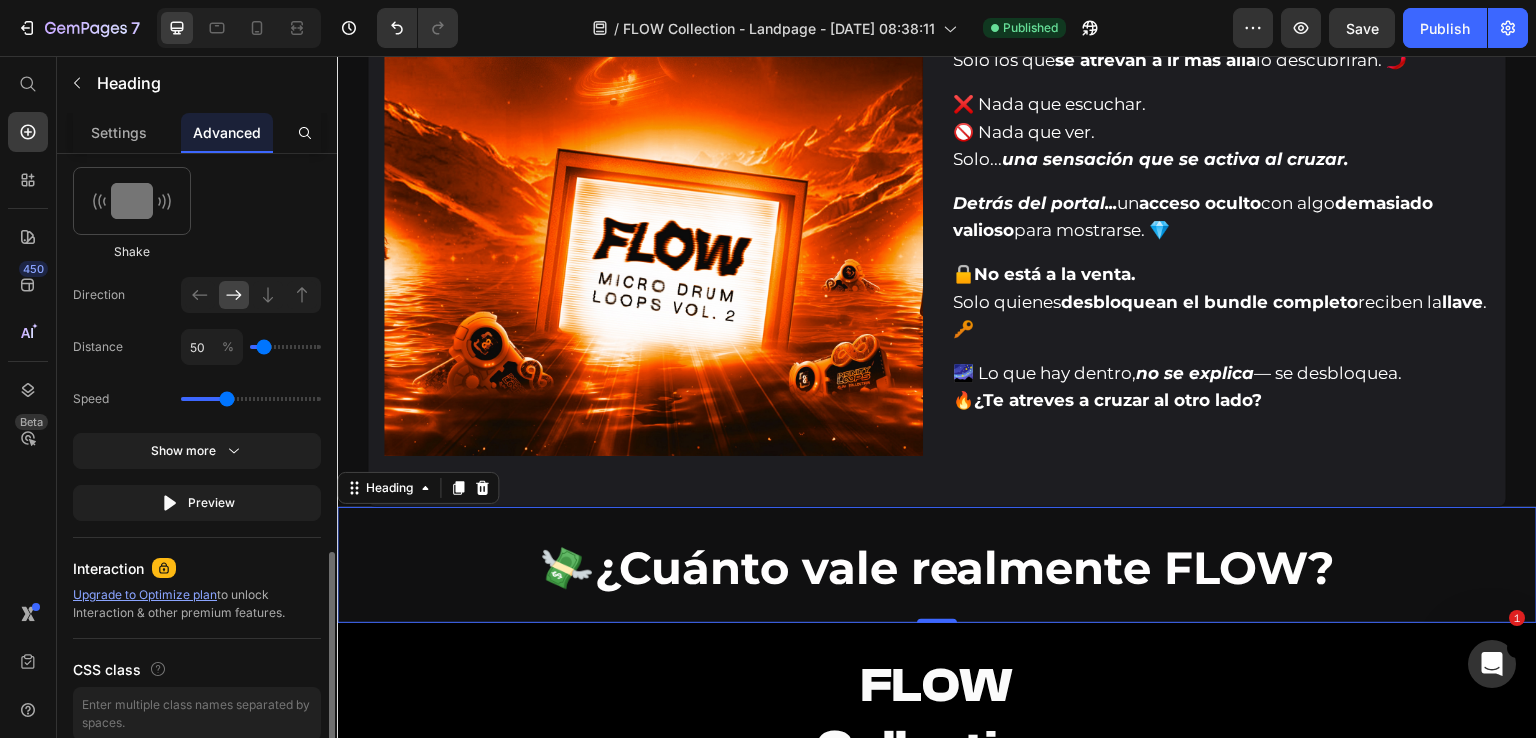 scroll, scrollTop: 900, scrollLeft: 0, axis: vertical 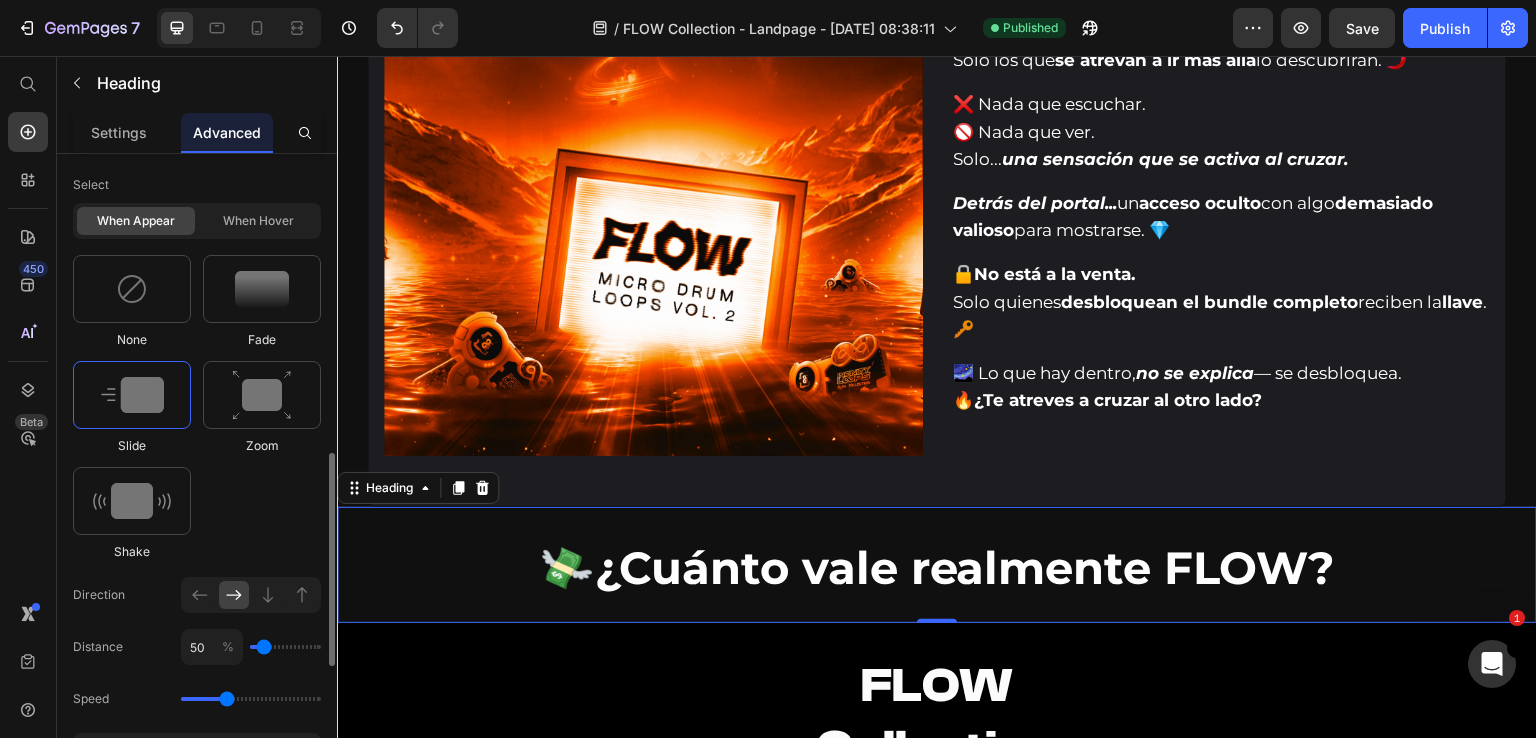 click at bounding box center [132, 395] 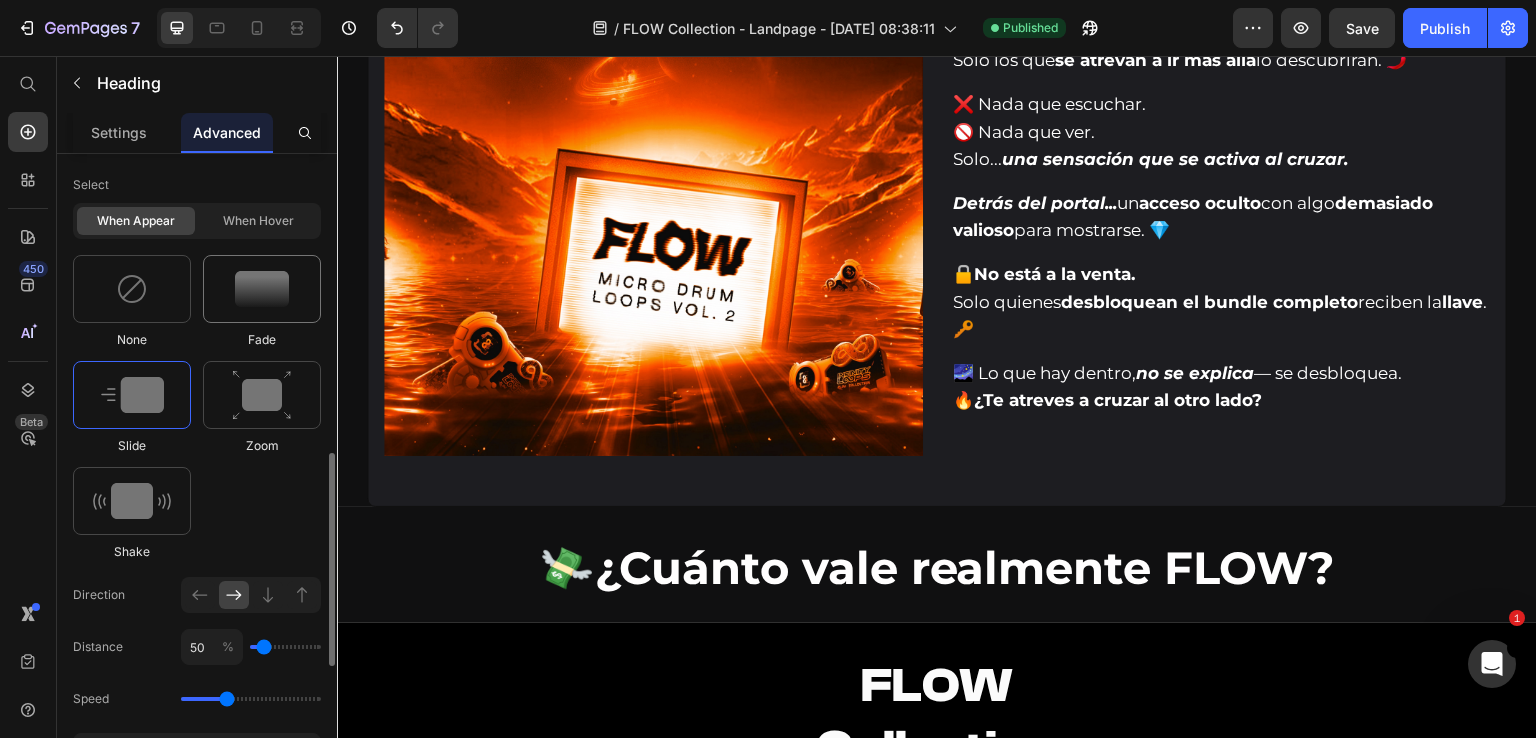 click at bounding box center [262, 289] 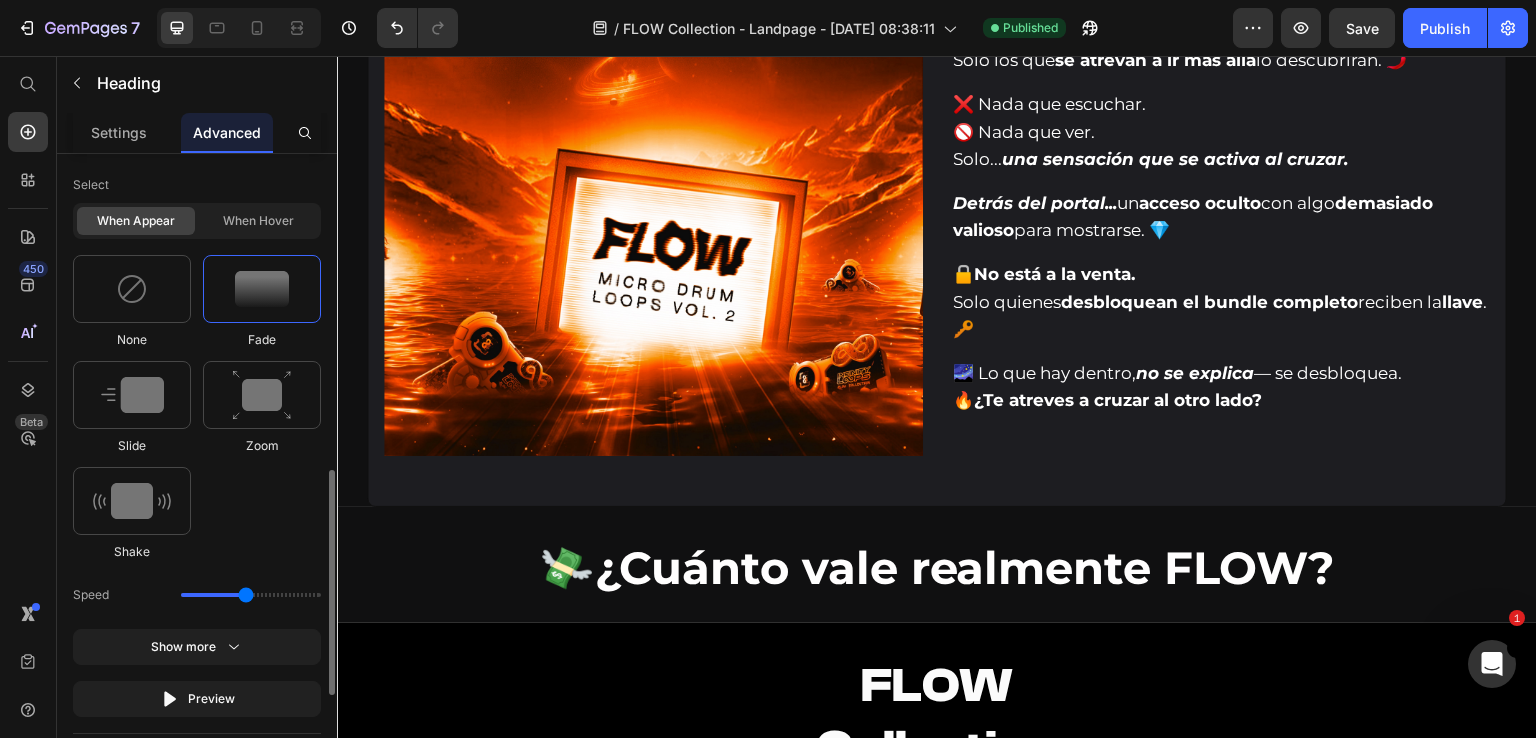 click at bounding box center [262, 289] 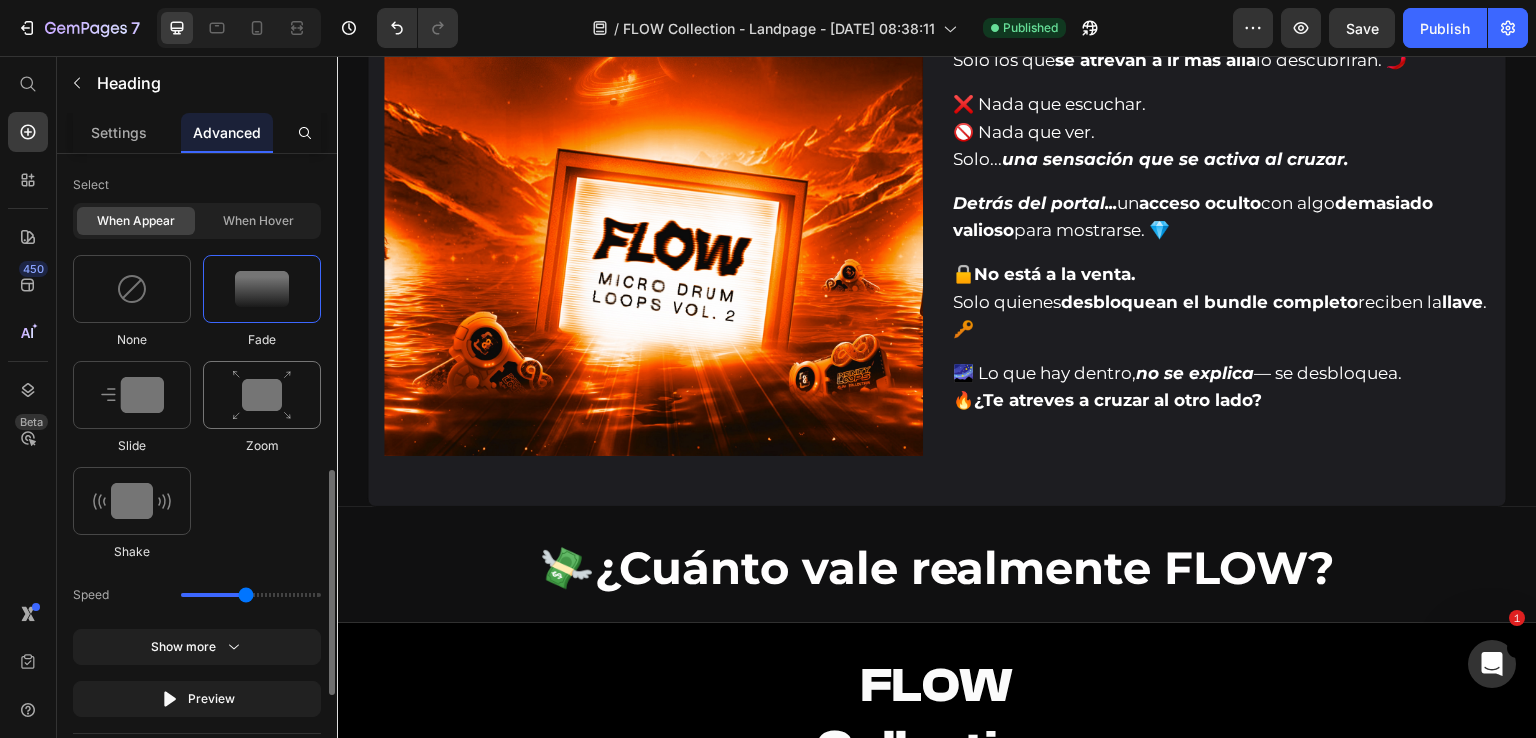 click at bounding box center (262, 395) 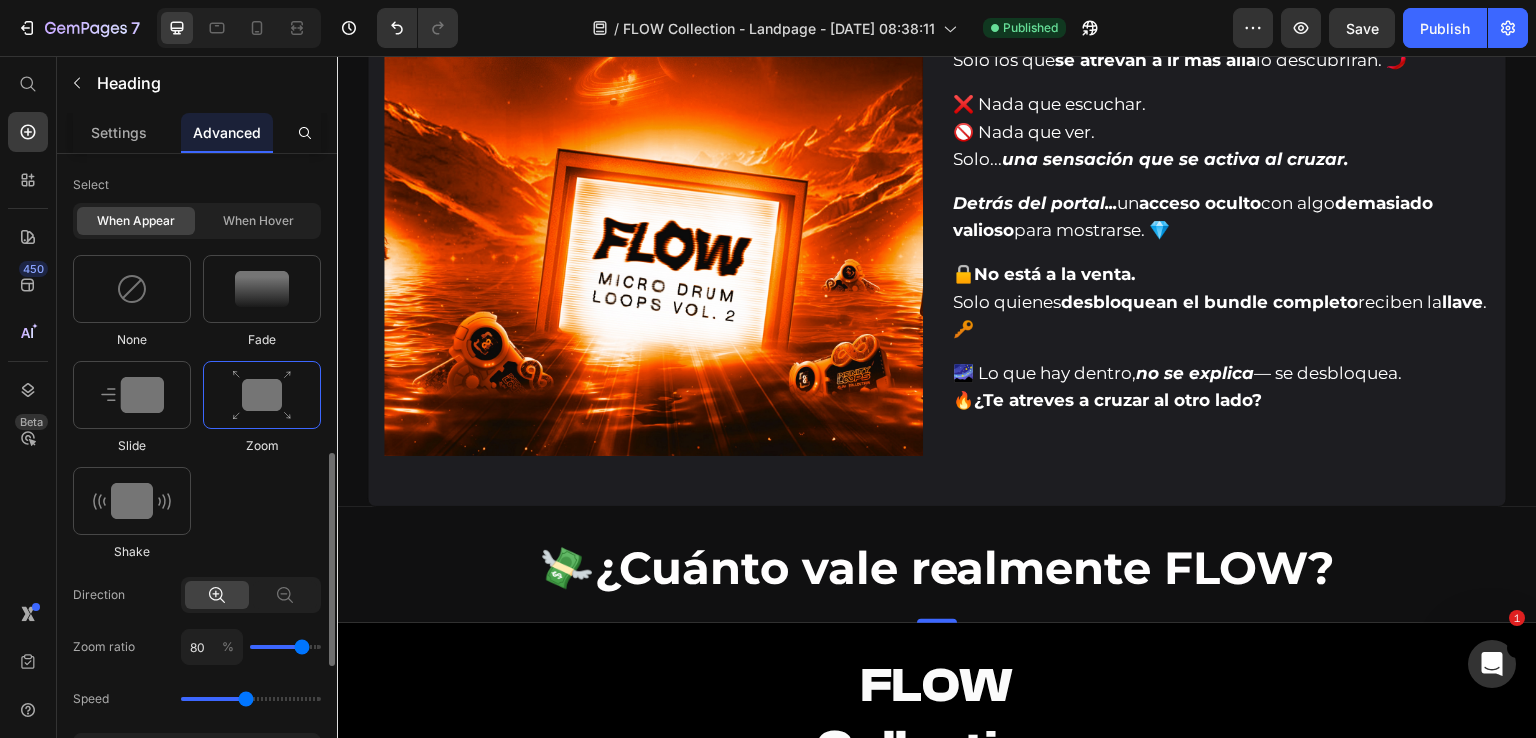 click at bounding box center (262, 395) 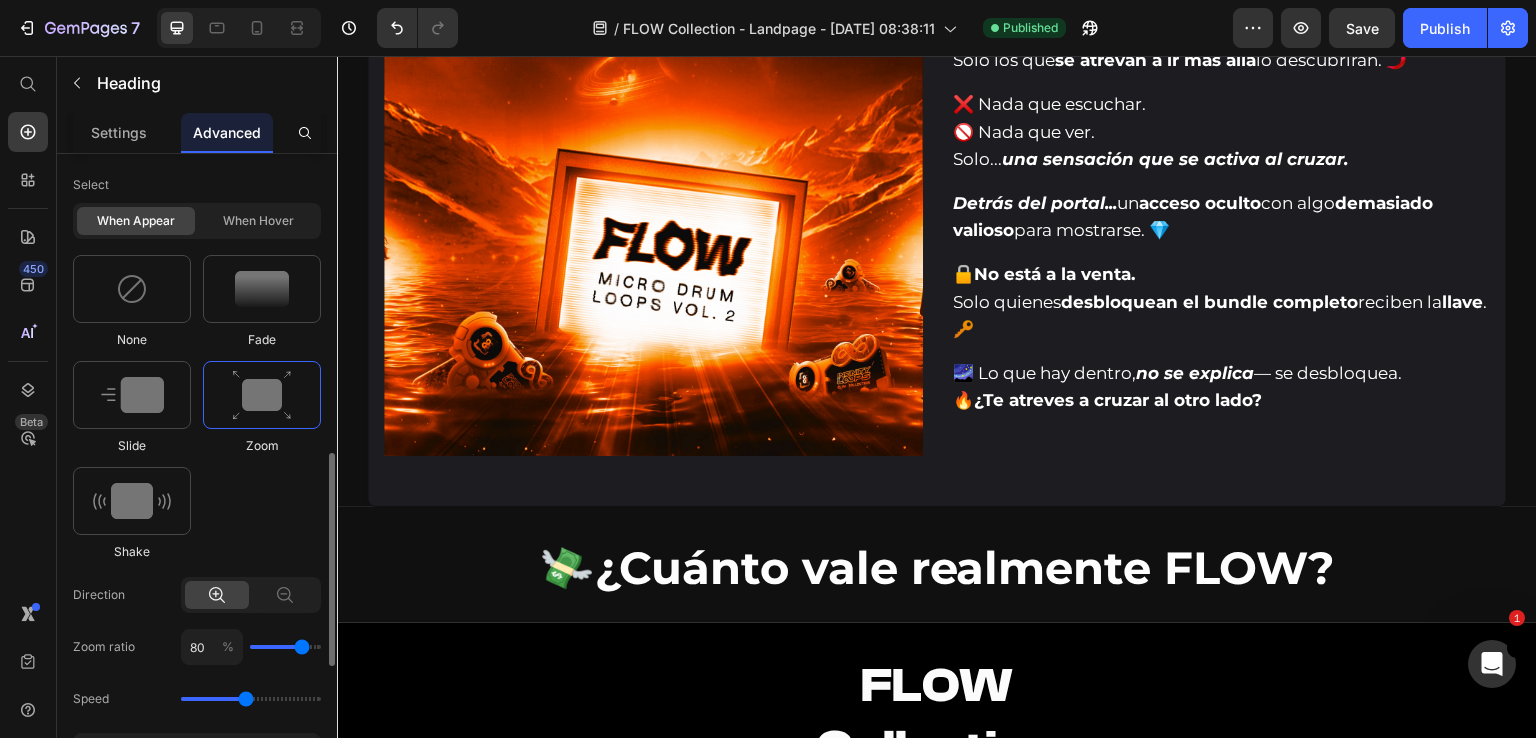 type on "90" 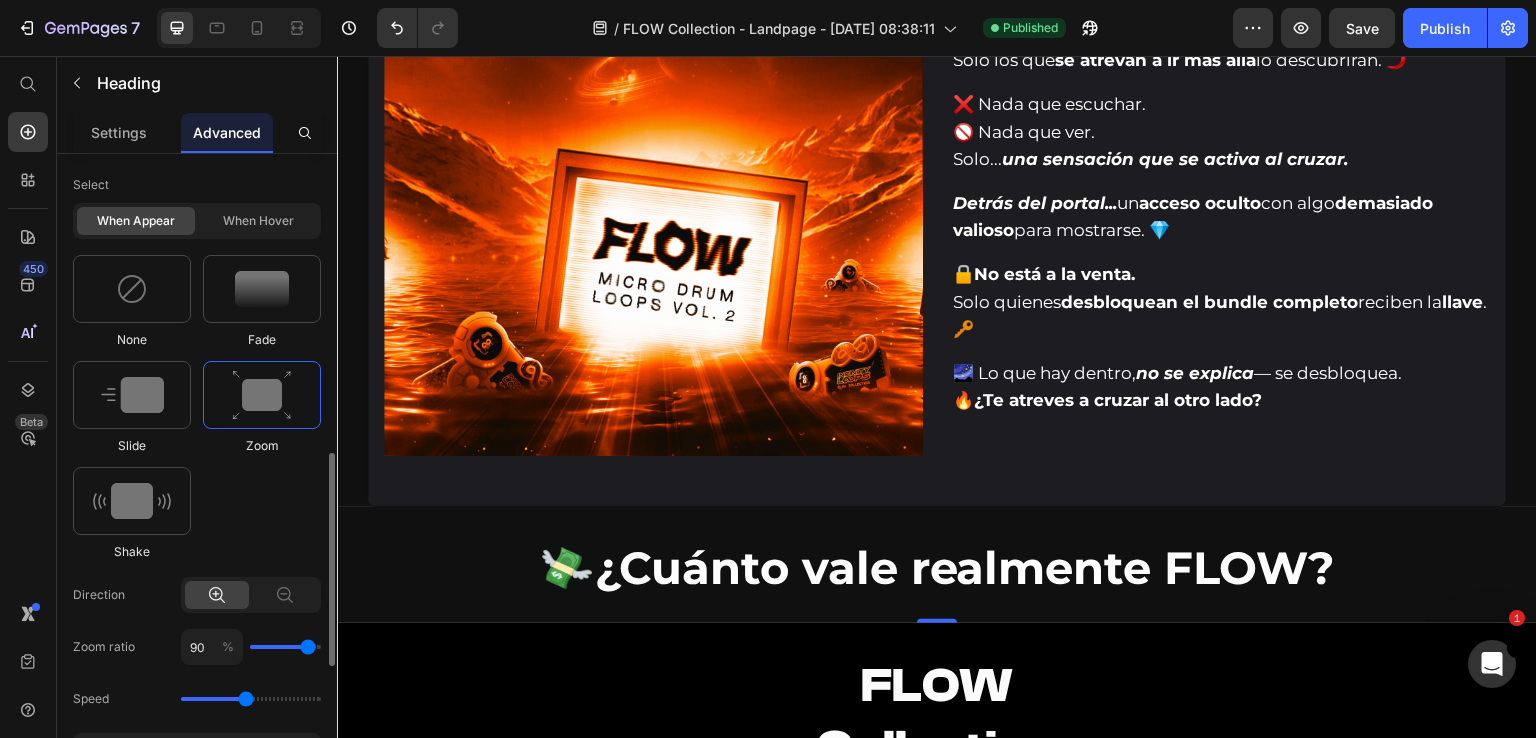 type on "90" 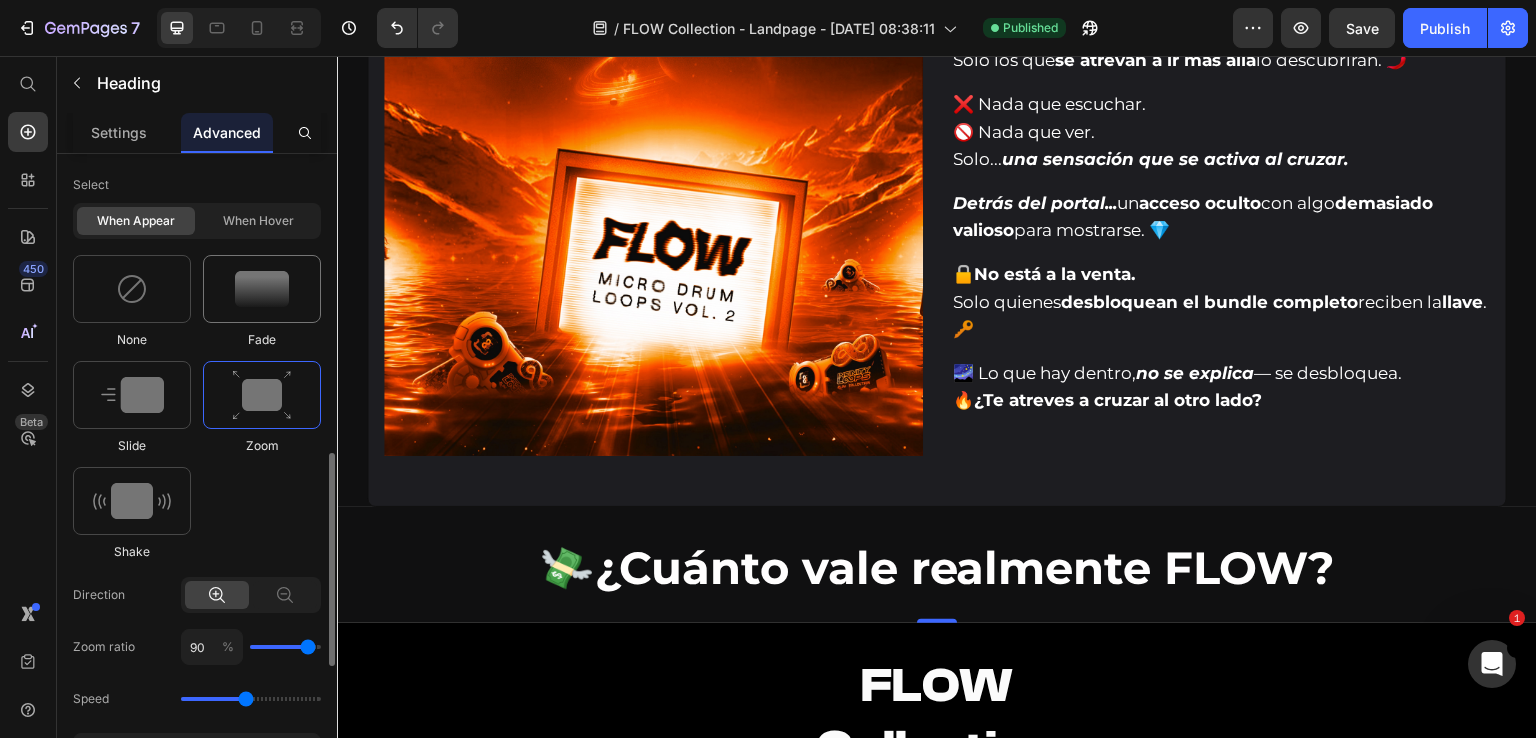 click at bounding box center [262, 289] 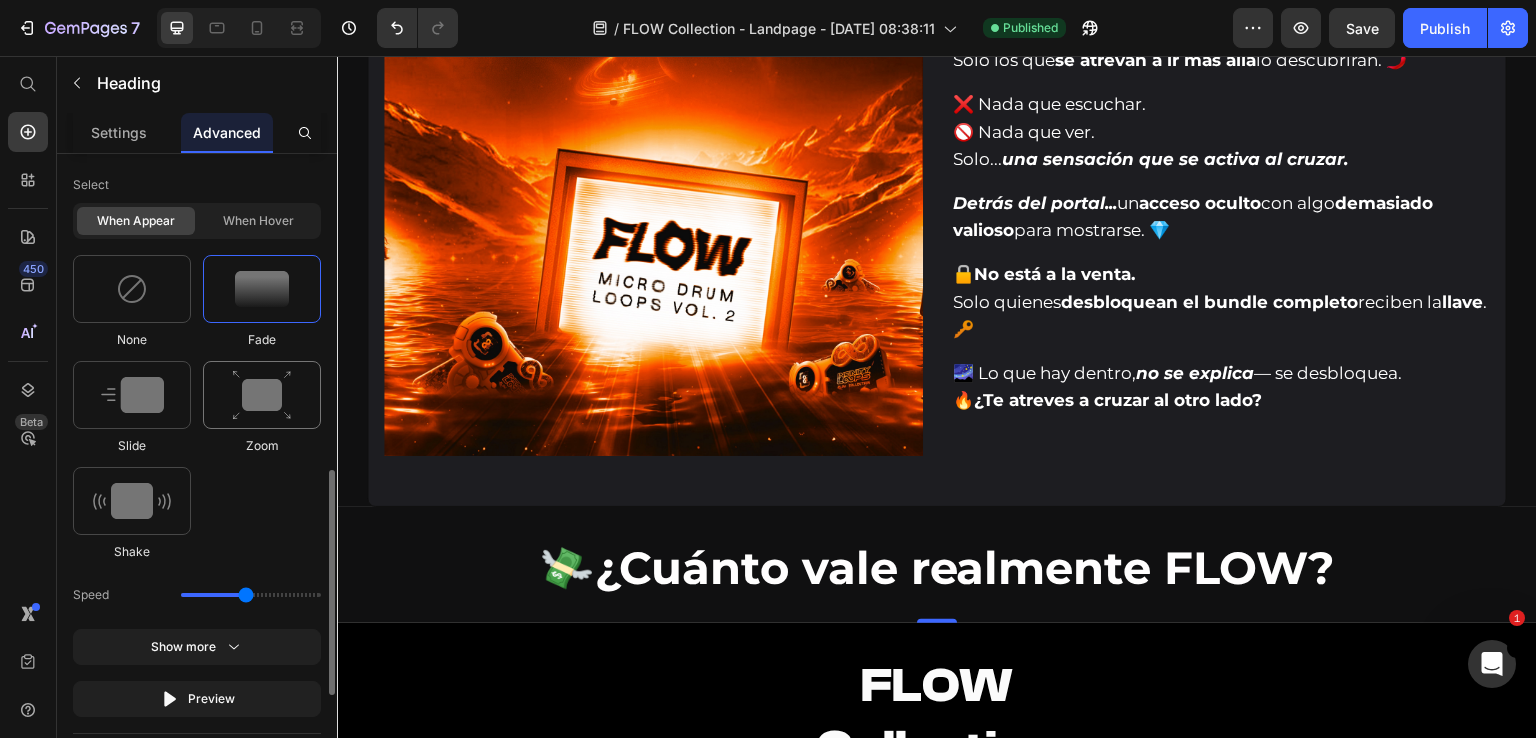 click at bounding box center (262, 395) 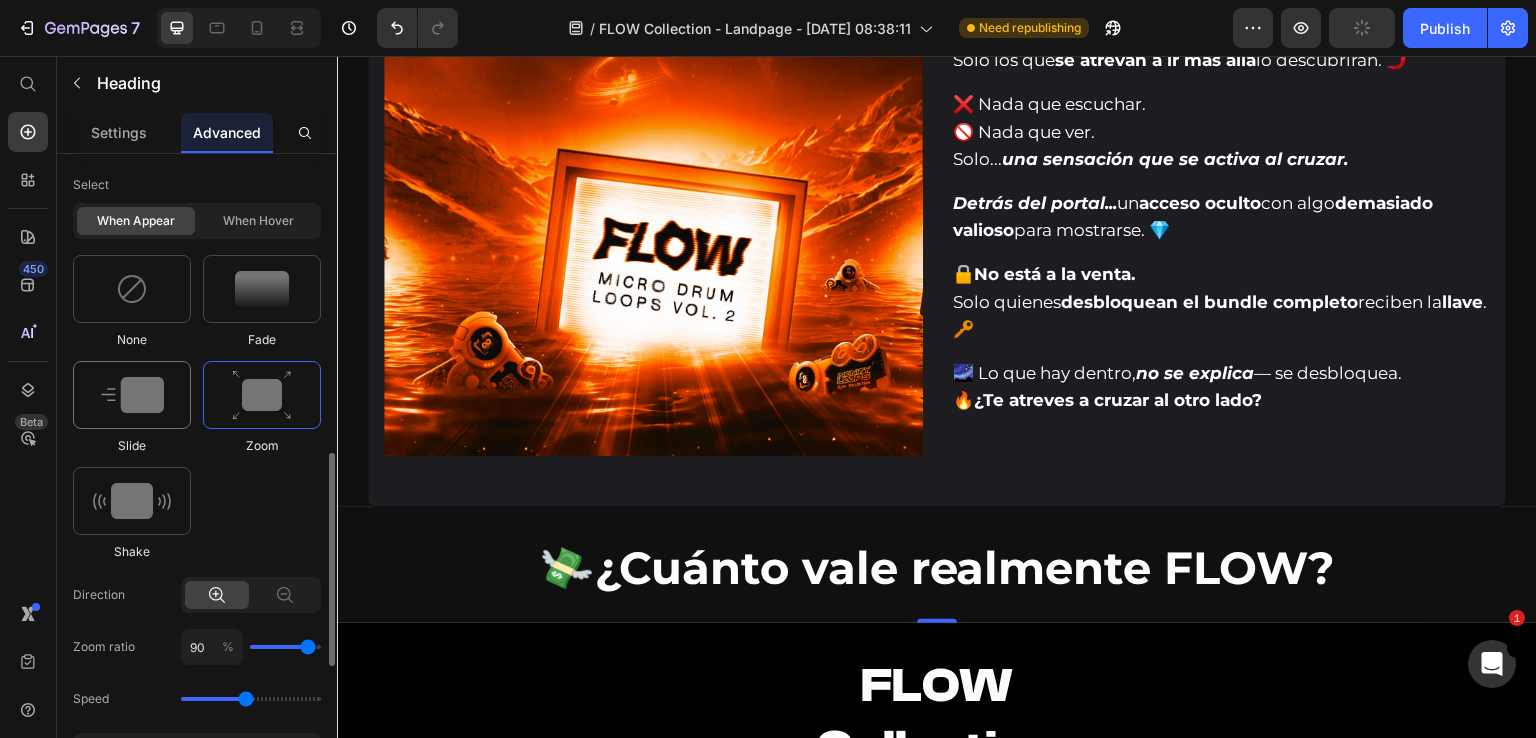 click at bounding box center (132, 395) 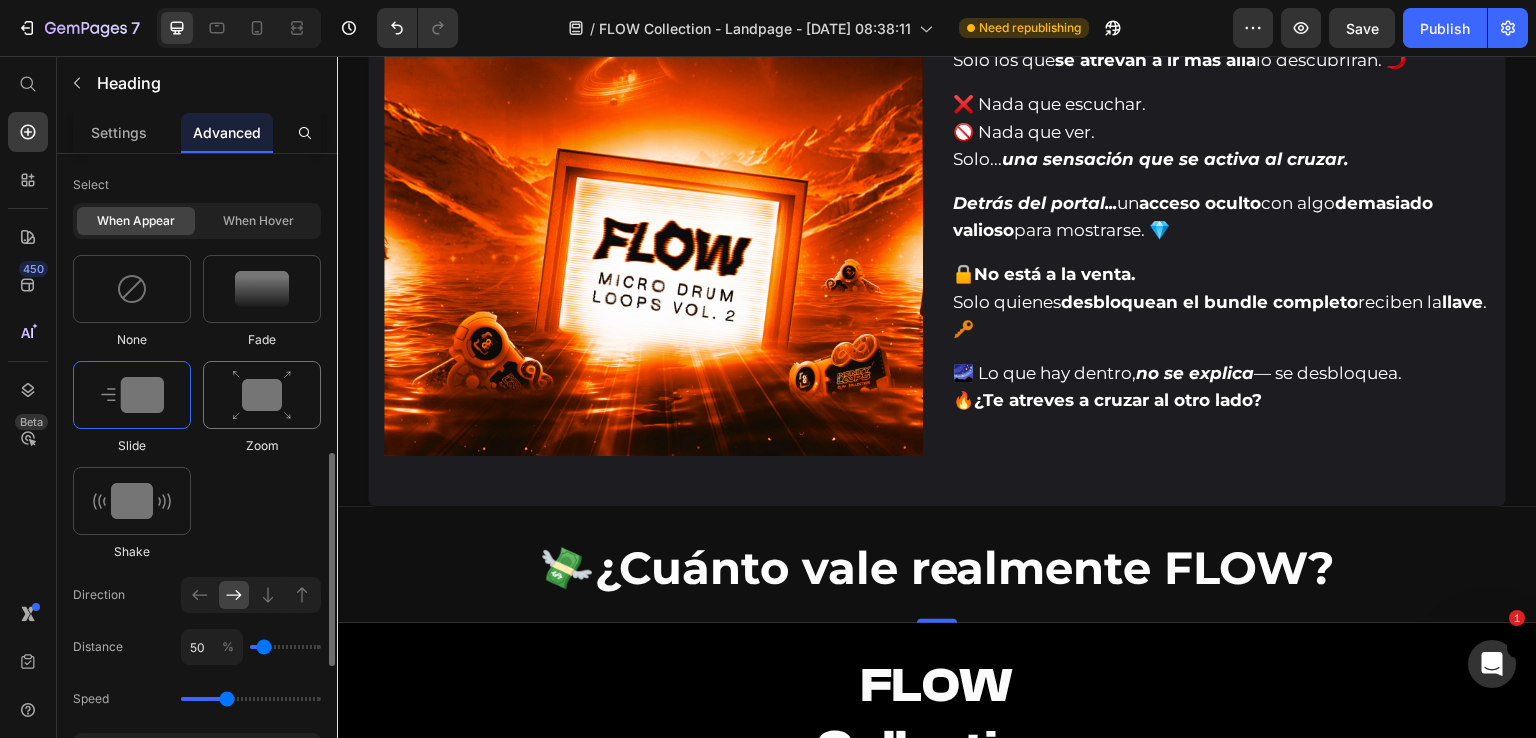 click at bounding box center [262, 395] 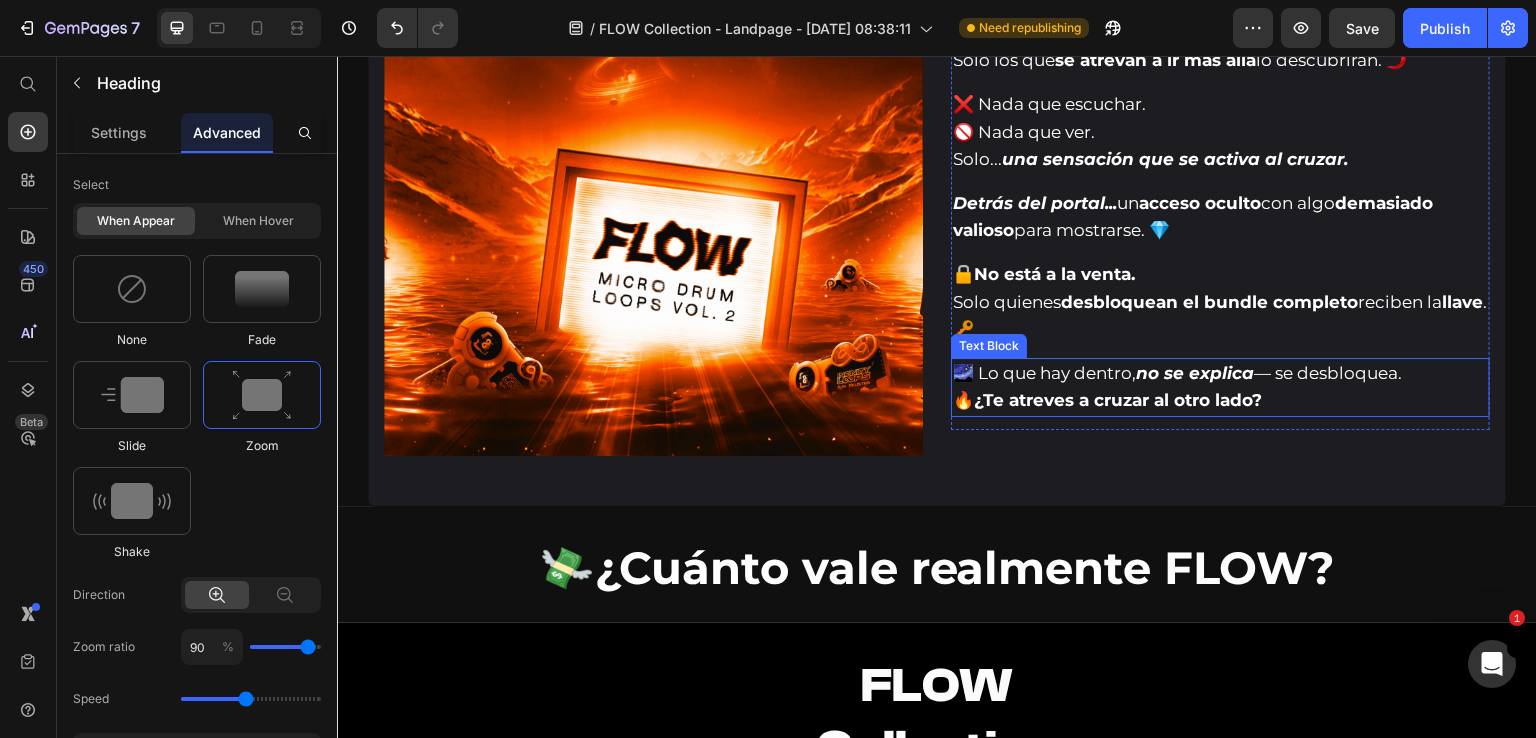 scroll, scrollTop: 9373, scrollLeft: 0, axis: vertical 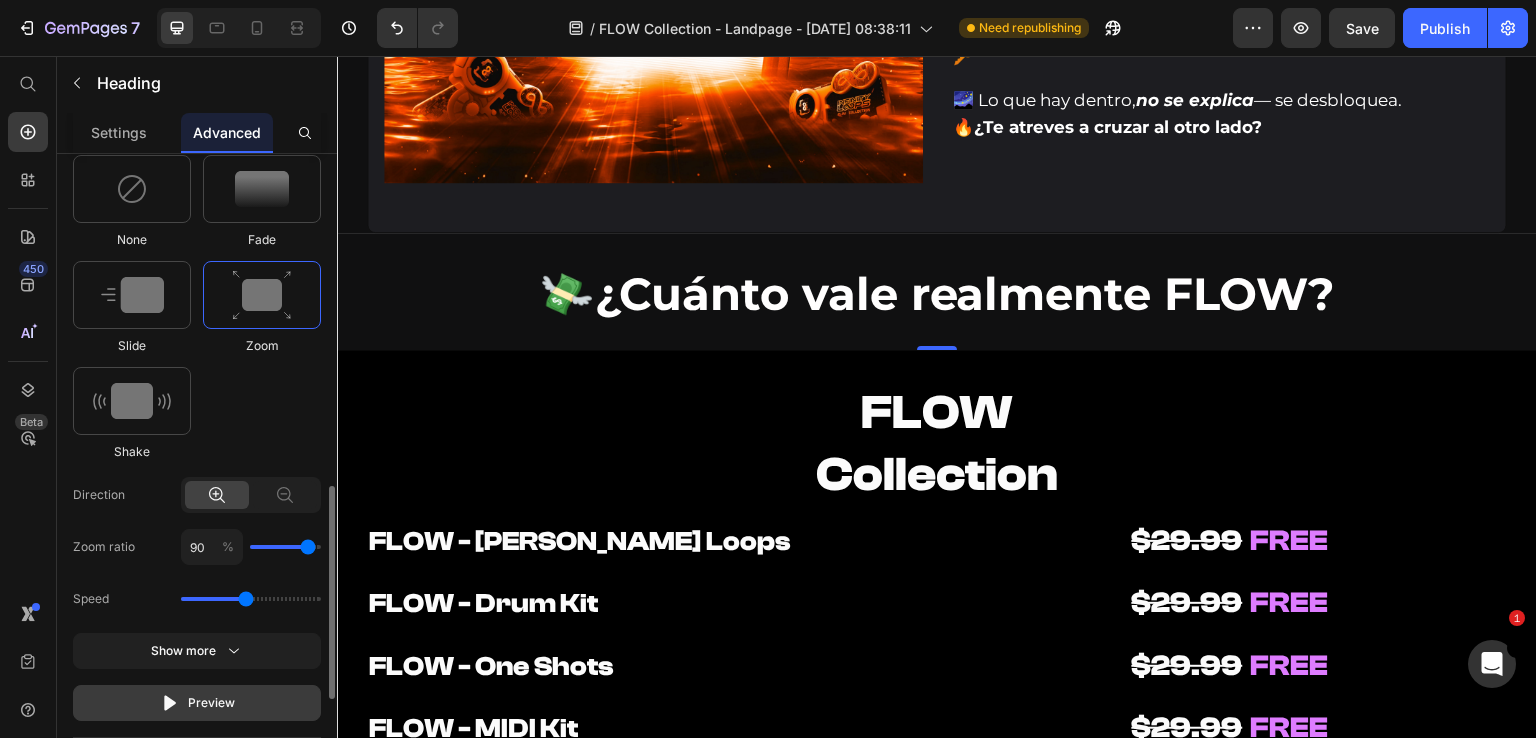 click on "Preview" 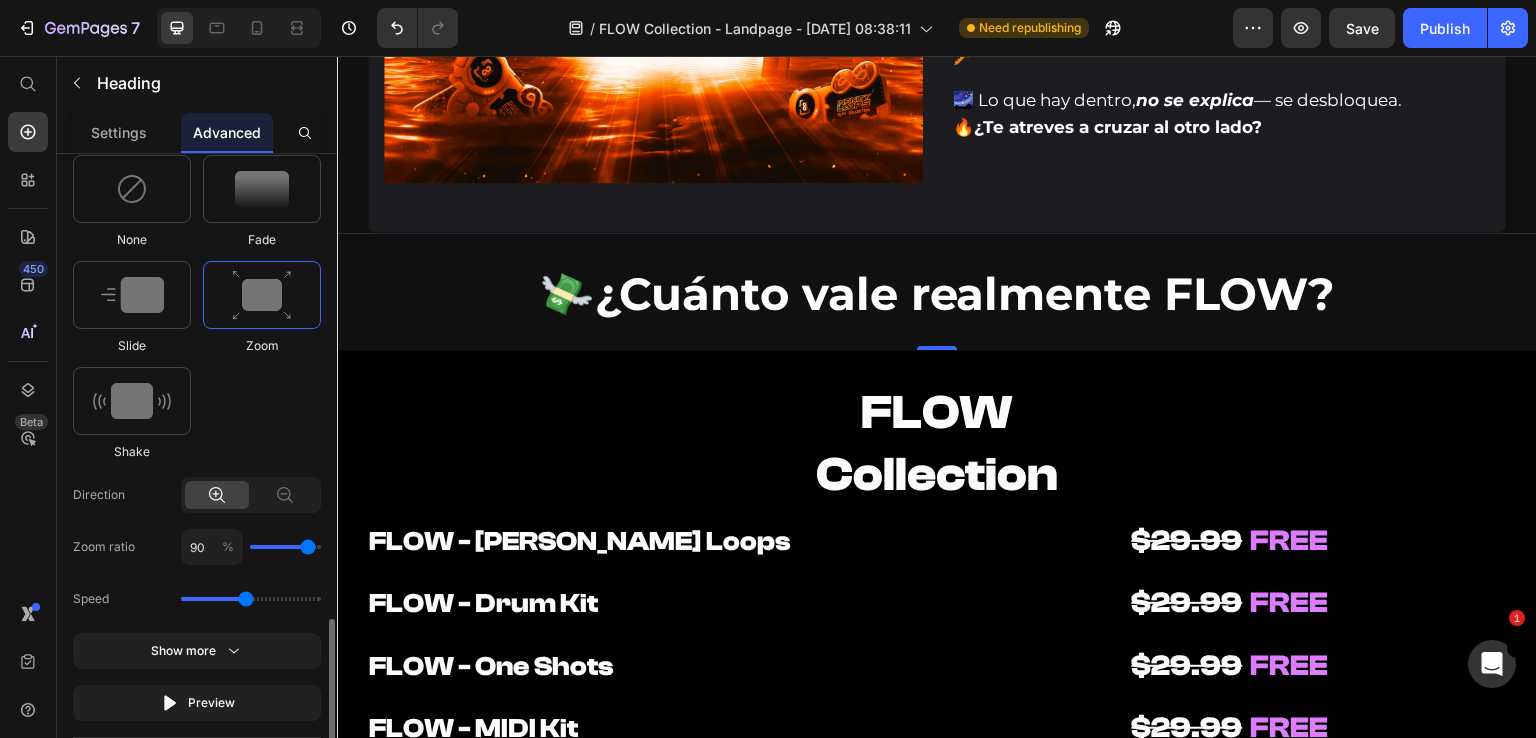 scroll, scrollTop: 1100, scrollLeft: 0, axis: vertical 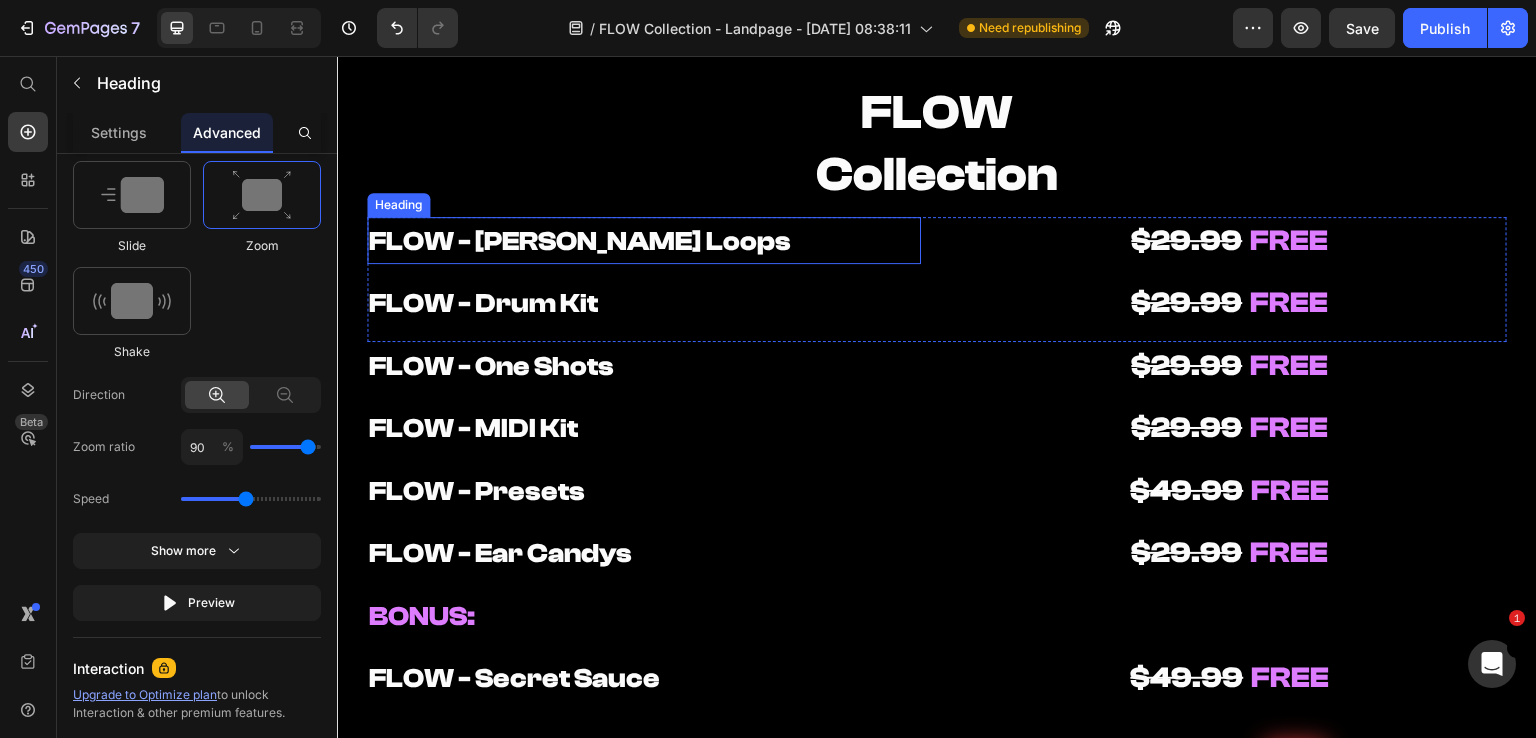 click on "FLOW - Melody Loops" at bounding box center [644, 241] 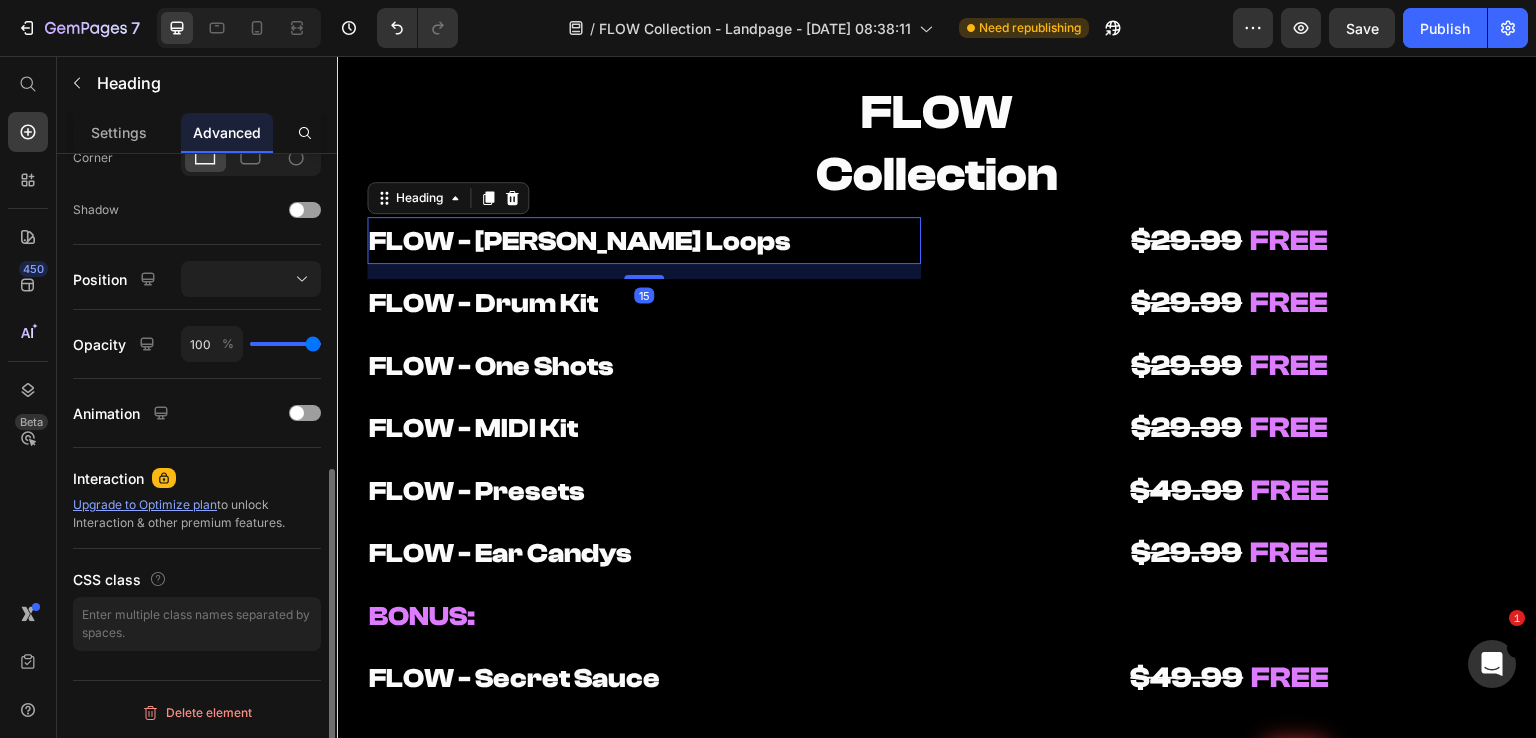 scroll, scrollTop: 626, scrollLeft: 0, axis: vertical 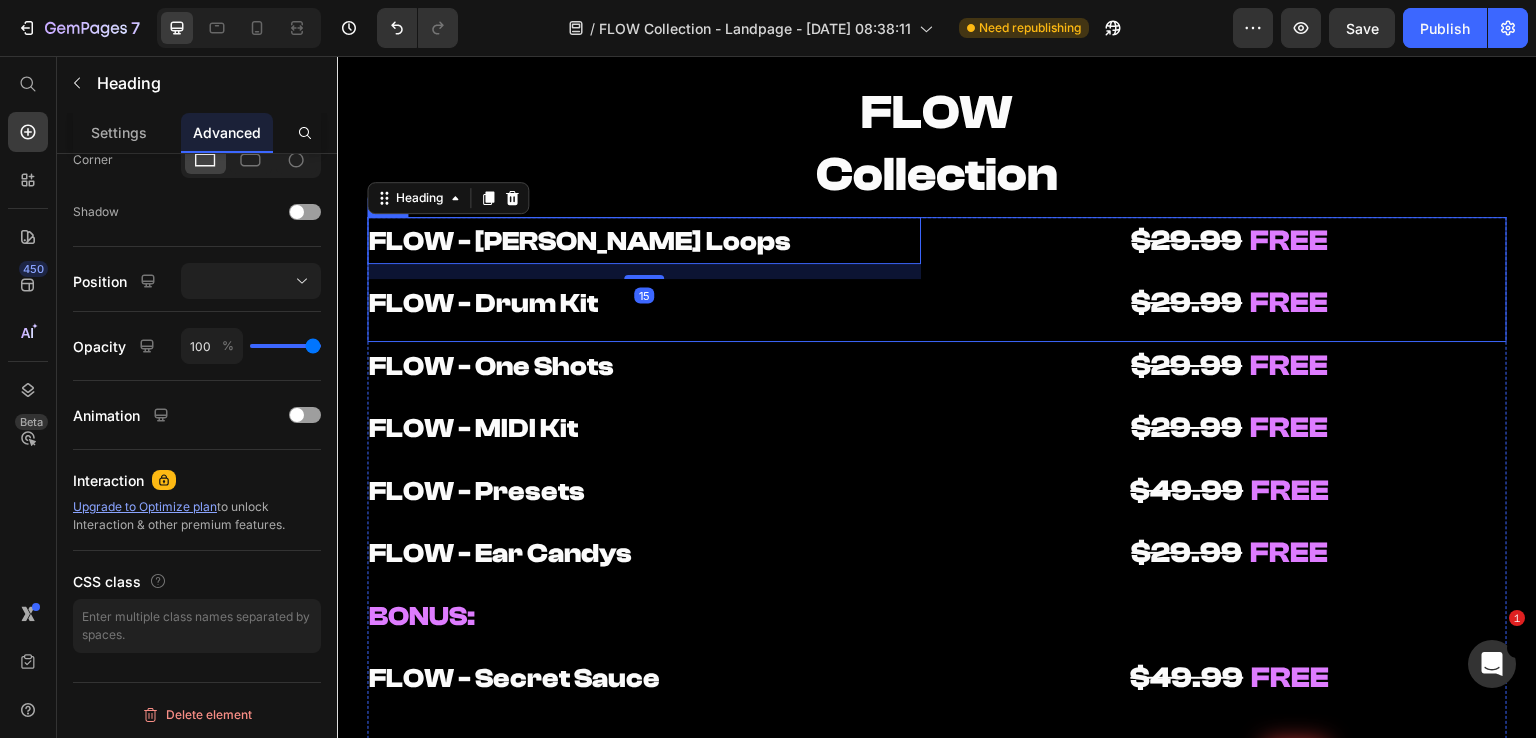 click on "FLOW - Melody Loops Heading   15 FLOW - Drum Kit Heading $29.99    FREE Heading $29.99    FREE Heading Row" at bounding box center [937, 279] 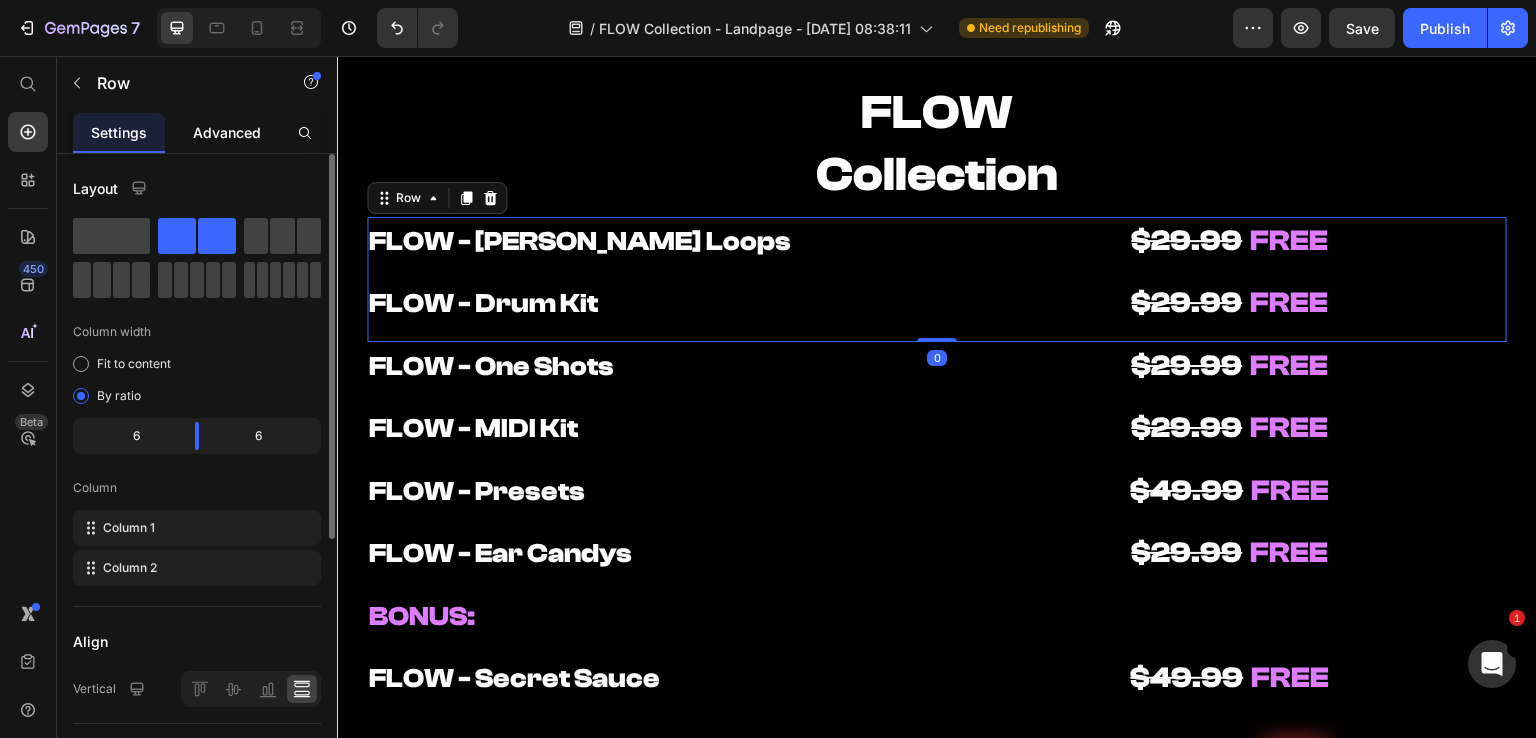 click on "Advanced" at bounding box center [227, 132] 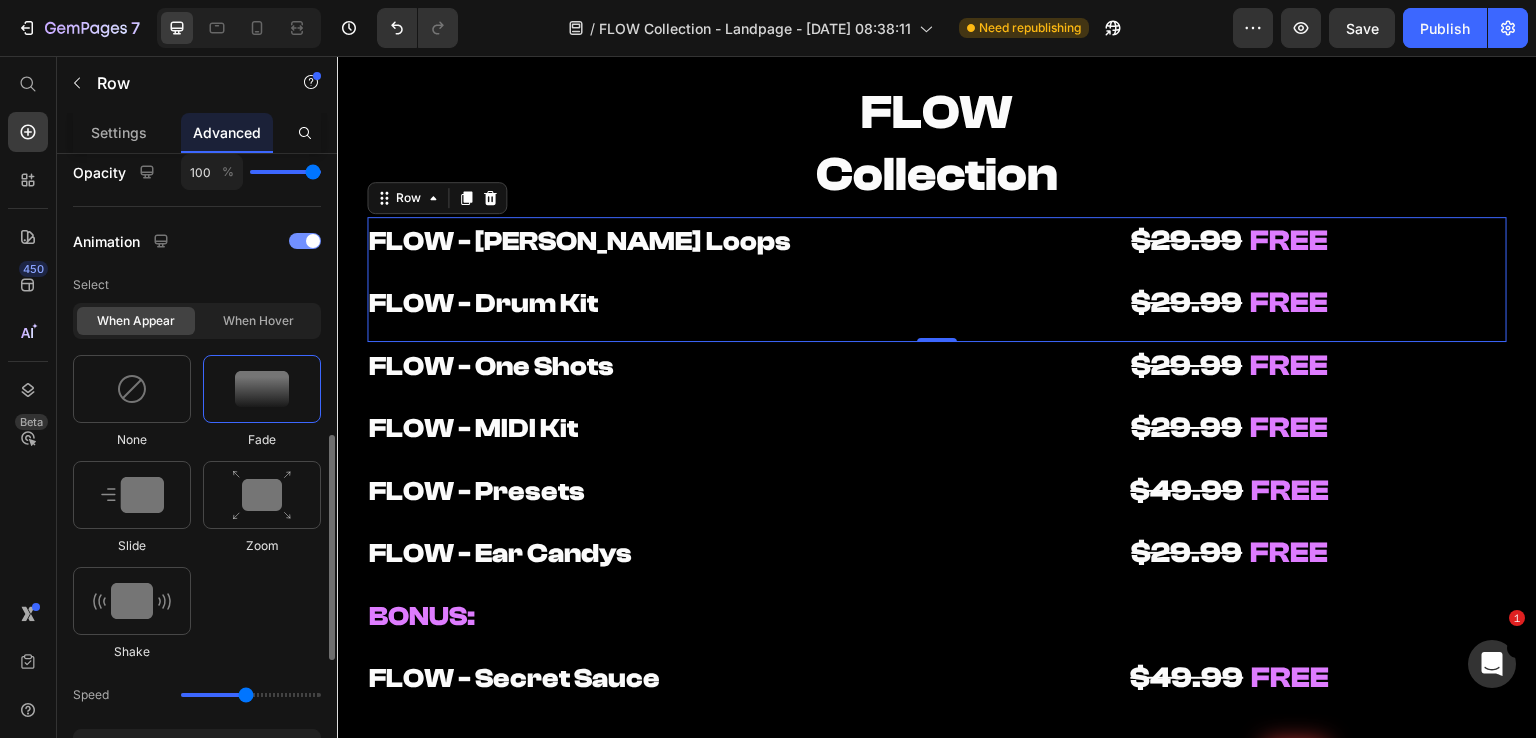 drag, startPoint x: 304, startPoint y: 233, endPoint x: 397, endPoint y: 265, distance: 98.35141 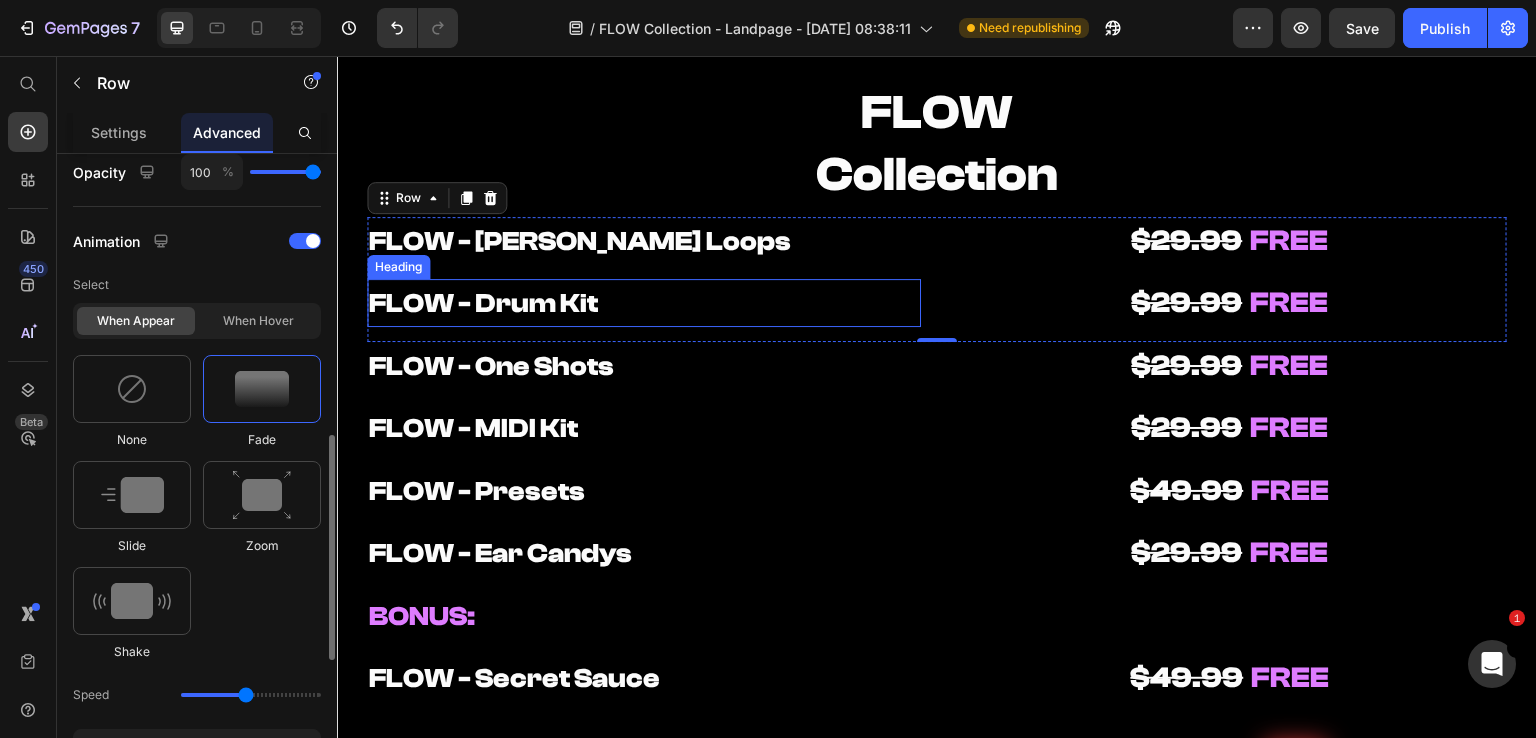 scroll, scrollTop: 626, scrollLeft: 0, axis: vertical 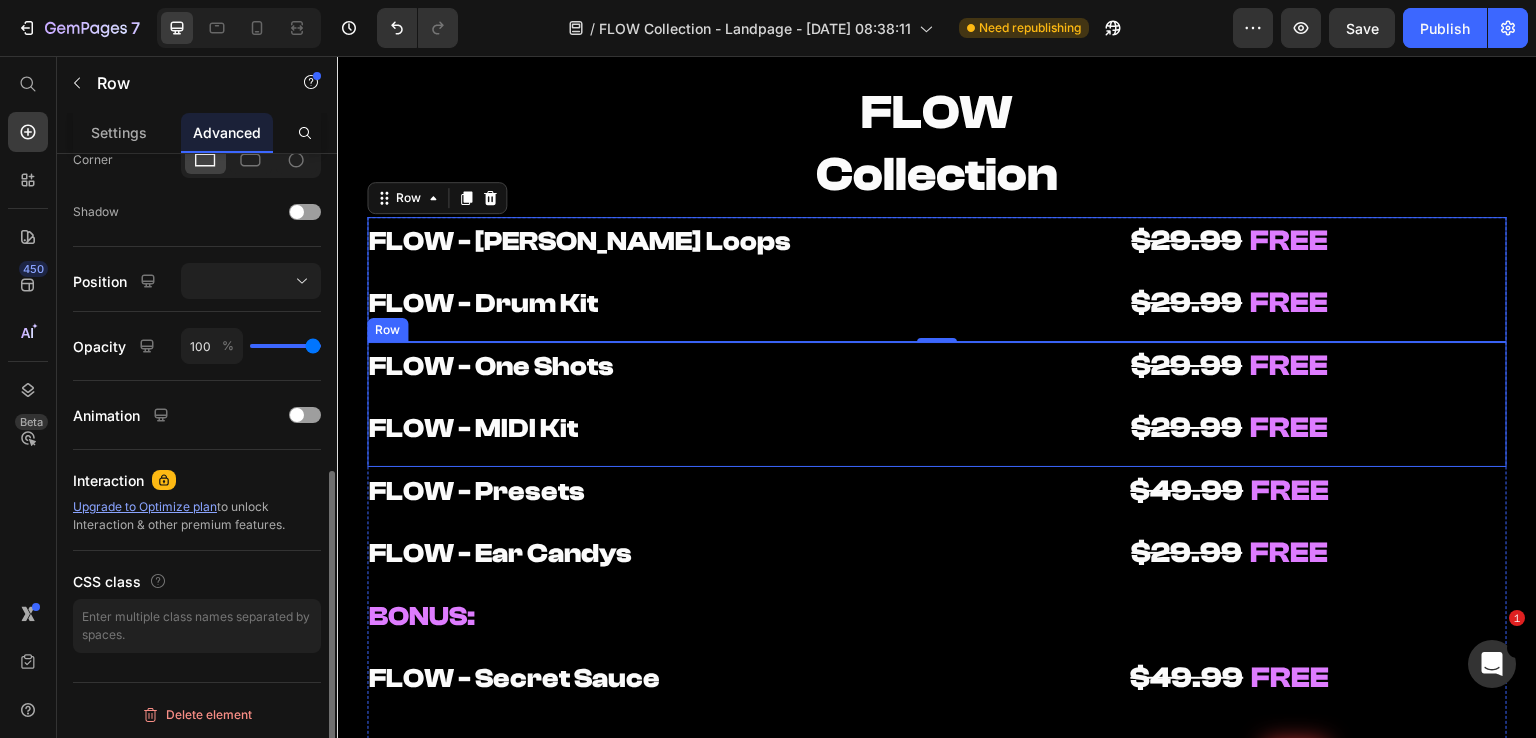 click on "FLOW - One Shots Heading FLOW - MIDI Kit Heading $29.99    FREE Heading $29.99    FREE Heading Row" at bounding box center [937, 404] 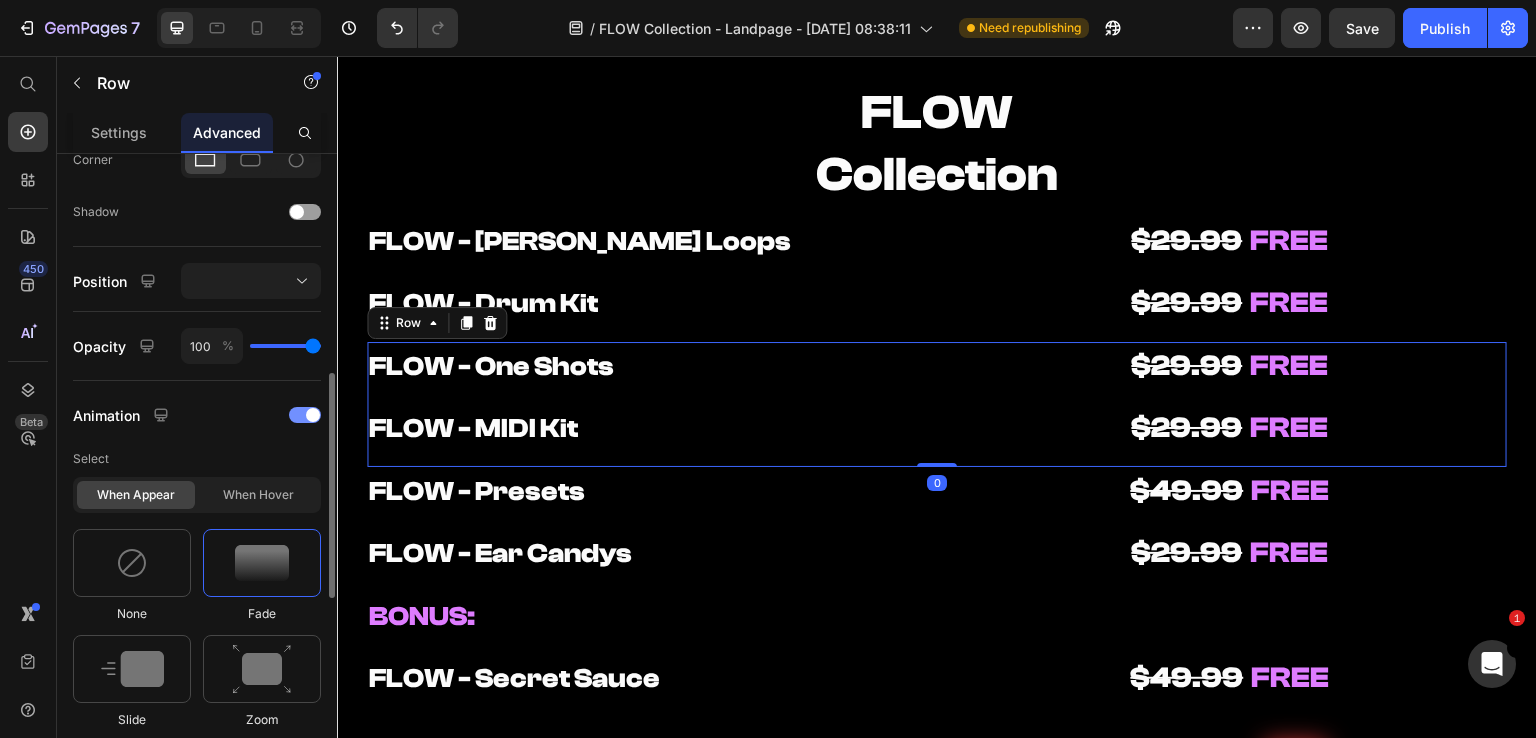 click at bounding box center (313, 415) 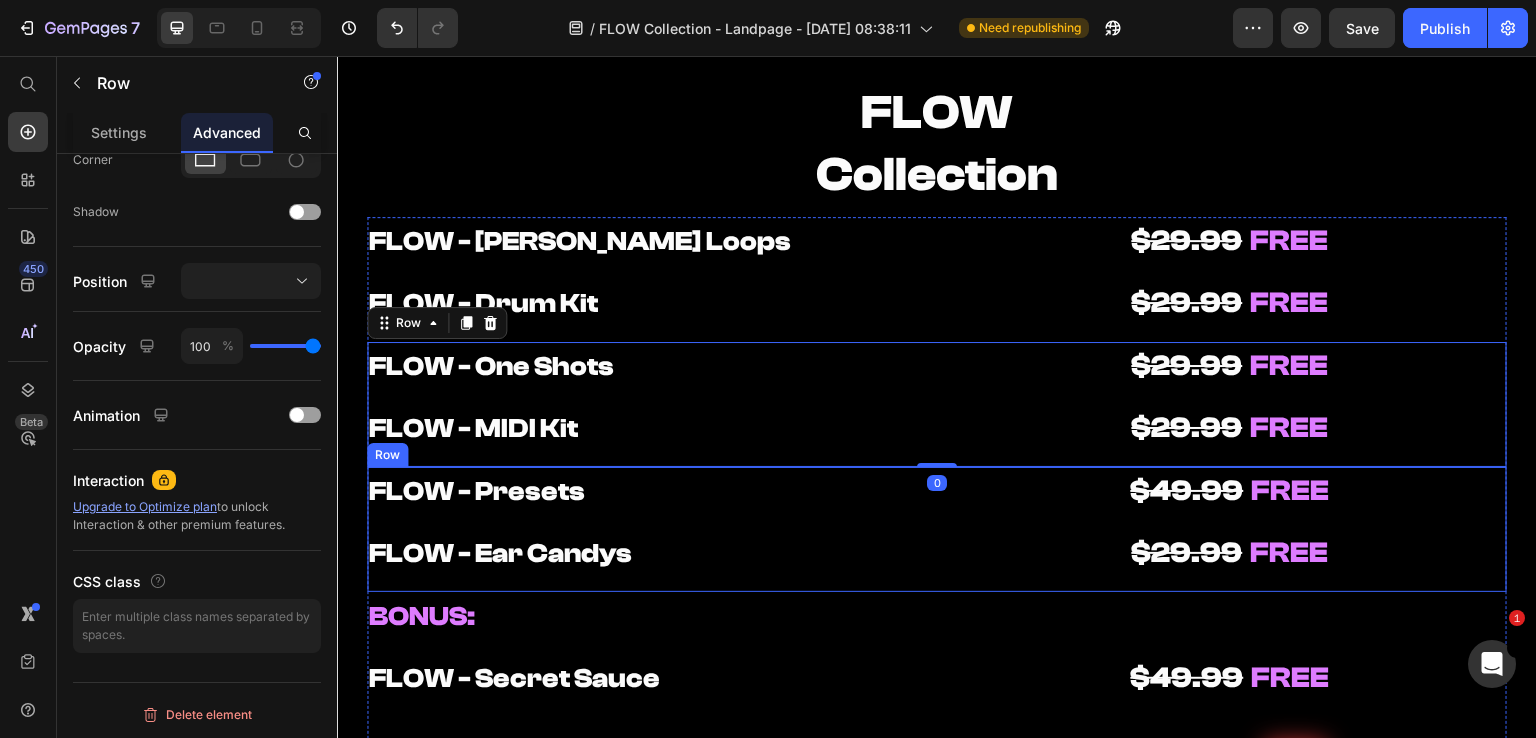 click on "FLOW - Presets Heading FLOW - Ear Candys Heading $49.99    FREE Heading $29.99    FREE Heading Row" at bounding box center (937, 529) 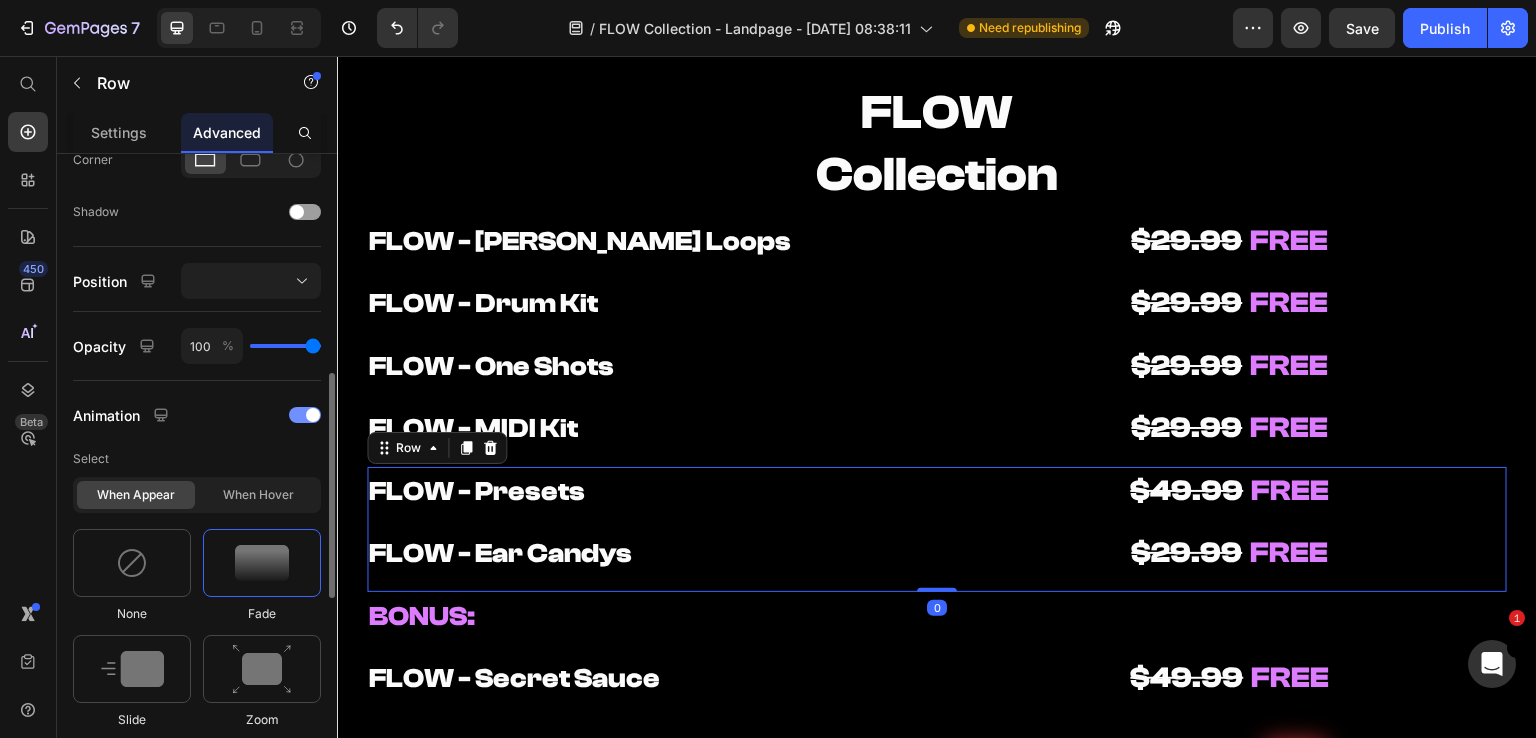 click at bounding box center (313, 415) 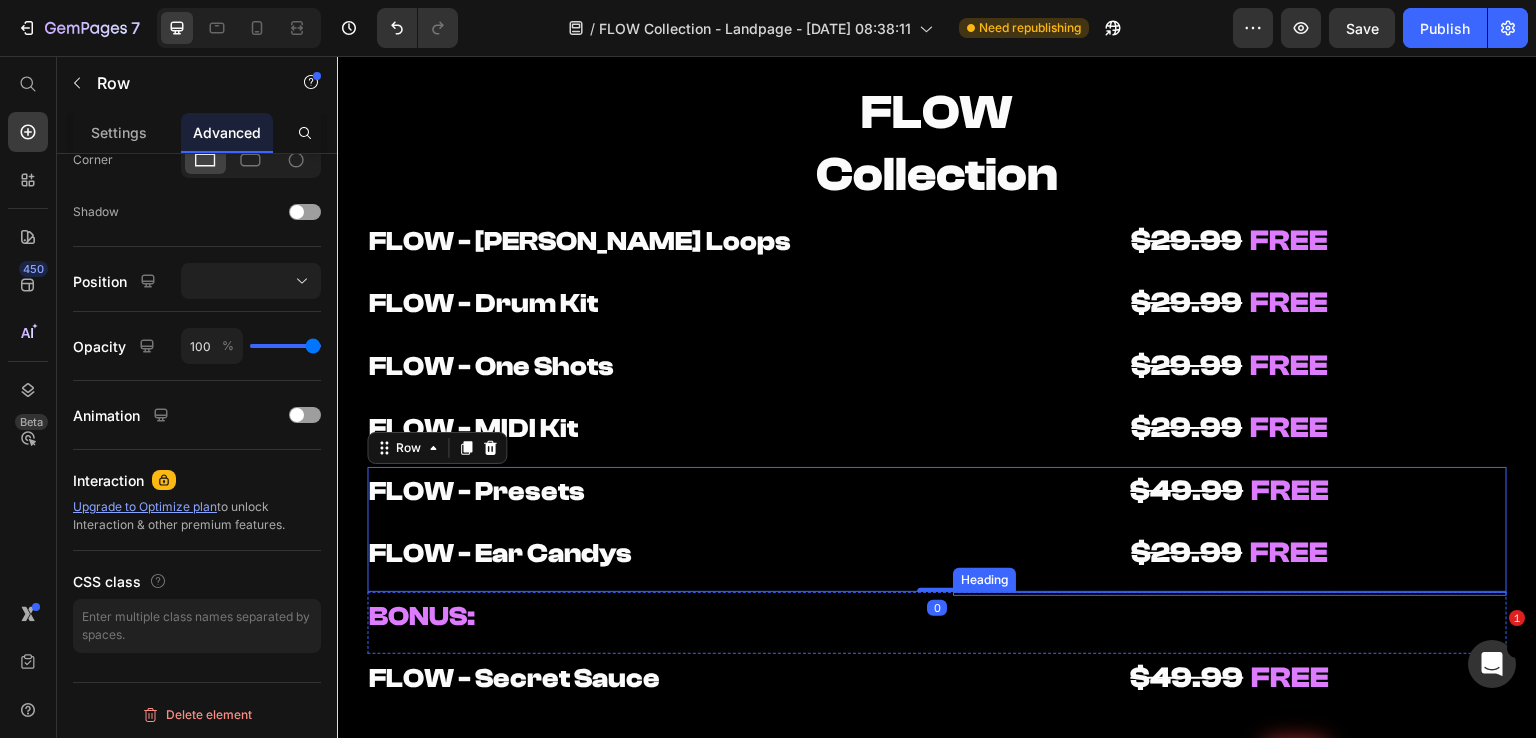 scroll, scrollTop: 9873, scrollLeft: 0, axis: vertical 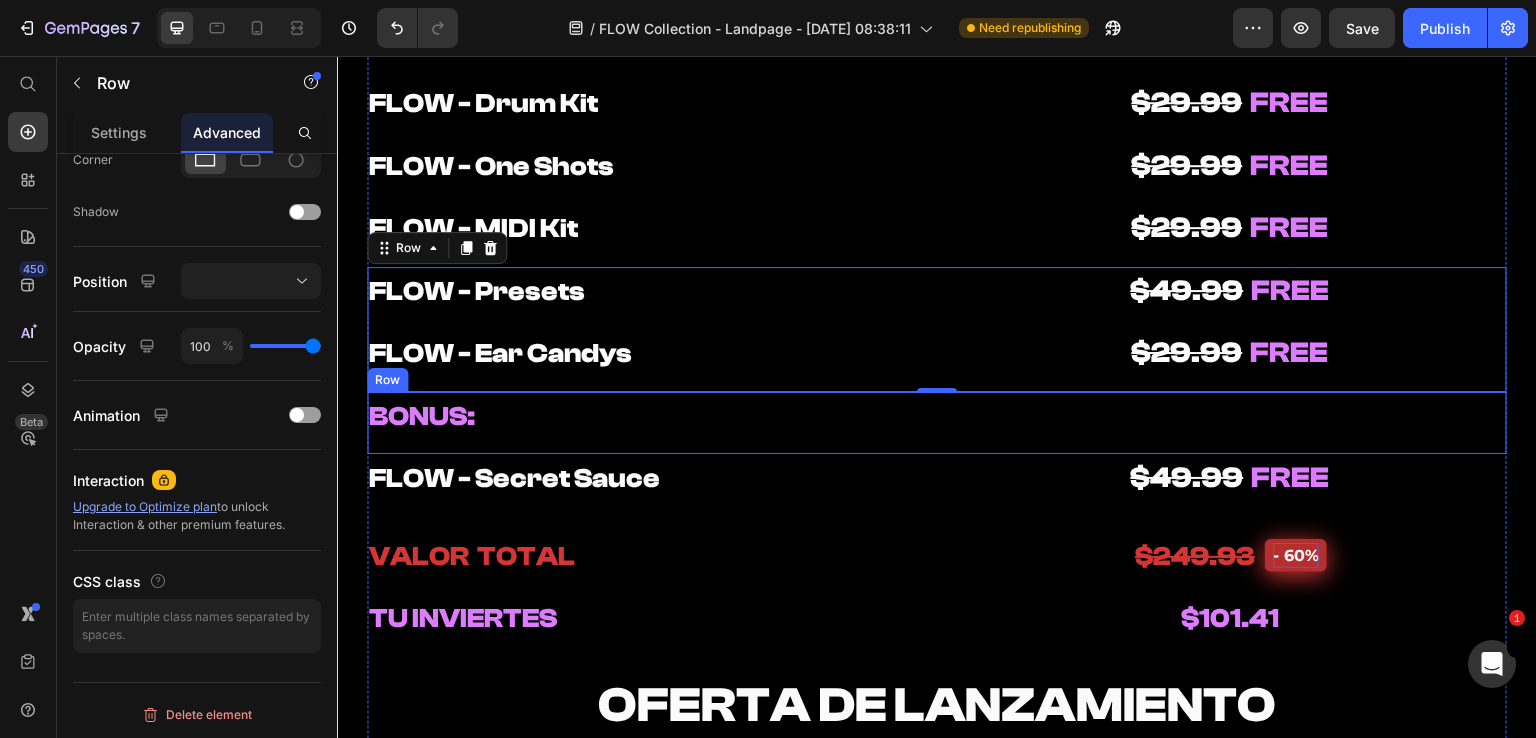 click on "BONUS: Heading Heading Row" at bounding box center [937, 423] 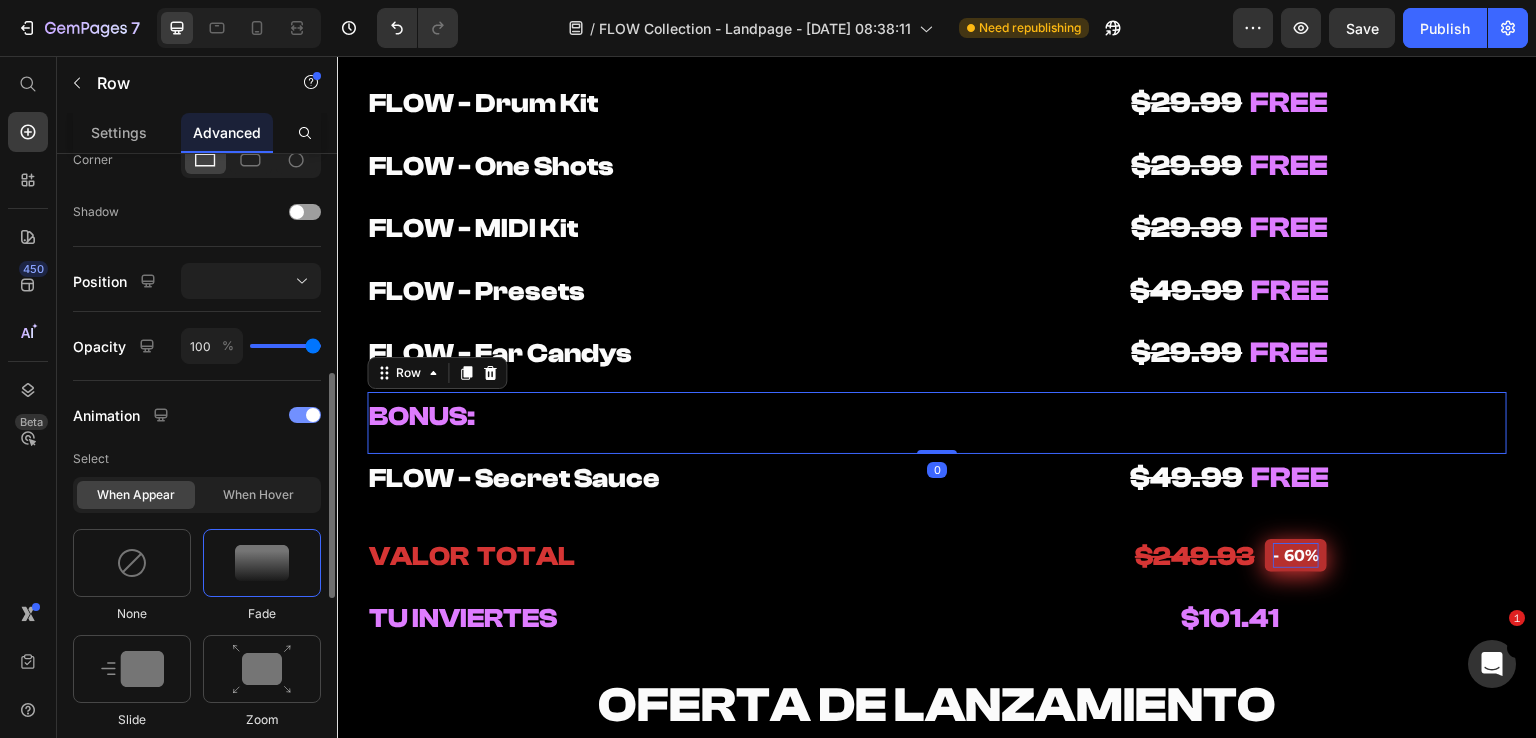 click at bounding box center [305, 415] 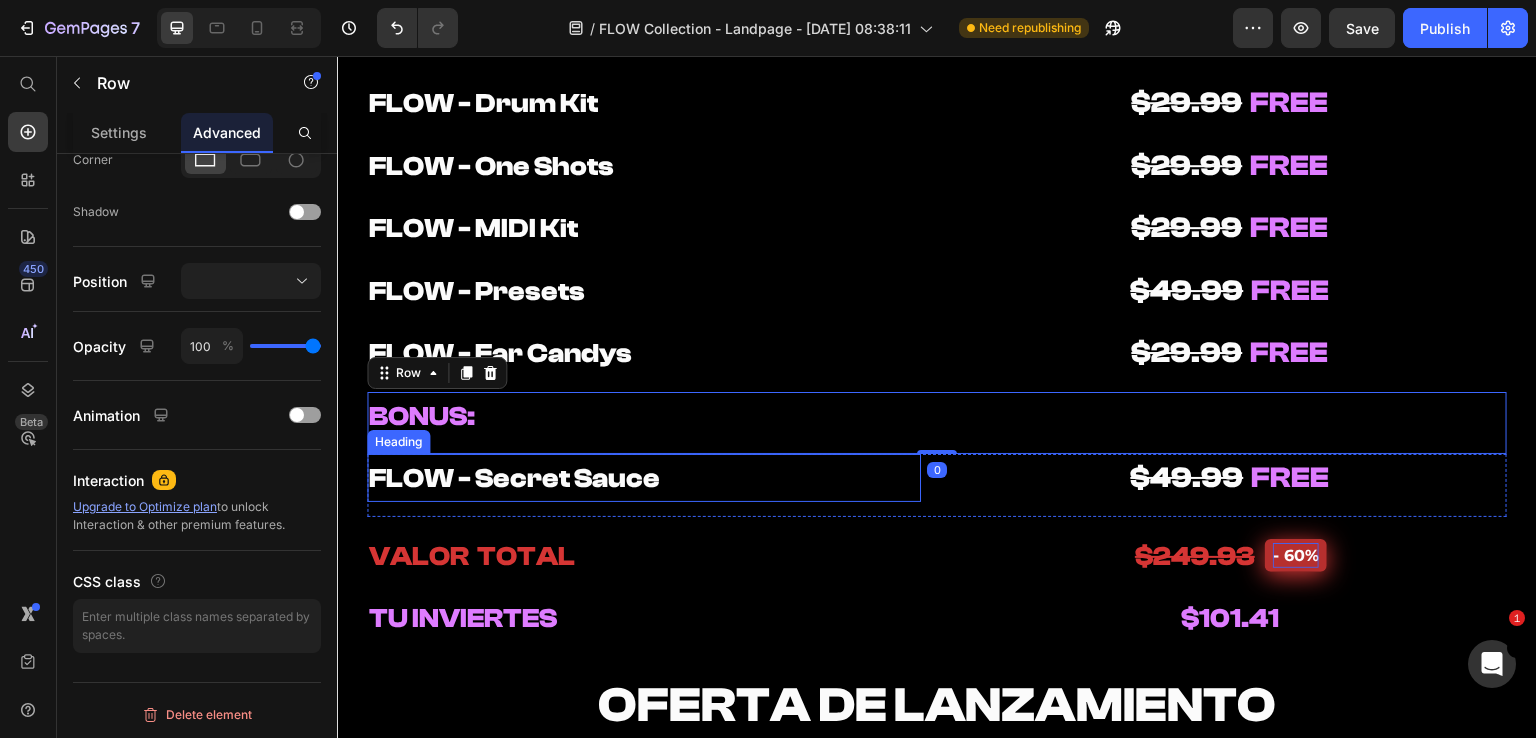 click on "FLOW - Secret Sauce" at bounding box center (644, 478) 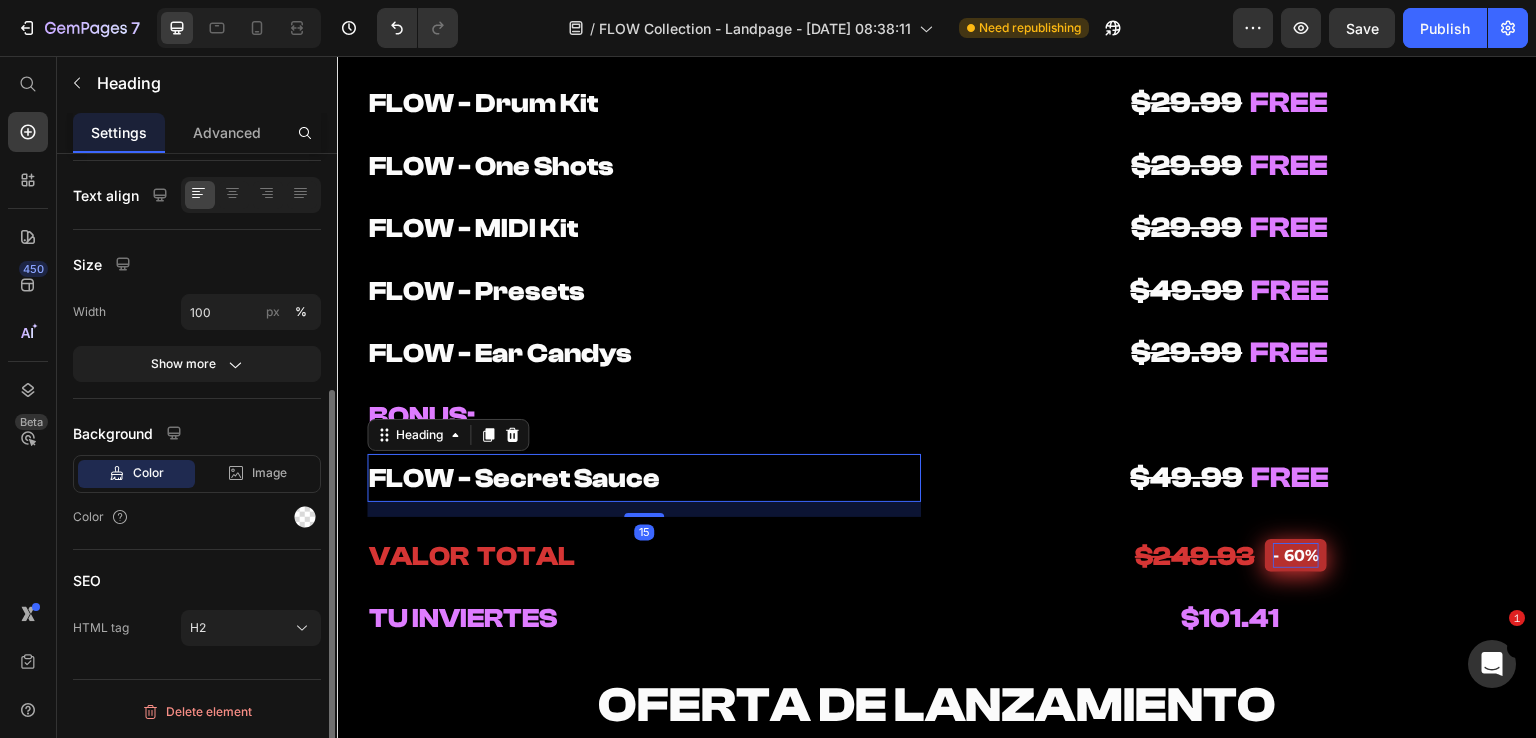 scroll, scrollTop: 0, scrollLeft: 0, axis: both 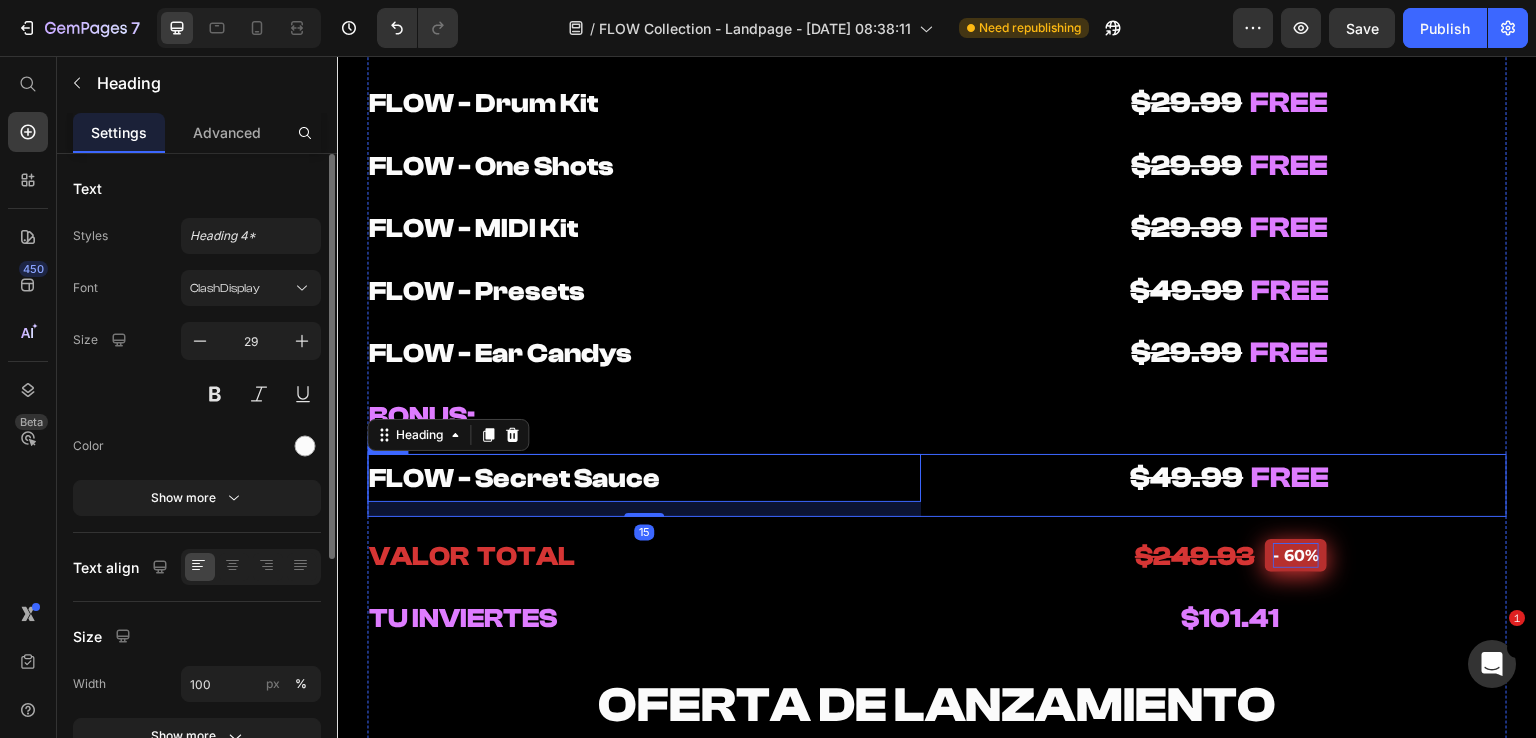 click on "FLOW - Secret Sauce Heading   15 $49.99    FREE Heading Row" at bounding box center [937, 485] 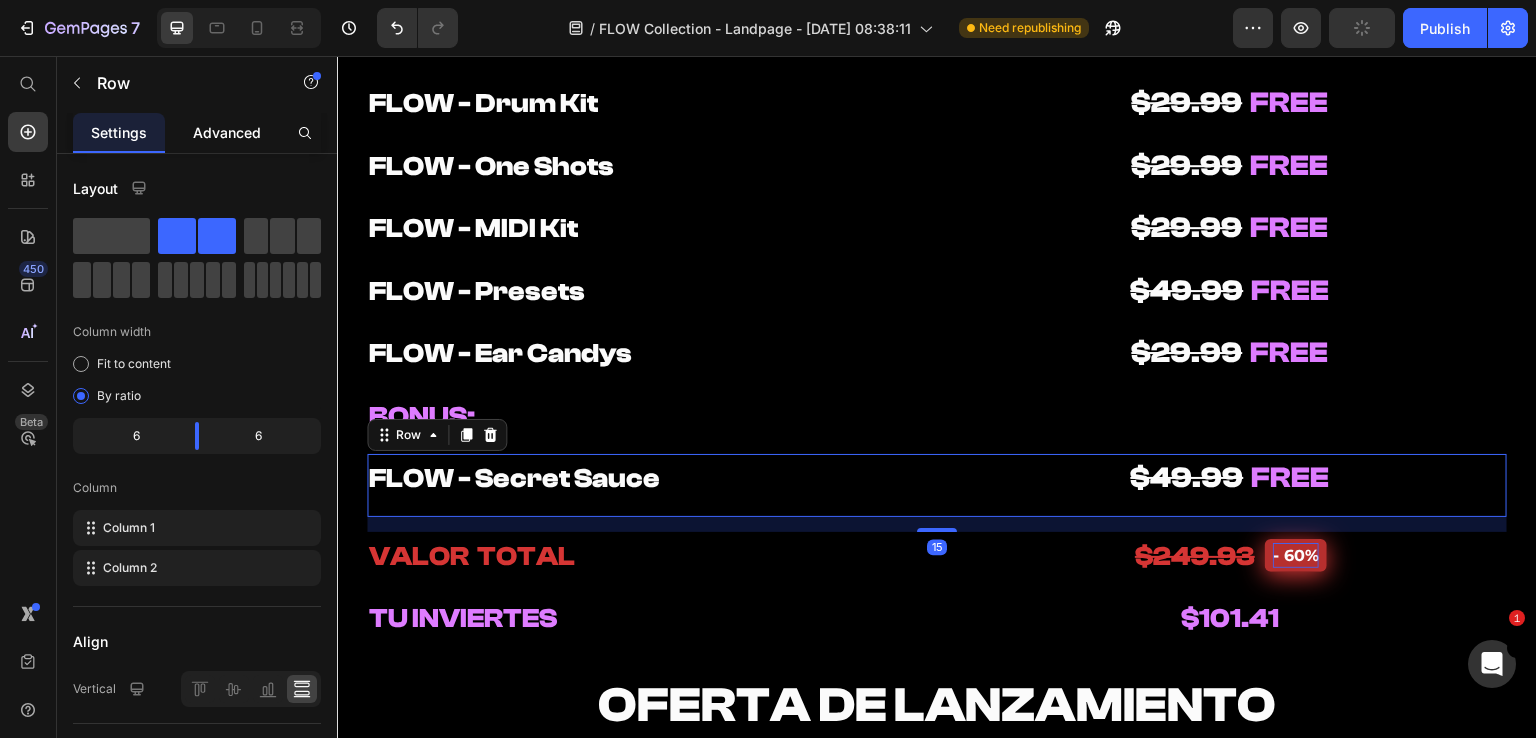 click on "Advanced" at bounding box center (227, 132) 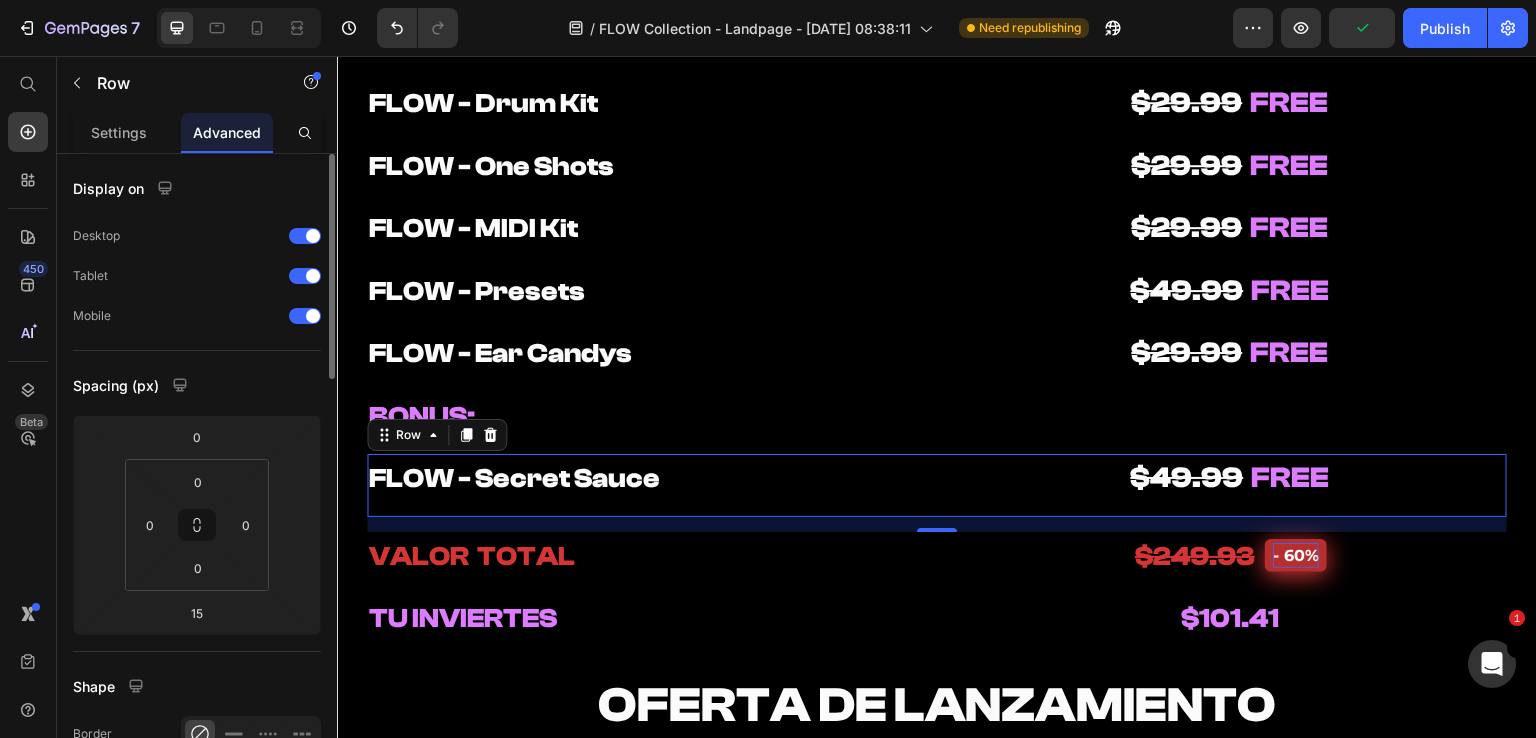 scroll, scrollTop: 600, scrollLeft: 0, axis: vertical 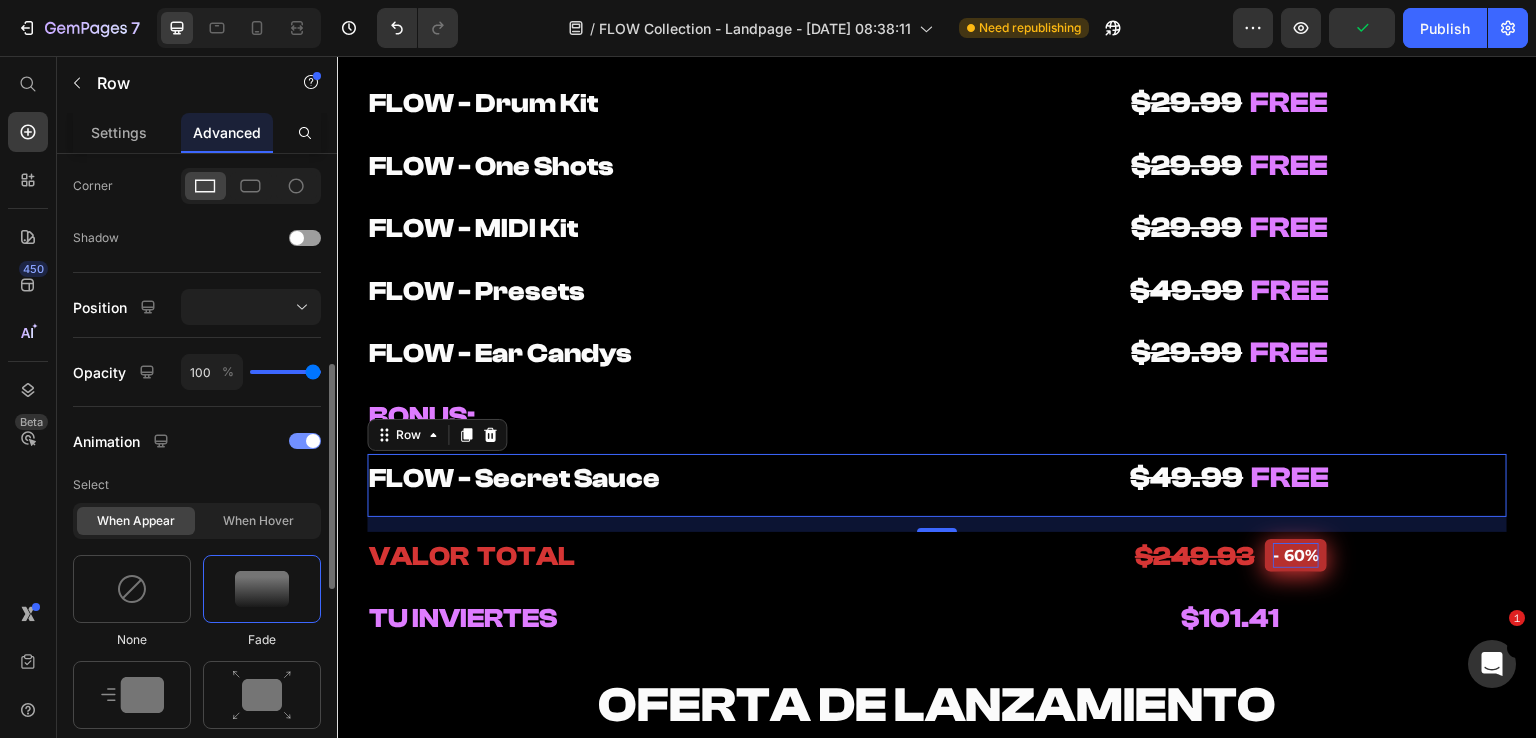 click at bounding box center [305, 441] 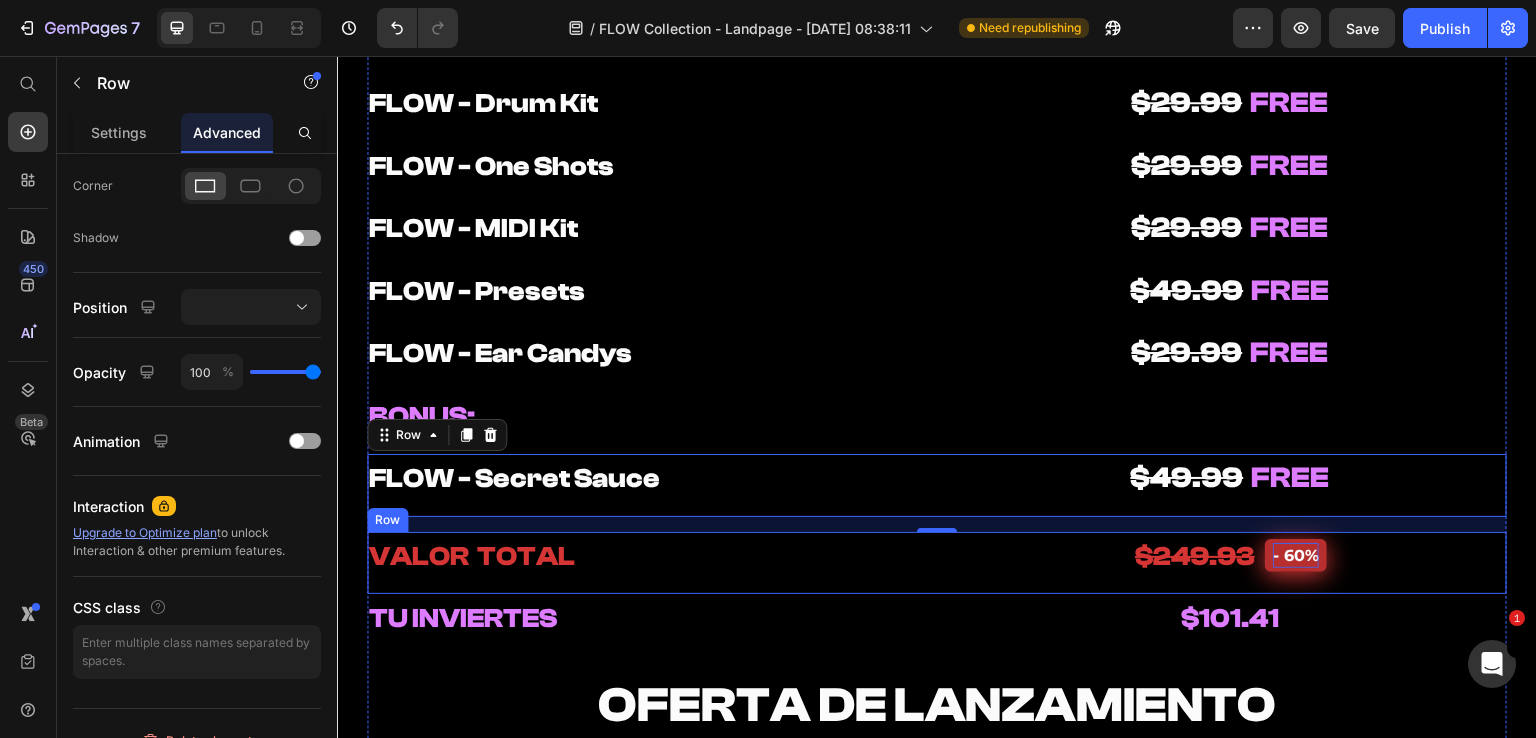 click on "VALOR  TOTAL Heading $249.93 Heading - 60% Button Row Row Row Row" at bounding box center (937, 563) 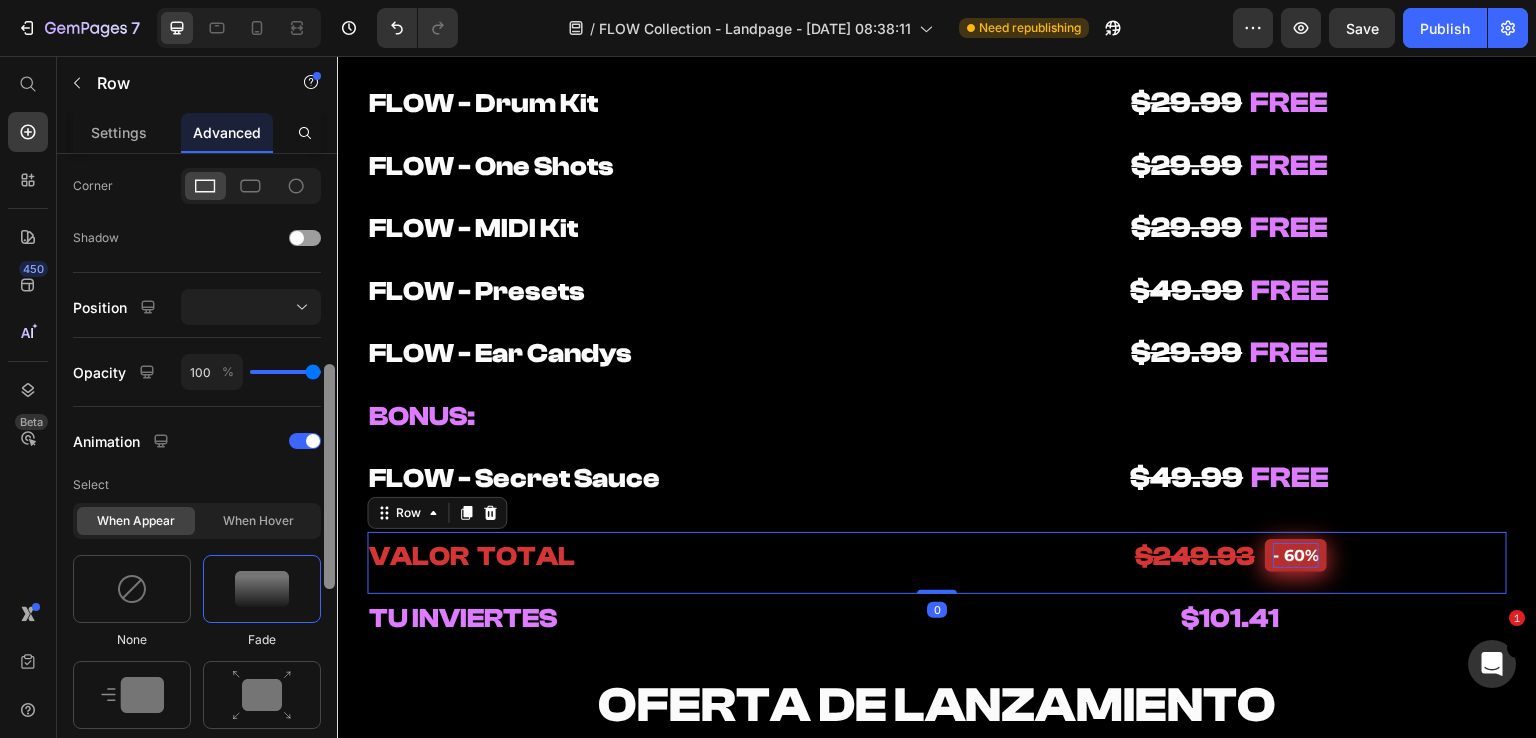 click at bounding box center (305, 441) 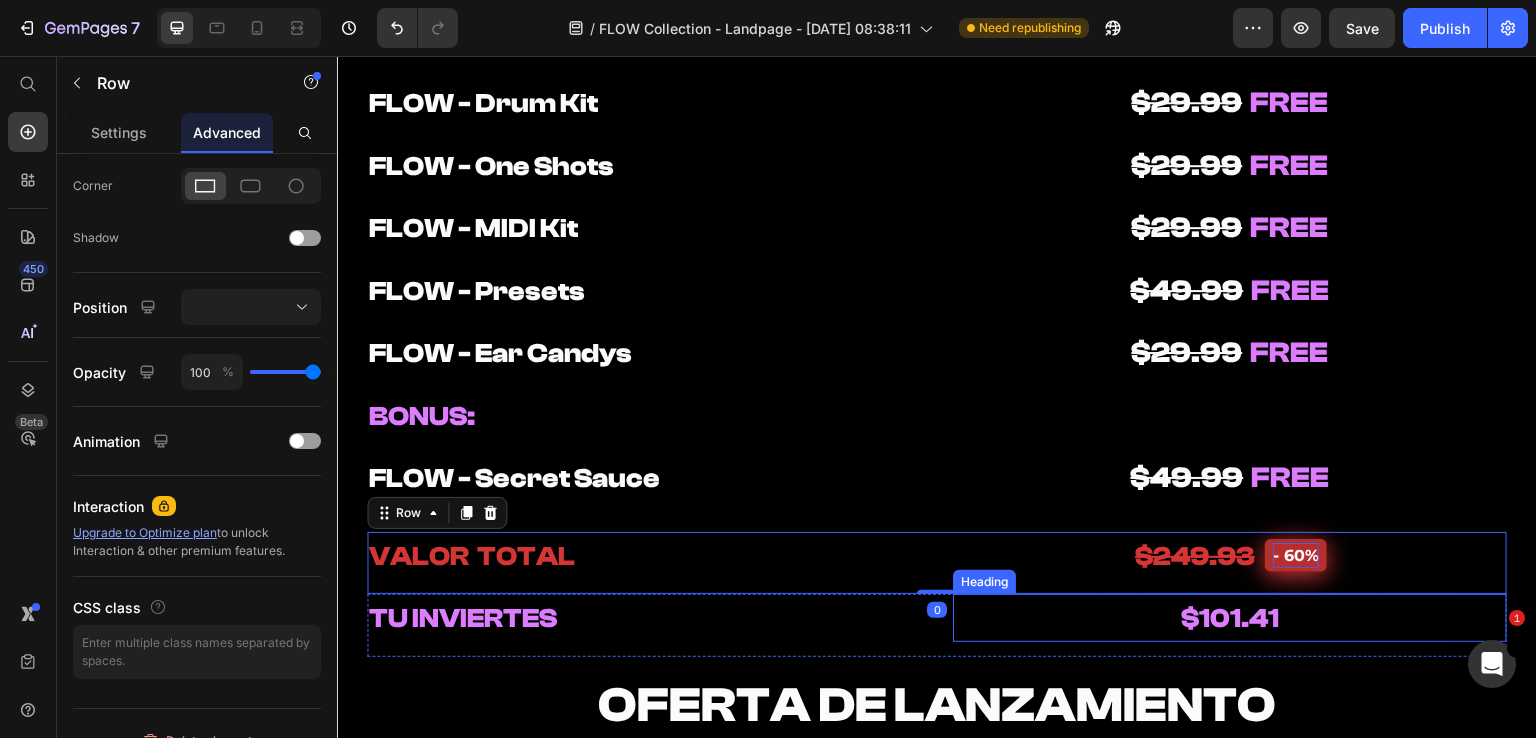 scroll, scrollTop: 9973, scrollLeft: 0, axis: vertical 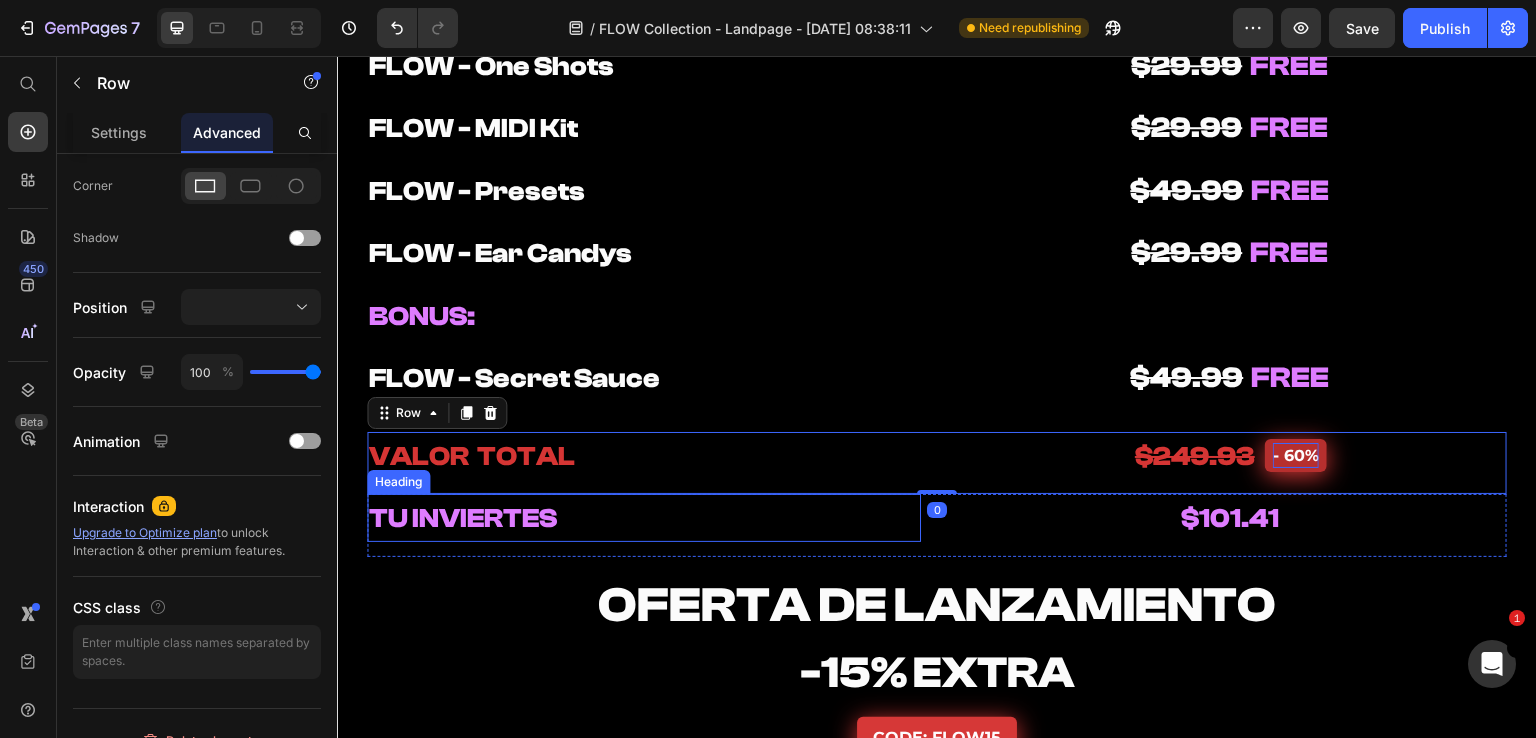 click on "TU INVIERTES" at bounding box center (644, 518) 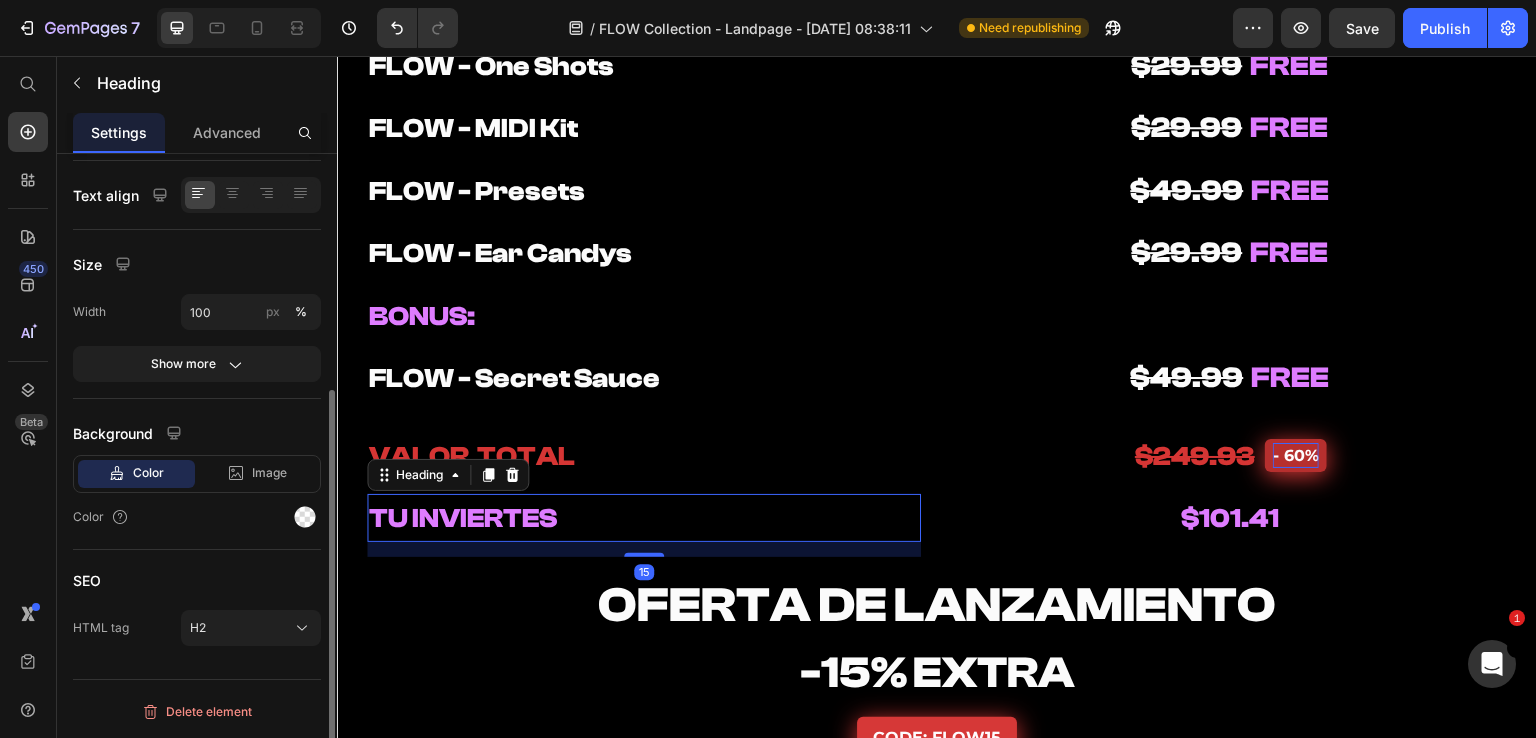 scroll, scrollTop: 0, scrollLeft: 0, axis: both 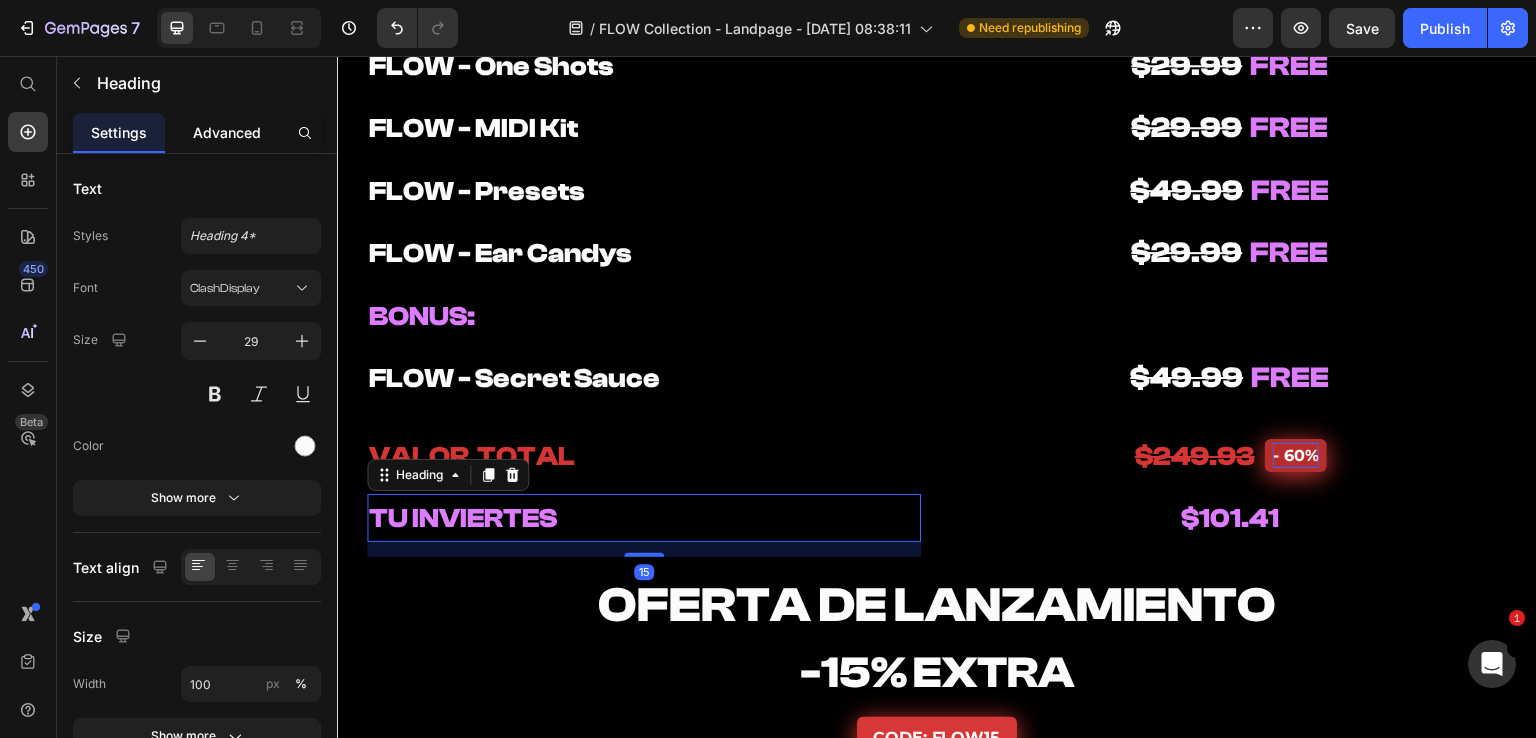 click on "Advanced" at bounding box center [227, 132] 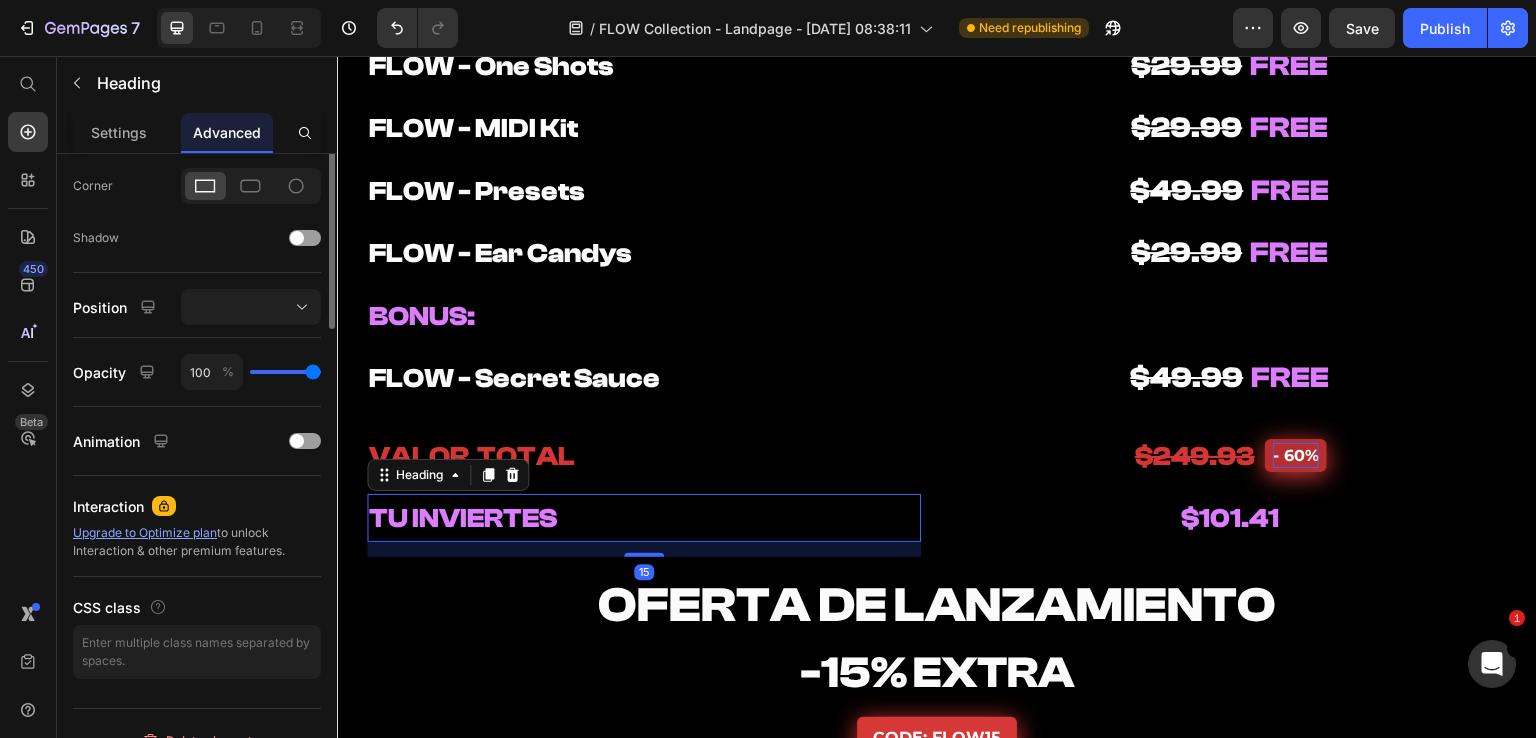 scroll, scrollTop: 626, scrollLeft: 0, axis: vertical 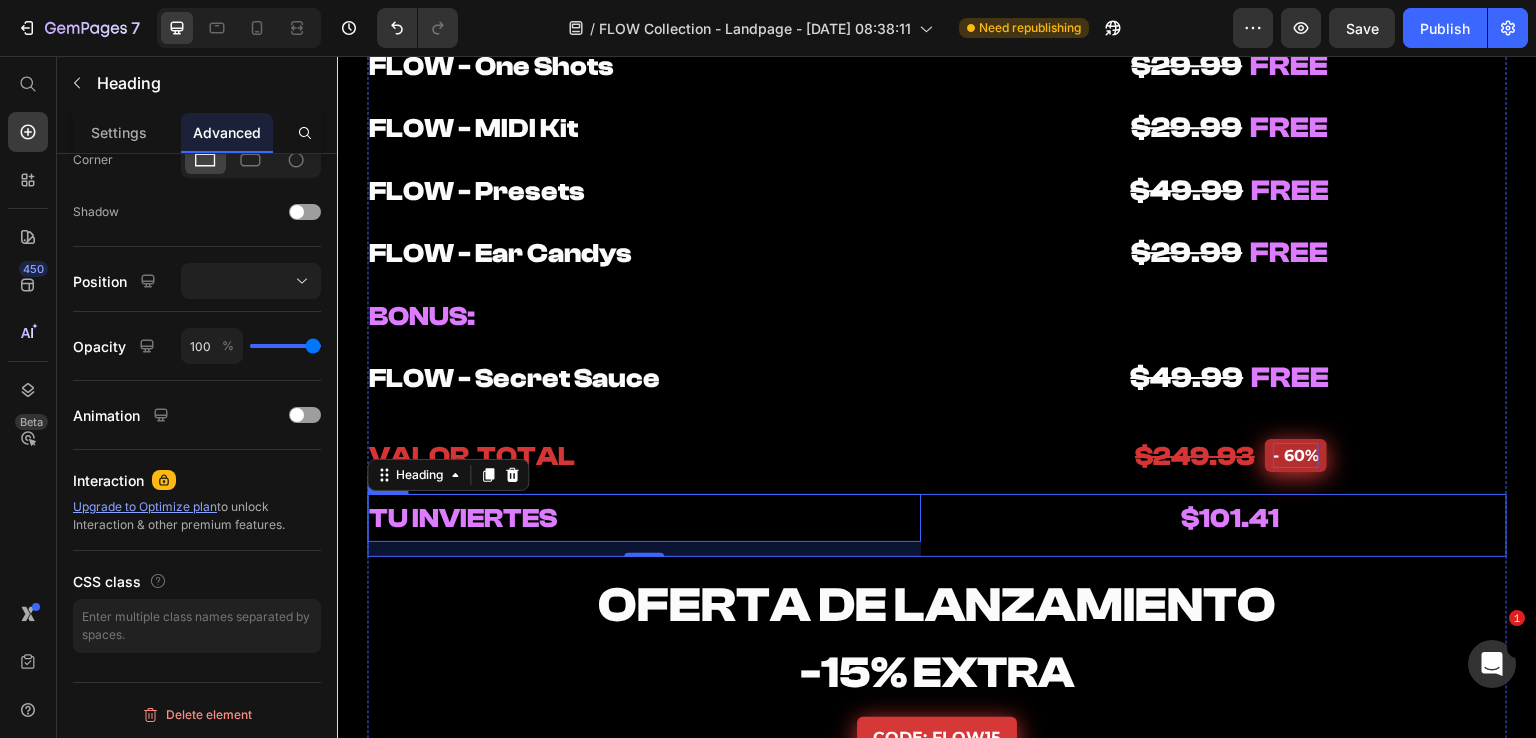 click on "TU INVIERTES Heading   15 $101.41 Heading Row" at bounding box center (937, 525) 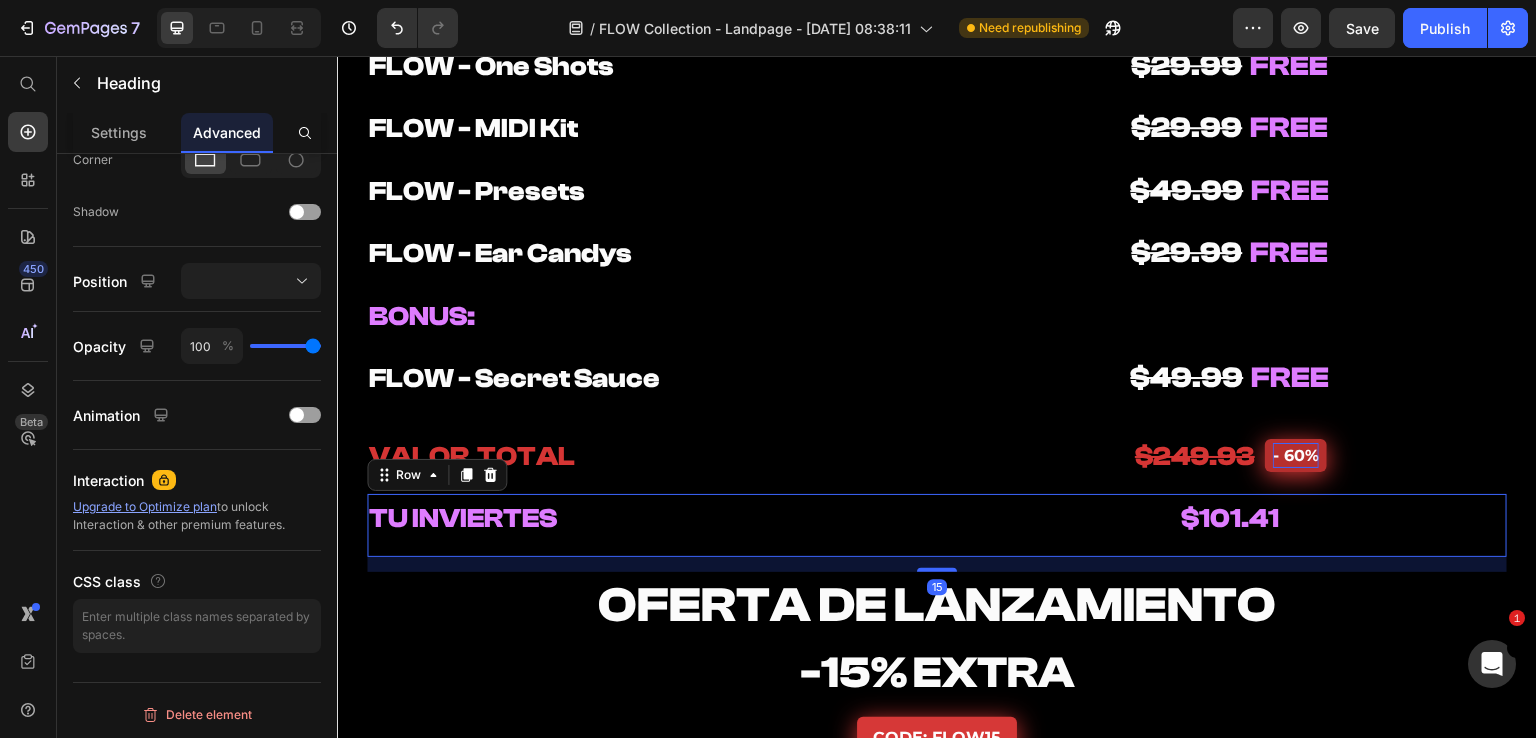 scroll, scrollTop: 0, scrollLeft: 0, axis: both 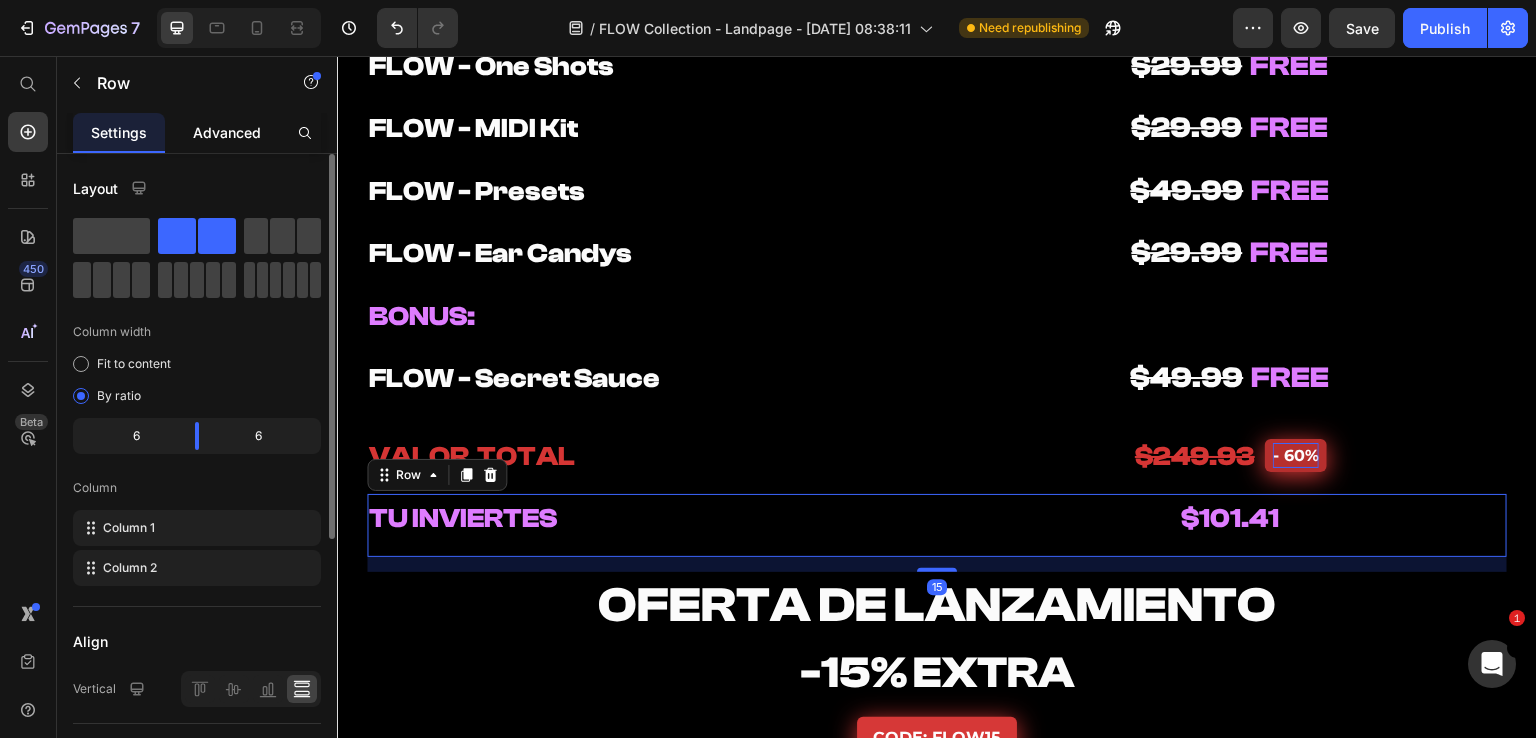 click on "Advanced" at bounding box center (227, 132) 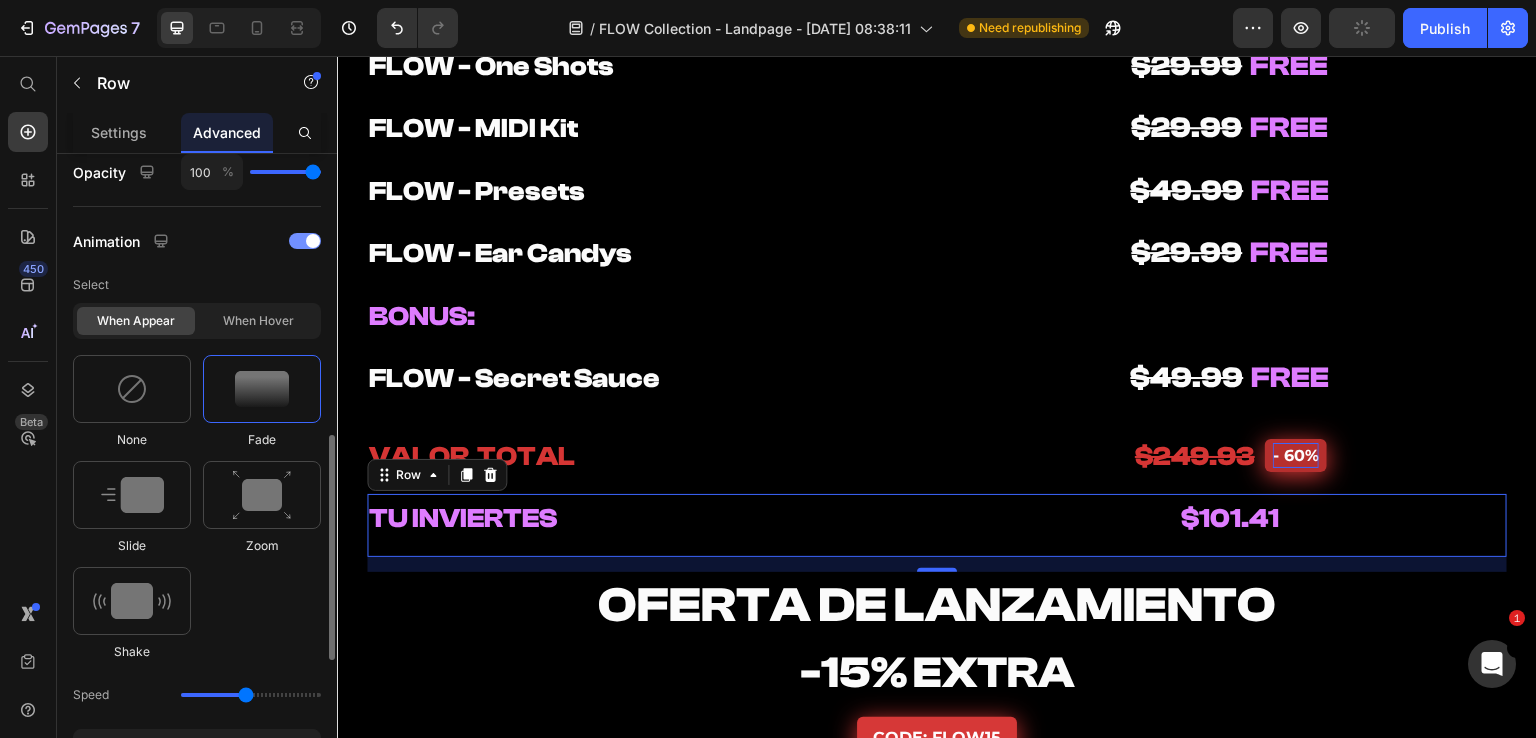 click at bounding box center [305, 241] 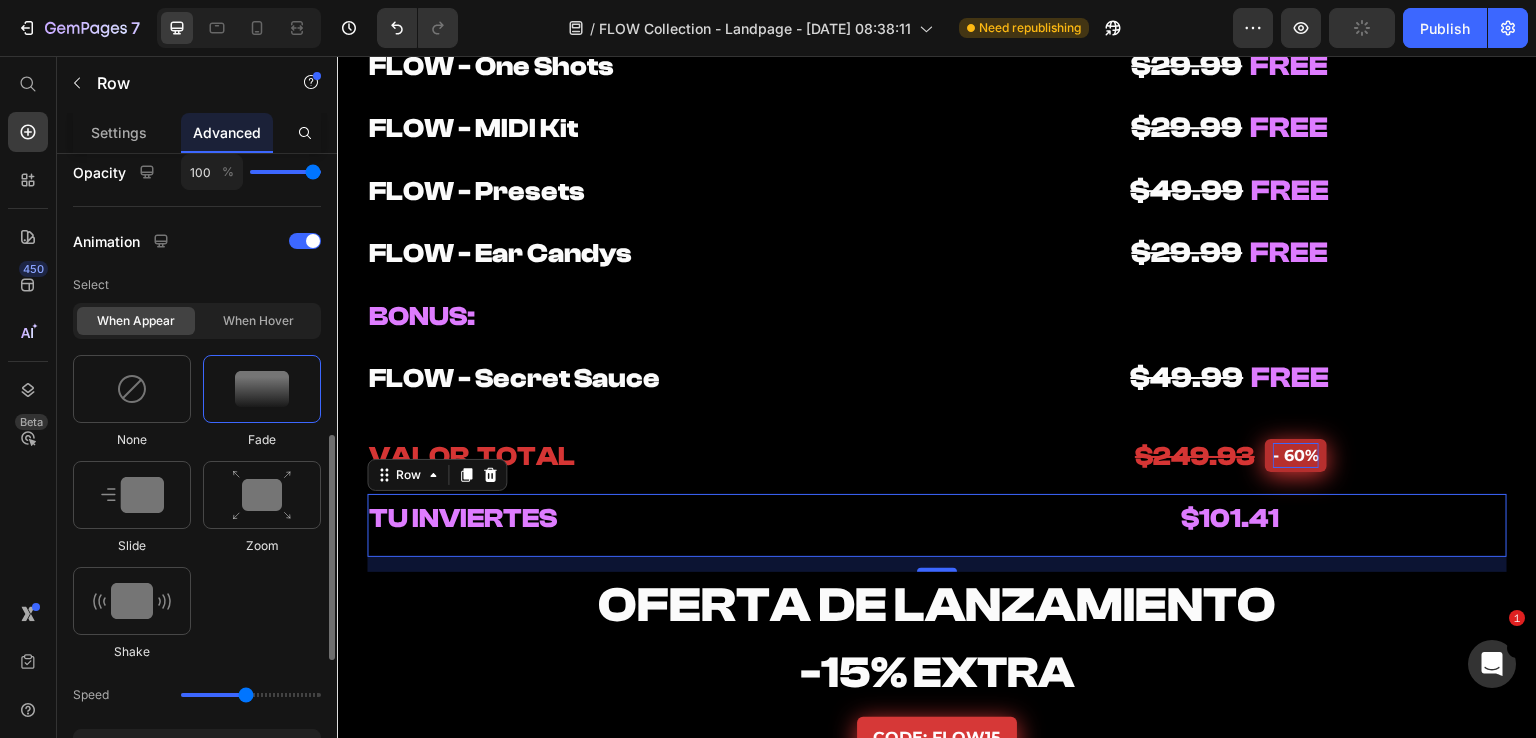 scroll, scrollTop: 626, scrollLeft: 0, axis: vertical 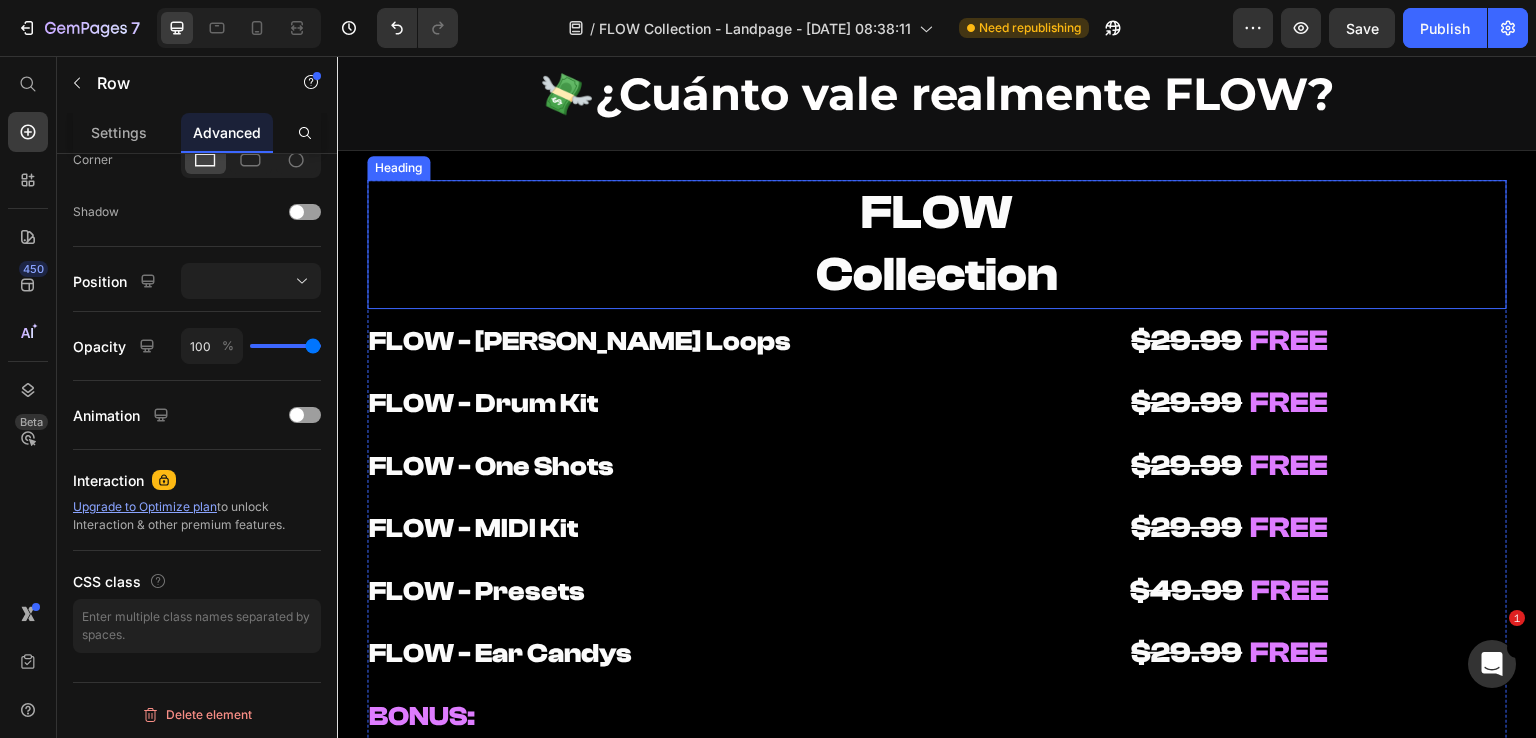 click on "FLOW  Collection" at bounding box center (937, 244) 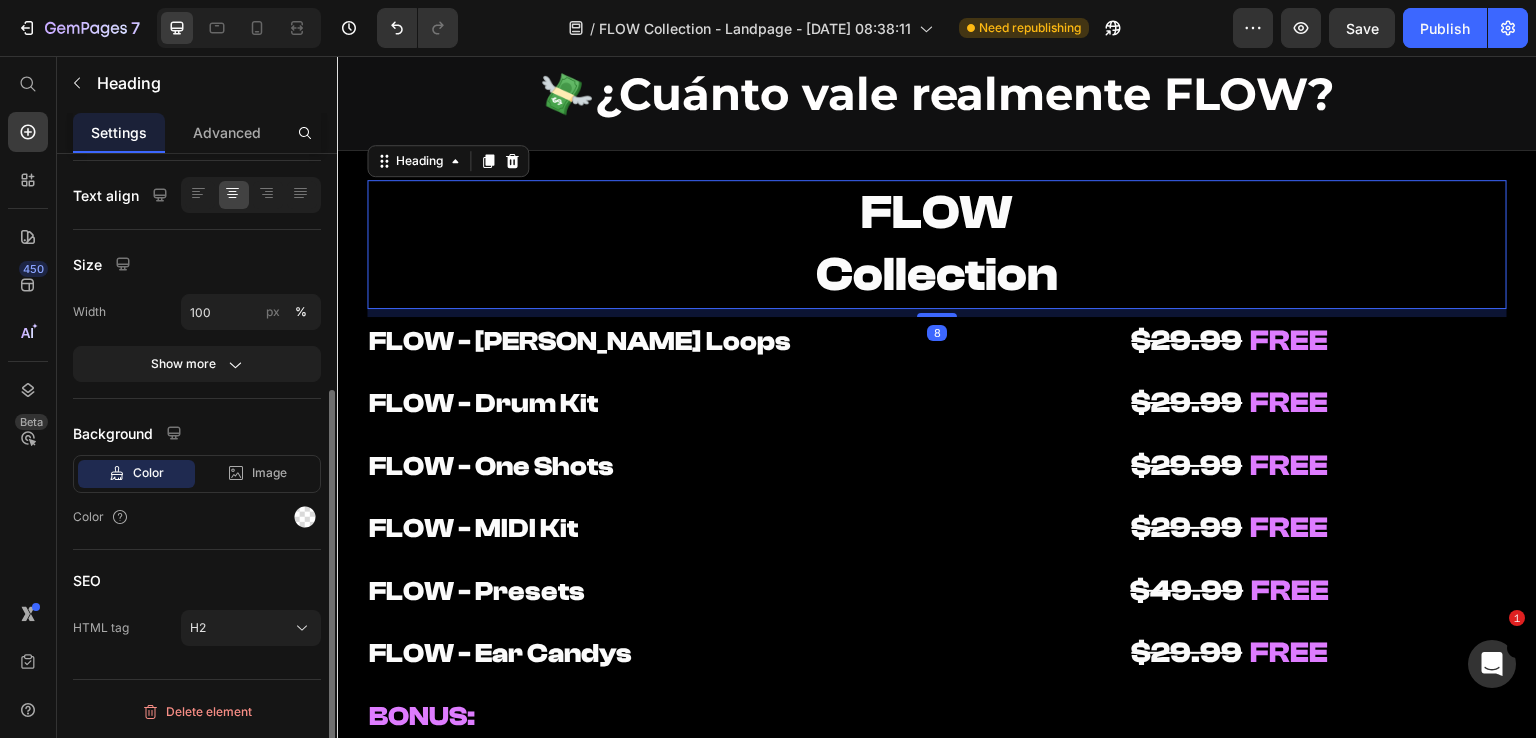 scroll, scrollTop: 0, scrollLeft: 0, axis: both 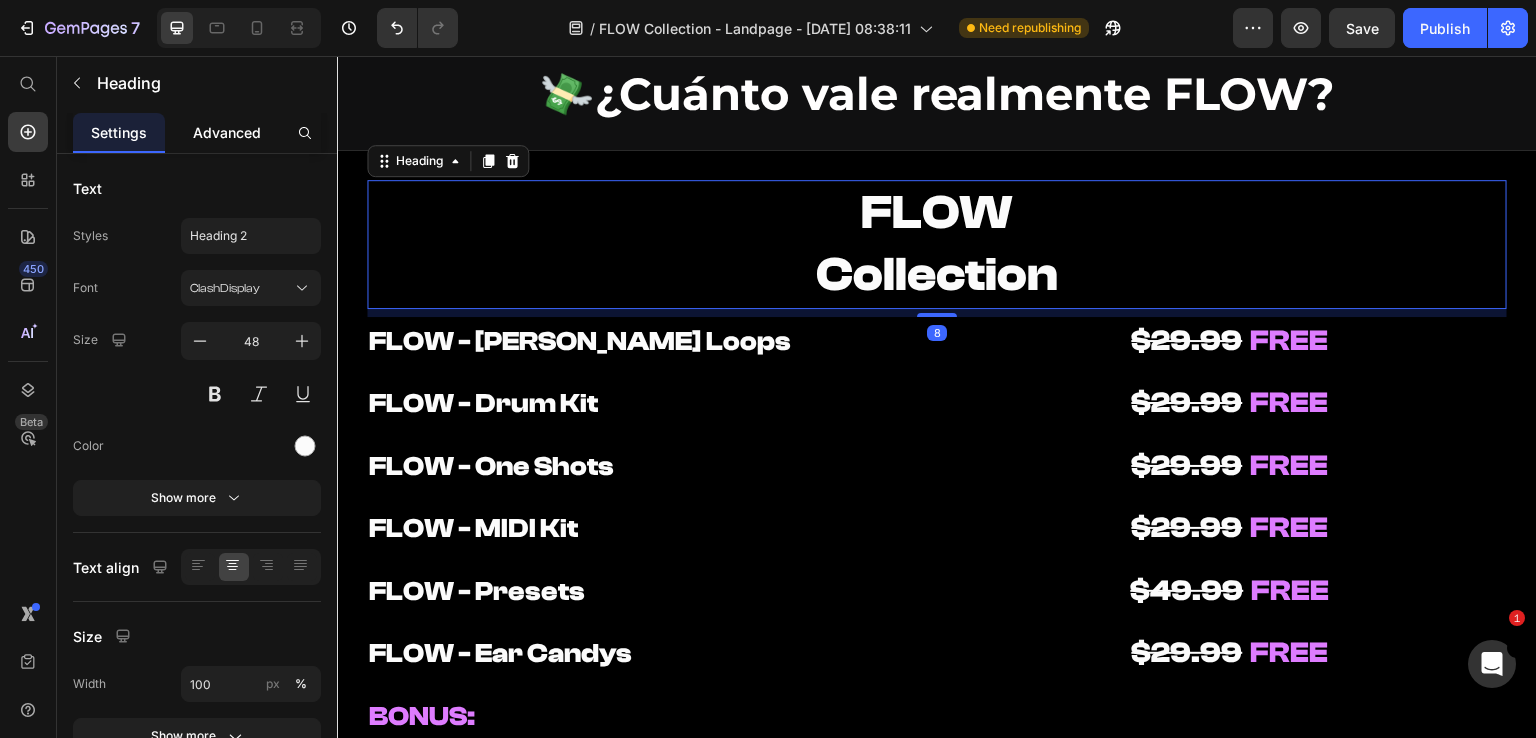 click on "Advanced" 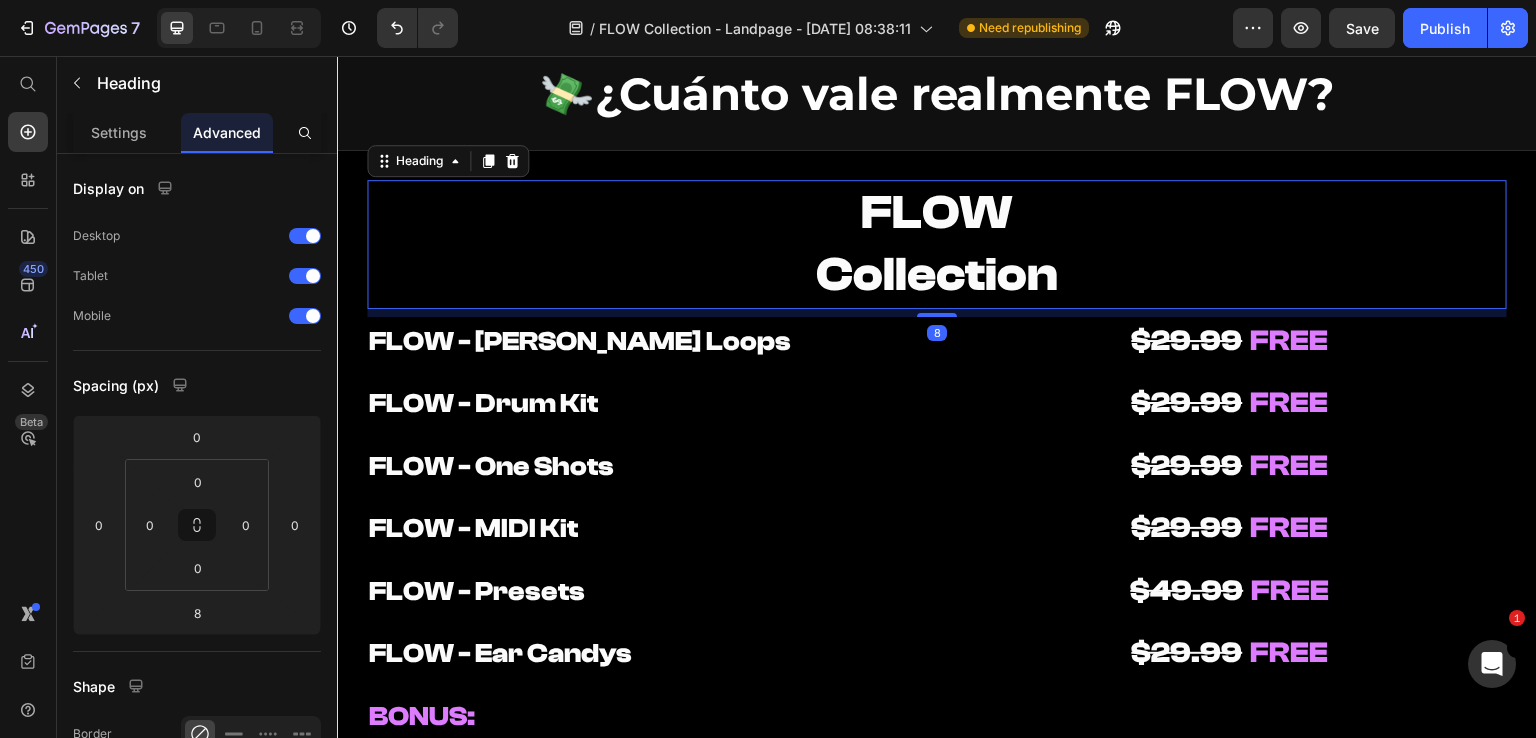 scroll, scrollTop: 600, scrollLeft: 0, axis: vertical 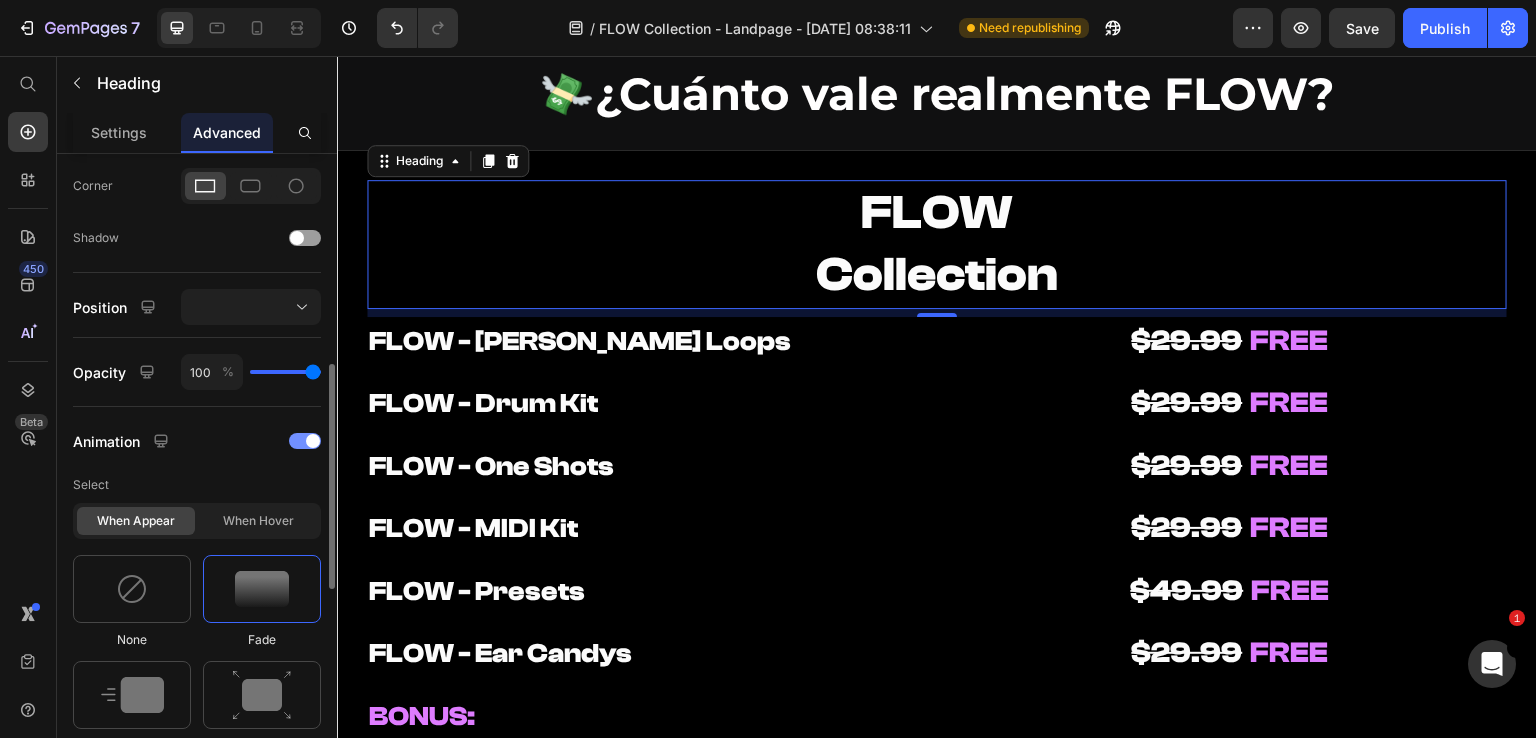 click at bounding box center (305, 441) 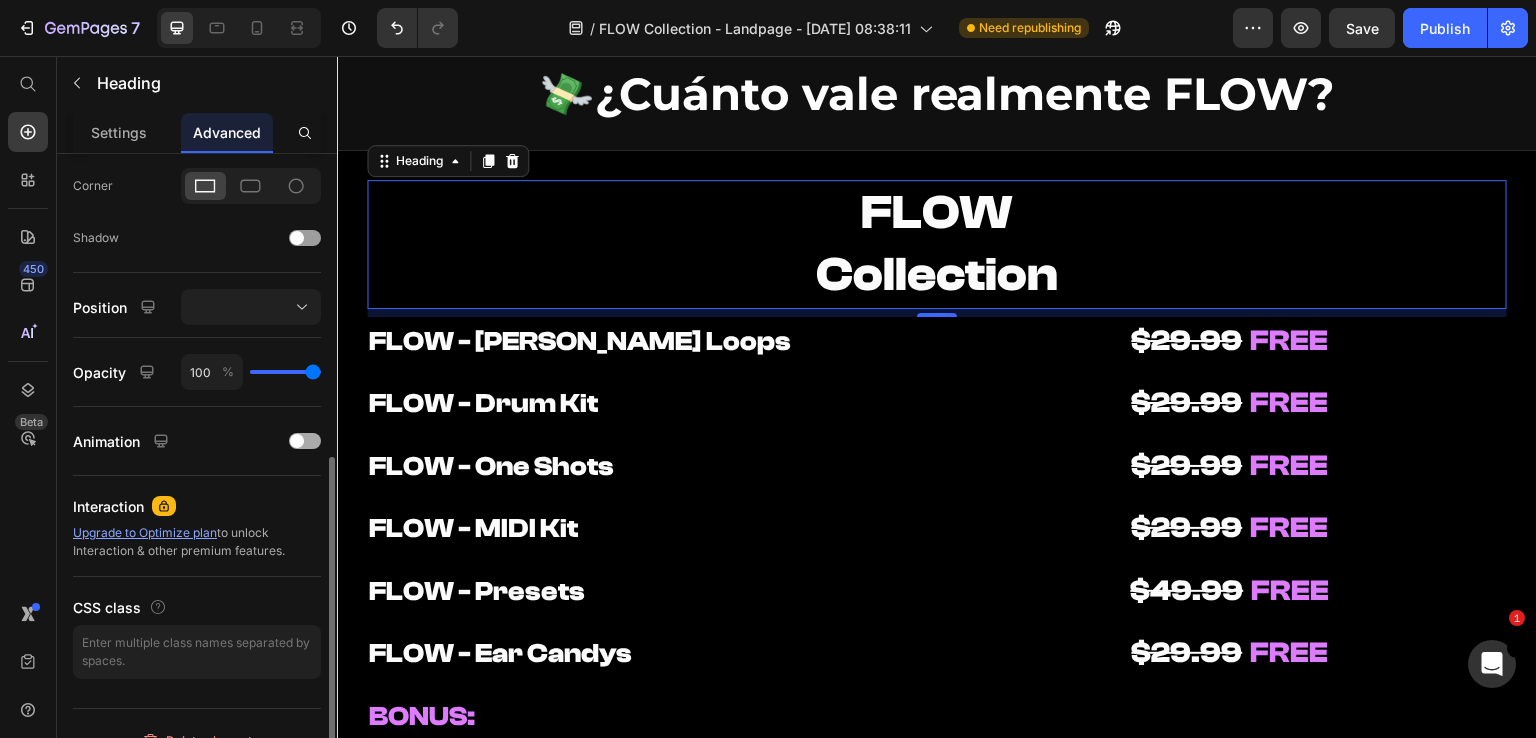 click at bounding box center (297, 441) 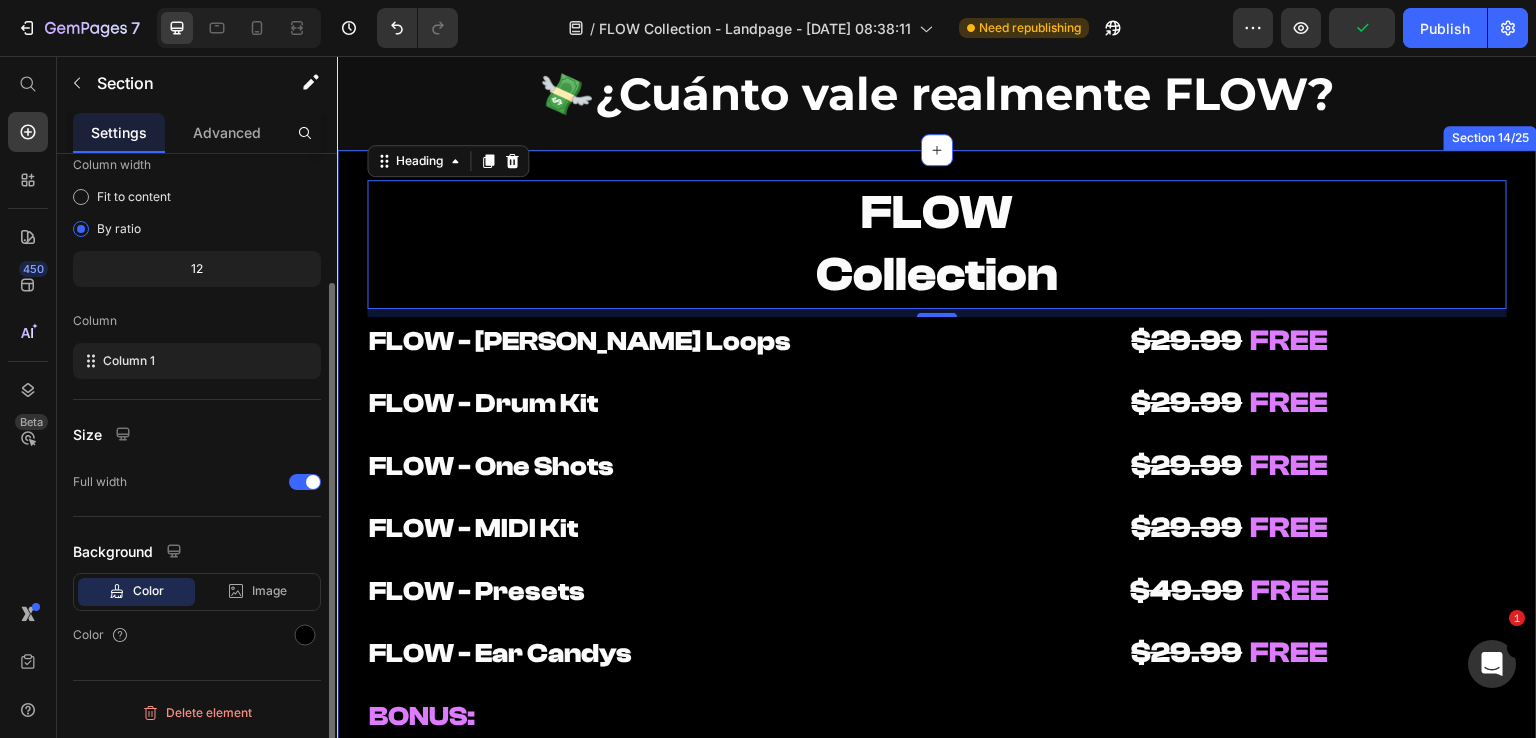 click on "FLOW  Collection Heading   8 FLOW - Melody Loops Heading FLOW - Drum Kit Heading $29.99    FREE Heading $29.99    FREE Heading Row FLOW - One Shots Heading FLOW - MIDI Kit Heading $29.99    FREE Heading $29.99    FREE Heading Row FLOW - Presets Heading FLOW - Ear Candys Heading $49.99    FREE Heading $29.99    FREE Heading Row BONUS: Heading Heading Row FLOW - Secret Sauce Heading $49.99    FREE Heading Row VALOR  TOTAL Heading $249.93 Heading - 60% Button Row Row Row Row TU INVIERTES Heading $101.41 Heading Row OFERTA DE LANZAMIENTO Heading -15% EXTRA Heading CODE: FLOW15 Button (se aplica automaticamente en el carrito) Heading Row PRECIO FINAL = Heading $99.99 (IVA incluido) Heading Row 00 hrs 52 min 00 seg CountDown Timer 🌊  DESBLOQUEAR TODO EL FLOW Add to Cart Row Row Product Row" at bounding box center [937, 834] 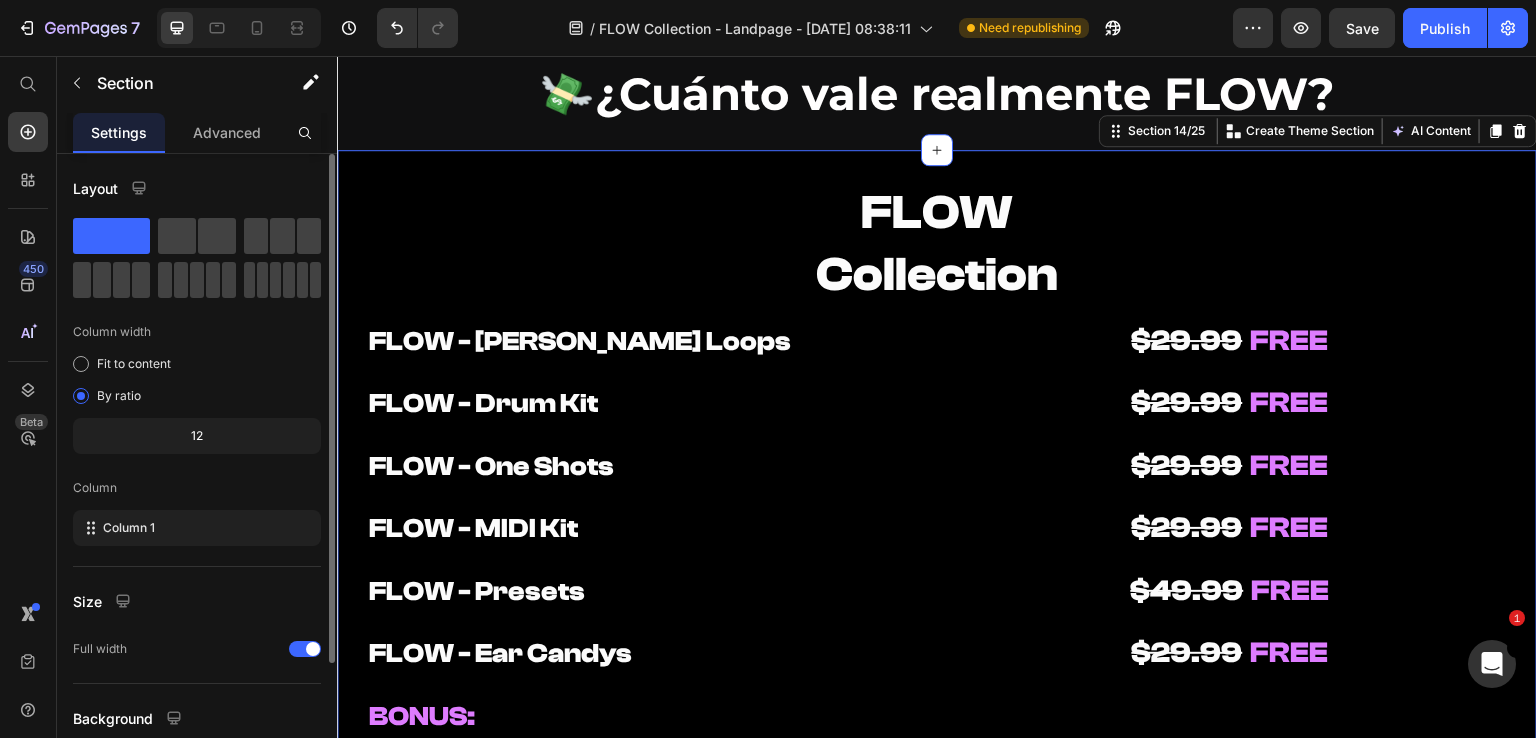 scroll, scrollTop: 165, scrollLeft: 0, axis: vertical 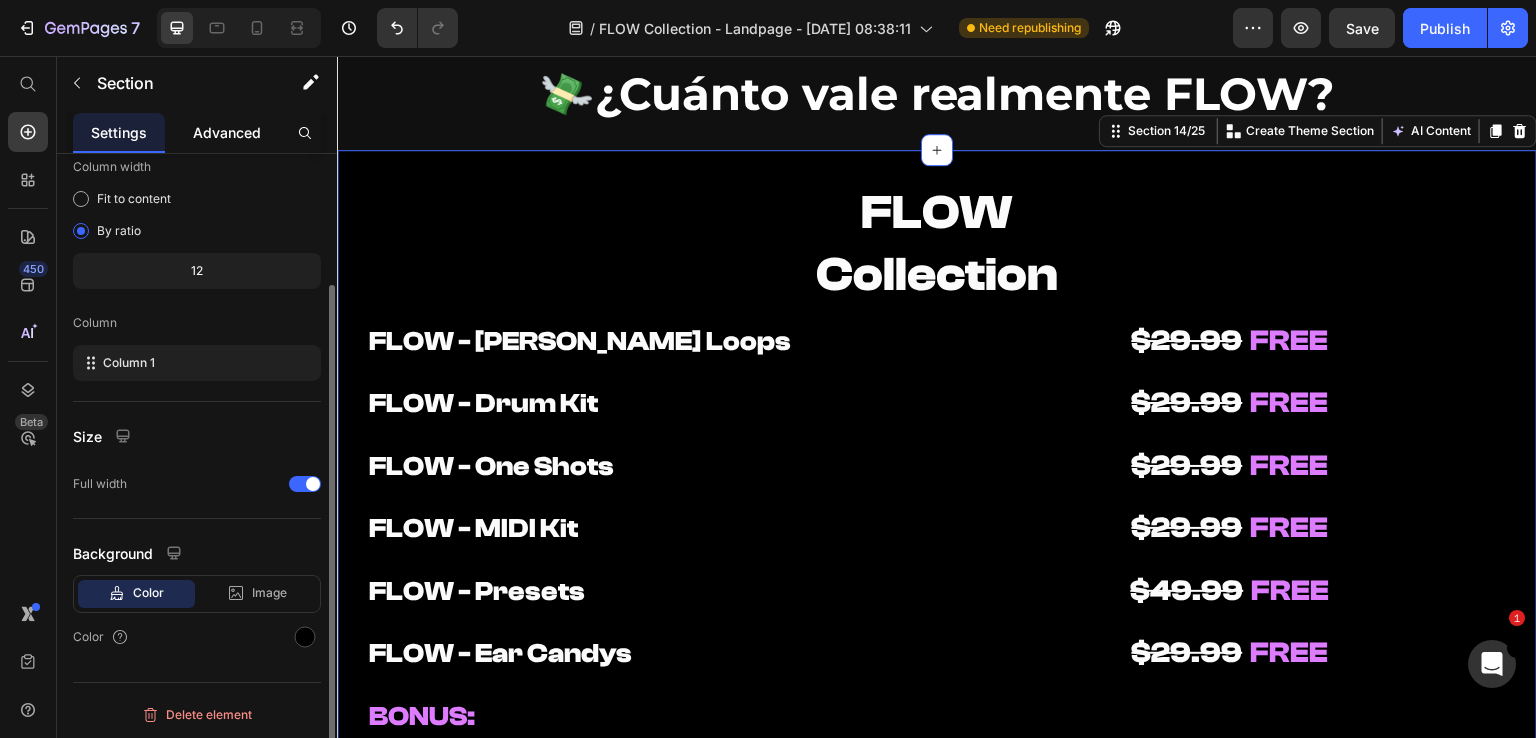 click on "Advanced" at bounding box center [227, 132] 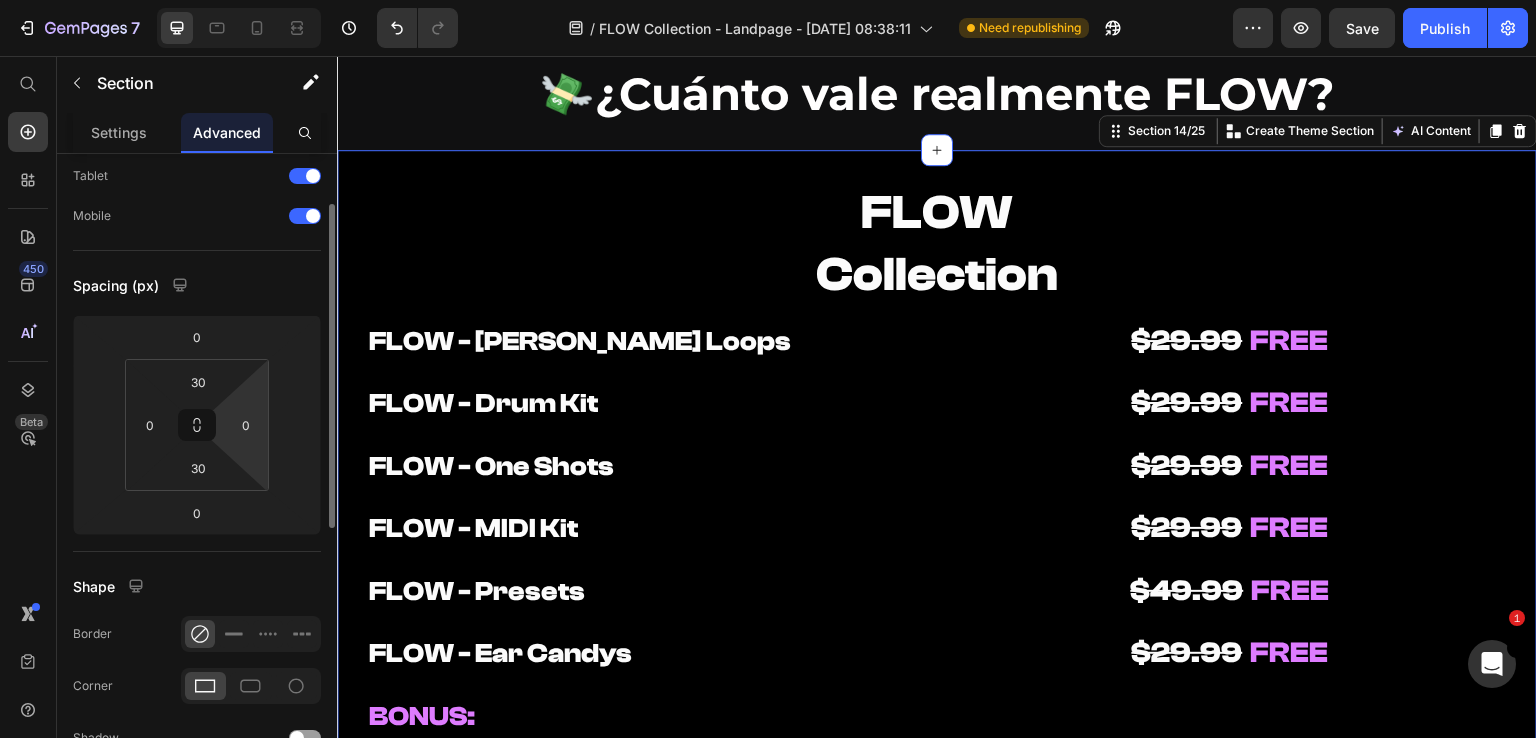 scroll, scrollTop: 400, scrollLeft: 0, axis: vertical 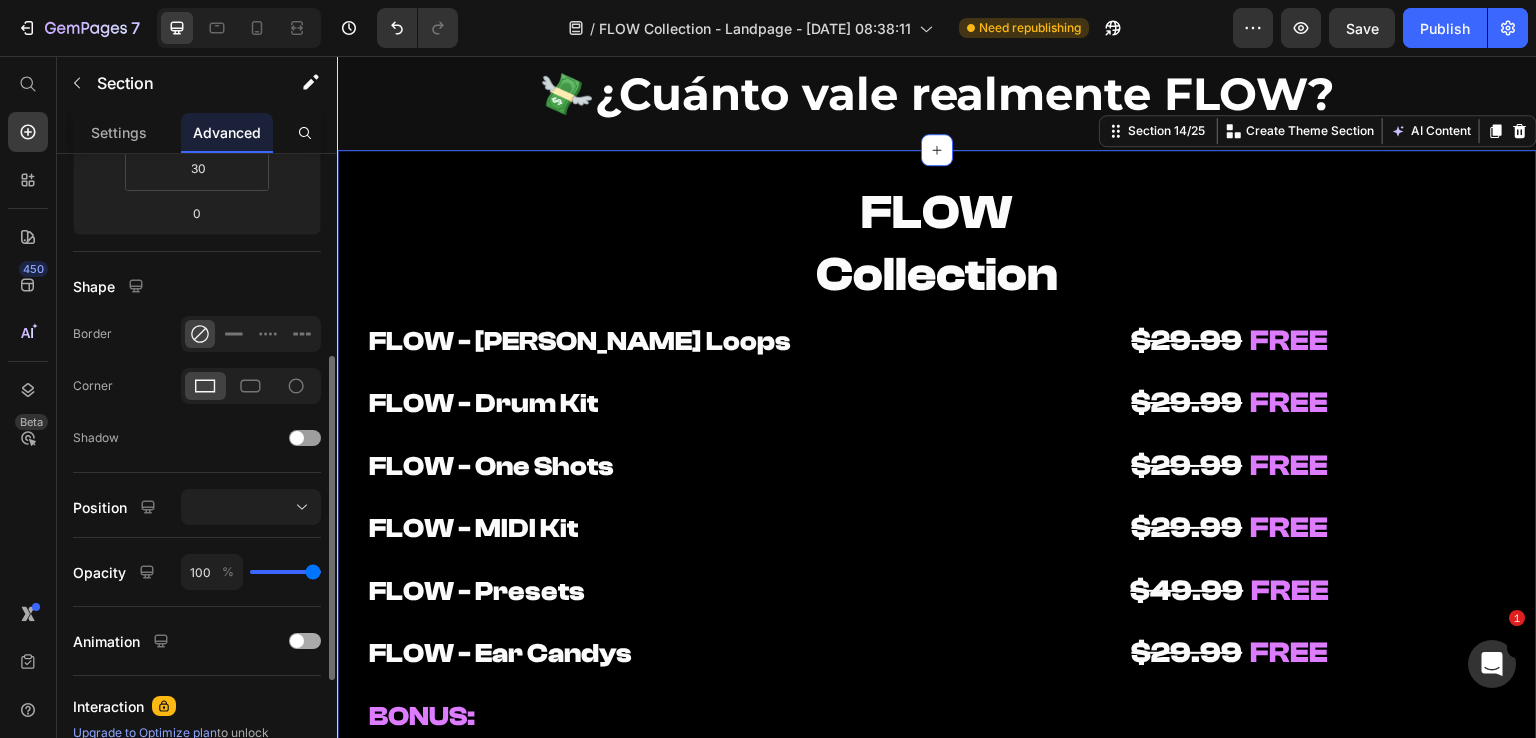 click at bounding box center (305, 641) 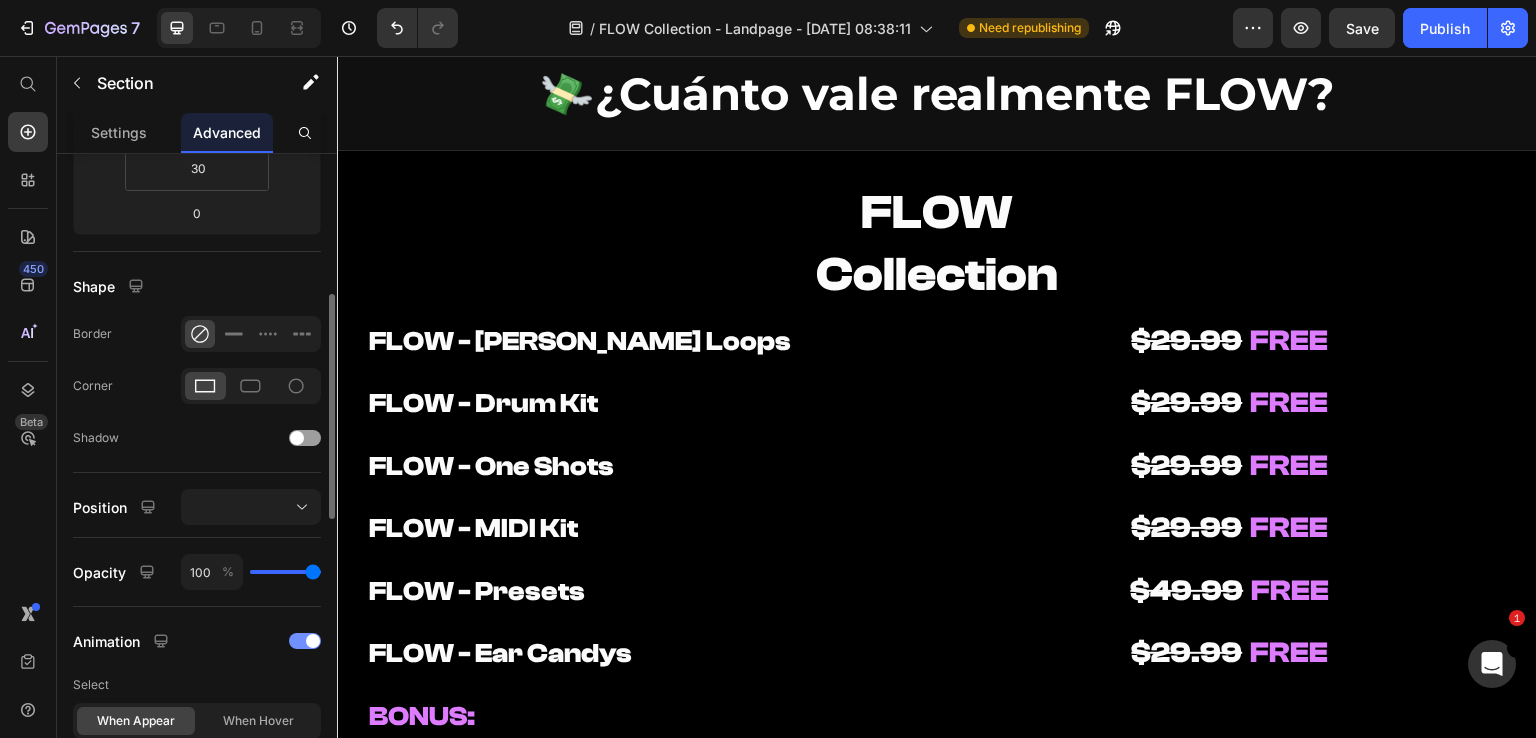 click at bounding box center (313, 641) 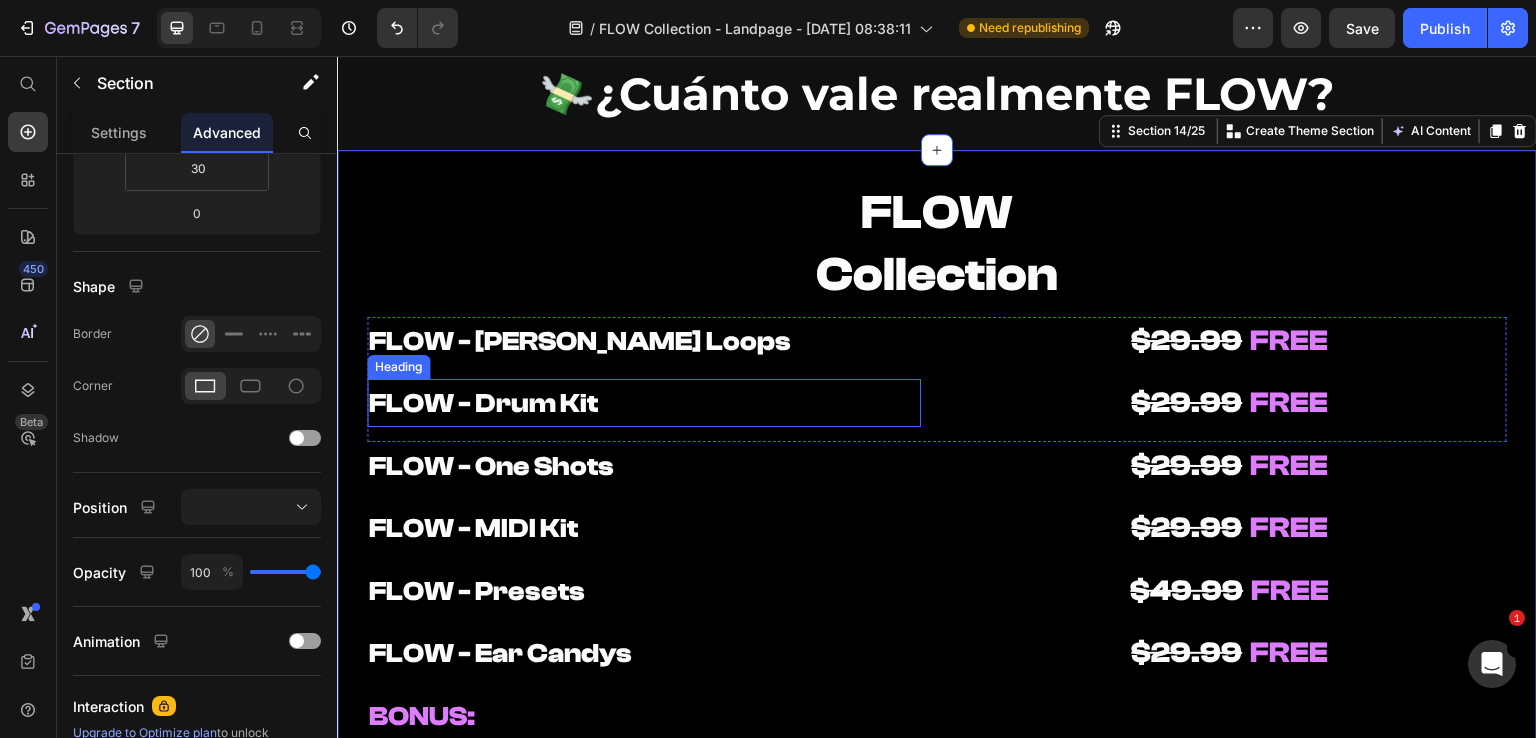 scroll, scrollTop: 9673, scrollLeft: 0, axis: vertical 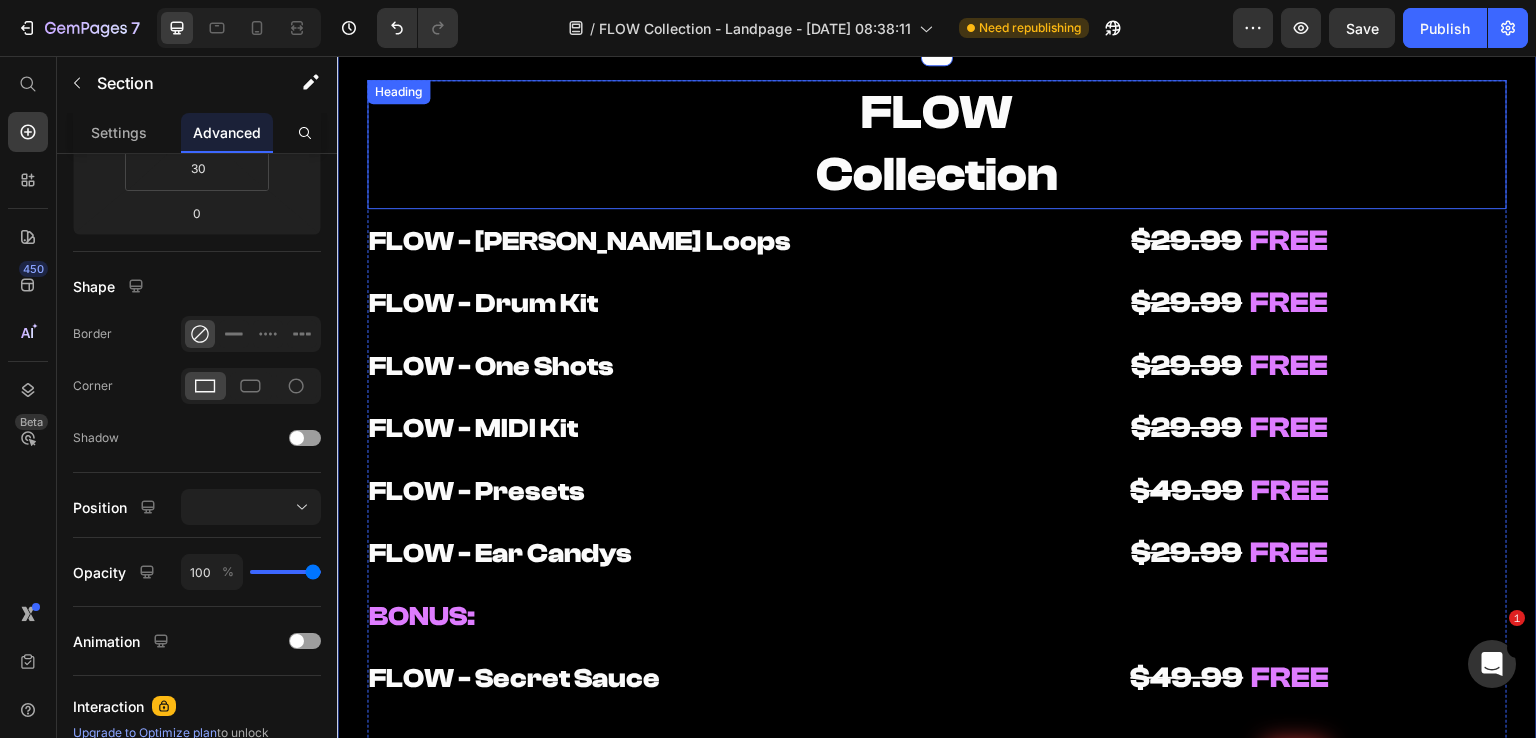 click on "FLOW  Collection" at bounding box center (937, 144) 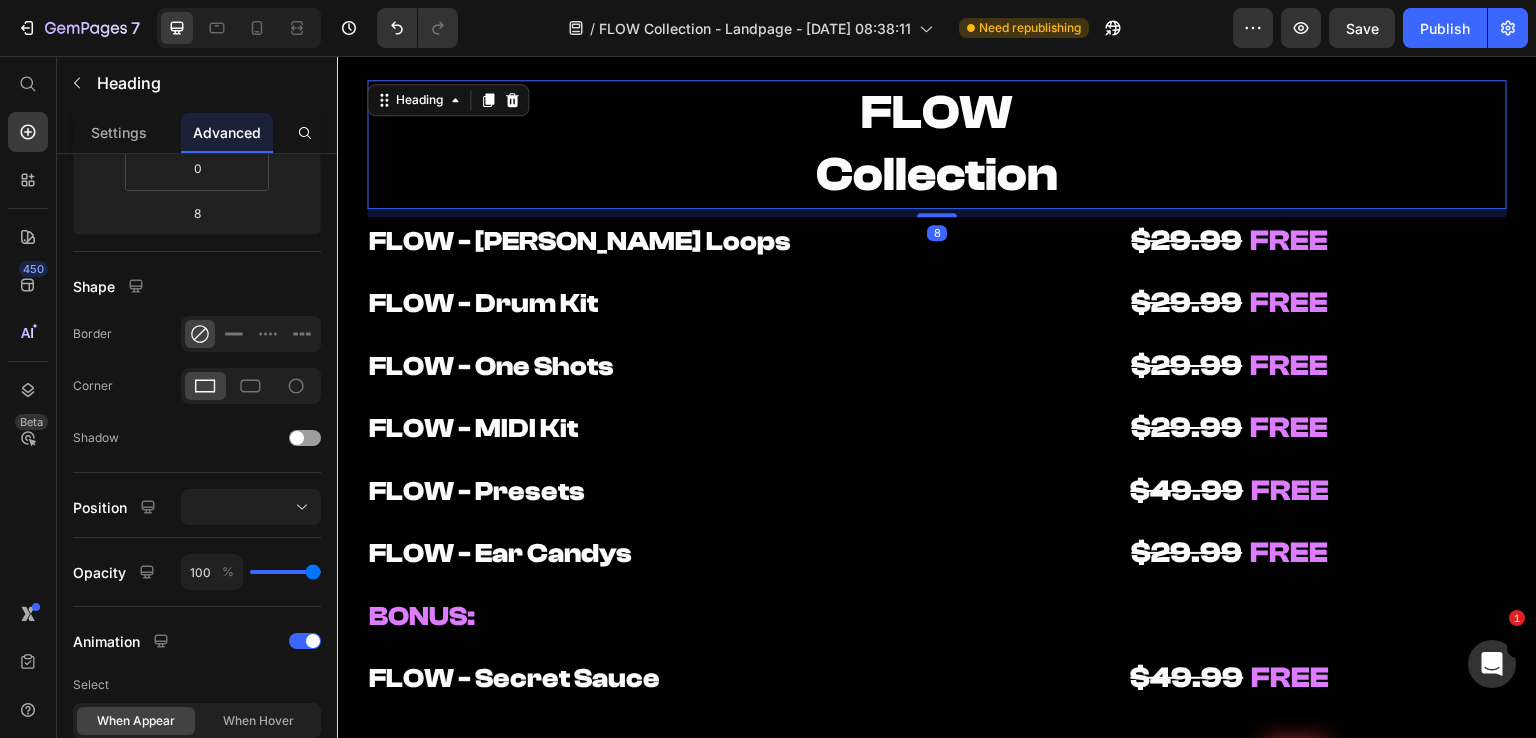 scroll, scrollTop: 0, scrollLeft: 0, axis: both 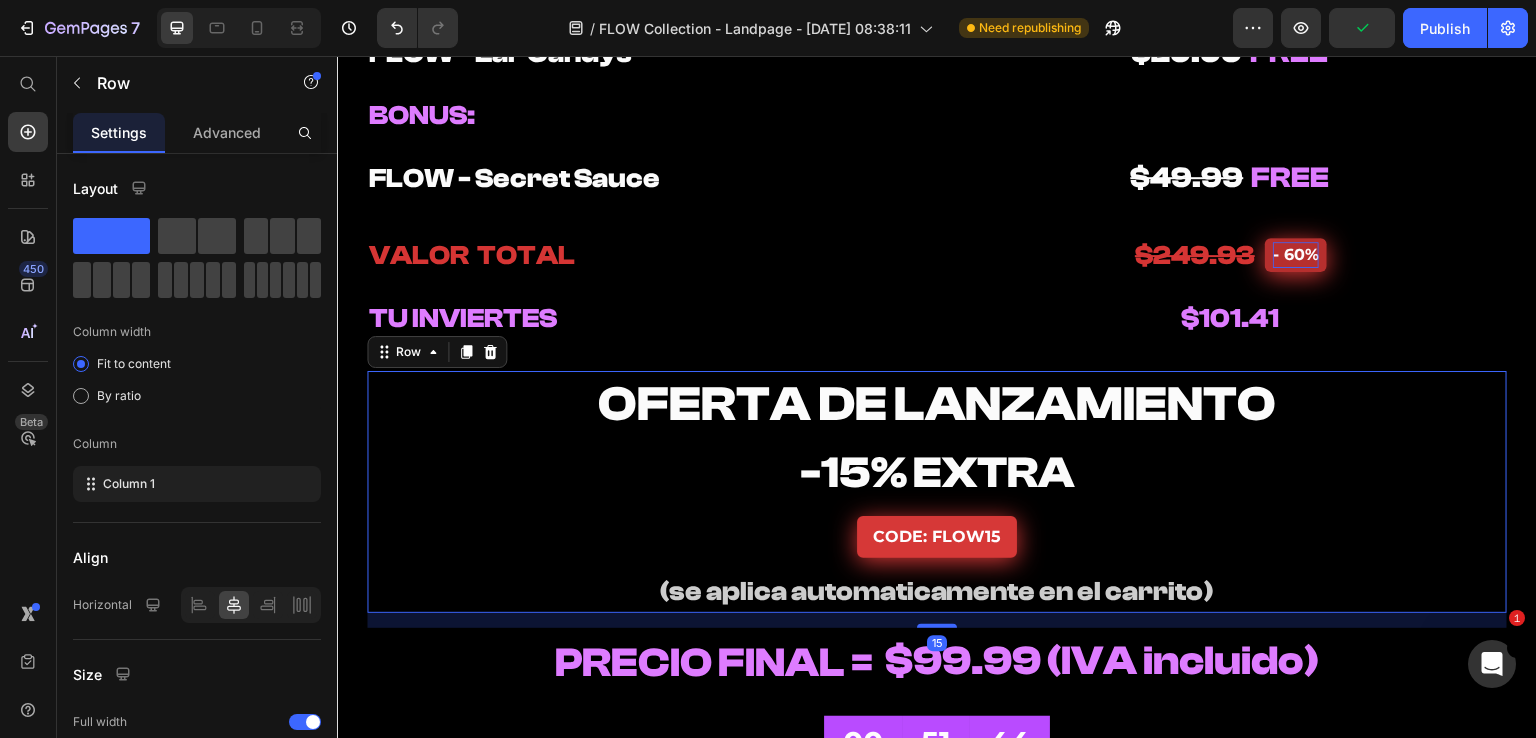click on "OFERTA DE LANZAMIENTO Heading -15% EXTRA Heading CODE: FLOW15 Button (se aplica automaticamente en el carrito) Heading Row   15" at bounding box center (937, 491) 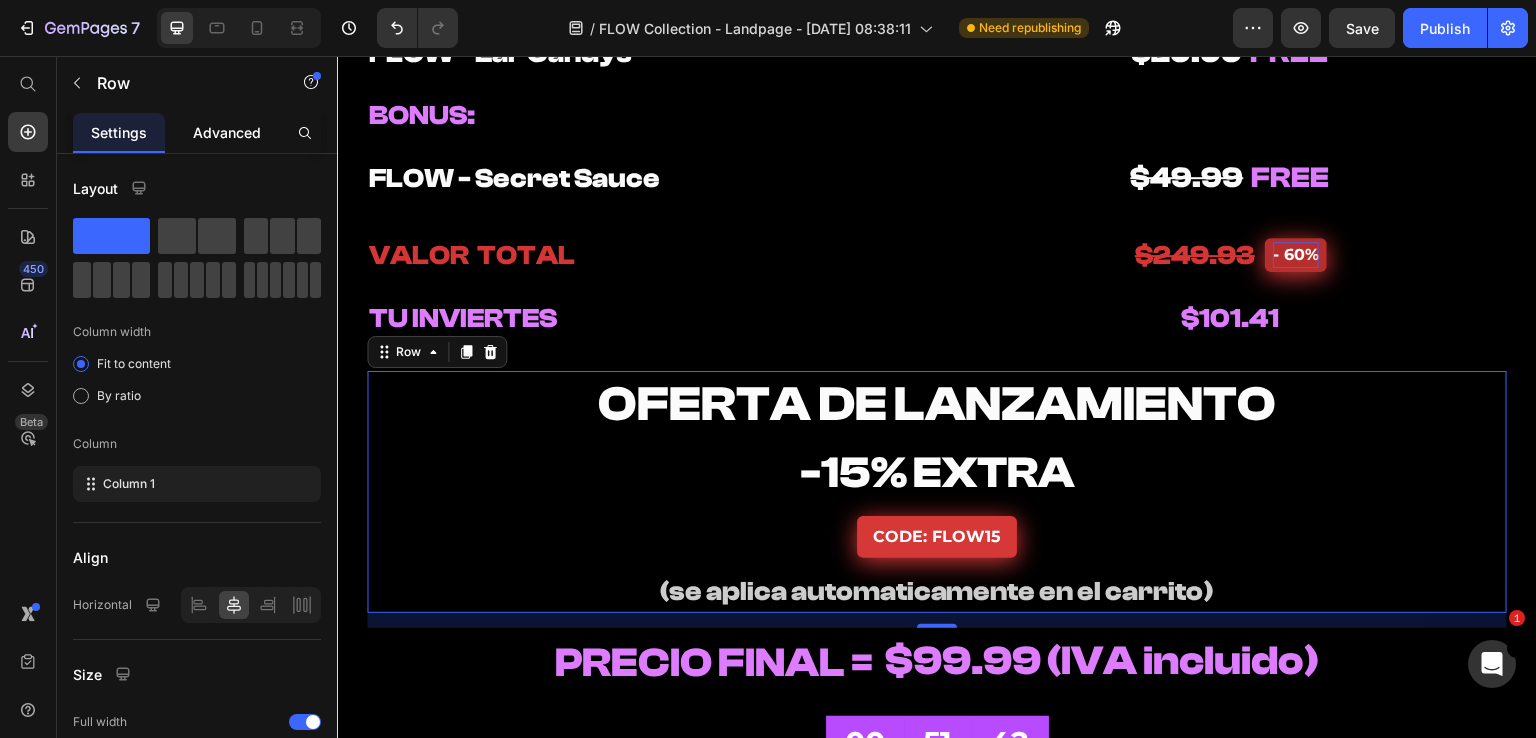 click on "Advanced" at bounding box center (227, 132) 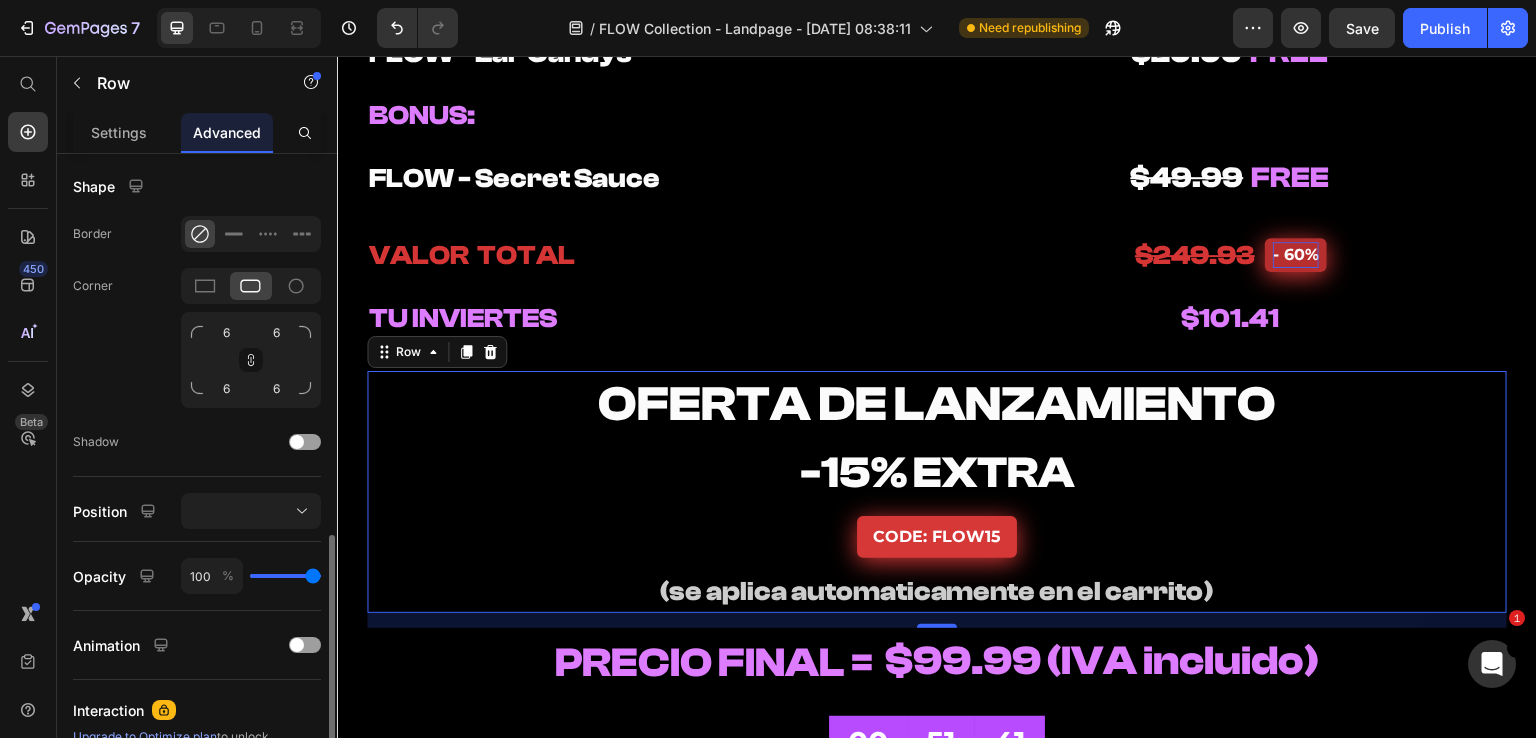 scroll, scrollTop: 600, scrollLeft: 0, axis: vertical 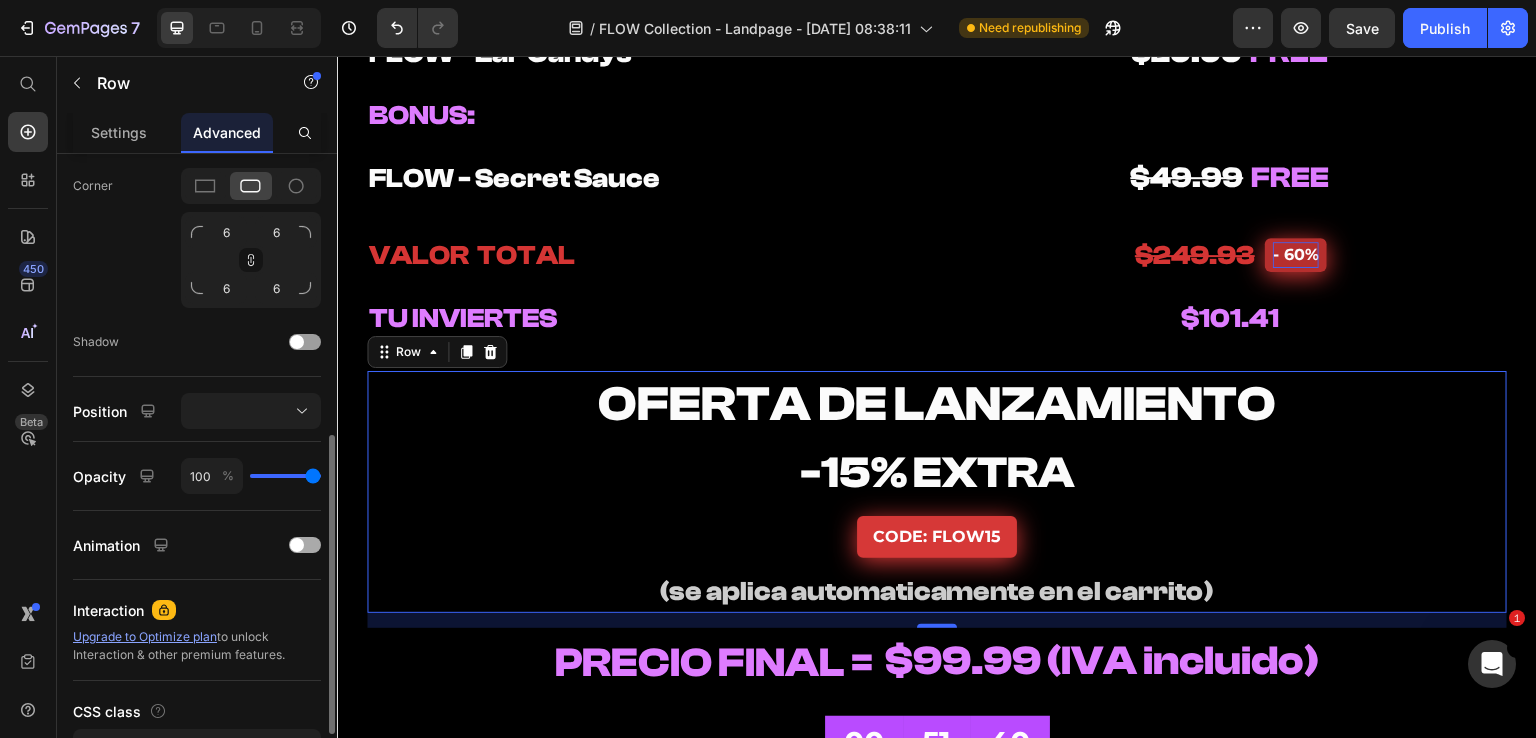 click at bounding box center (297, 545) 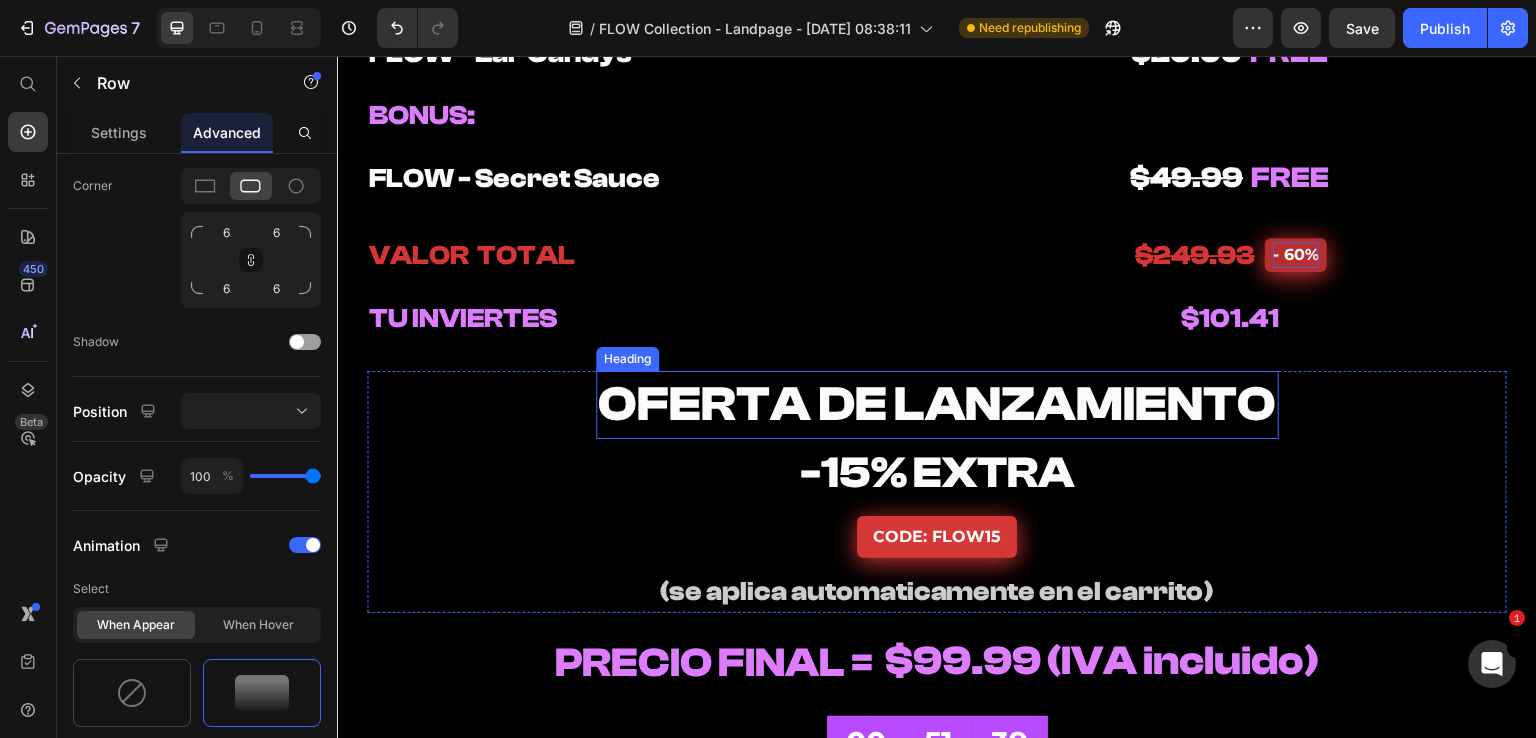 click on "OFERTA DE LANZAMIENTO" at bounding box center [937, 404] 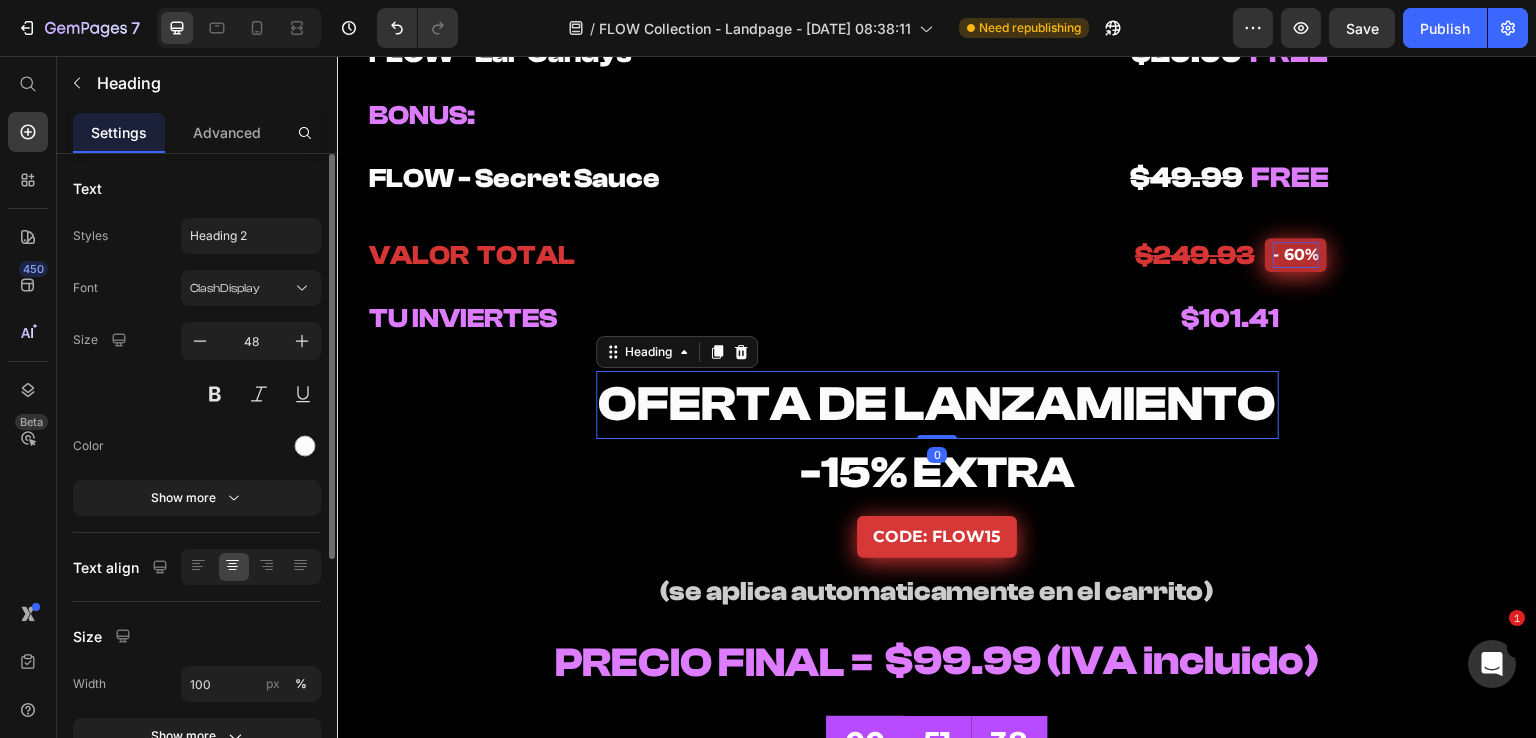 scroll, scrollTop: 368, scrollLeft: 0, axis: vertical 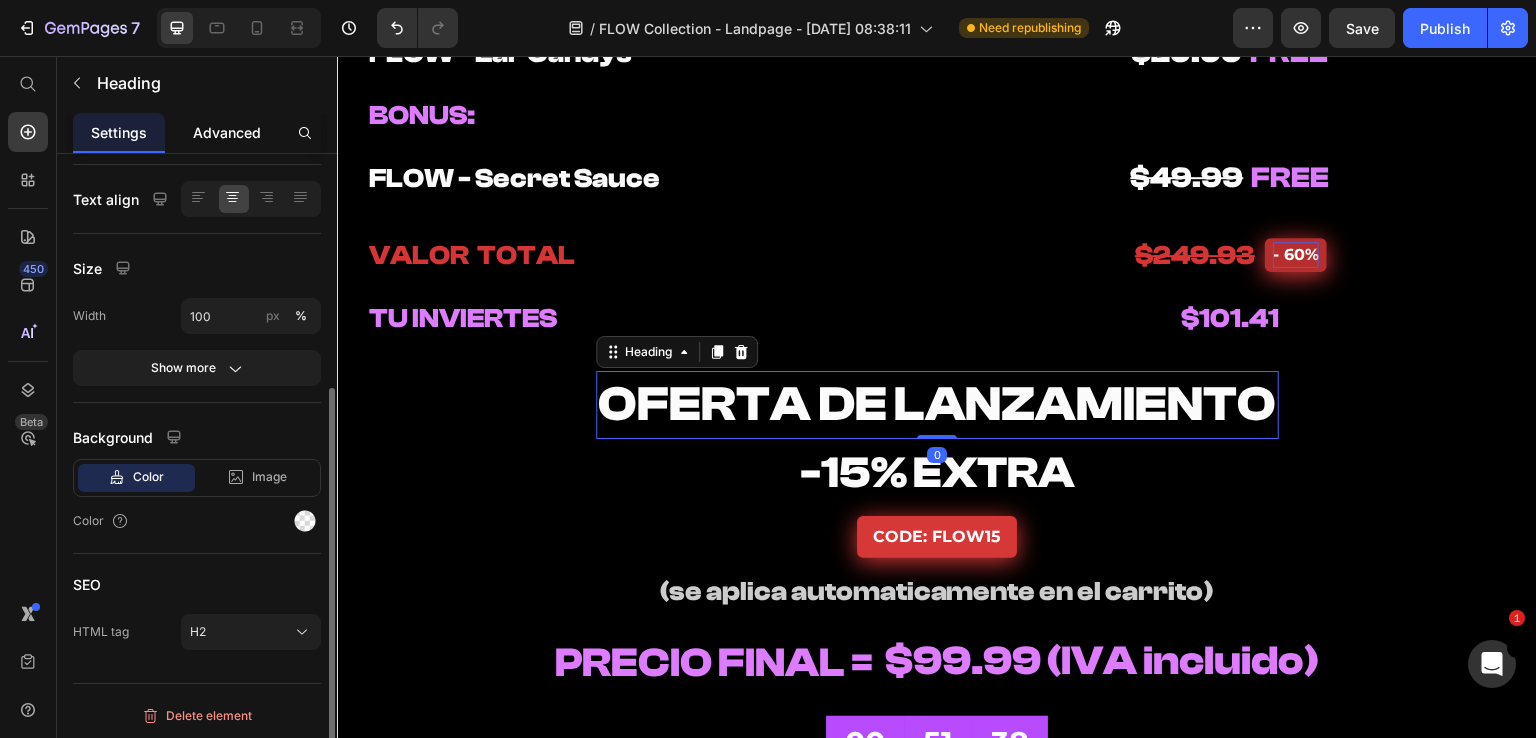 click on "Advanced" at bounding box center (227, 132) 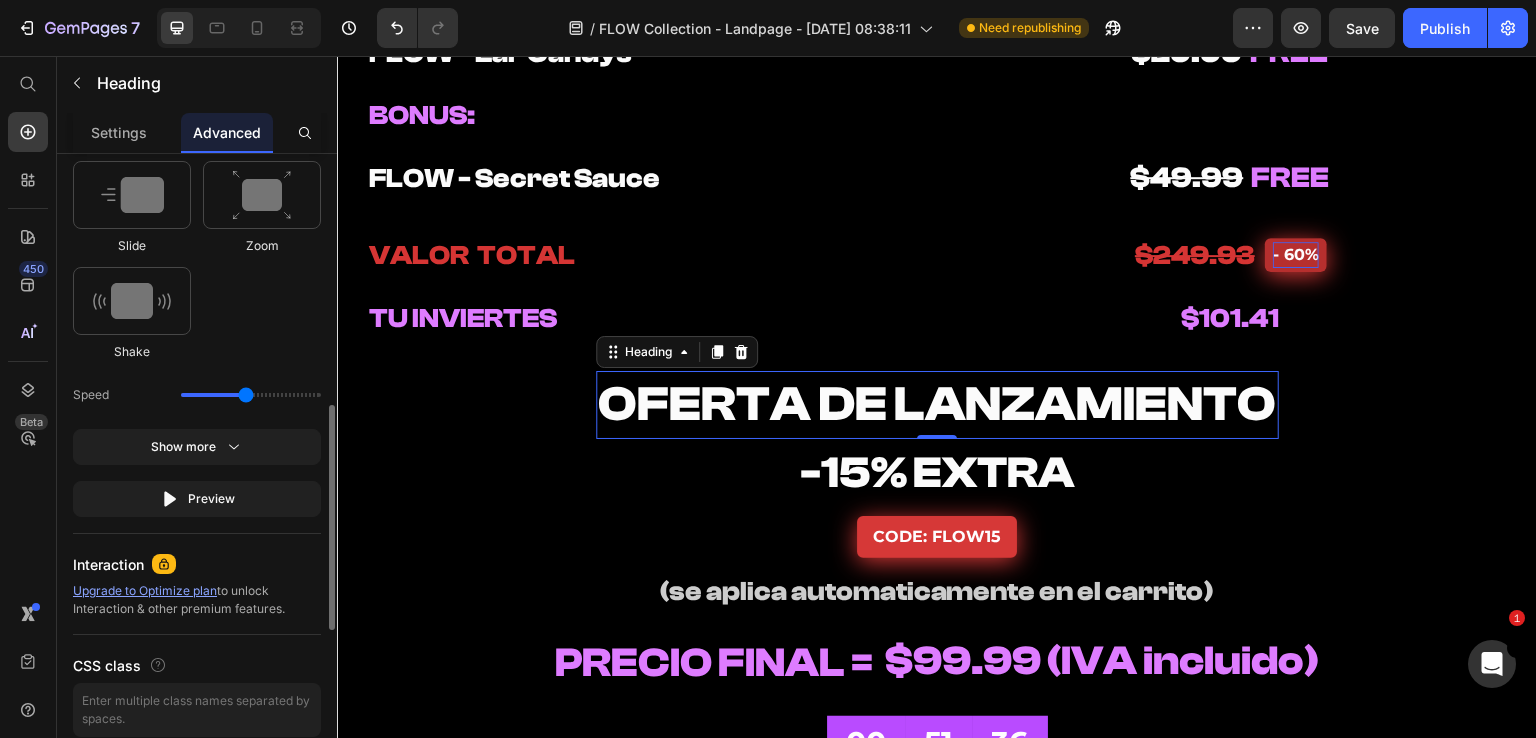 scroll, scrollTop: 800, scrollLeft: 0, axis: vertical 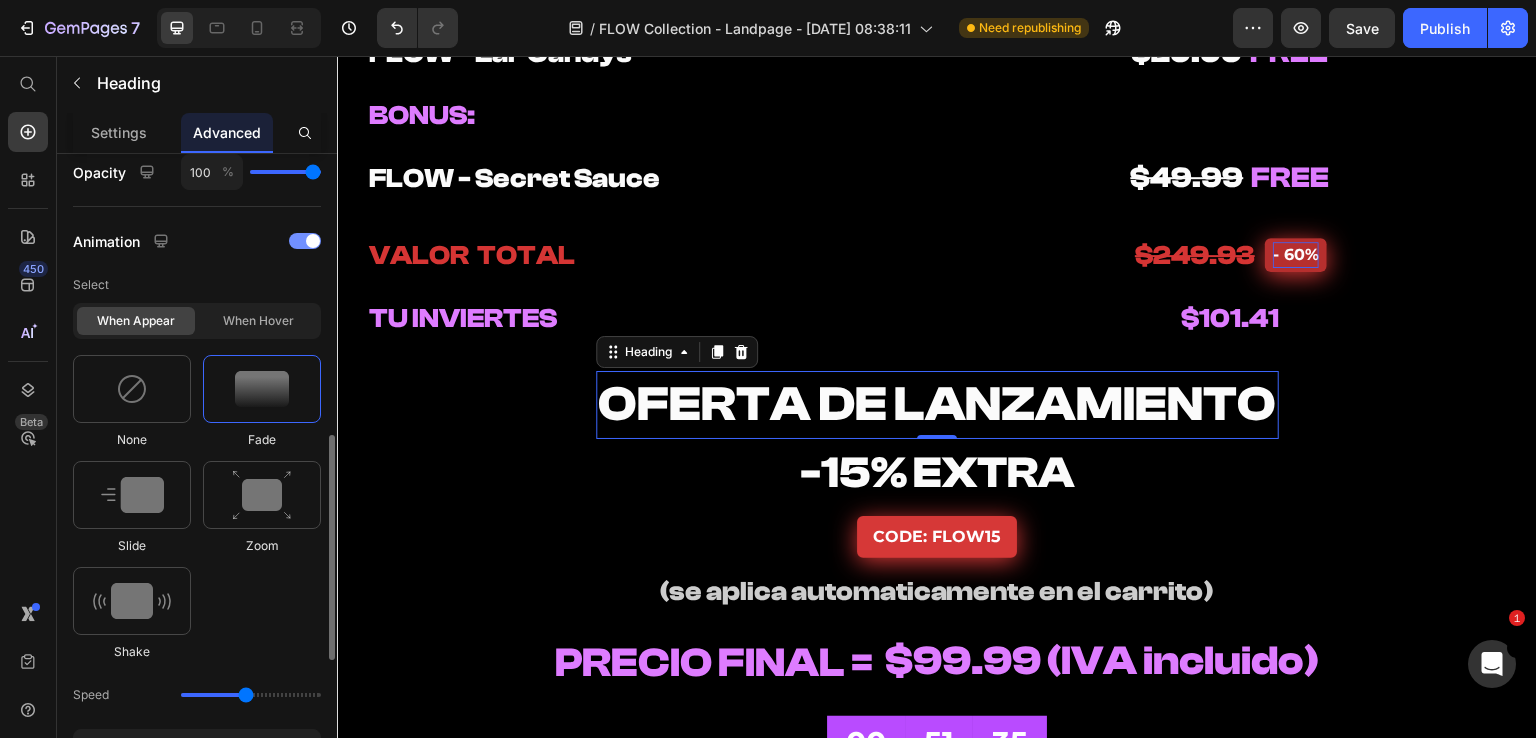 click at bounding box center (313, 241) 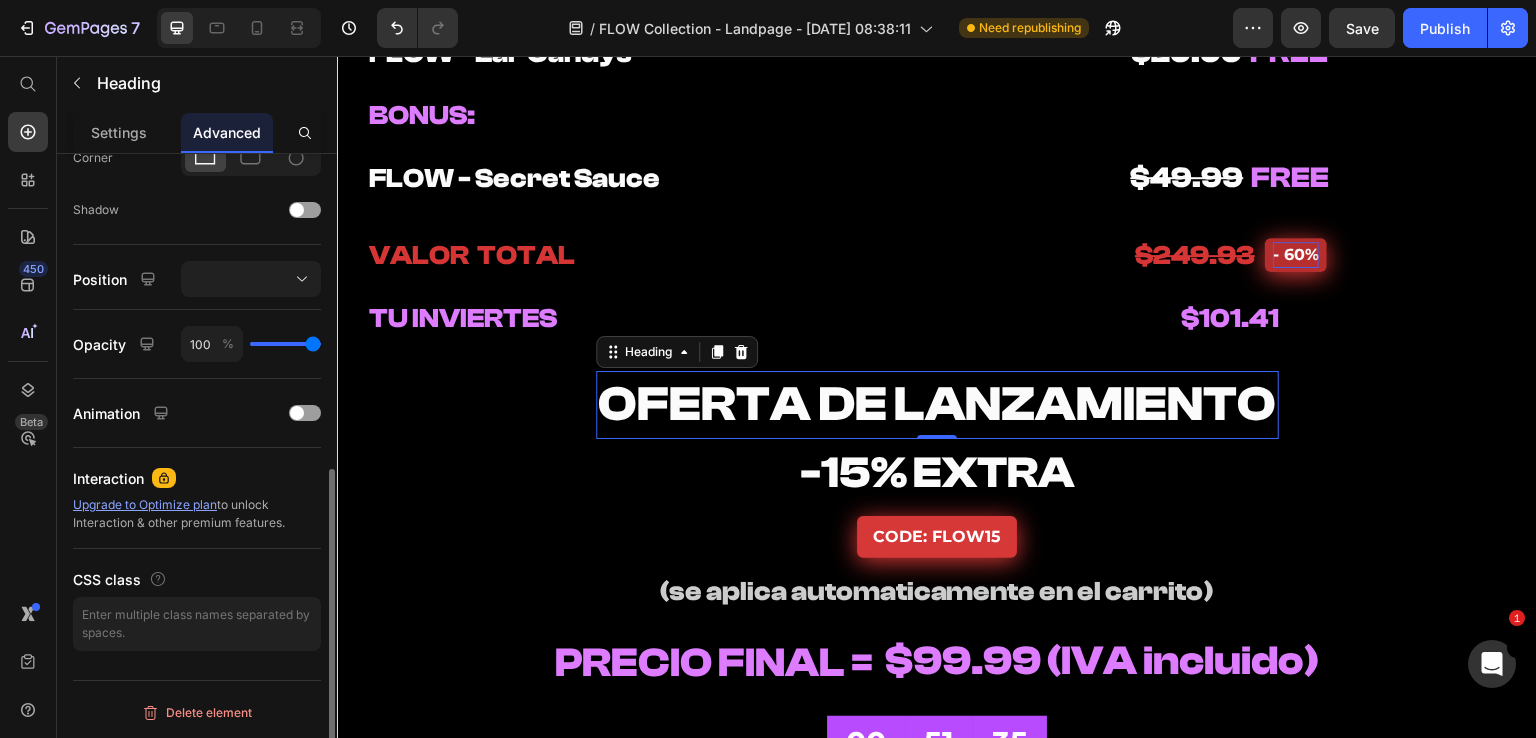 scroll, scrollTop: 626, scrollLeft: 0, axis: vertical 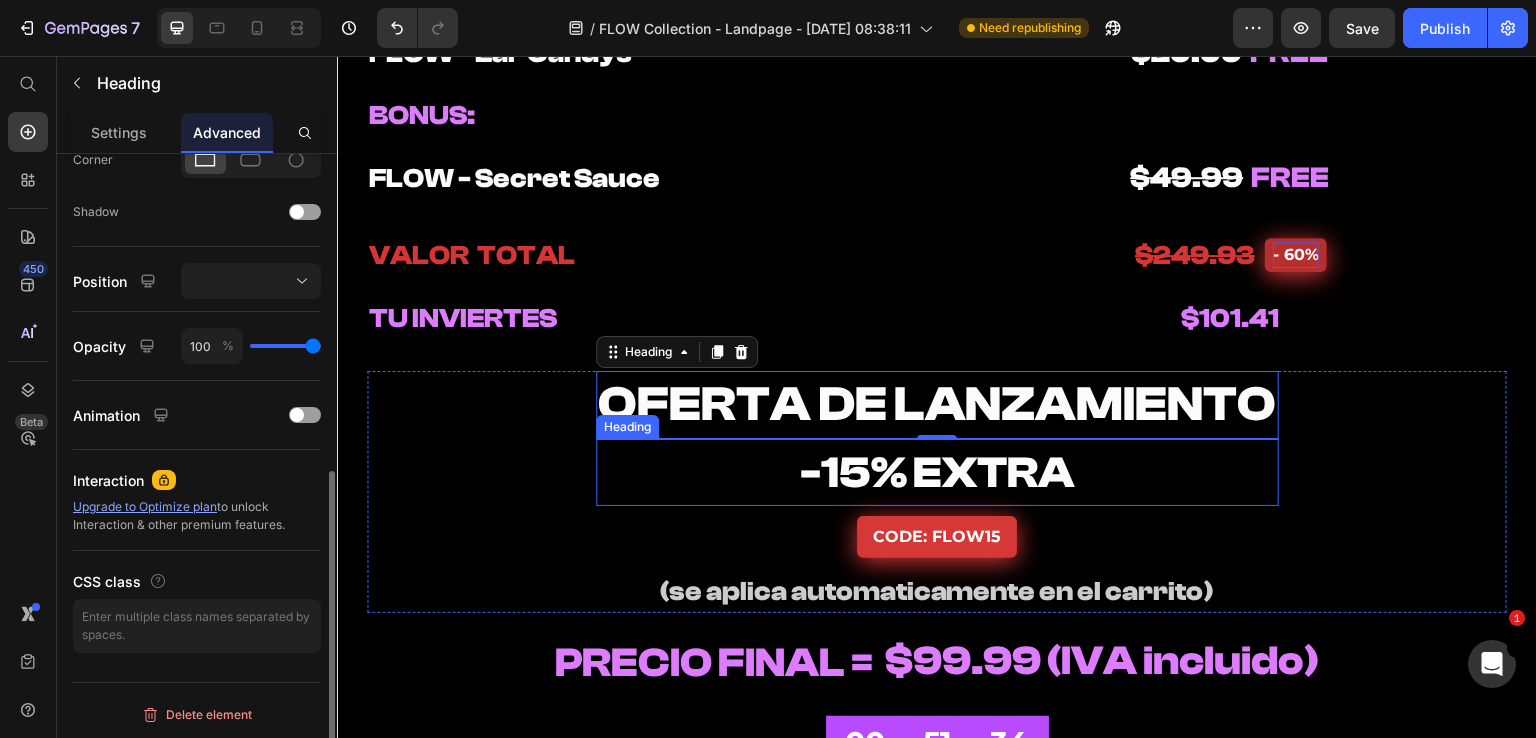 click on "-15% EXTRA" at bounding box center [937, 473] 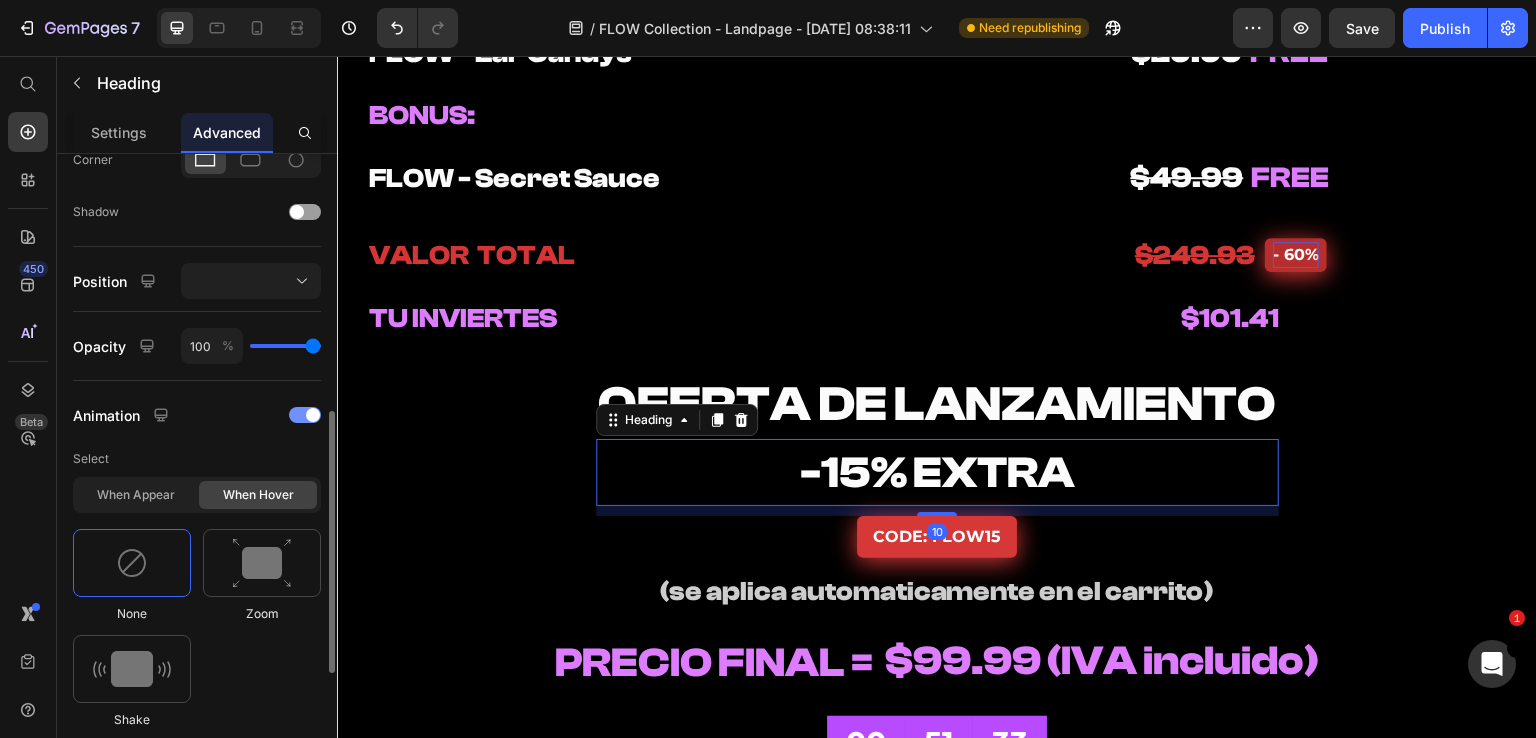 click at bounding box center [305, 415] 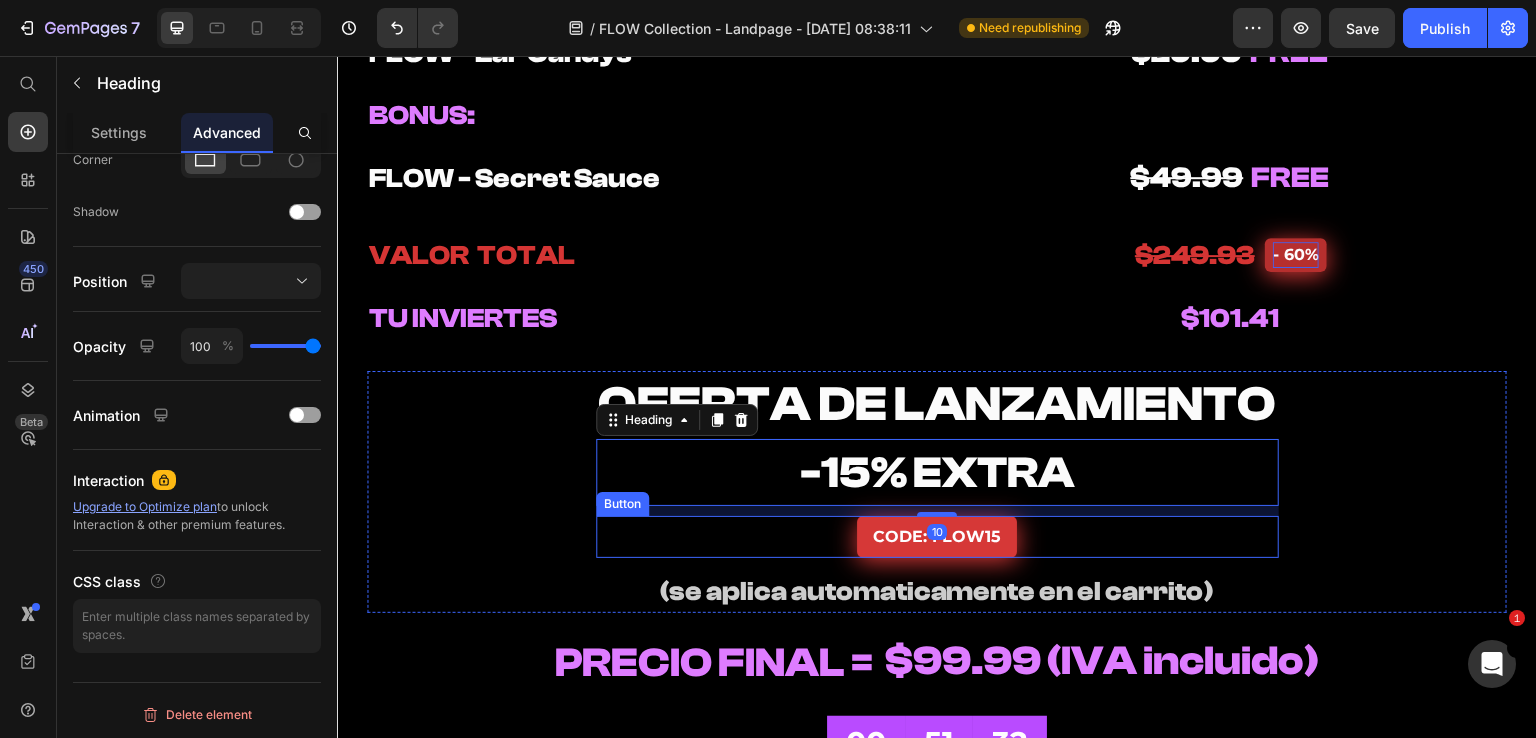 click on "CODE: FLOW15 Button" at bounding box center [937, 537] 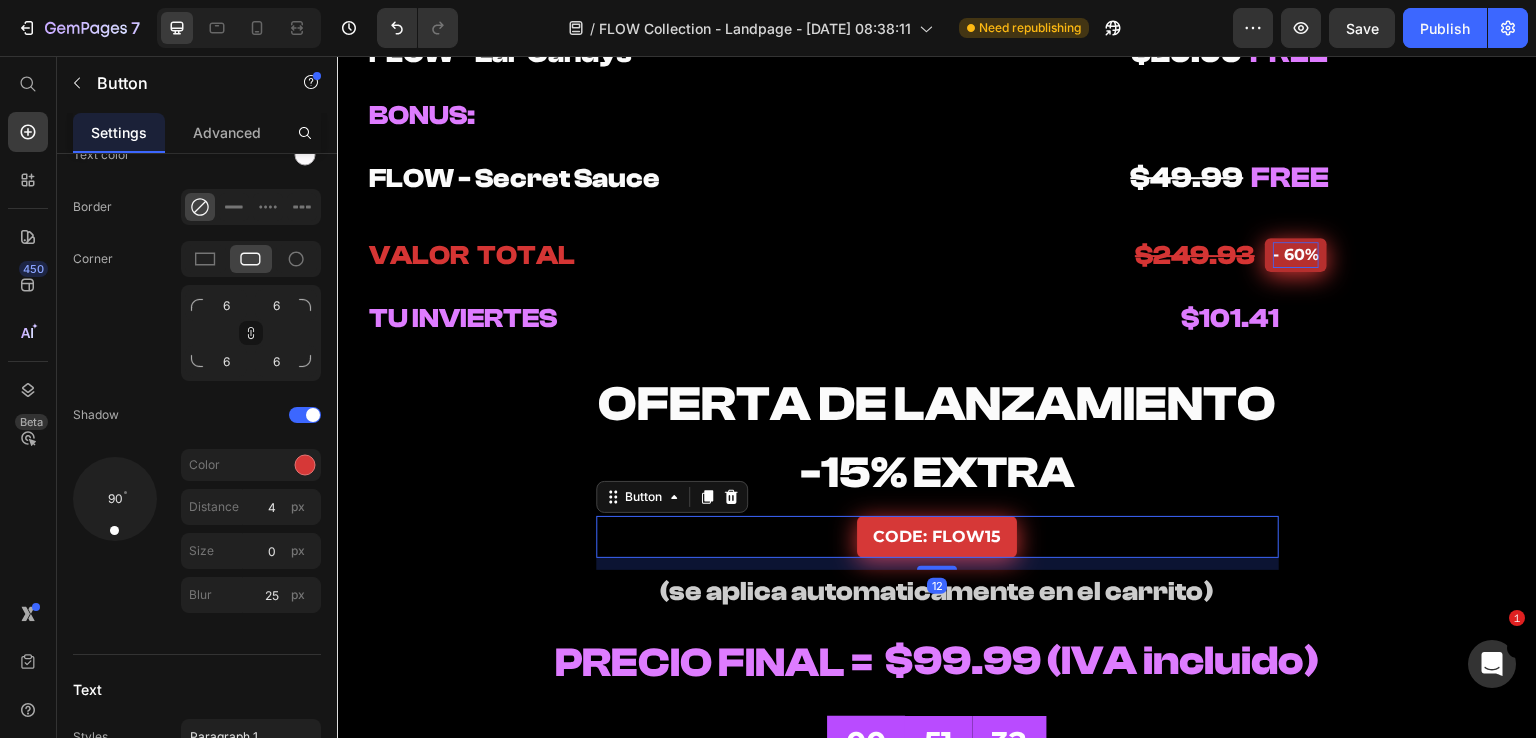 scroll, scrollTop: 0, scrollLeft: 0, axis: both 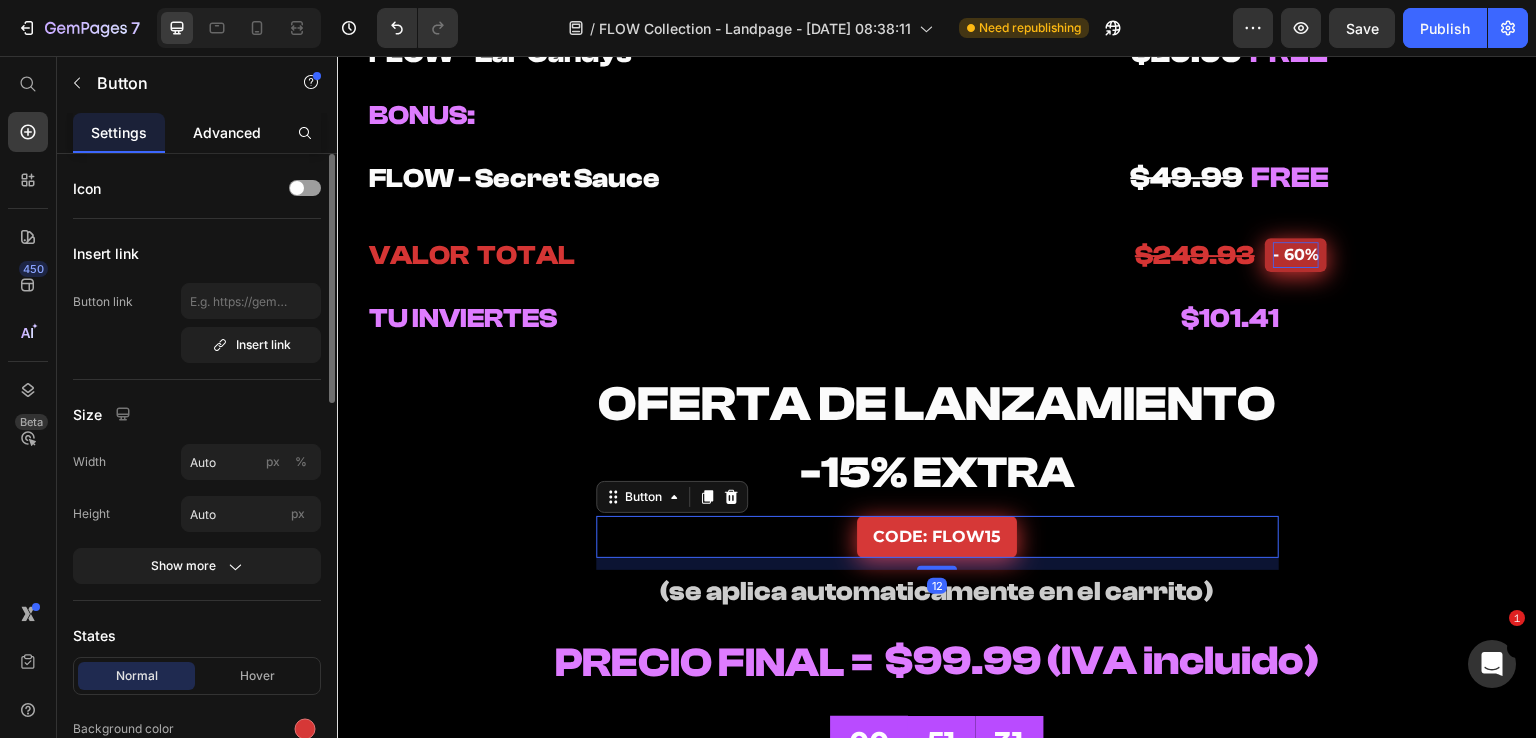 click on "Advanced" 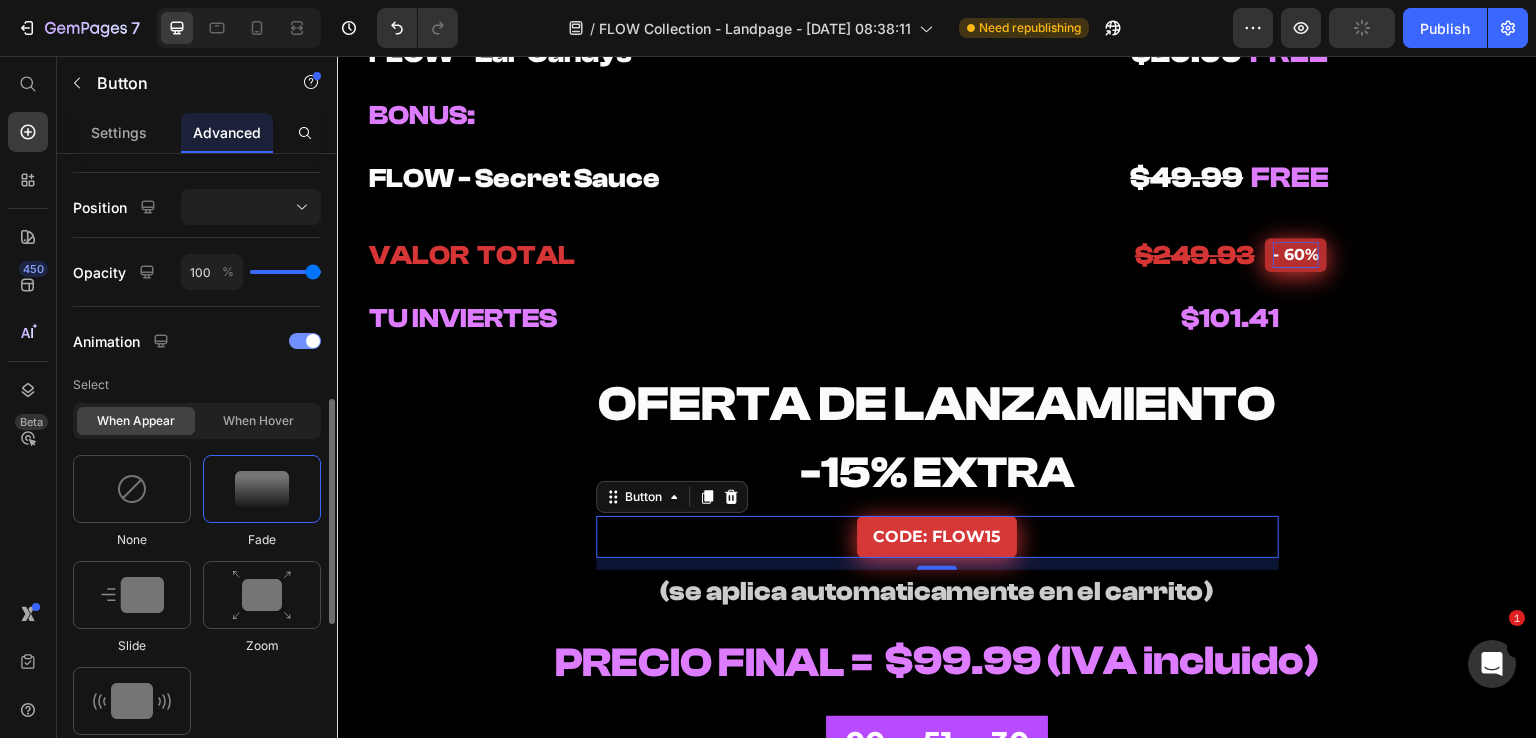 click at bounding box center (313, 341) 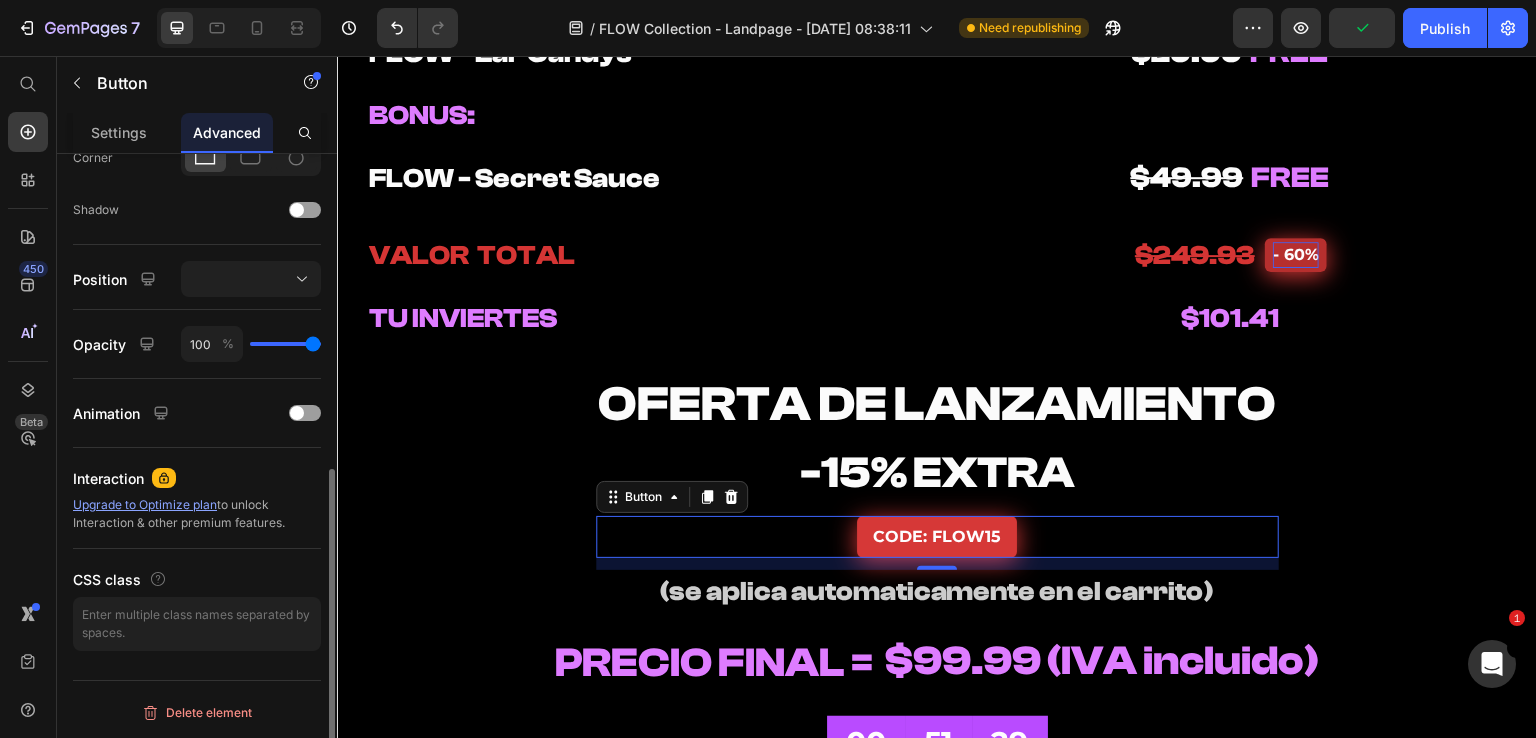 scroll, scrollTop: 626, scrollLeft: 0, axis: vertical 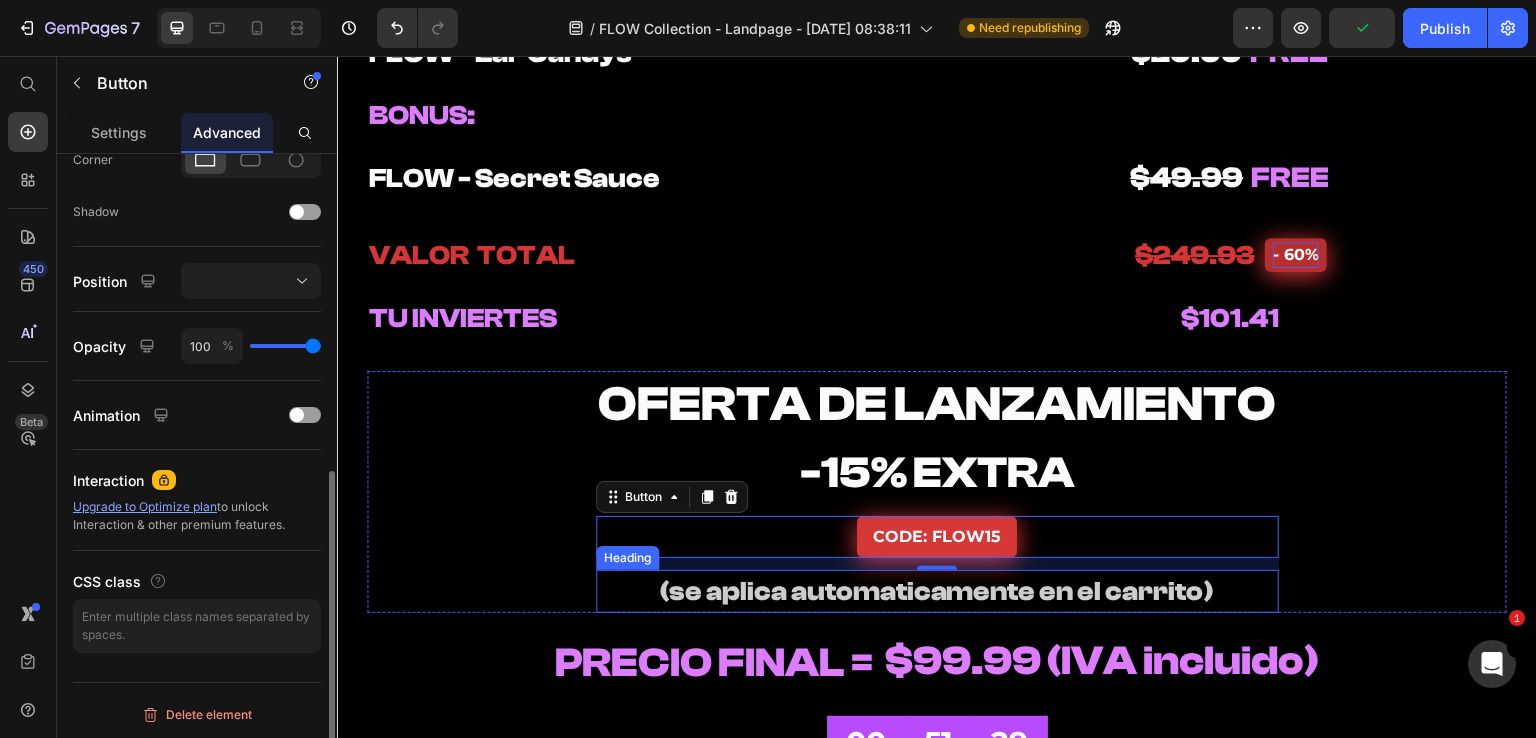 click on "(se aplica automaticamente en el carrito)" at bounding box center (937, 591) 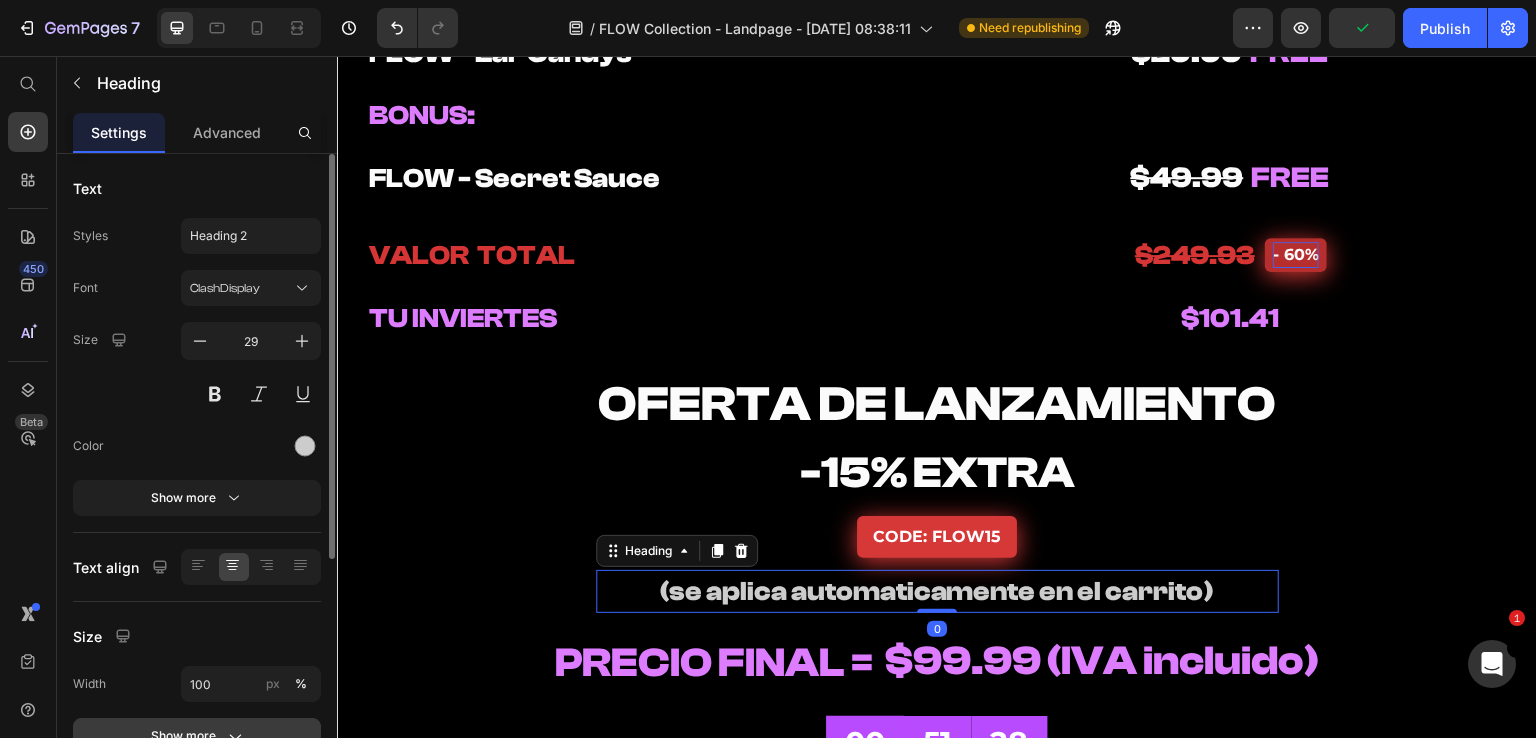 scroll, scrollTop: 368, scrollLeft: 0, axis: vertical 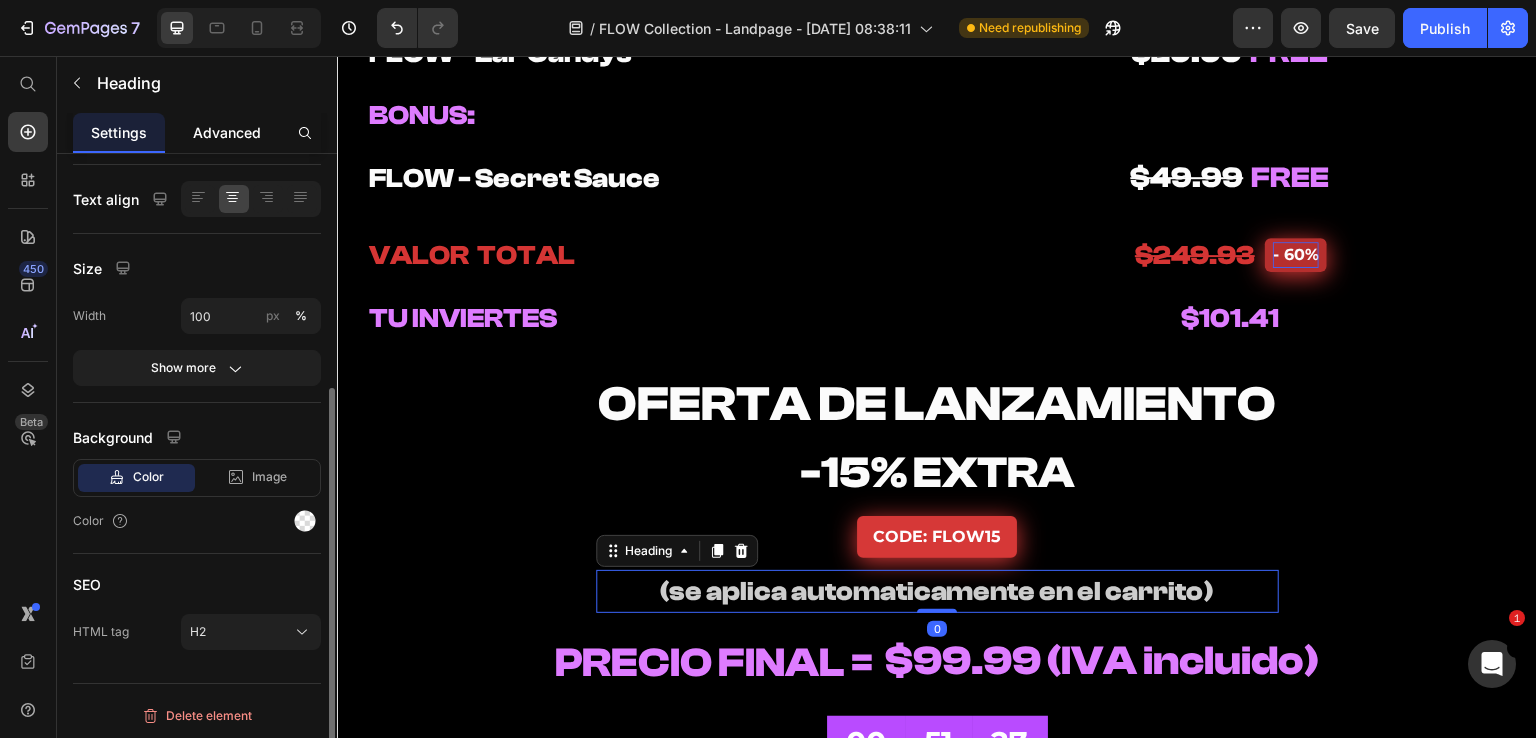 click on "Advanced" at bounding box center [227, 132] 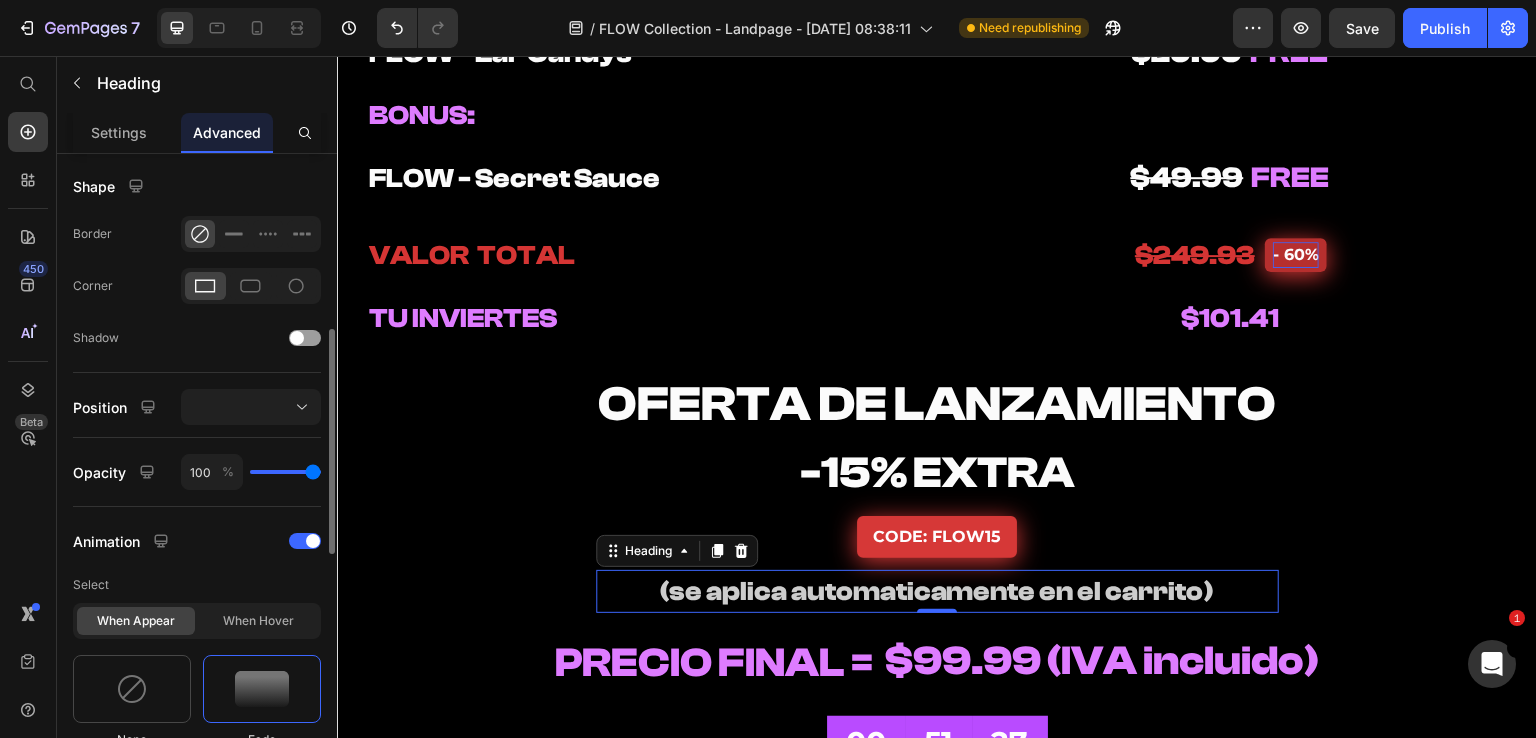 scroll, scrollTop: 600, scrollLeft: 0, axis: vertical 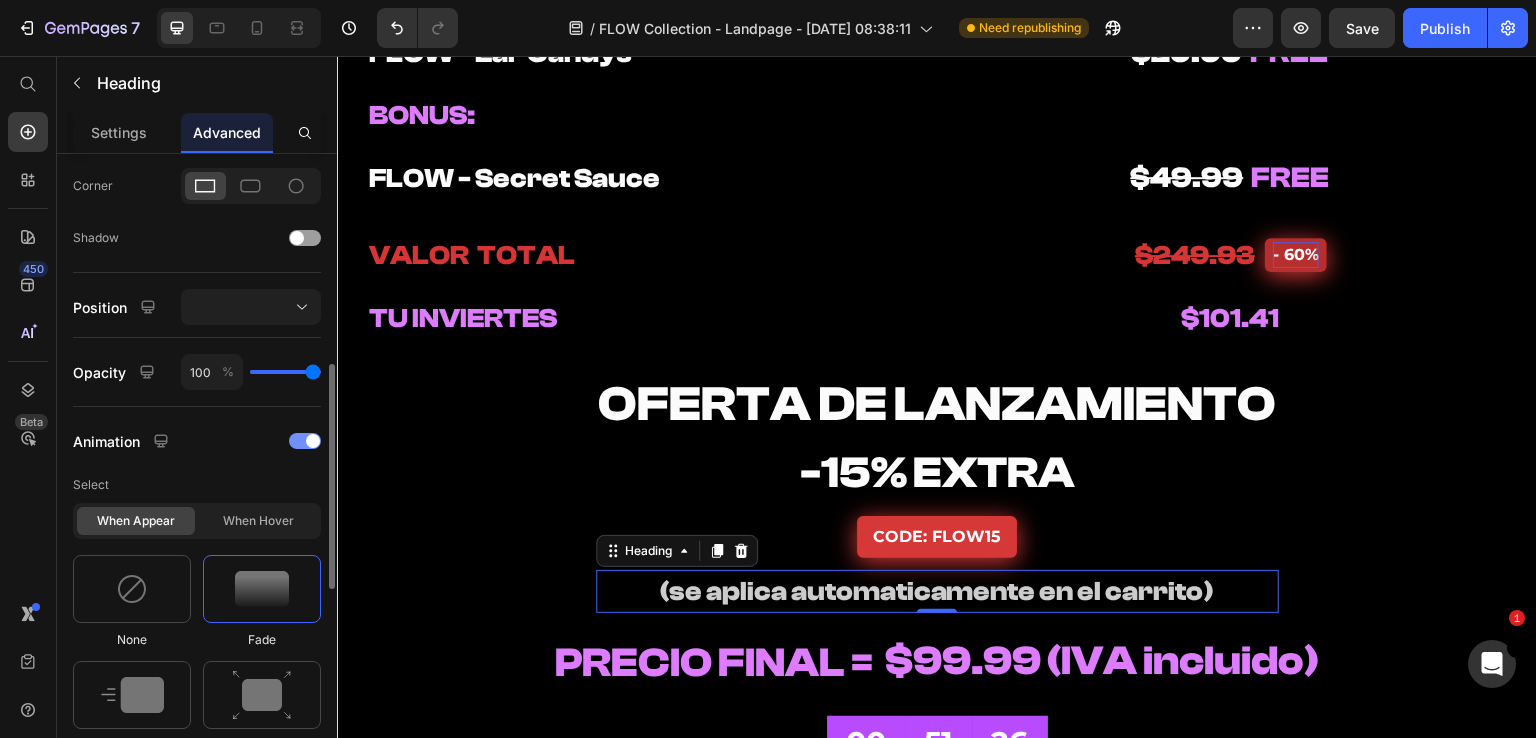 click at bounding box center [305, 441] 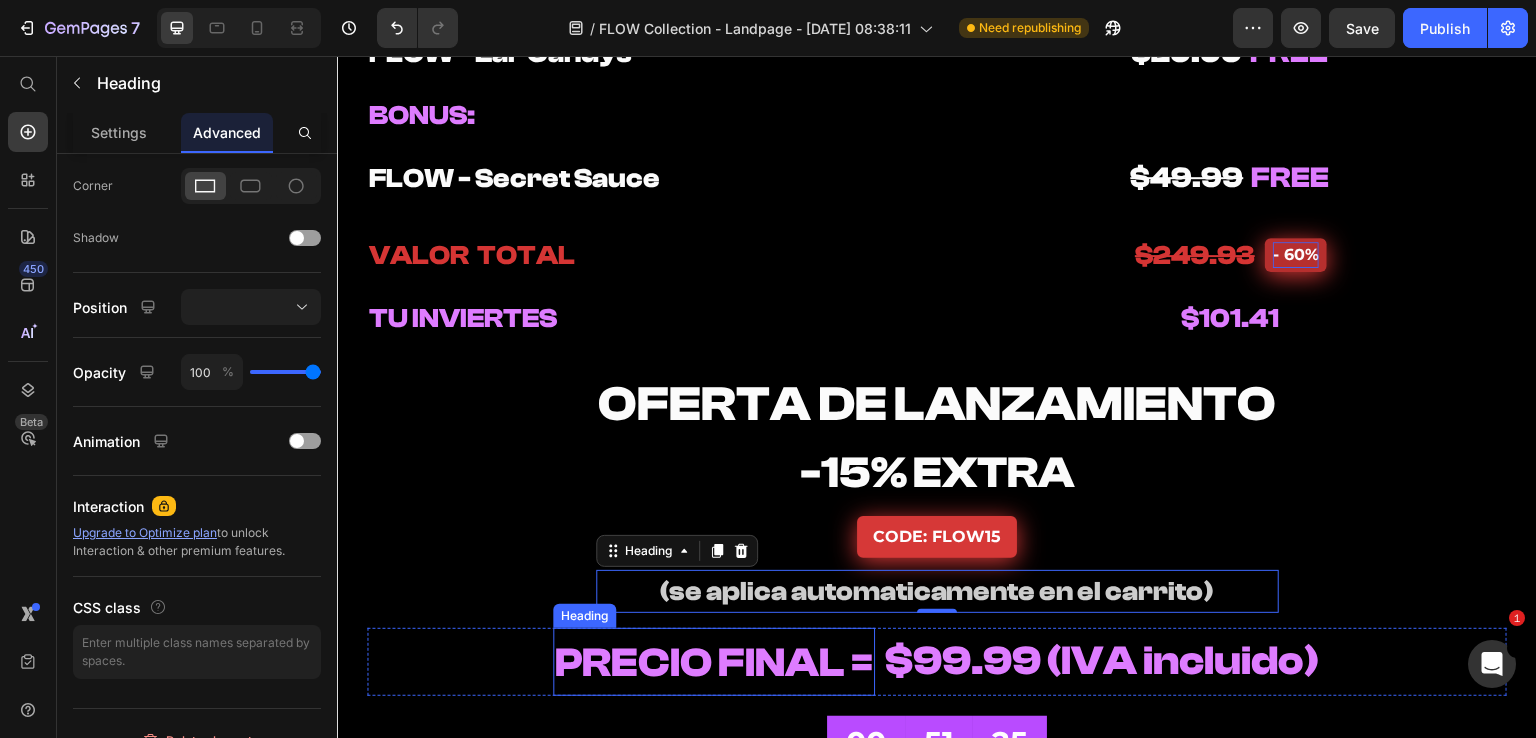 scroll, scrollTop: 10273, scrollLeft: 0, axis: vertical 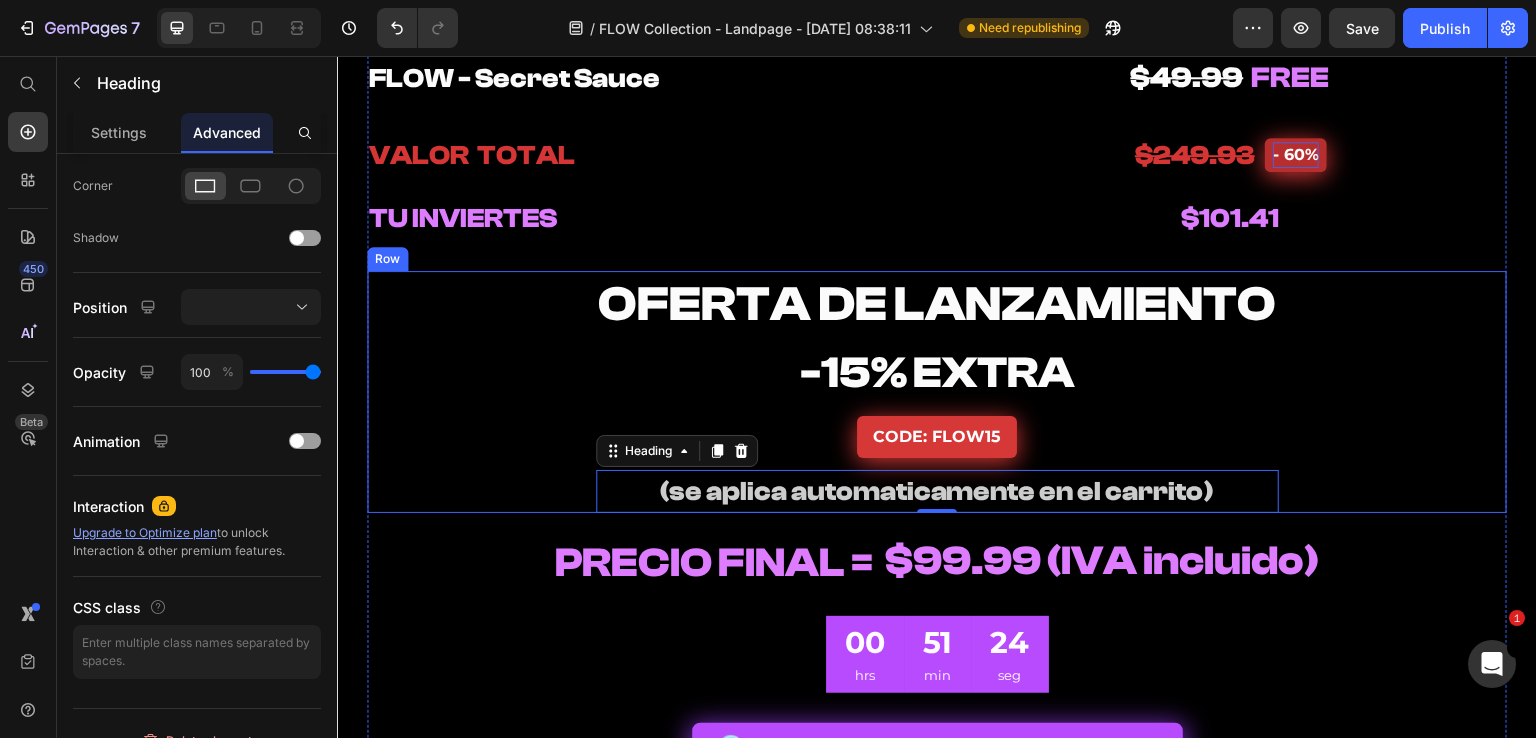 click on "OFERTA DE LANZAMIENTO Heading -15% EXTRA Heading CODE: FLOW15 Button (se aplica automaticamente en el carrito) Heading   0 Row" at bounding box center (937, 391) 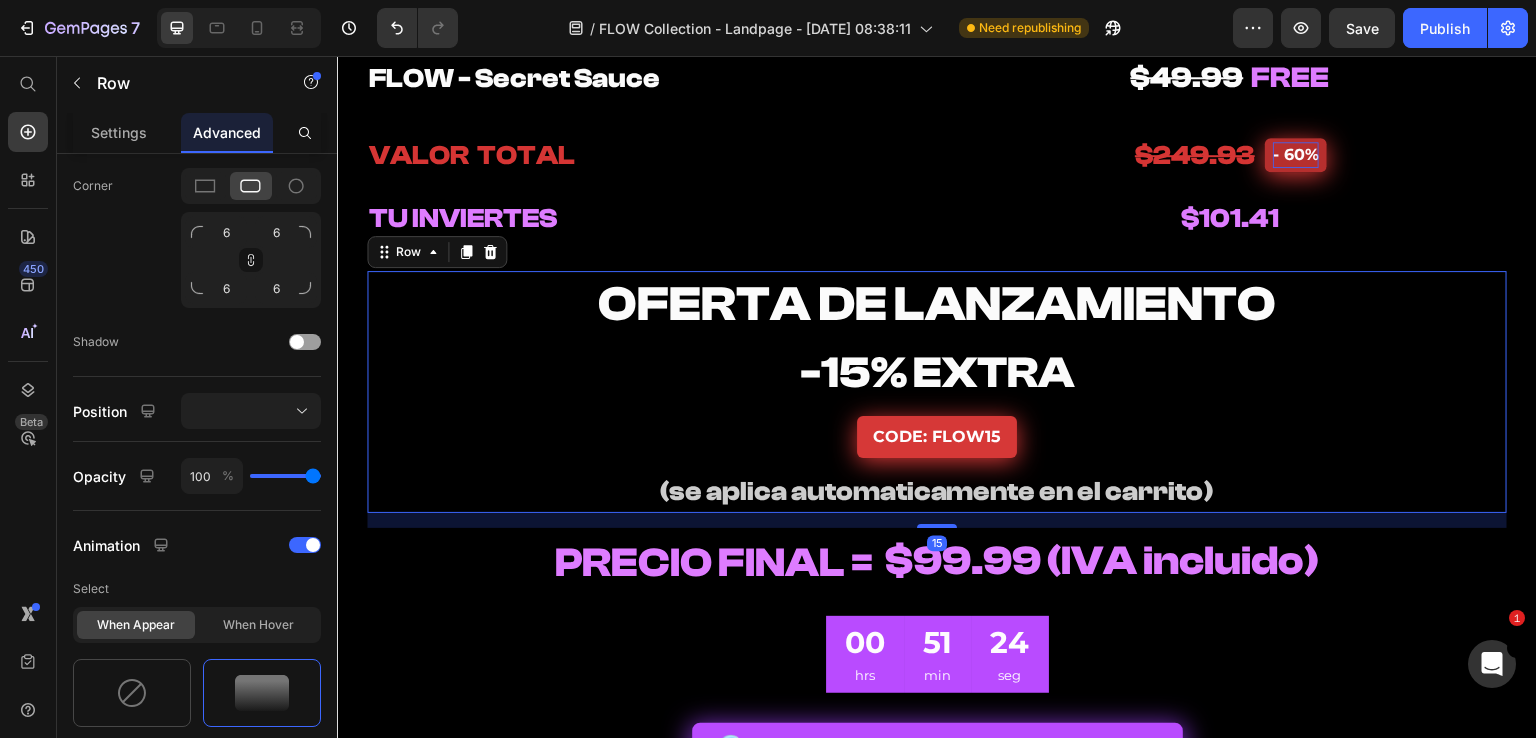 scroll, scrollTop: 0, scrollLeft: 0, axis: both 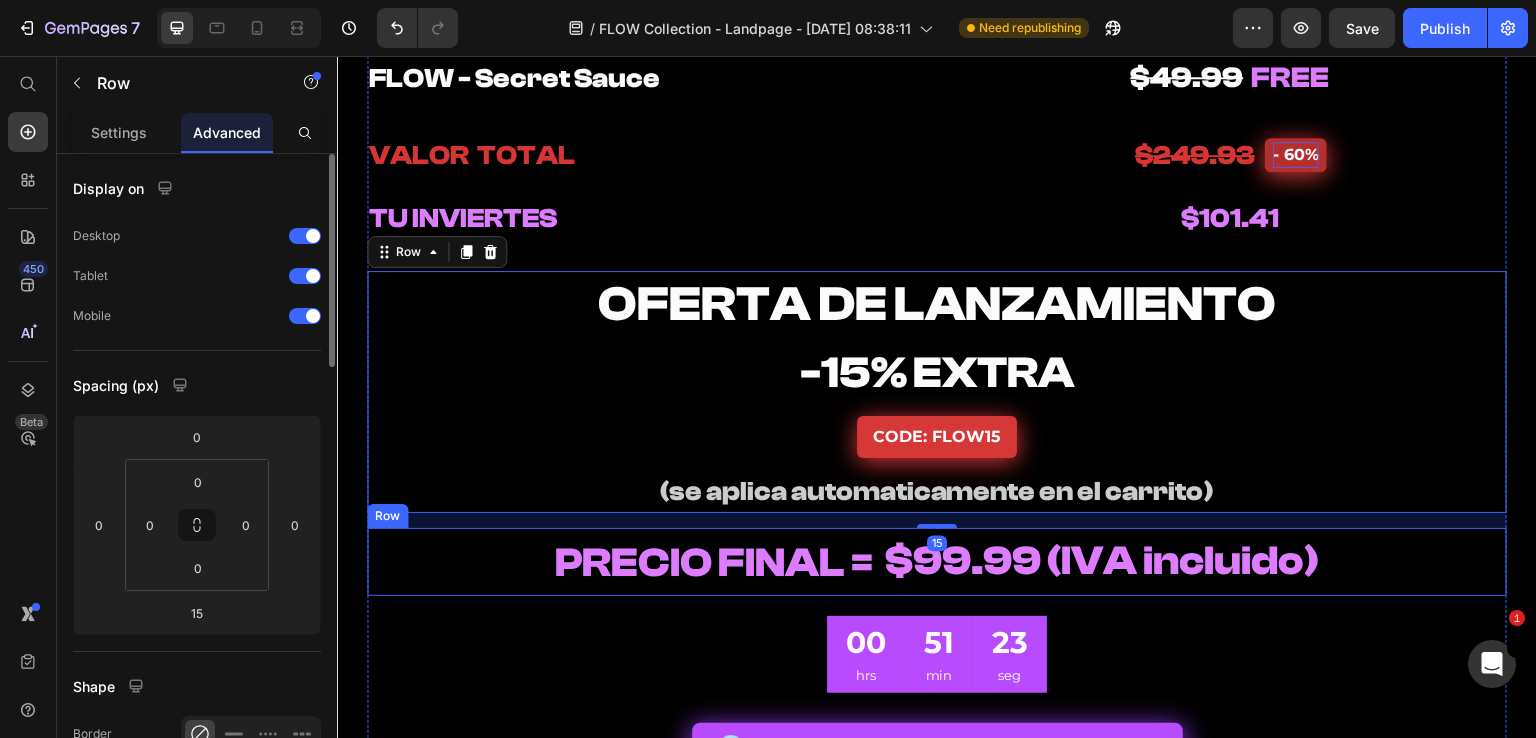 click on "PRECIO FINAL = Heading $99.99 (IVA incluido) Heading Row" at bounding box center [937, 562] 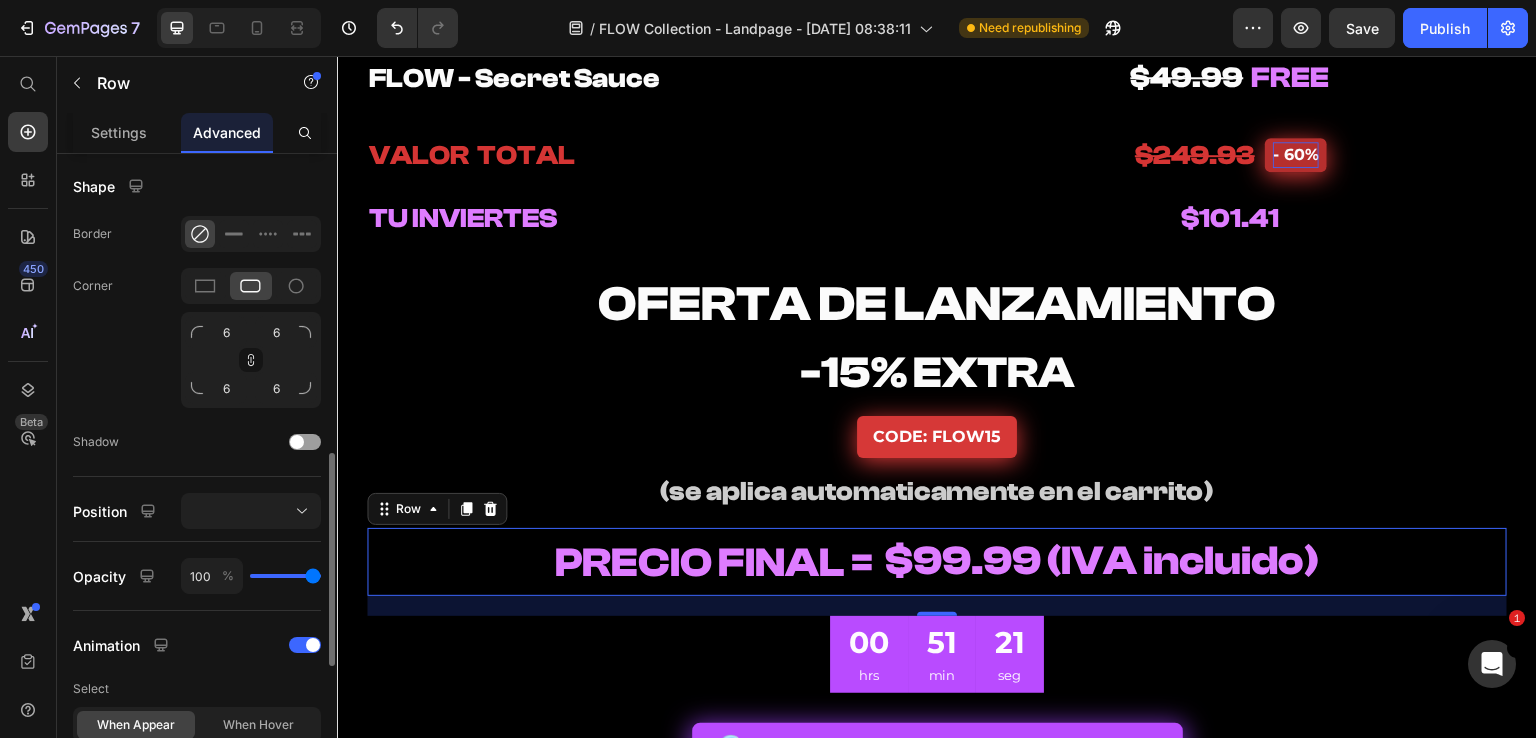 scroll 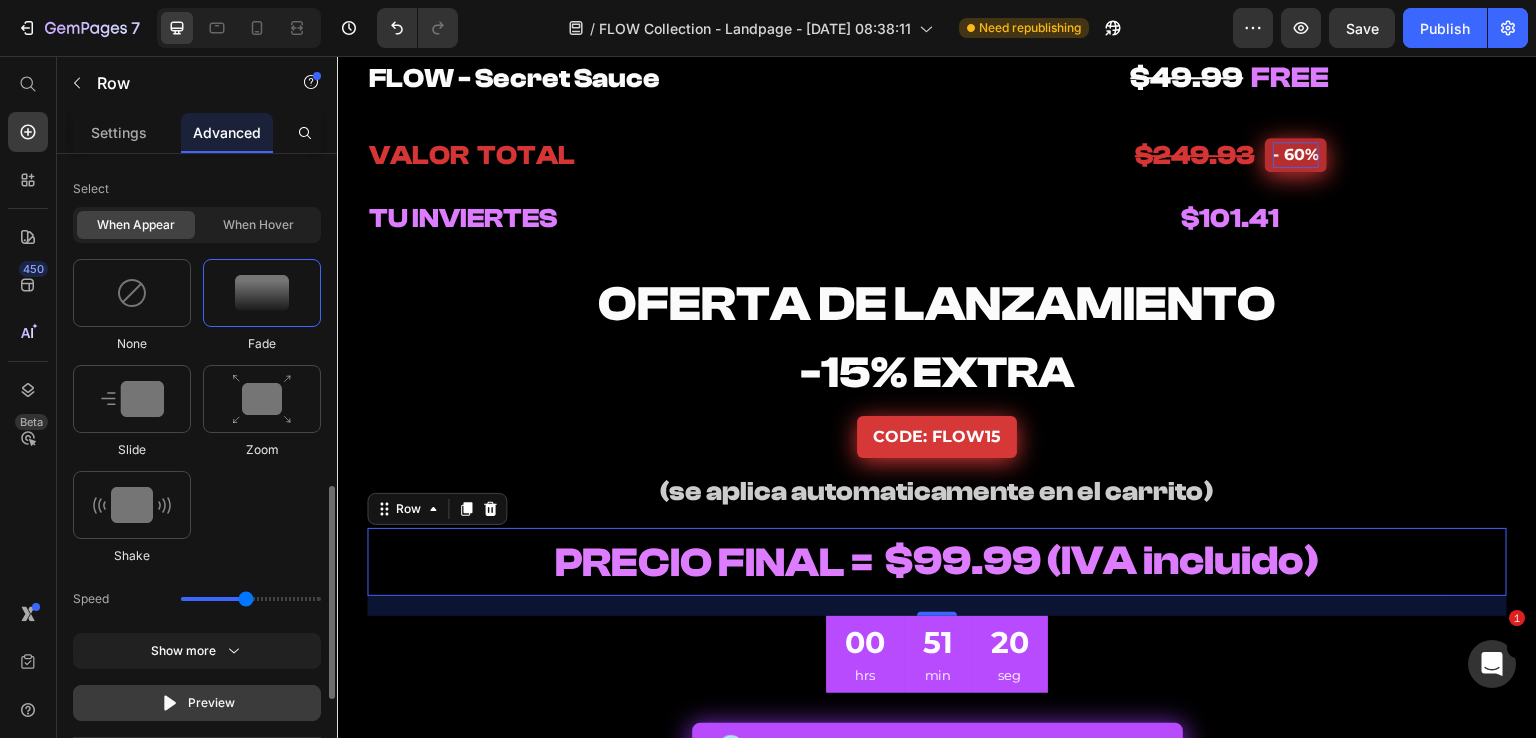 click on "Preview" at bounding box center (197, 703) 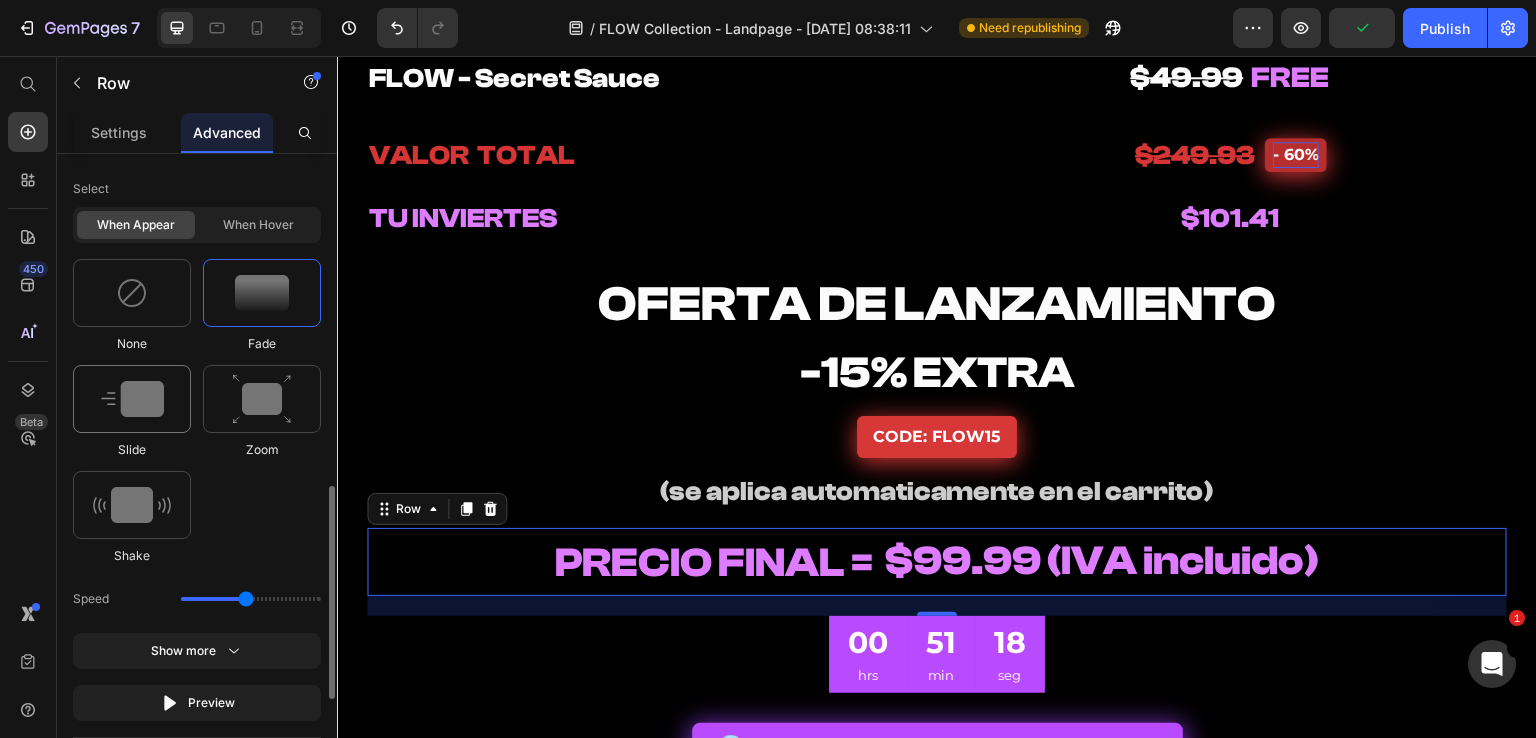 click at bounding box center (132, 399) 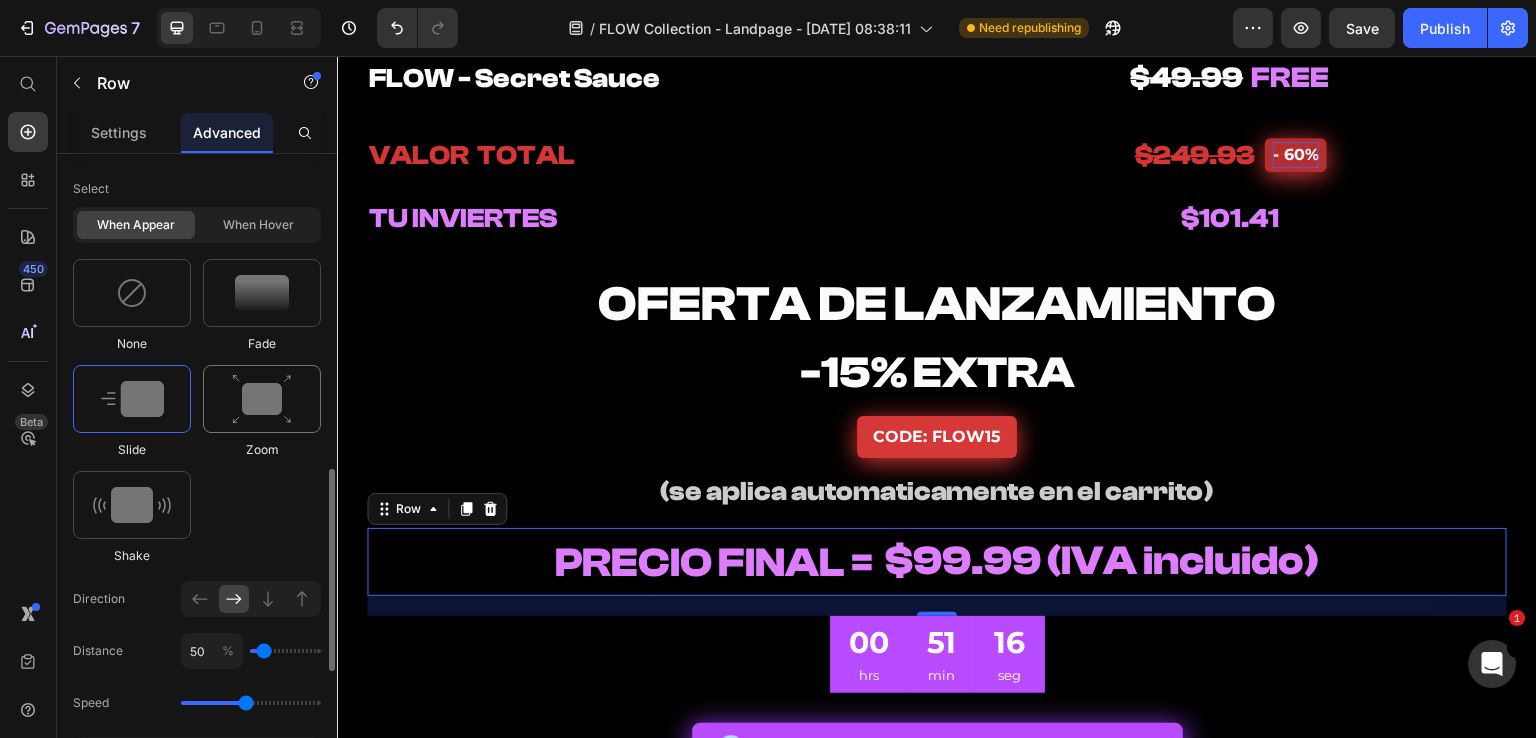 click at bounding box center [262, 399] 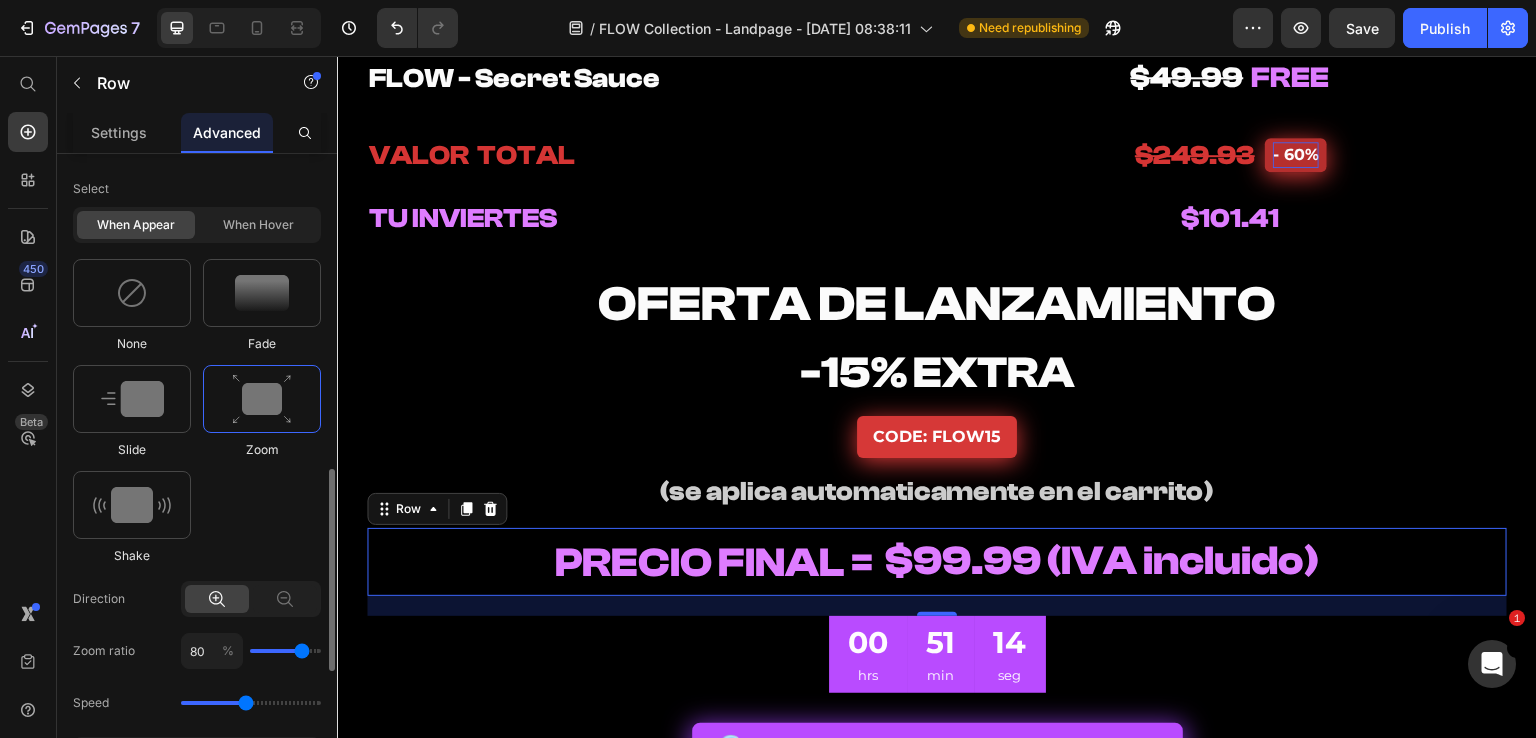 type on "90" 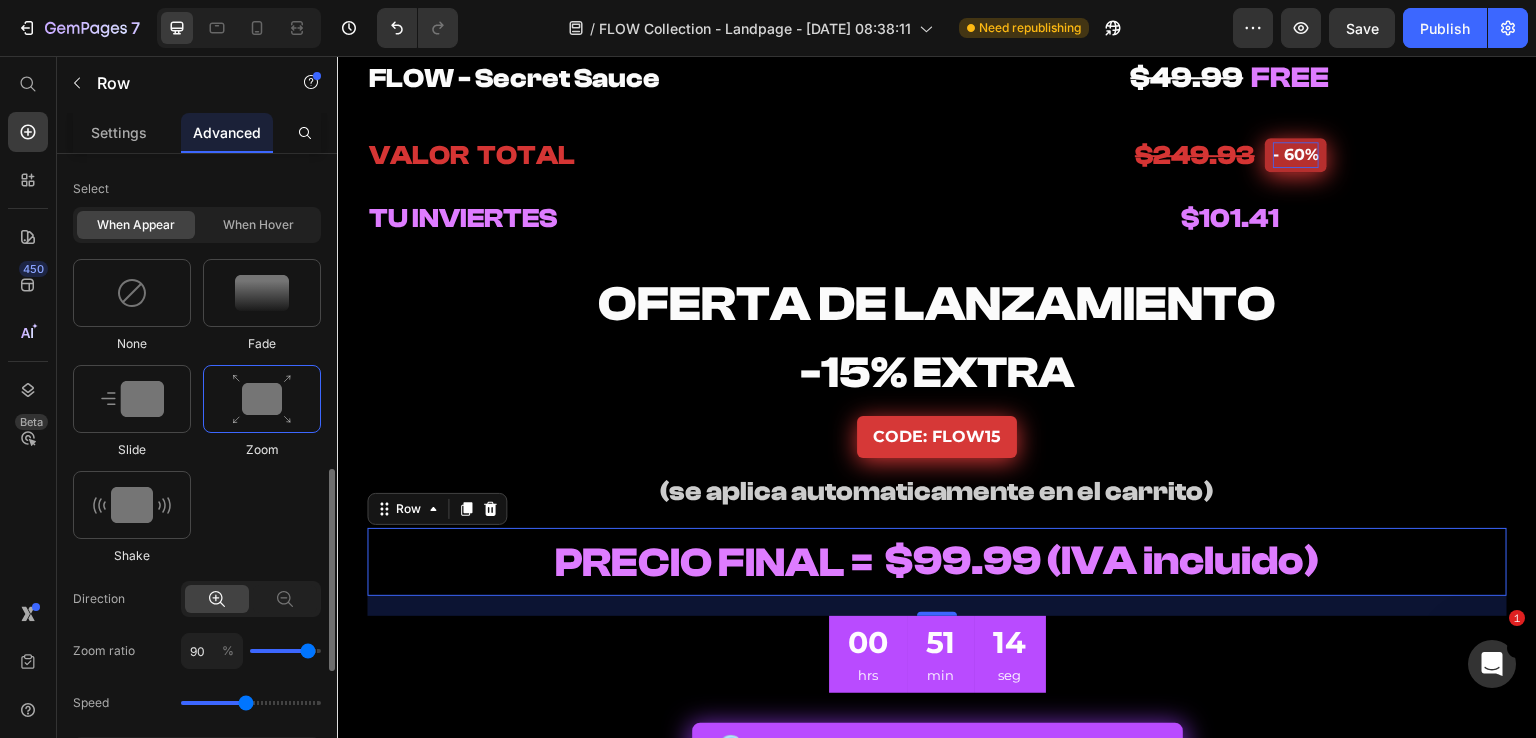 type on "90" 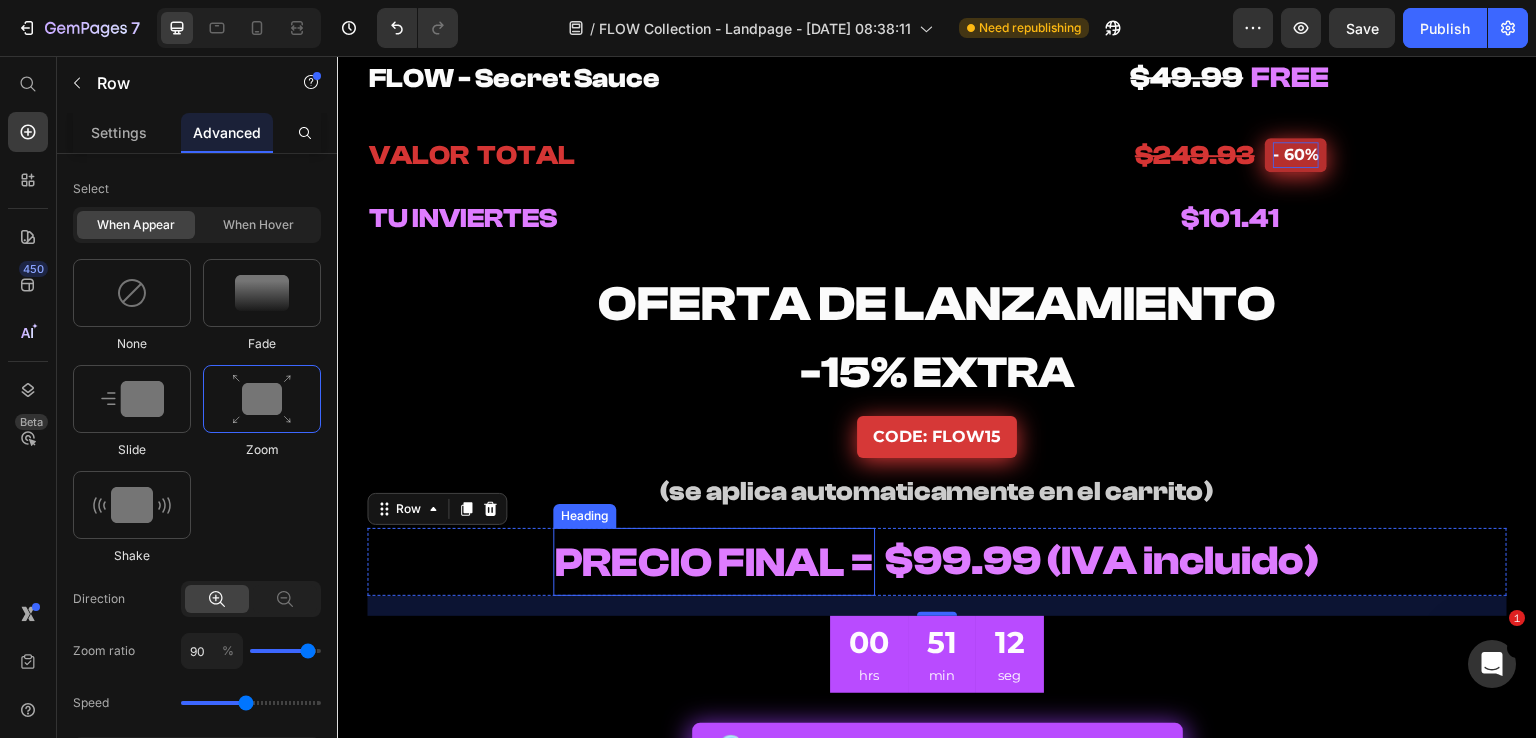 scroll, scrollTop: 10373, scrollLeft: 0, axis: vertical 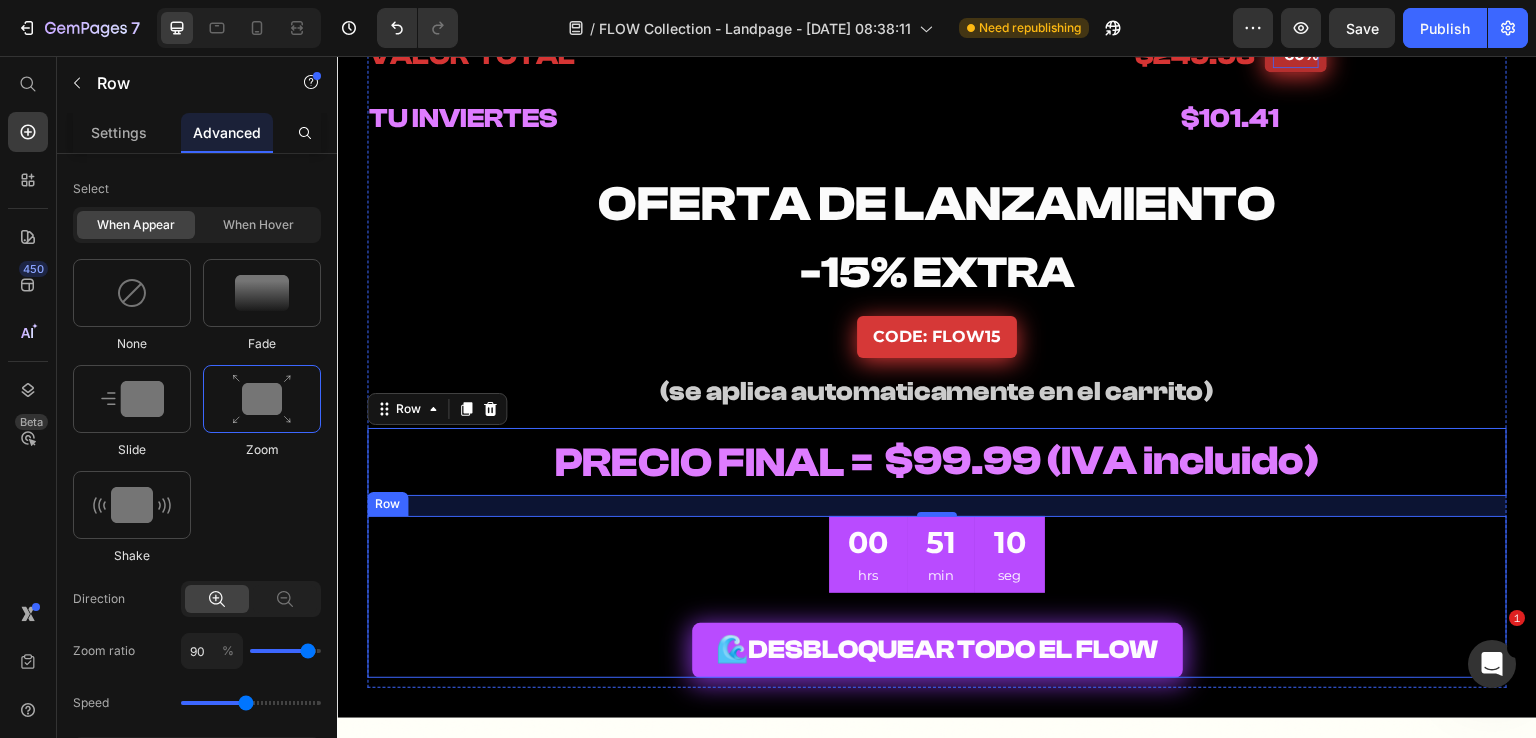 click on "00 hrs 51 min 10 seg CountDown Timer 🌊  DESBLOQUEAR TODO EL FLOW Add to Cart Row" at bounding box center (937, 597) 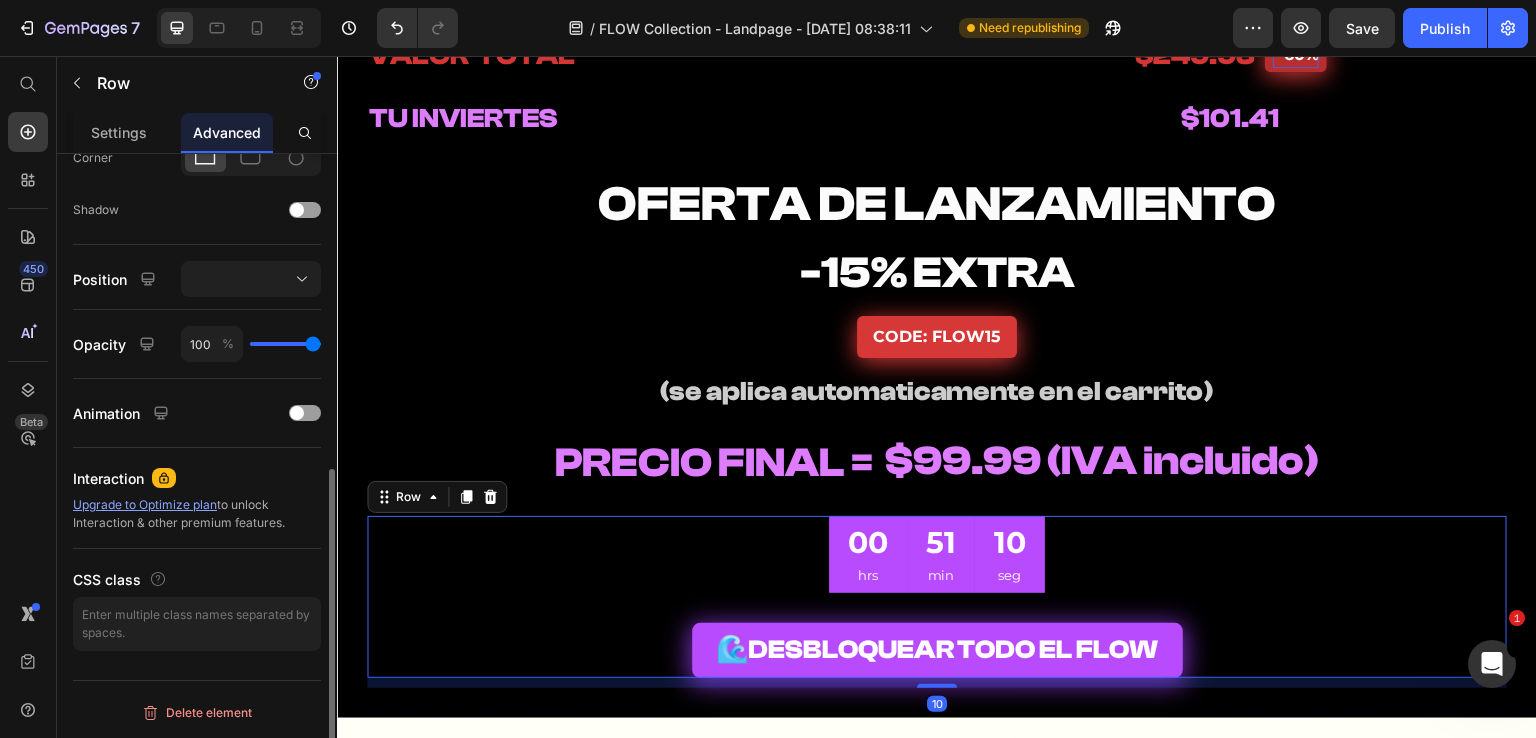 scroll, scrollTop: 626, scrollLeft: 0, axis: vertical 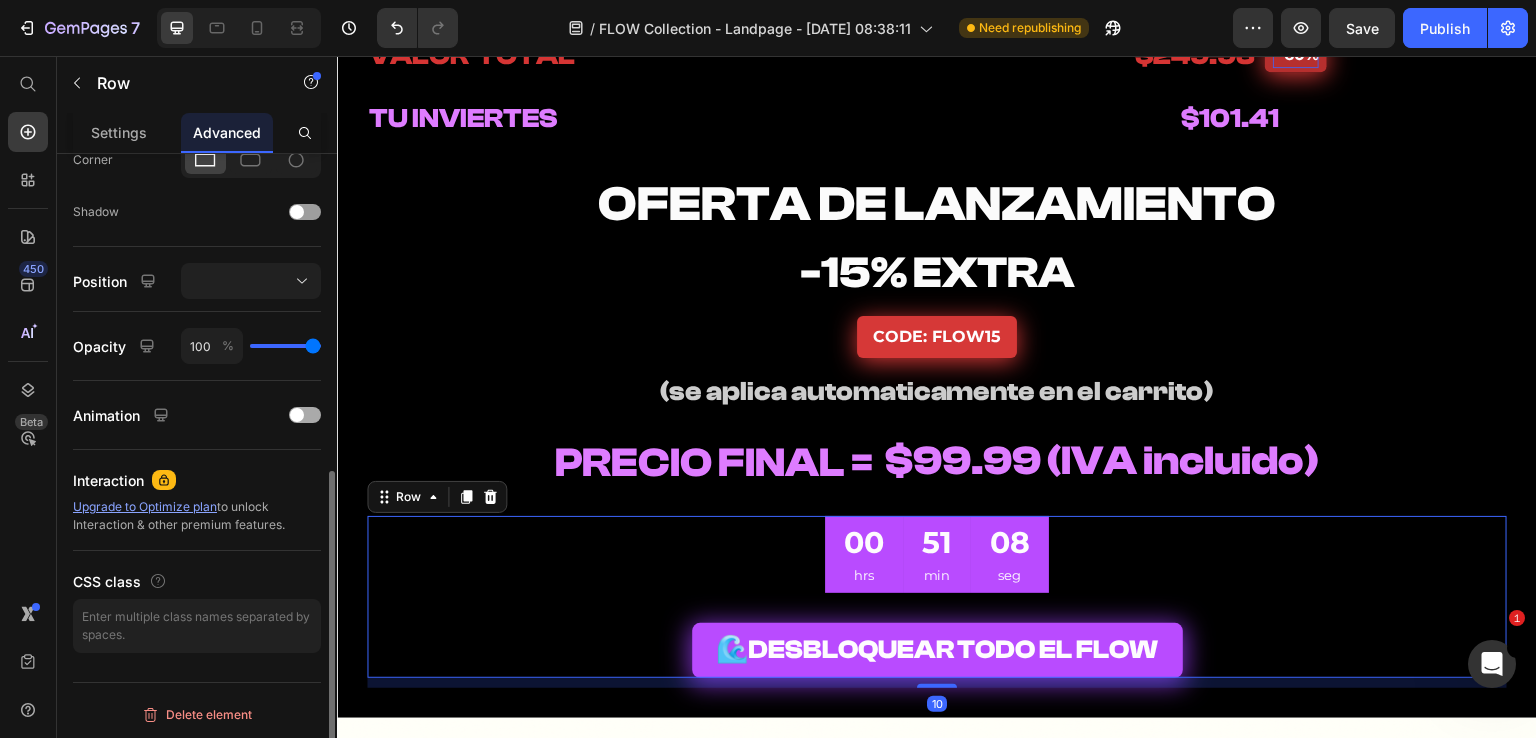 click at bounding box center [305, 415] 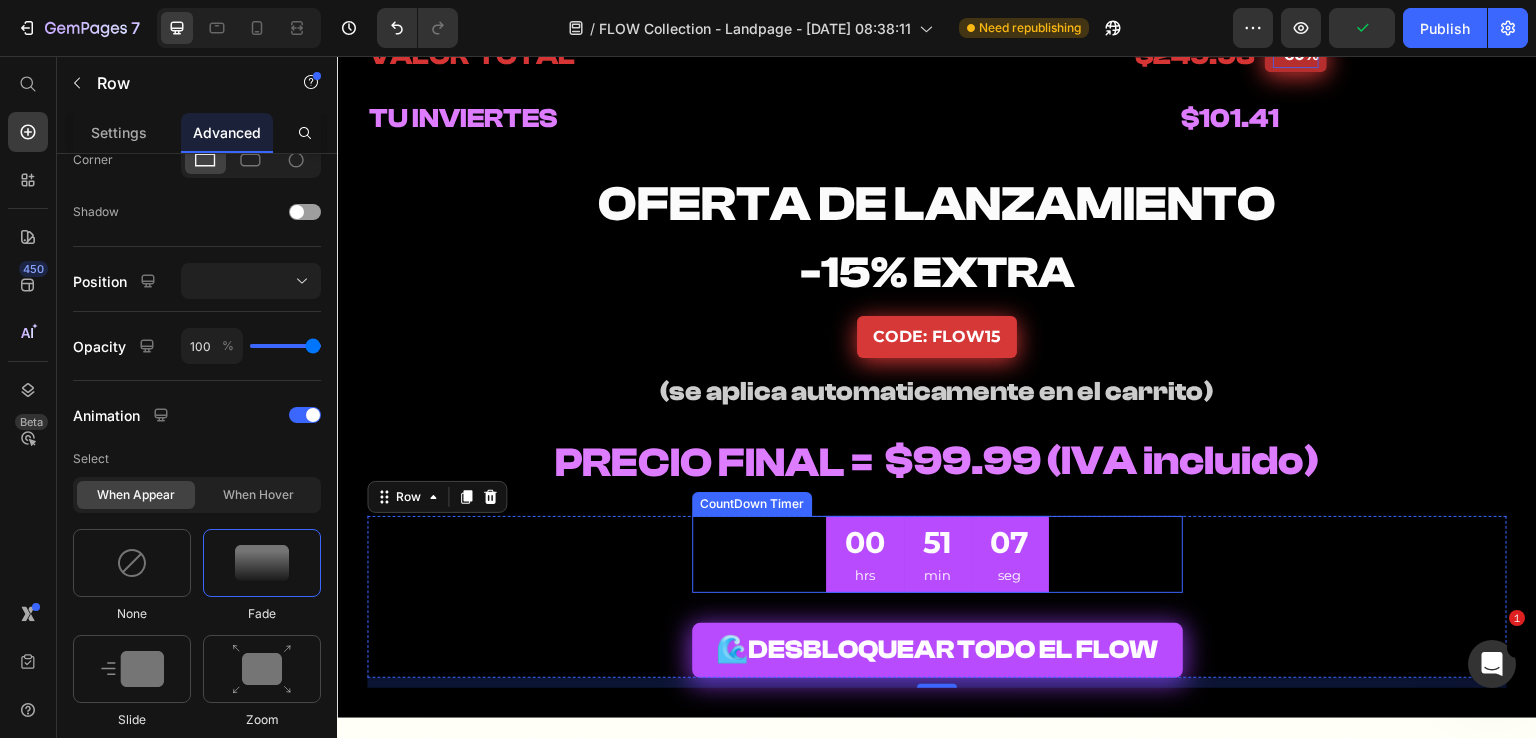 click on "00 hrs 51 min 07 seg" at bounding box center [937, 554] 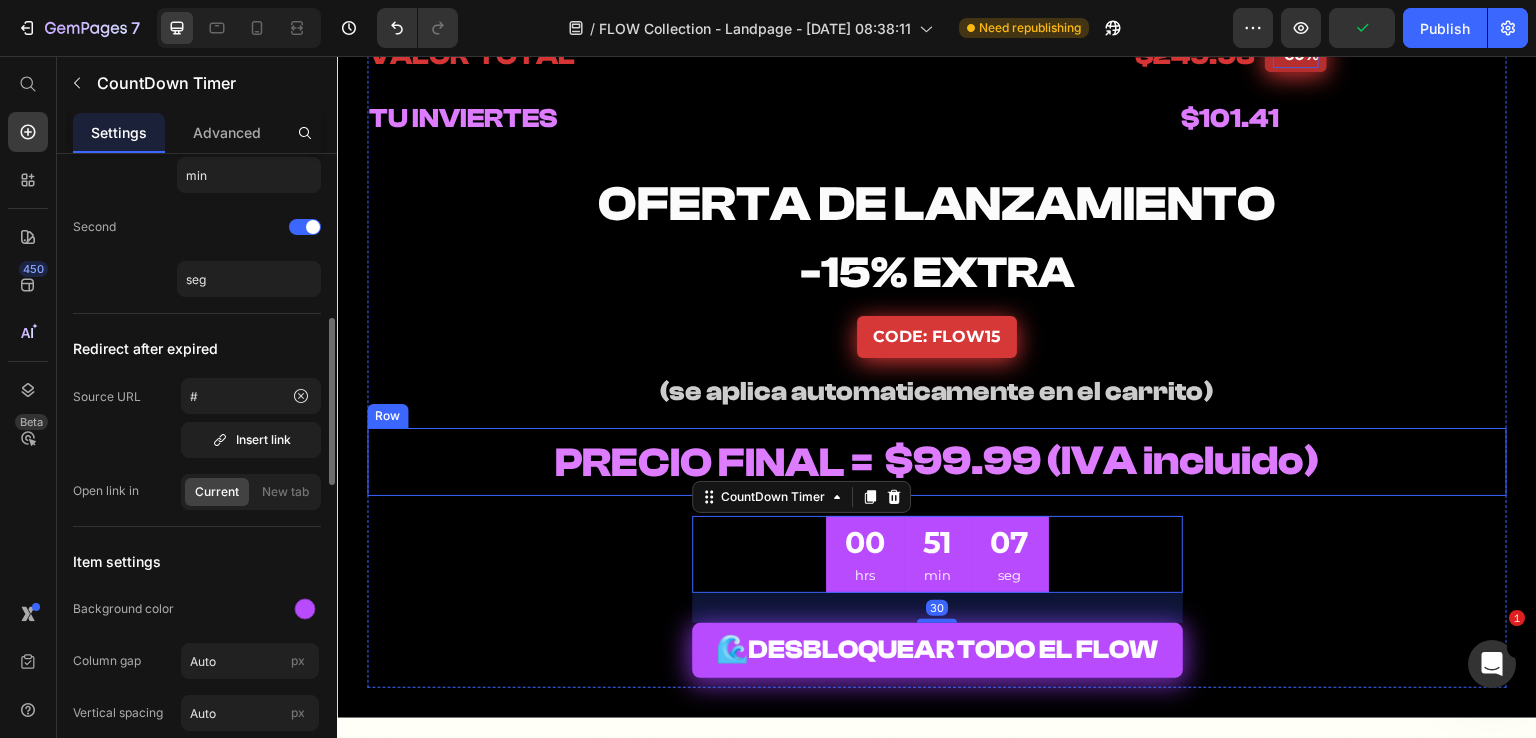 scroll, scrollTop: 0, scrollLeft: 0, axis: both 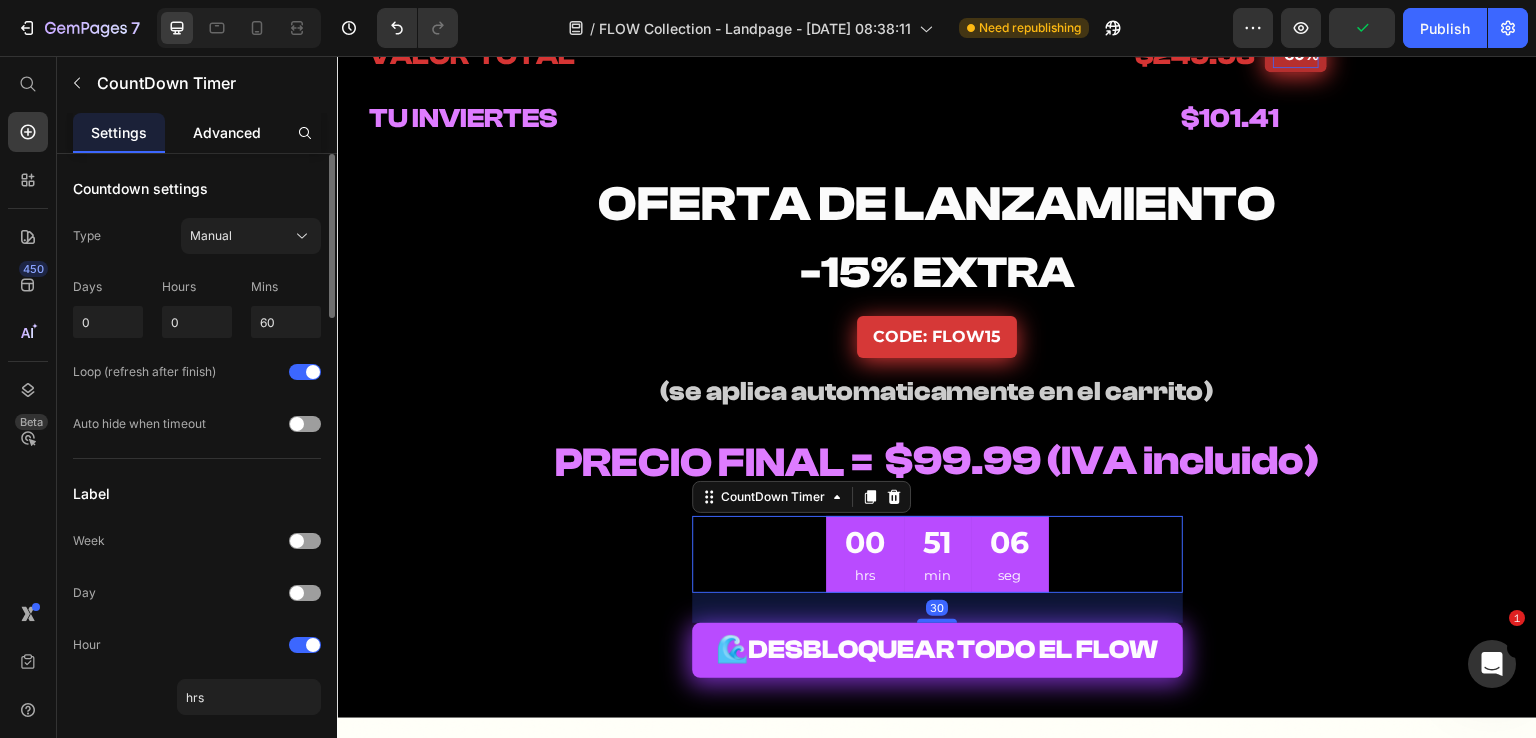 click on "Advanced" at bounding box center [227, 132] 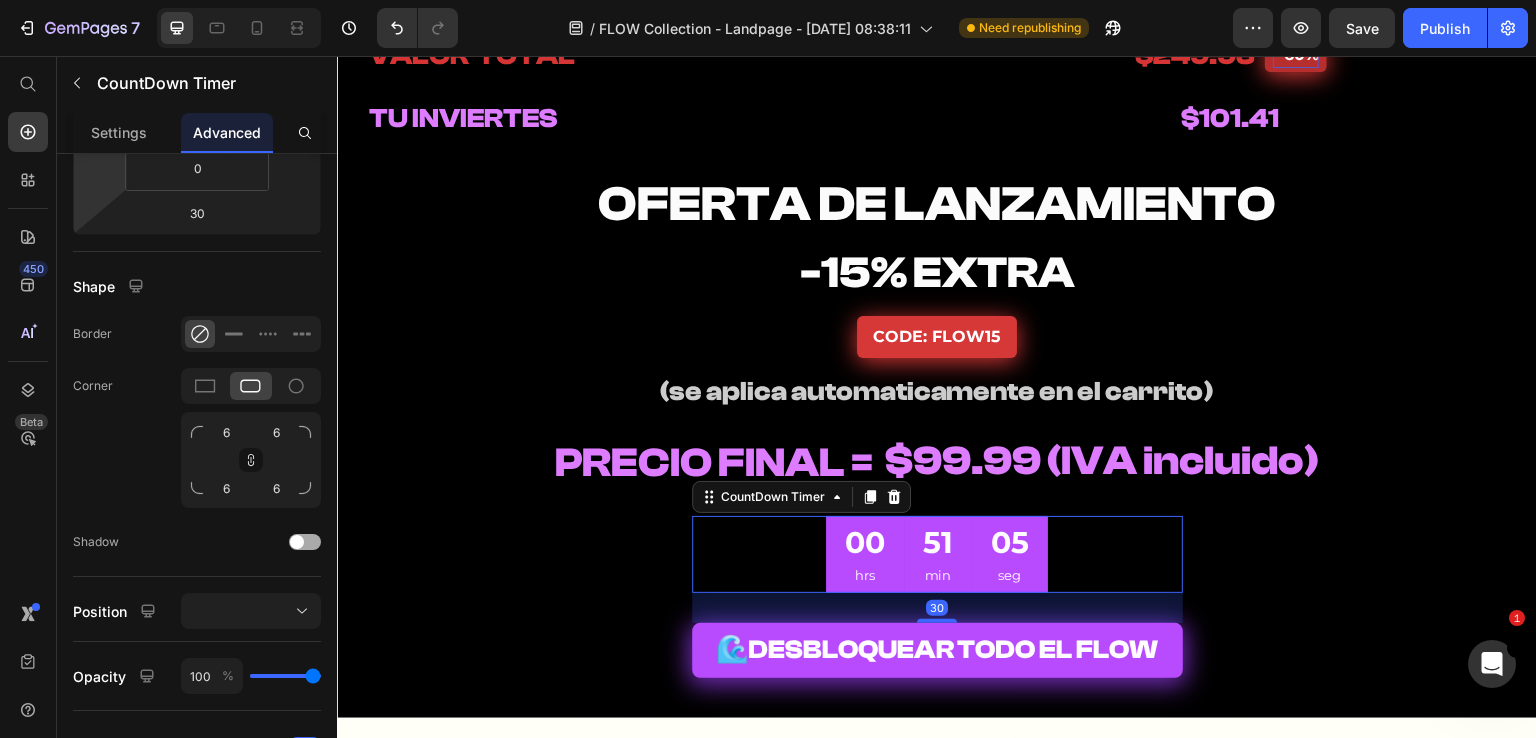 scroll, scrollTop: 600, scrollLeft: 0, axis: vertical 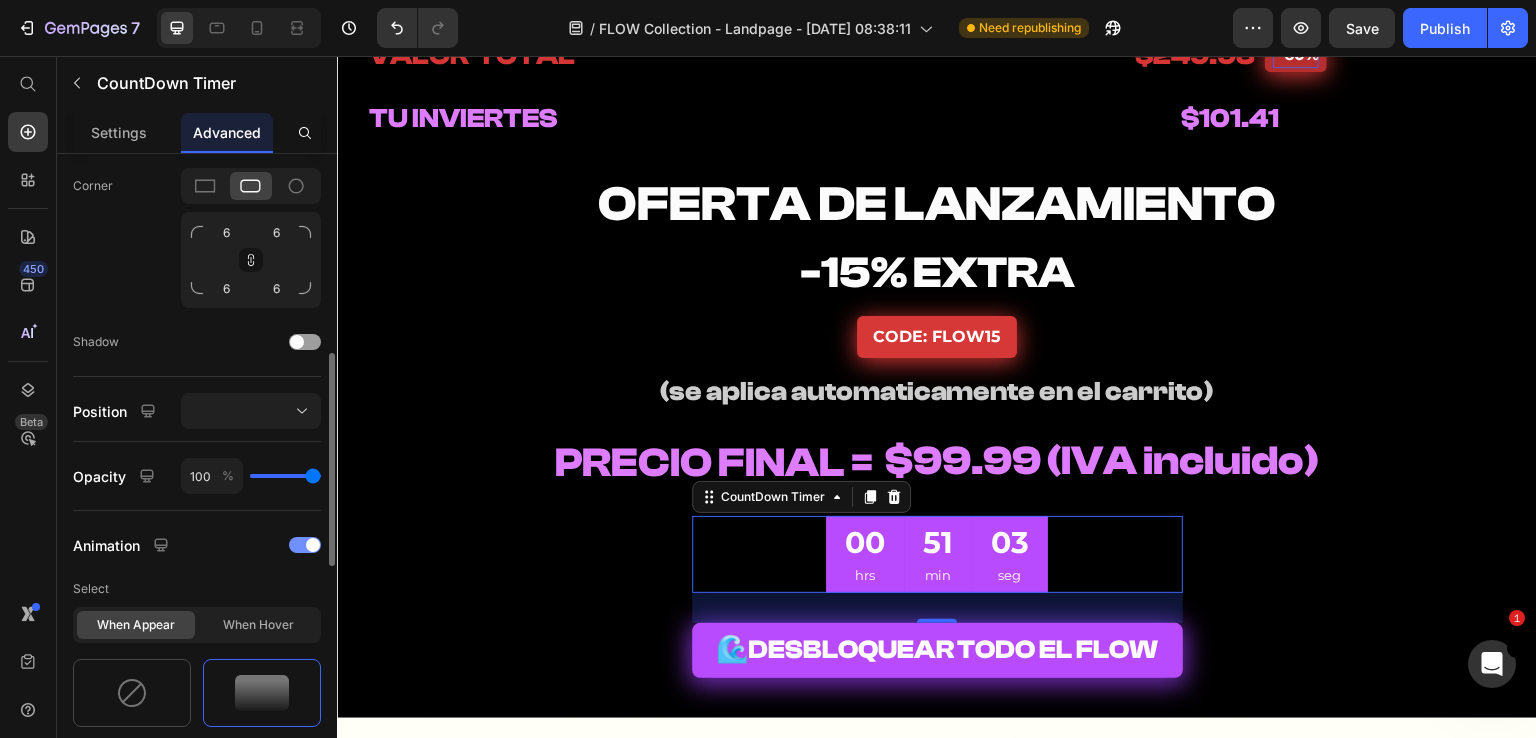 click at bounding box center (313, 545) 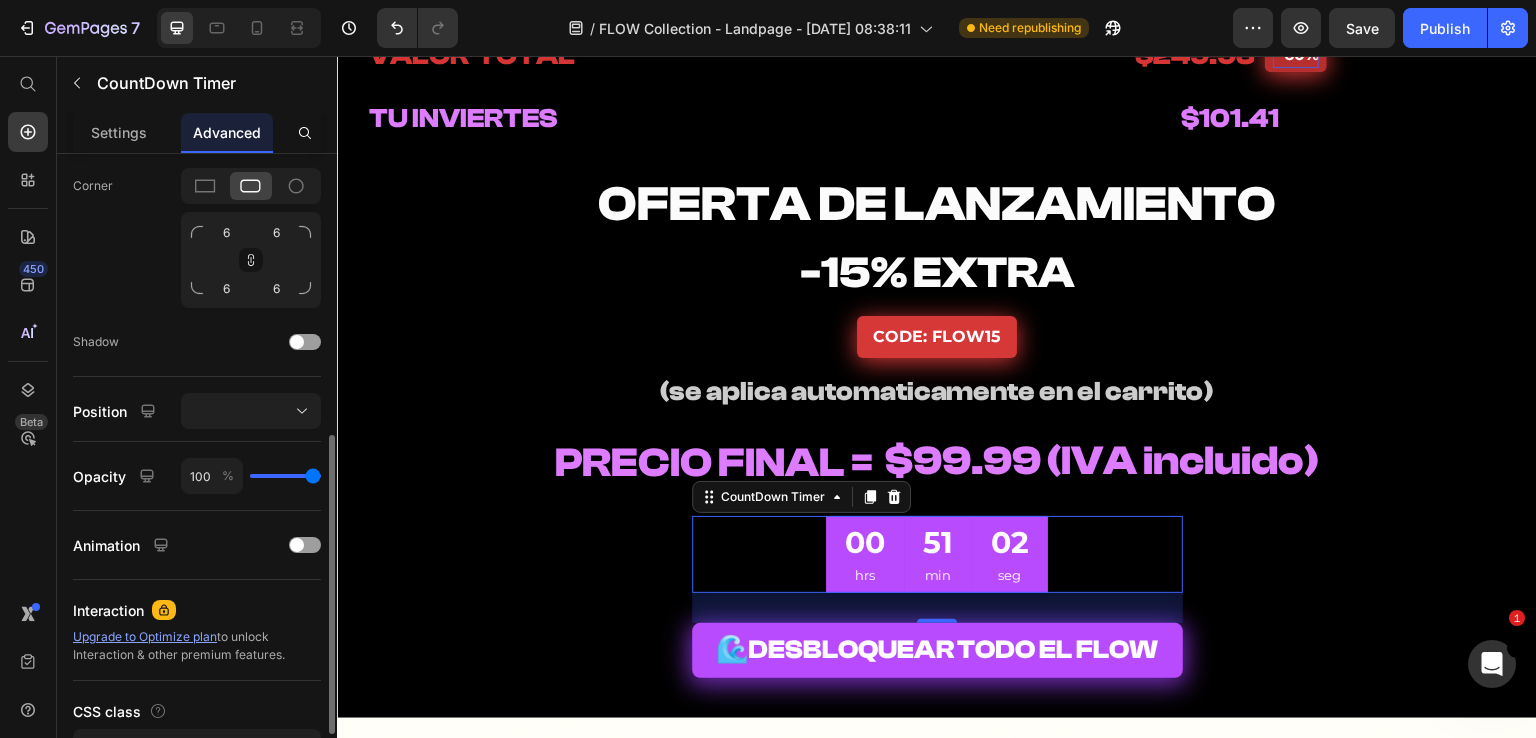 scroll, scrollTop: 700, scrollLeft: 0, axis: vertical 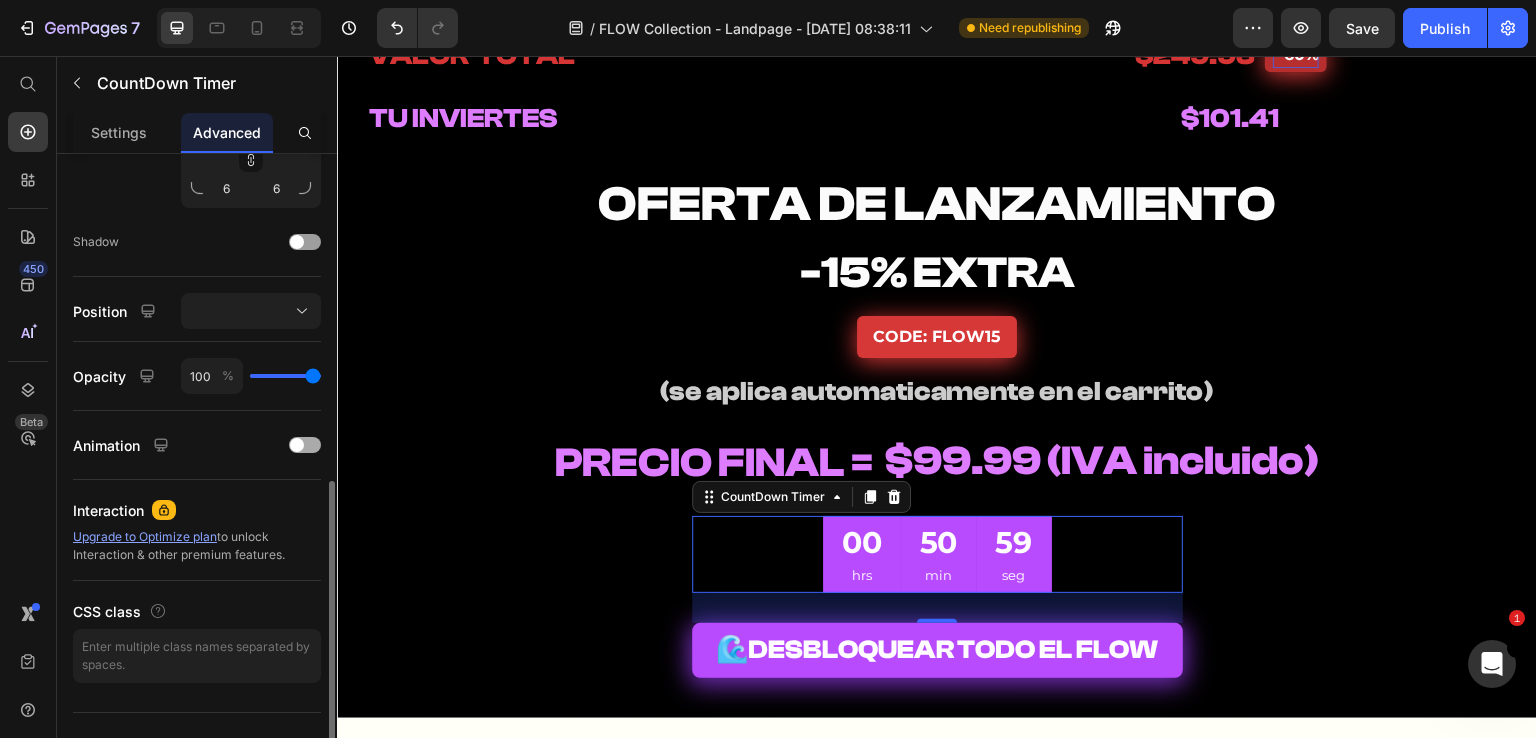 click at bounding box center [297, 445] 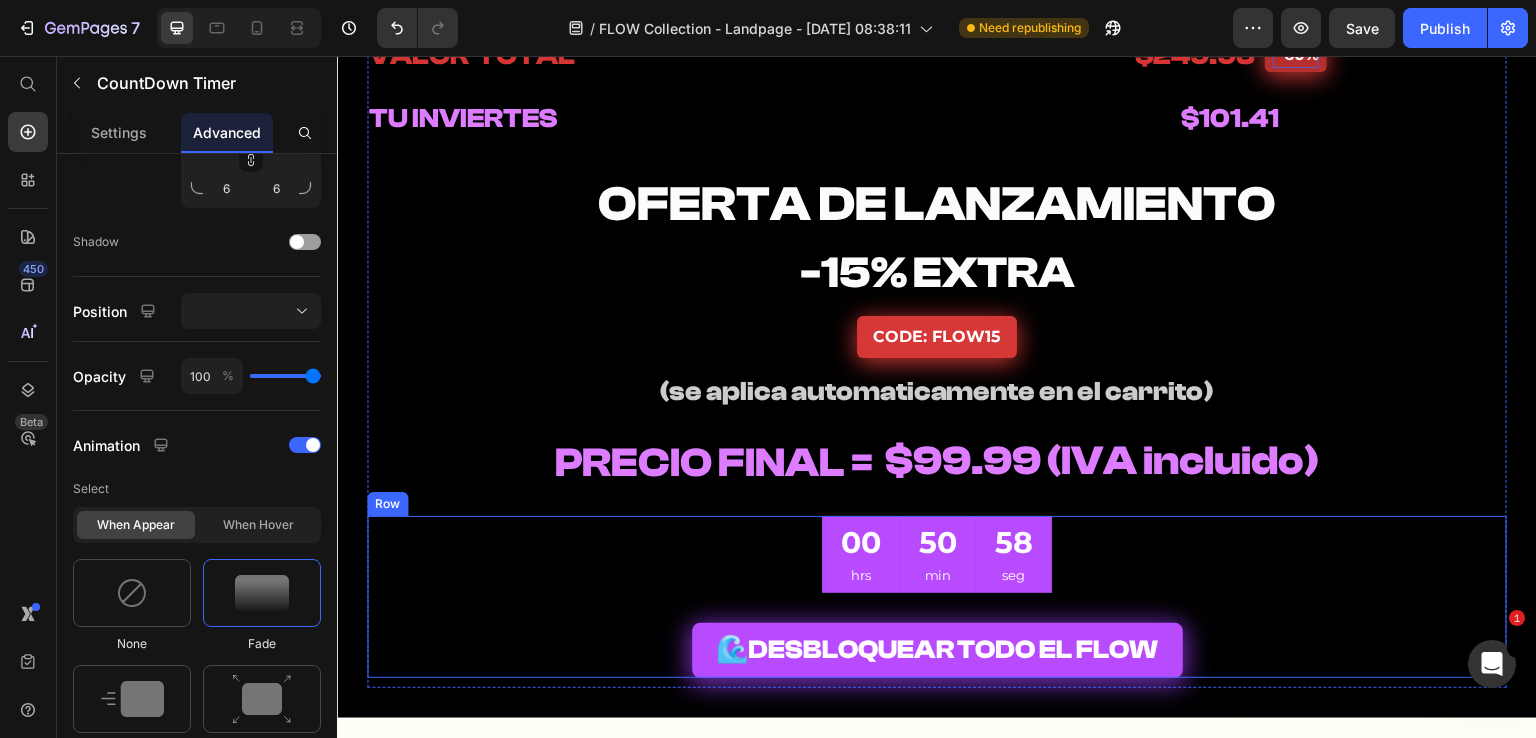 click on "00 hrs 50 min 58 seg CountDown Timer   30 🌊  DESBLOQUEAR TODO EL FLOW Add to Cart Row" at bounding box center [937, 597] 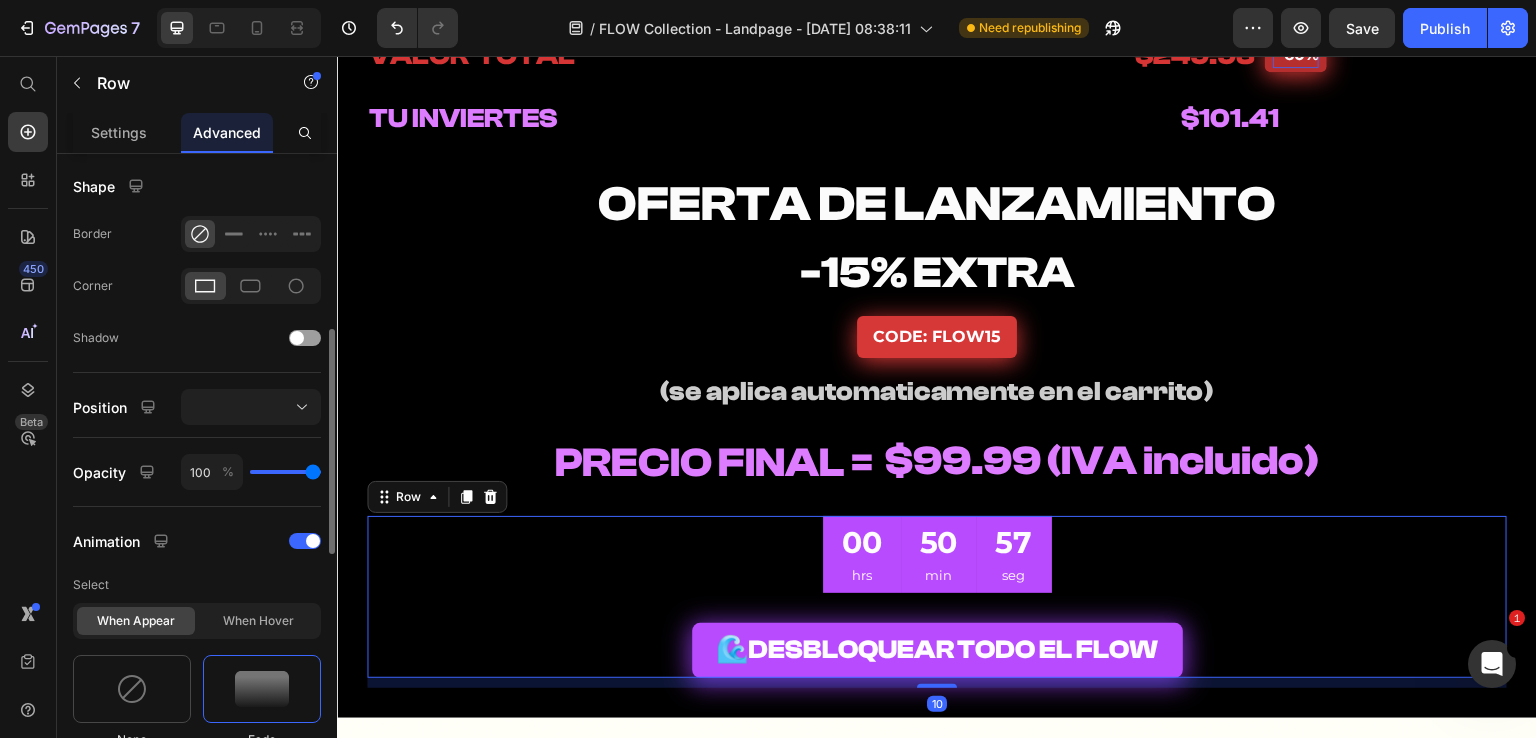 scroll, scrollTop: 600, scrollLeft: 0, axis: vertical 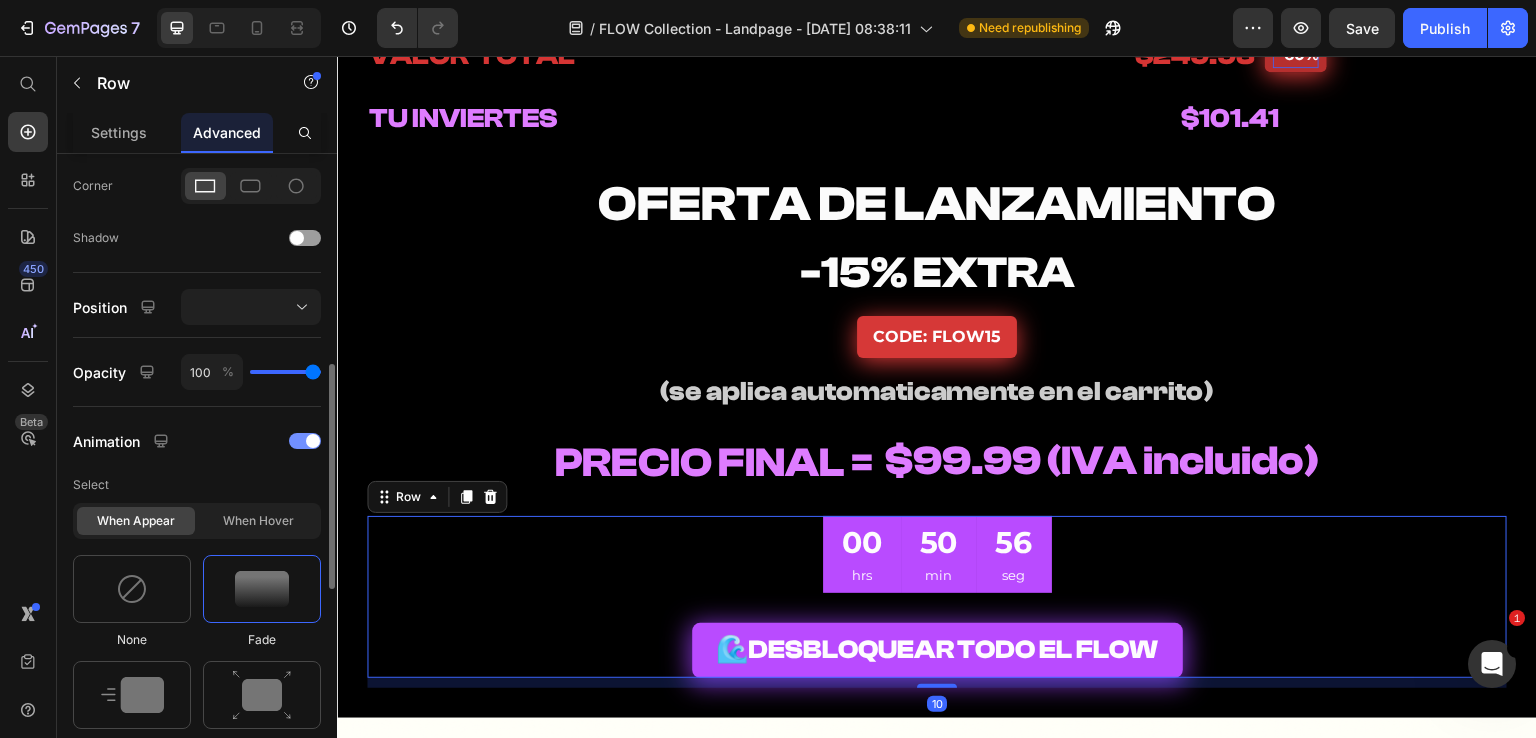 click at bounding box center [313, 441] 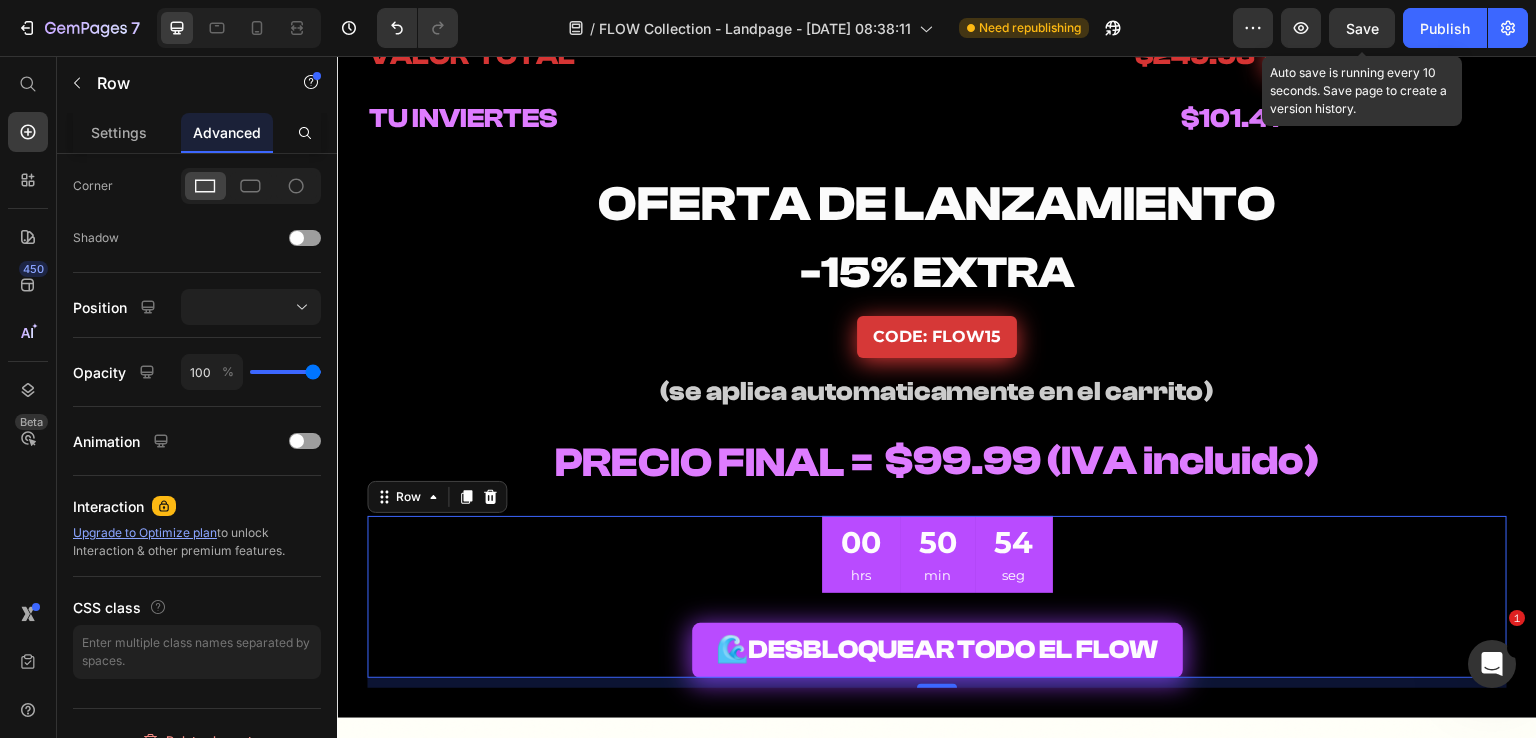click on "Save" at bounding box center [1362, 28] 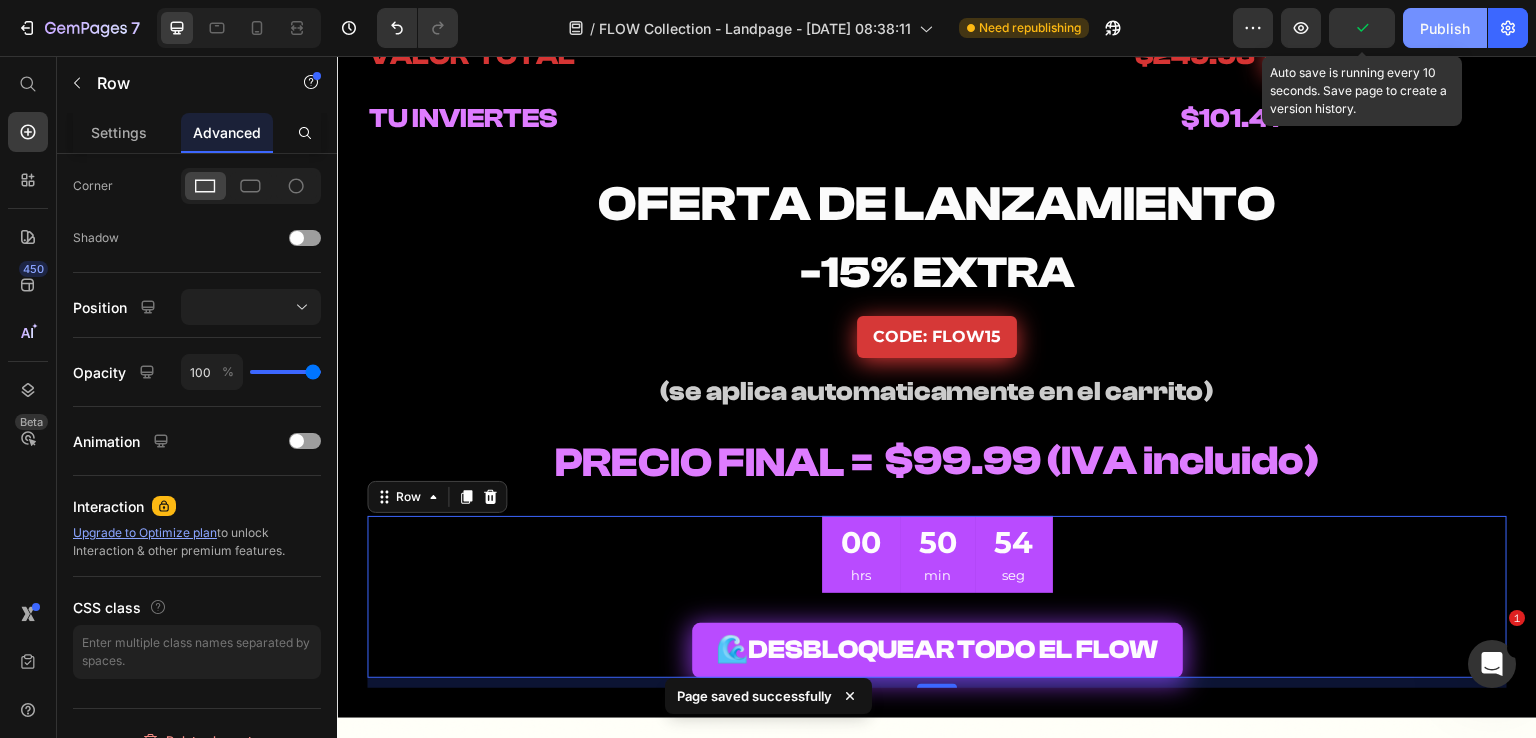 click on "Publish" at bounding box center [1445, 28] 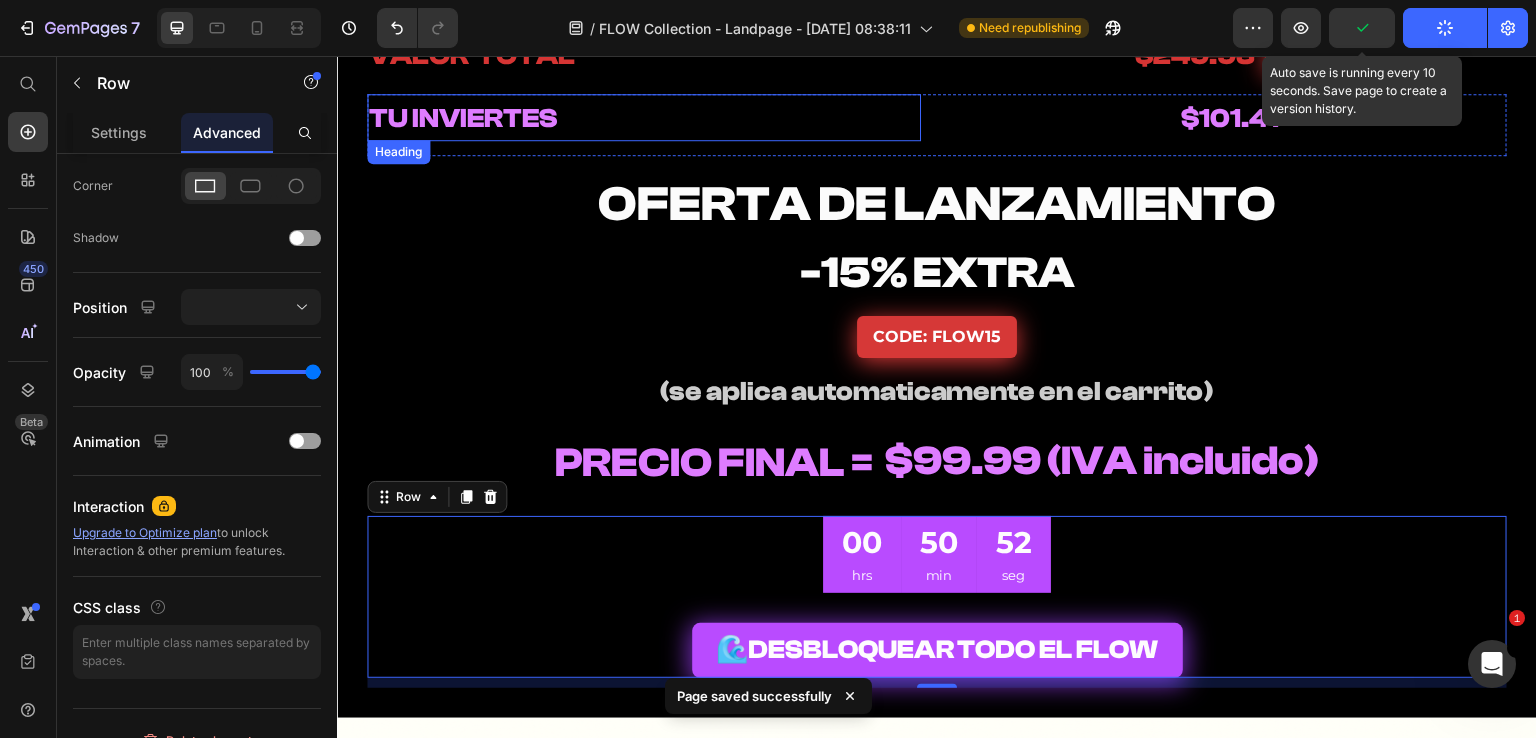 click on "TU INVIERTES" at bounding box center (644, 118) 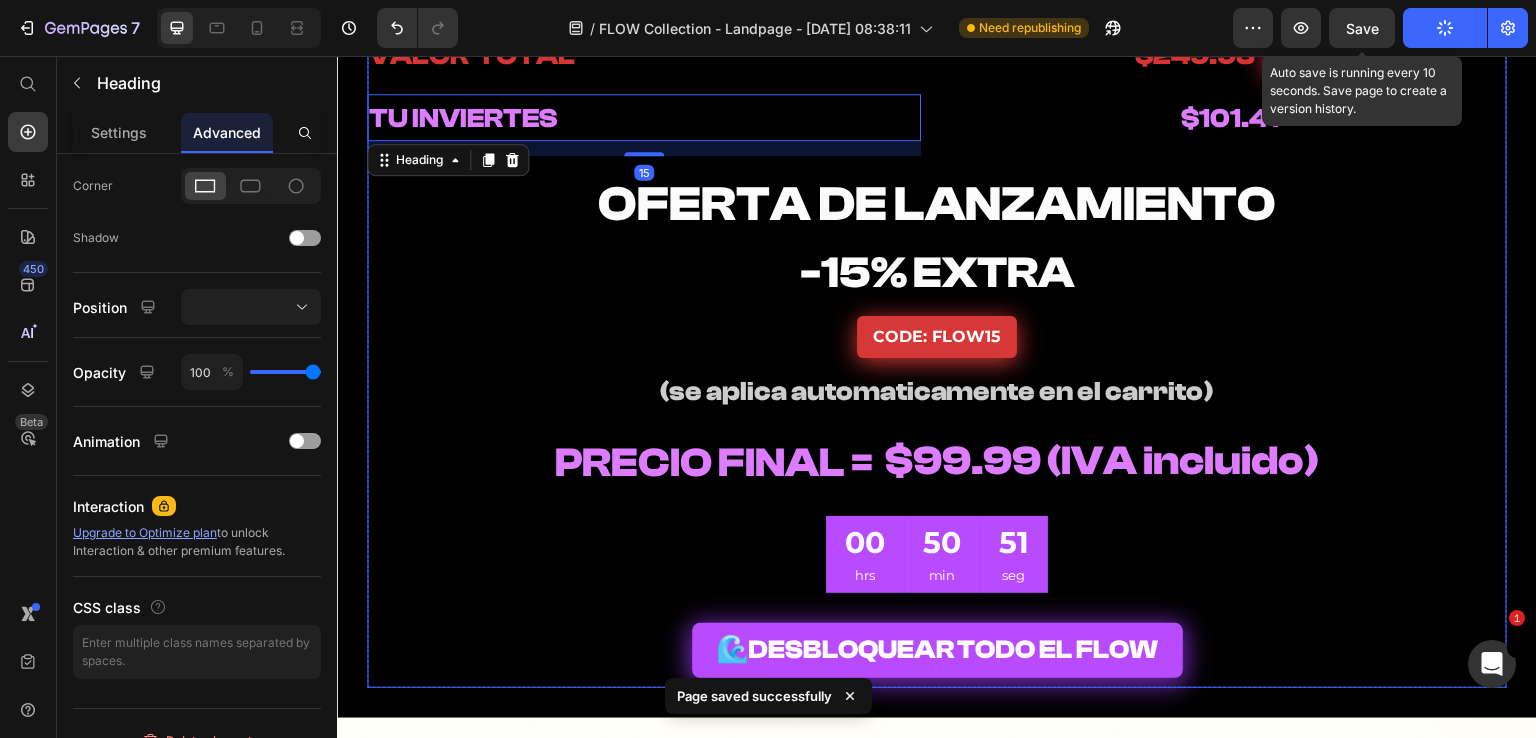 scroll, scrollTop: 0, scrollLeft: 0, axis: both 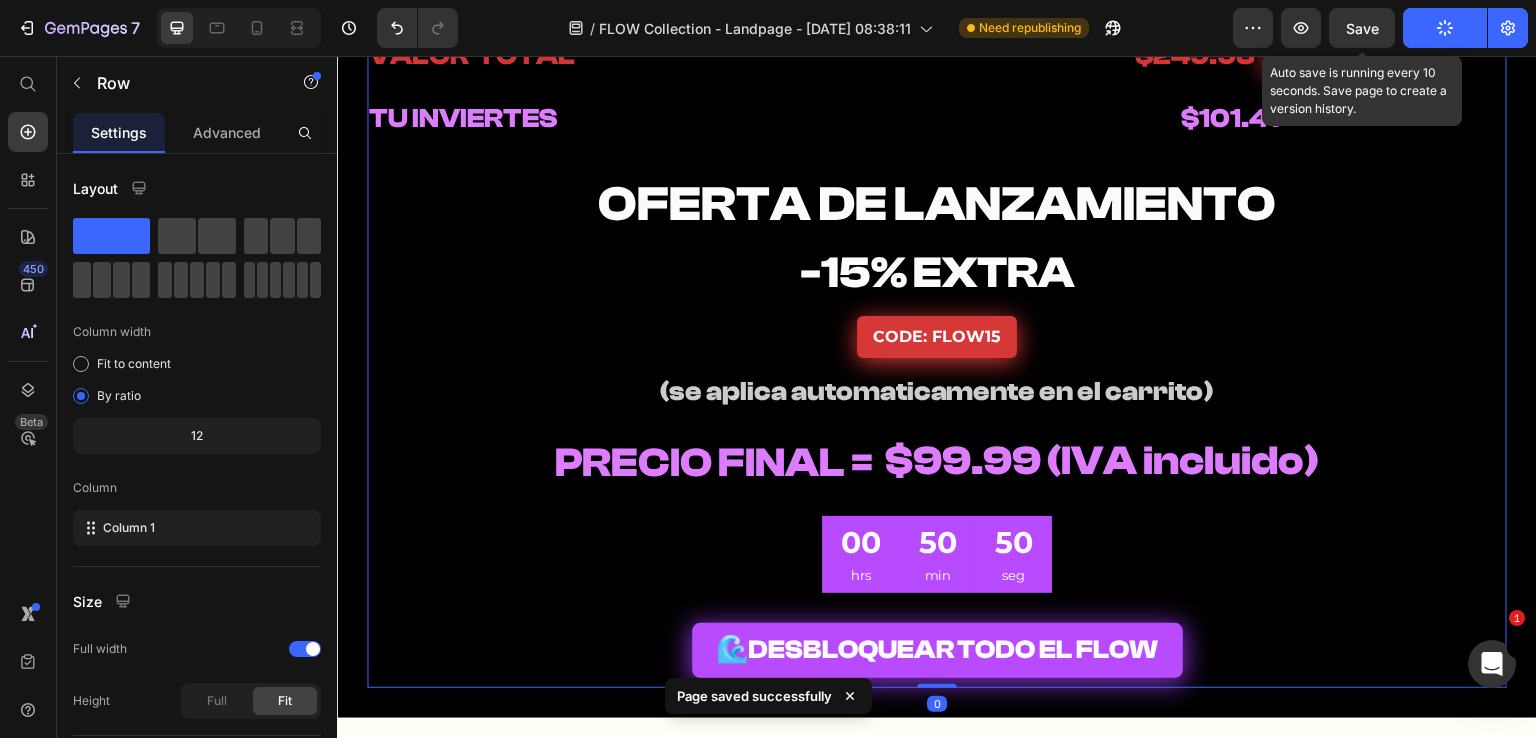 click on "FLOW - Melody Loops Heading FLOW - Drum Kit Heading $29.99    FREE Heading $29.99    FREE Heading Row FLOW - One Shots Heading FLOW - MIDI Kit Heading $29.99    FREE Heading $29.99    FREE Heading Row FLOW - Presets Heading FLOW - Ear Candys Heading $49.99    FREE Heading $29.99    FREE Heading Row BONUS: Heading Heading Row FLOW - Secret Sauce Heading $49.99    FREE Heading Row VALOR  TOTAL Heading $249.93 Heading - 60% Button Row Row Row Row TU INVIERTES Heading $101.41 Heading Row OFERTA DE LANZAMIENTO Heading -15% EXTRA Heading CODE: FLOW15 Button (se aplica automaticamente en el carrito) Heading Row PRECIO FINAL = Heading $99.99 (IVA incluido) Heading Row 00 hrs 50 min 50 seg CountDown Timer 🌊  DESBLOQUEAR TODO EL FLOW Add to Cart Row" at bounding box center (937, 101) 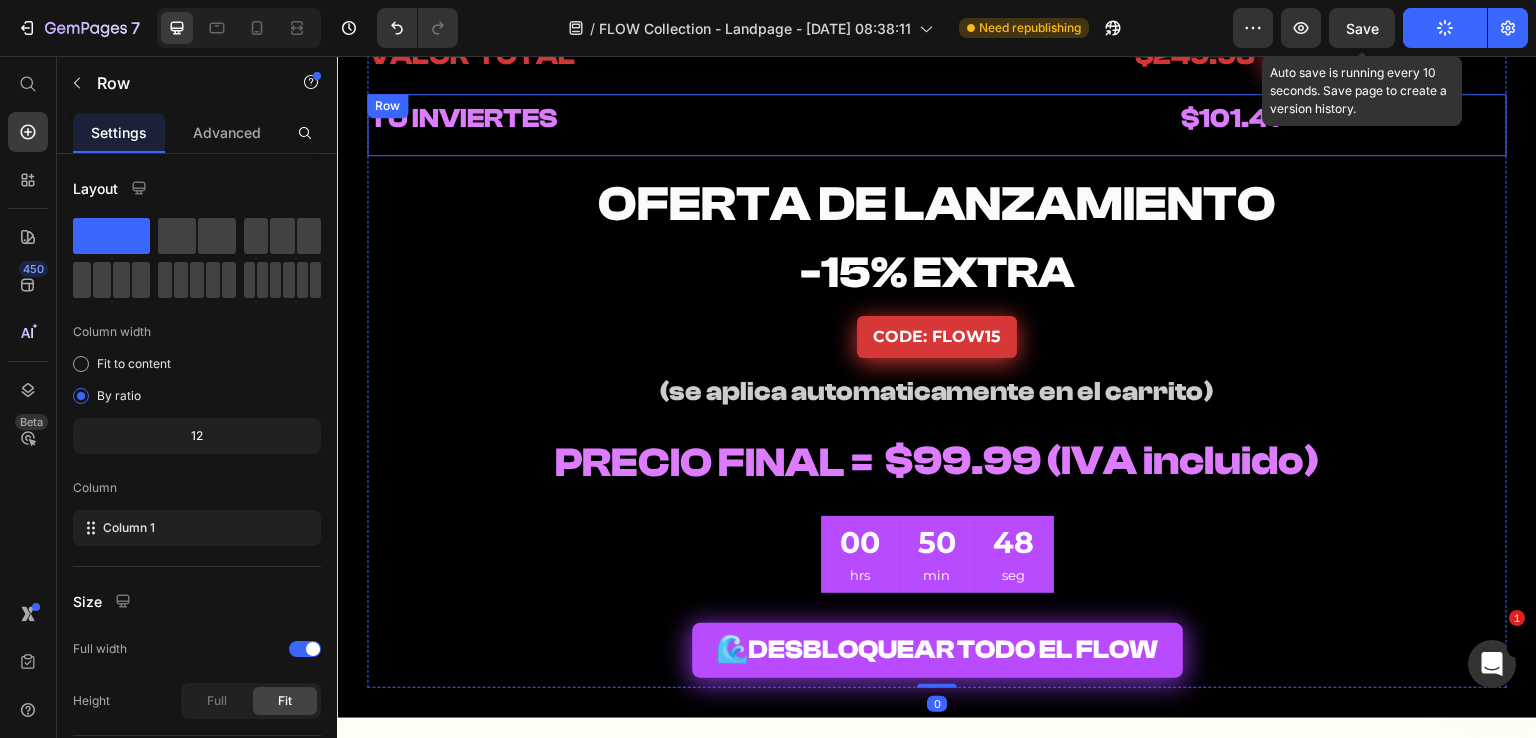 click on "TU INVIERTES Heading" at bounding box center (644, 125) 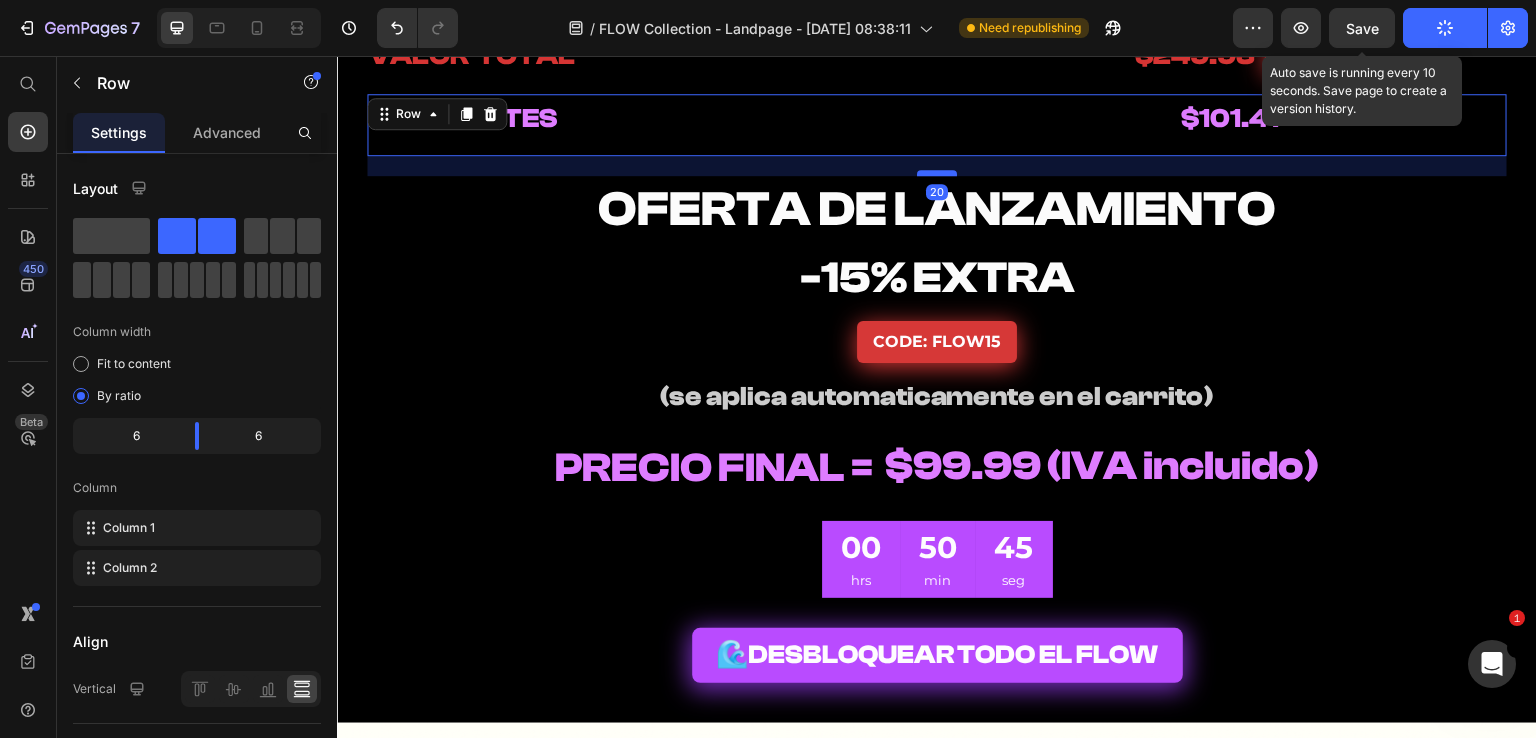 click at bounding box center (937, 173) 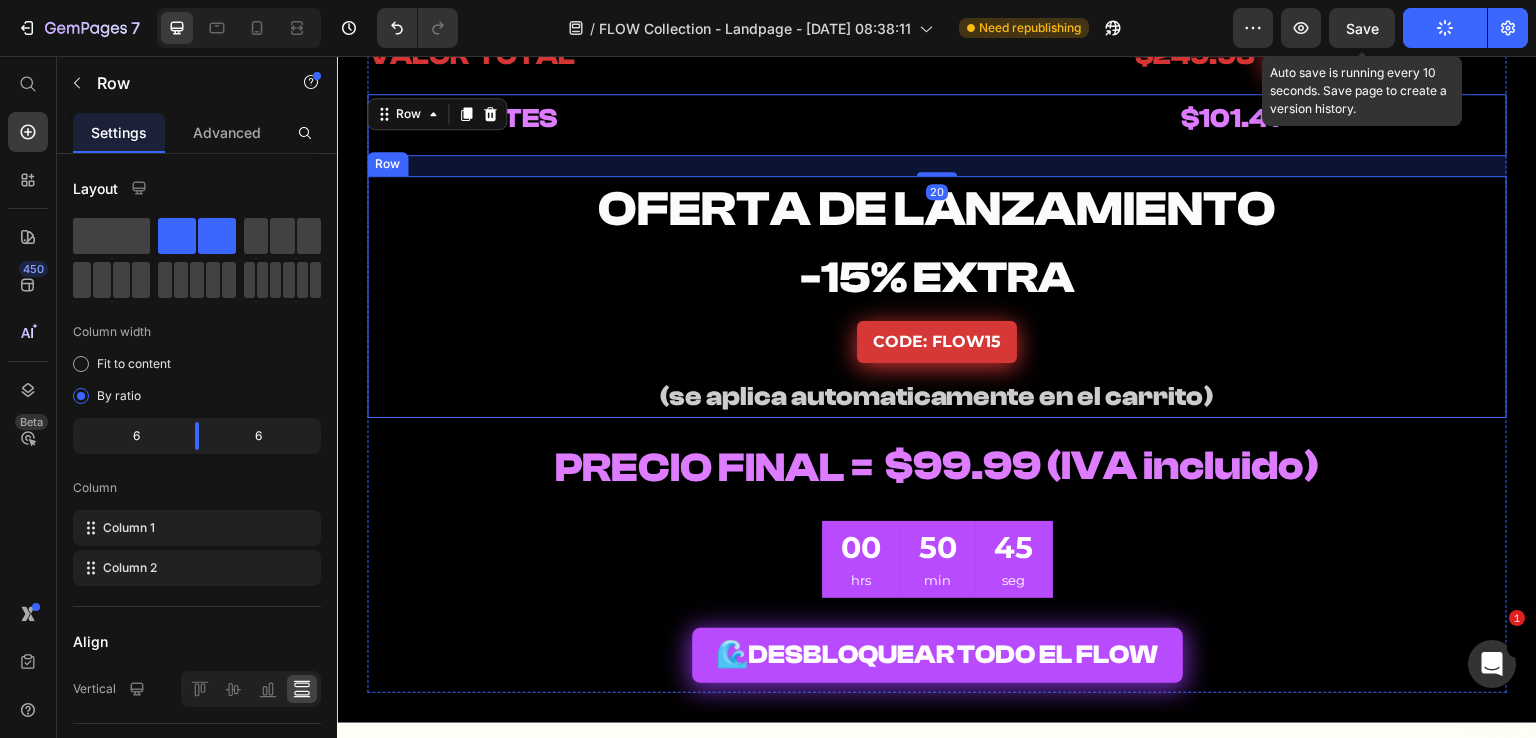 click on "OFERTA DE LANZAMIENTO Heading -15% EXTRA Heading CODE: FLOW15 Button (se aplica automaticamente en el carrito) Heading Row" at bounding box center [937, 296] 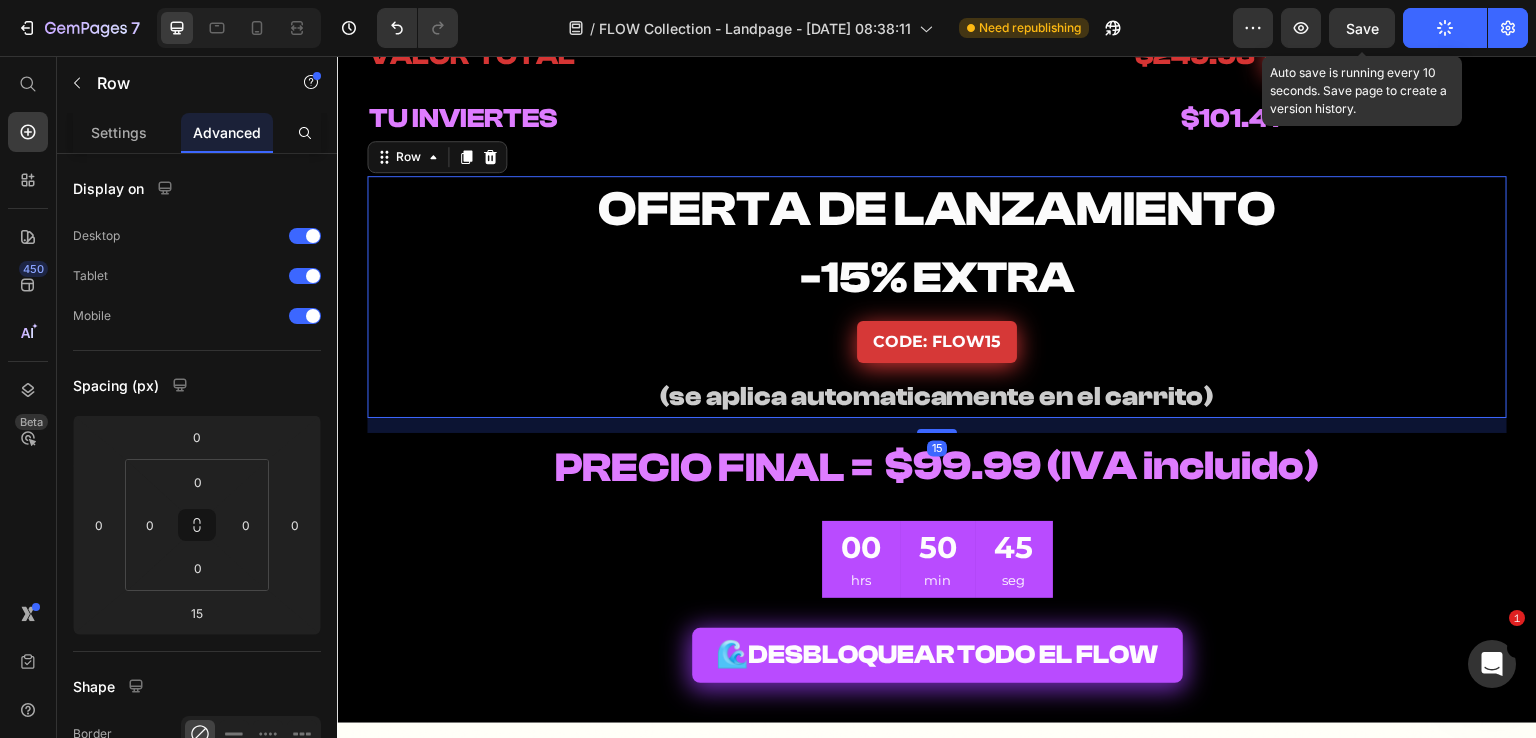scroll, scrollTop: 10273, scrollLeft: 0, axis: vertical 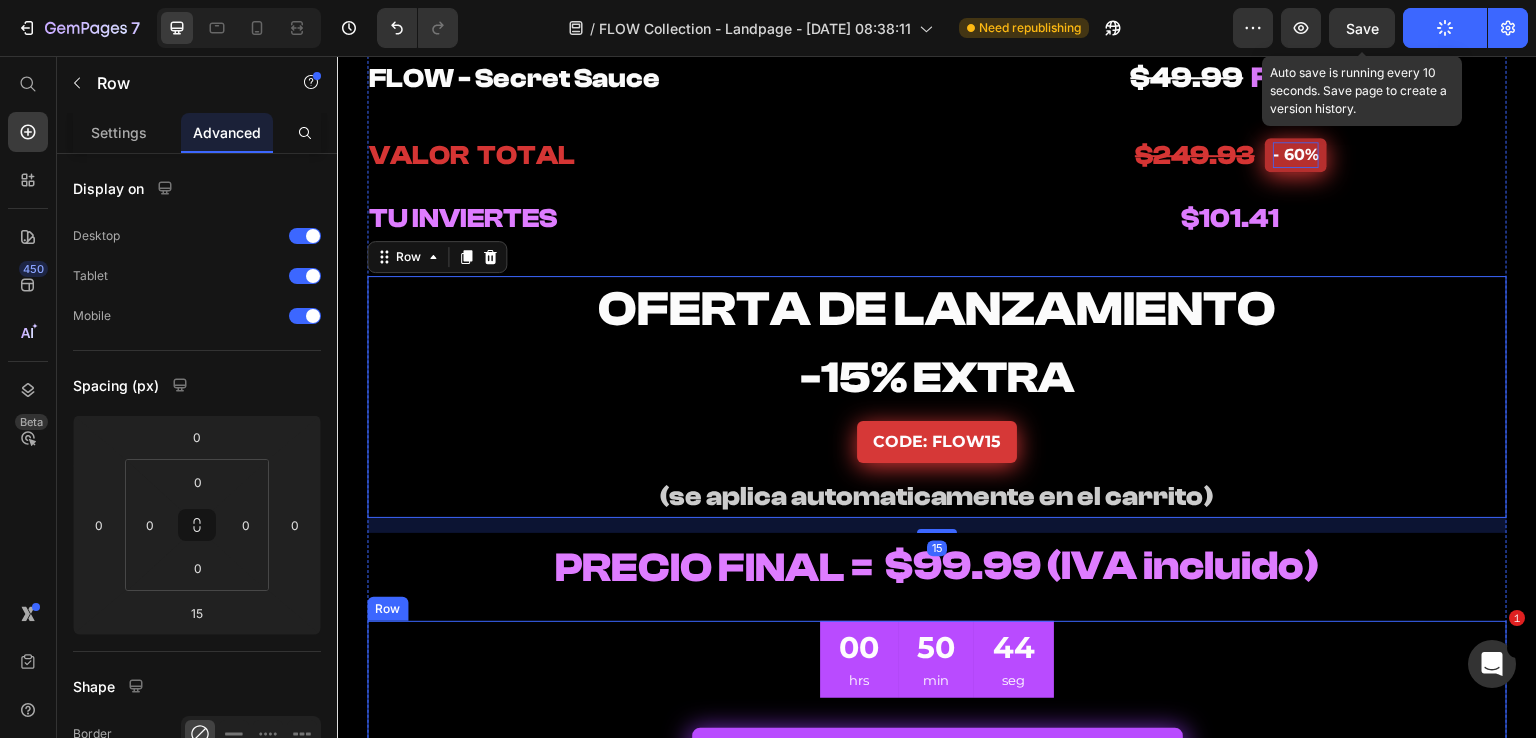click on "00 hrs 50 min 44 seg CountDown Timer 🌊  DESBLOQUEAR TODO EL FLOW Add to Cart Row" at bounding box center (937, 702) 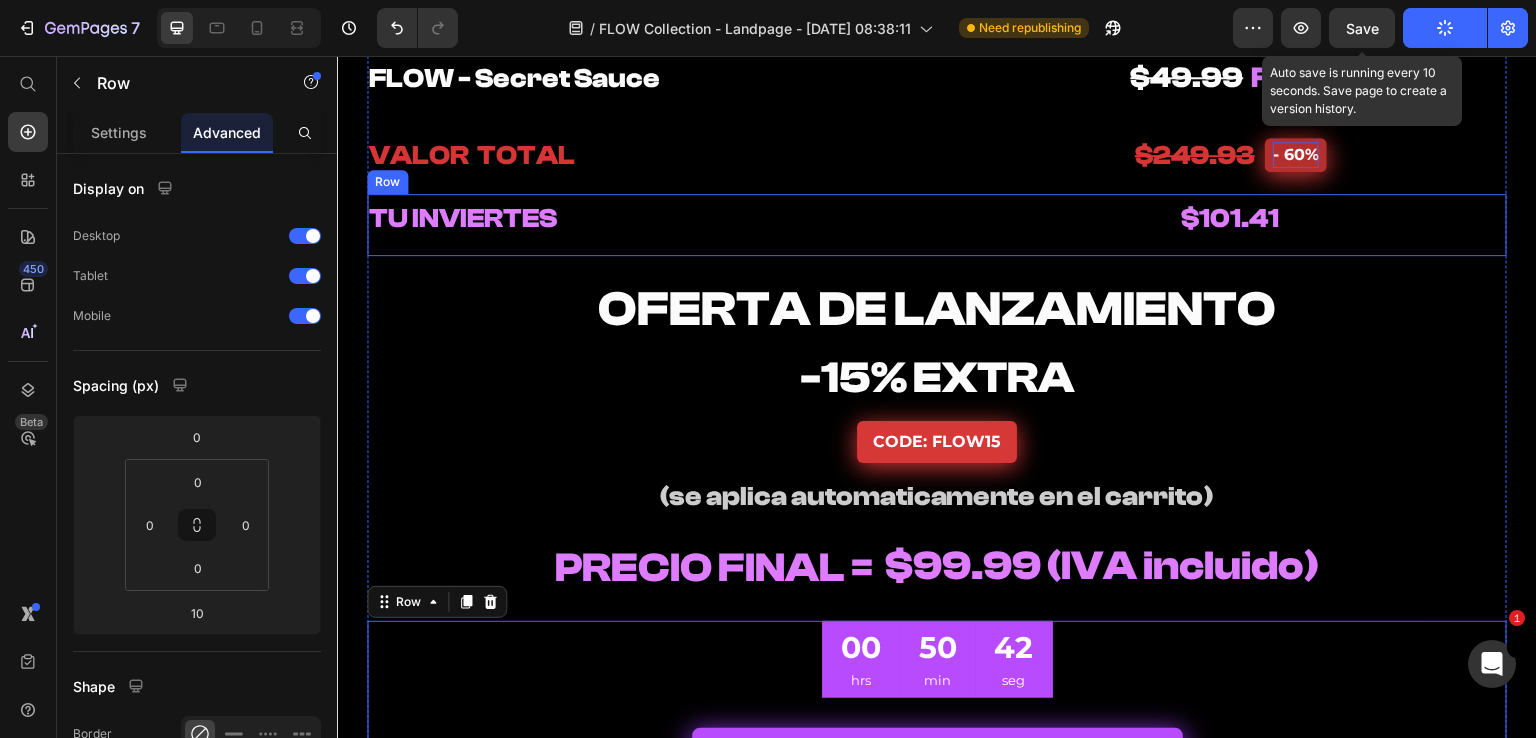 click on "TU INVIERTES Heading $101.41 Heading Row" at bounding box center [937, 225] 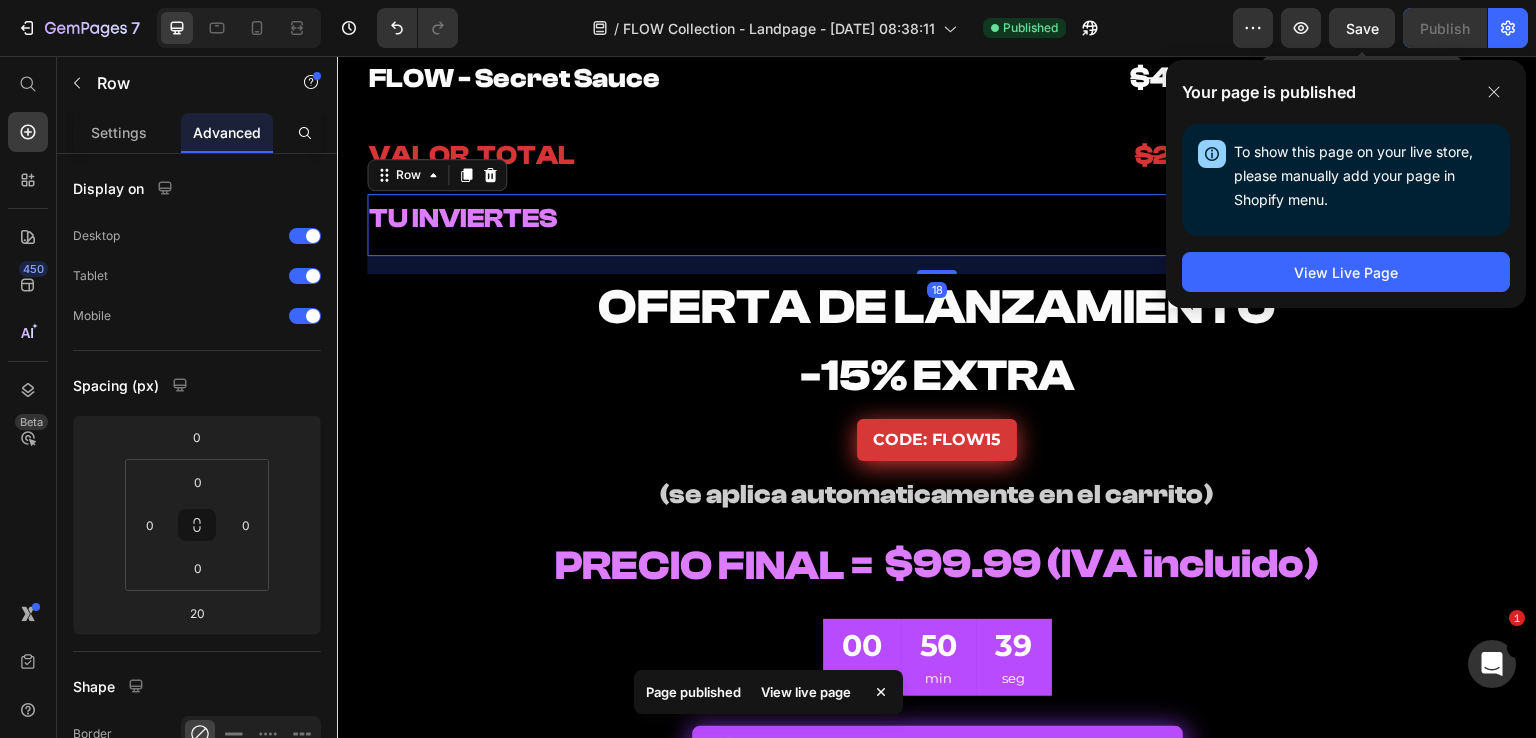 drag, startPoint x: 930, startPoint y: 271, endPoint x: 954, endPoint y: 269, distance: 24.083189 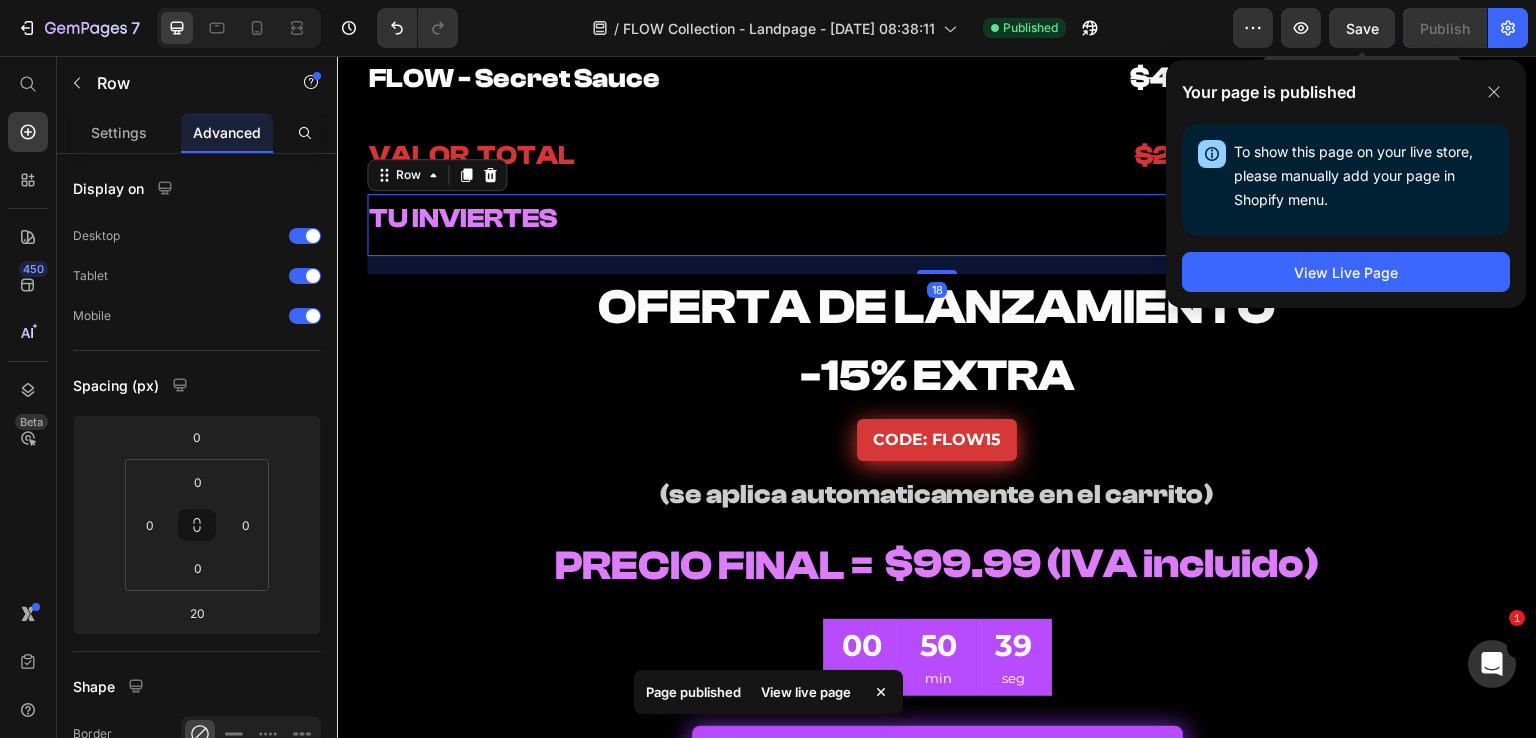 click at bounding box center (937, 272) 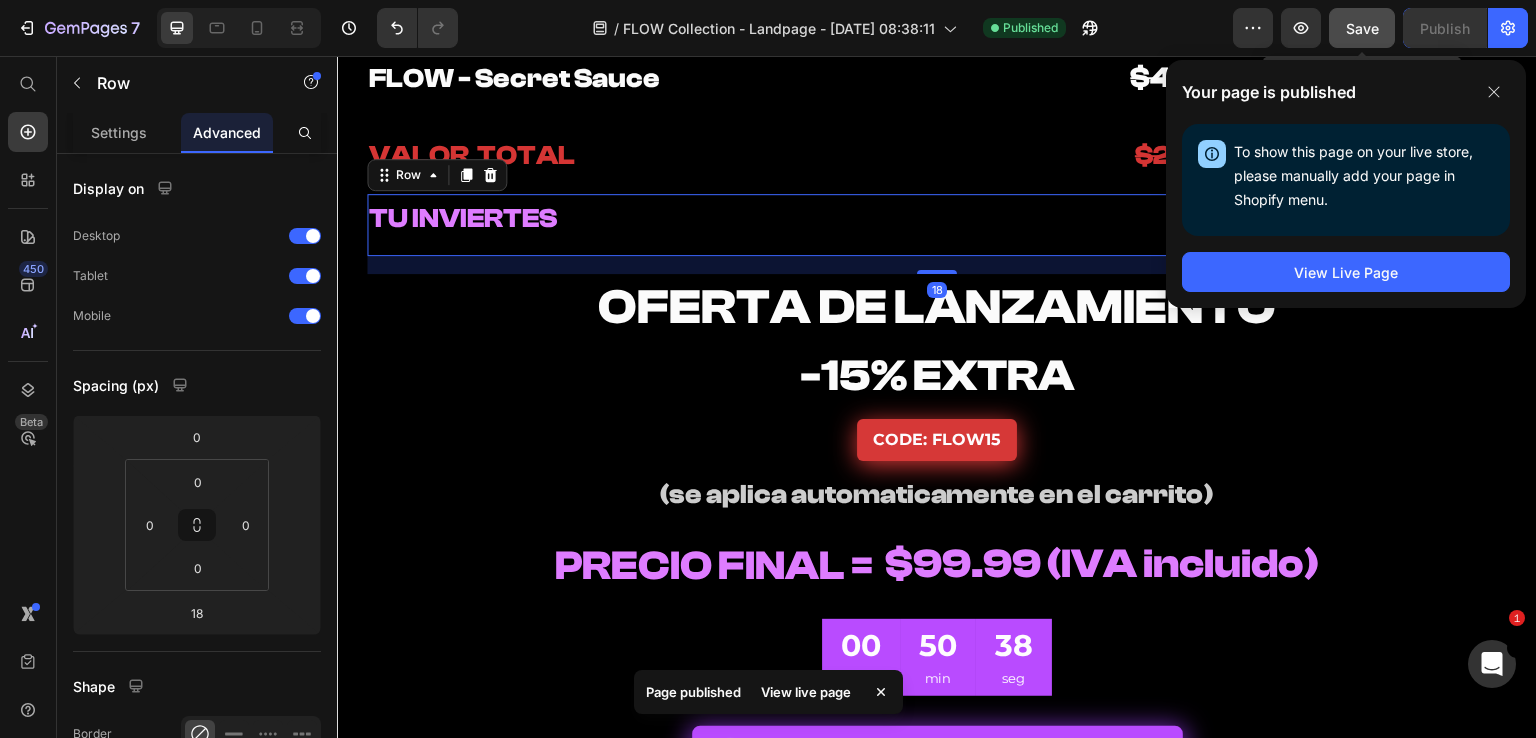 click on "Save" 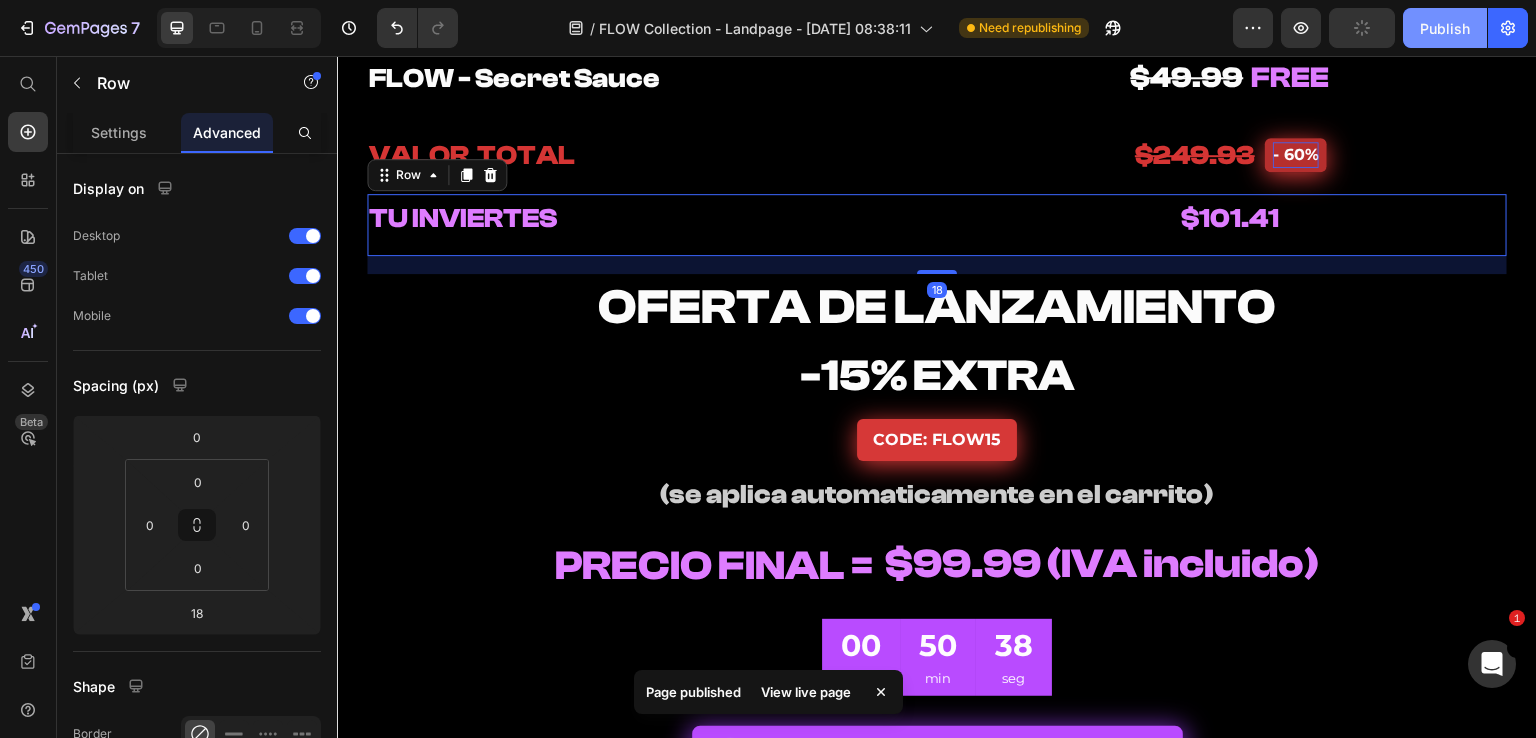 click on "Publish" at bounding box center (1445, 28) 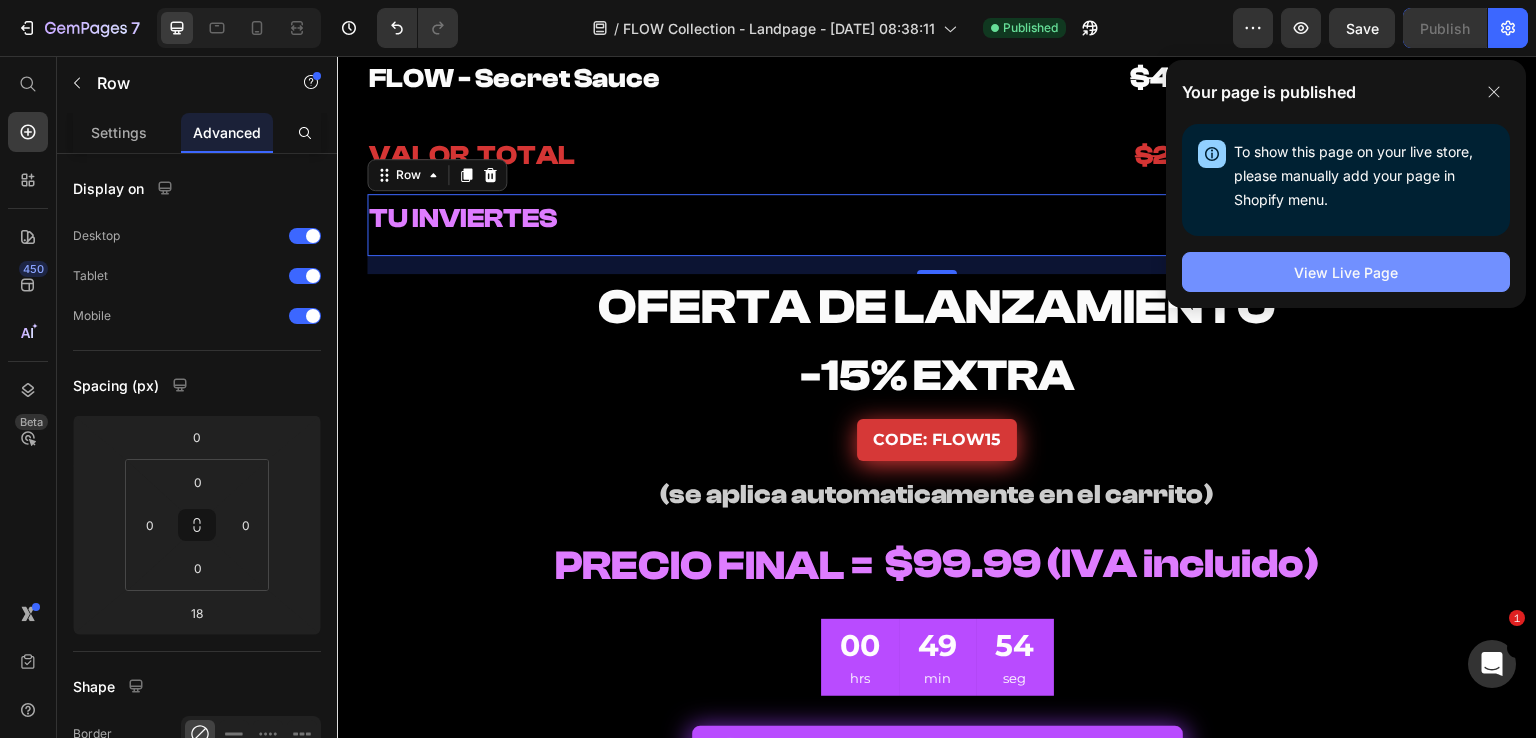 click on "View Live Page" at bounding box center (1346, 272) 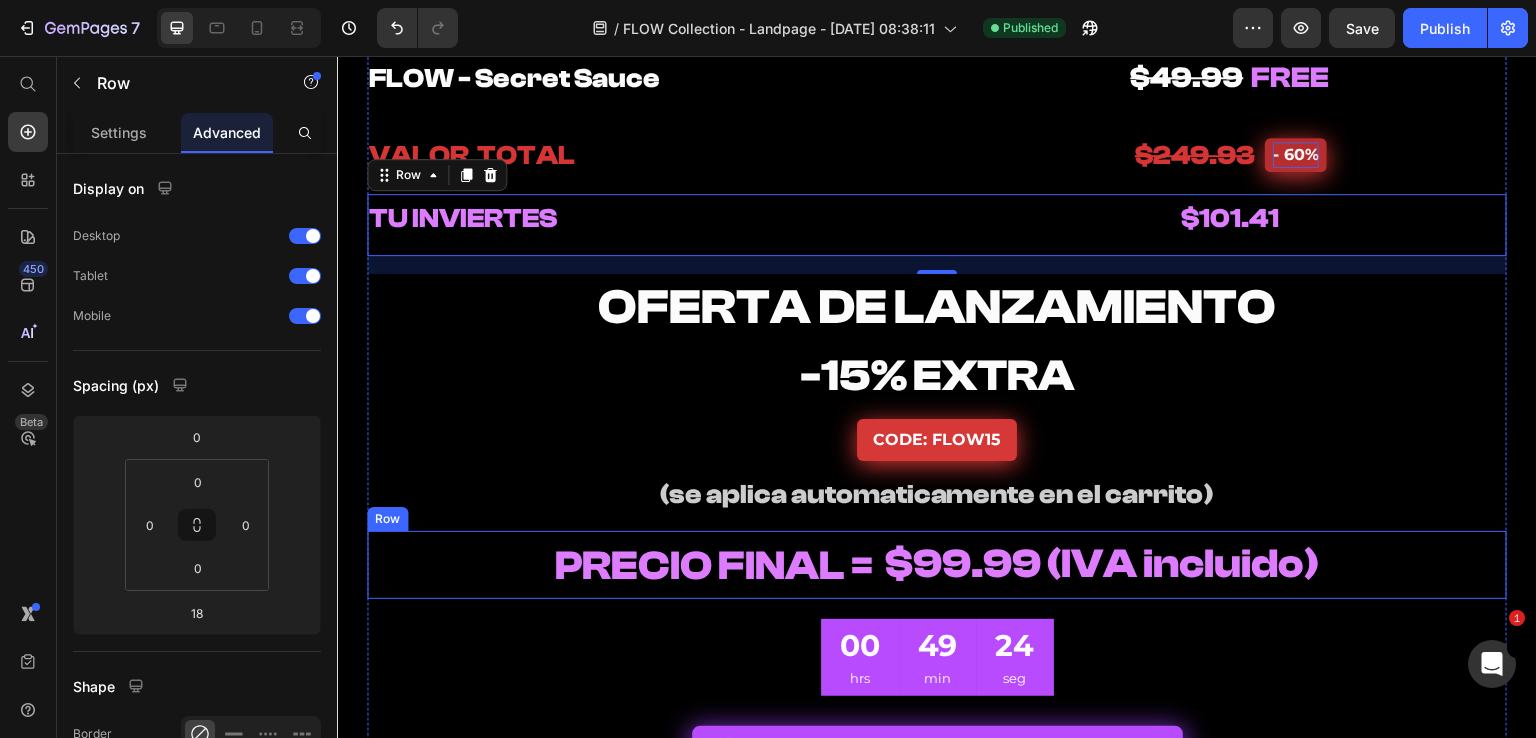 click on "PRECIO FINAL = Heading $99.99 (IVA incluido) Heading Row" at bounding box center [937, 565] 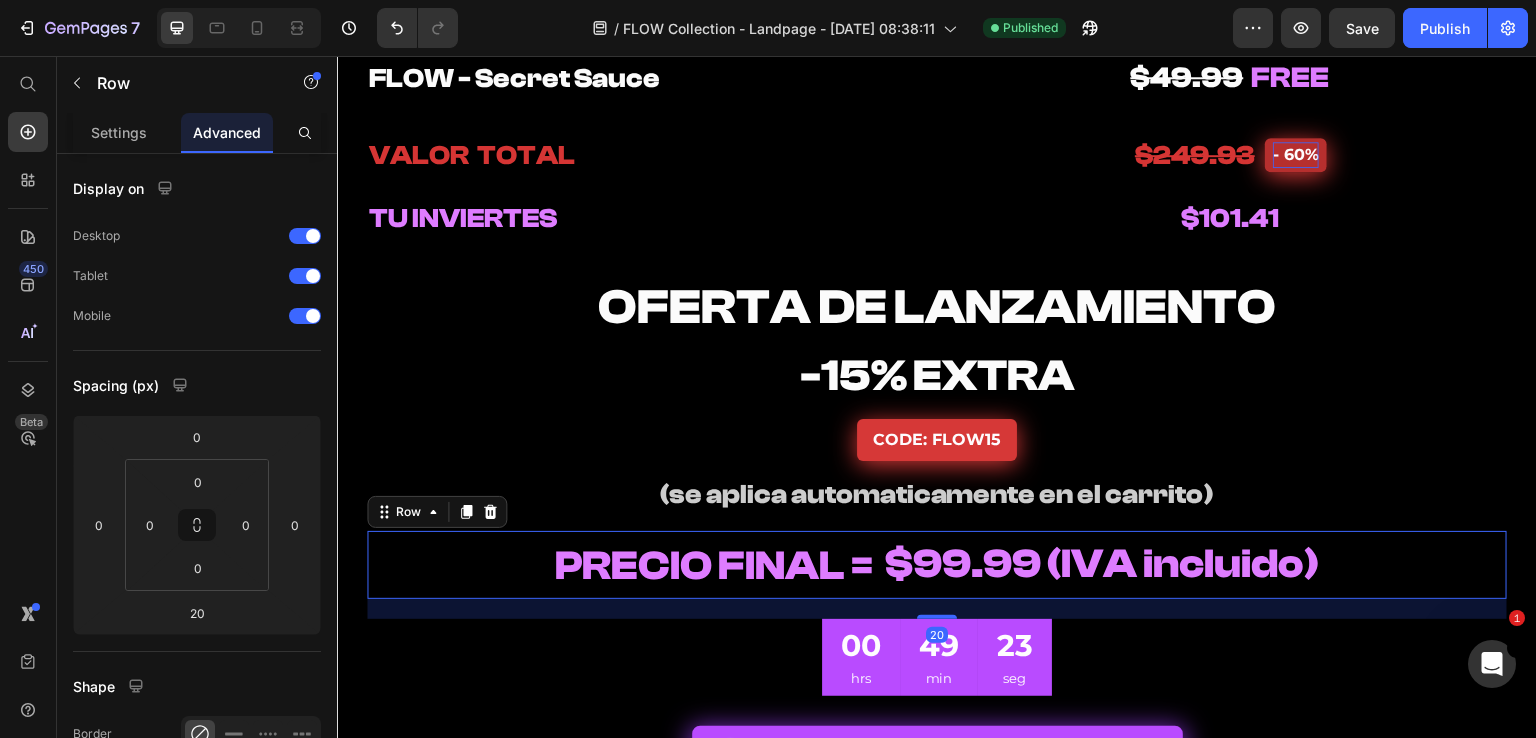 scroll, scrollTop: 10373, scrollLeft: 0, axis: vertical 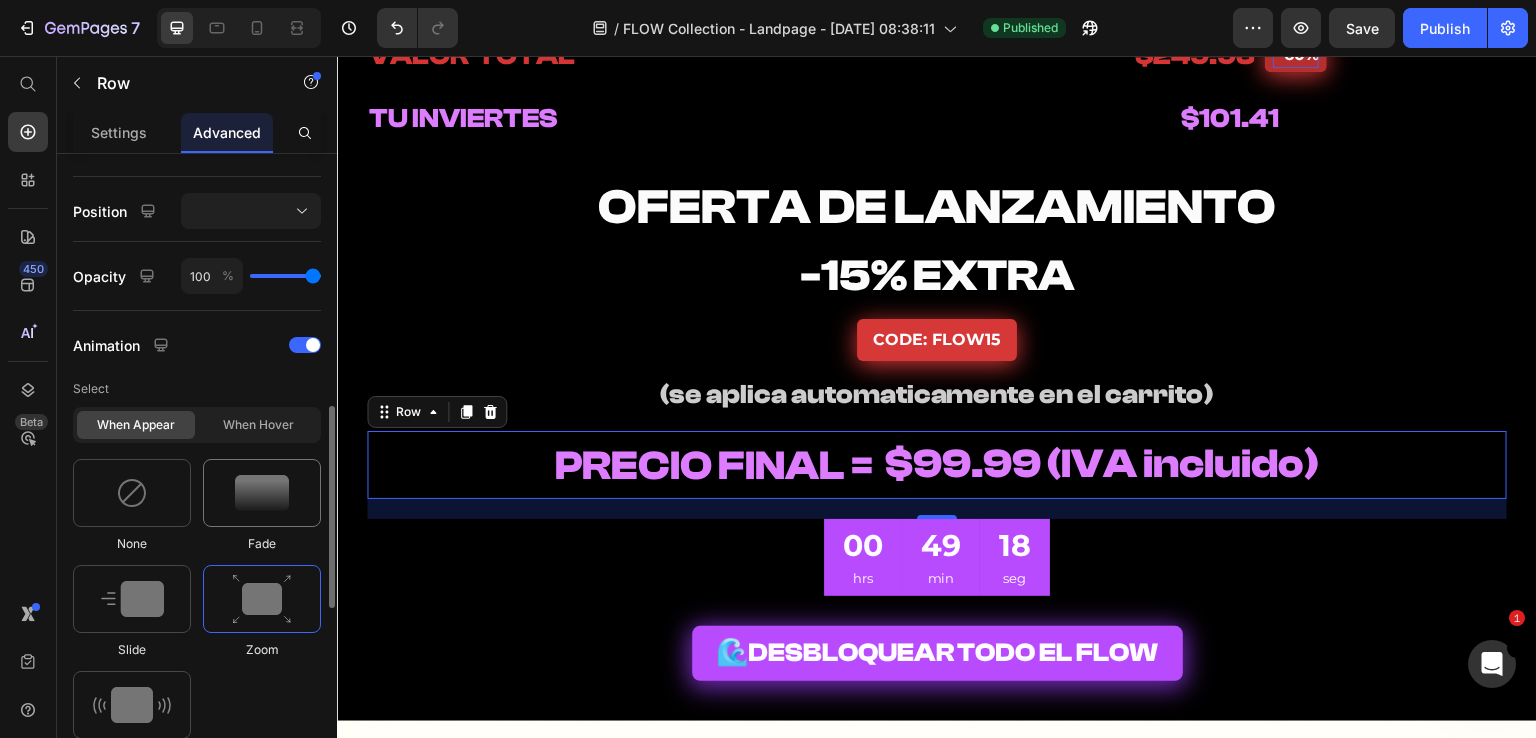 click at bounding box center [262, 493] 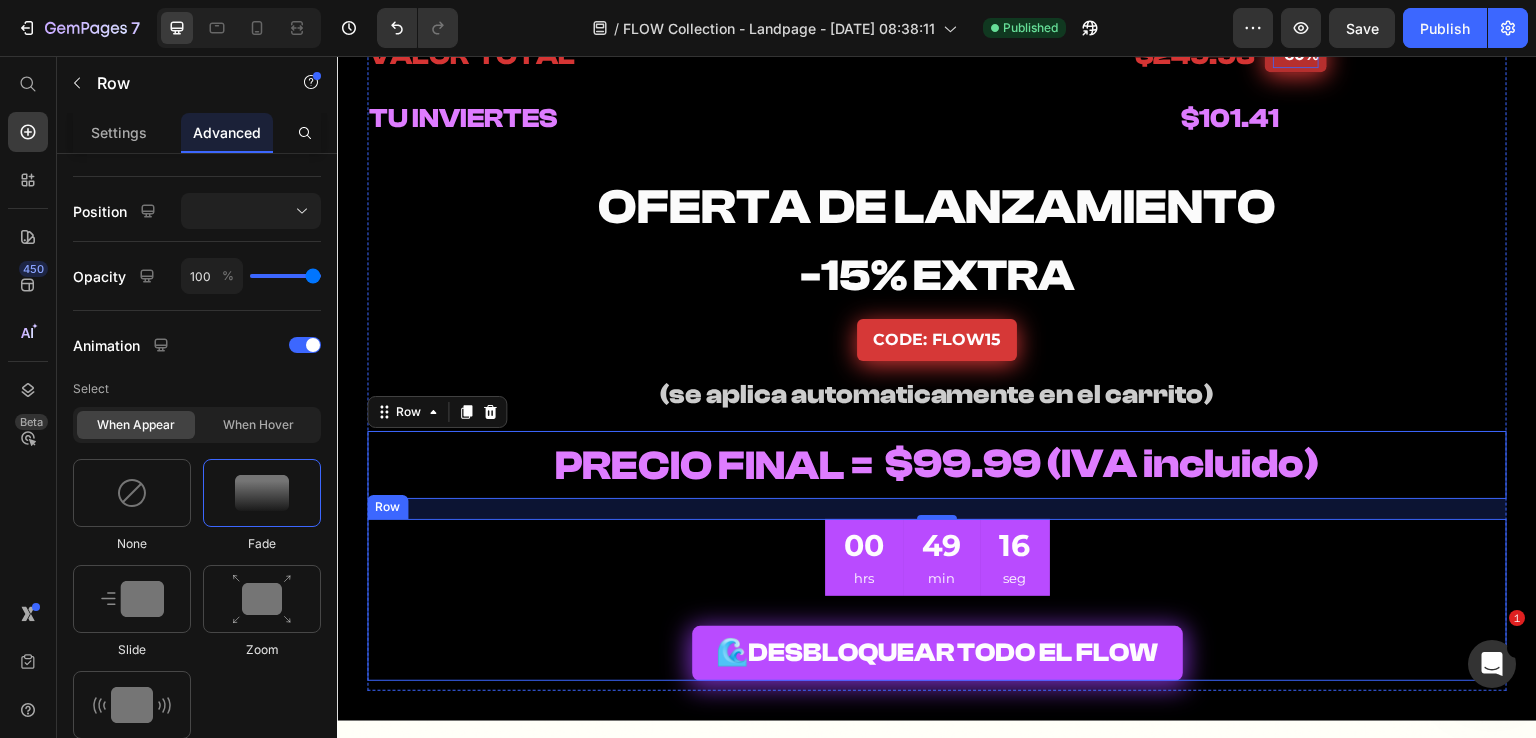 click on "00 hrs 49 min 16 seg CountDown Timer 🌊  DESBLOQUEAR TODO EL FLOW Add to Cart Row" at bounding box center (937, 600) 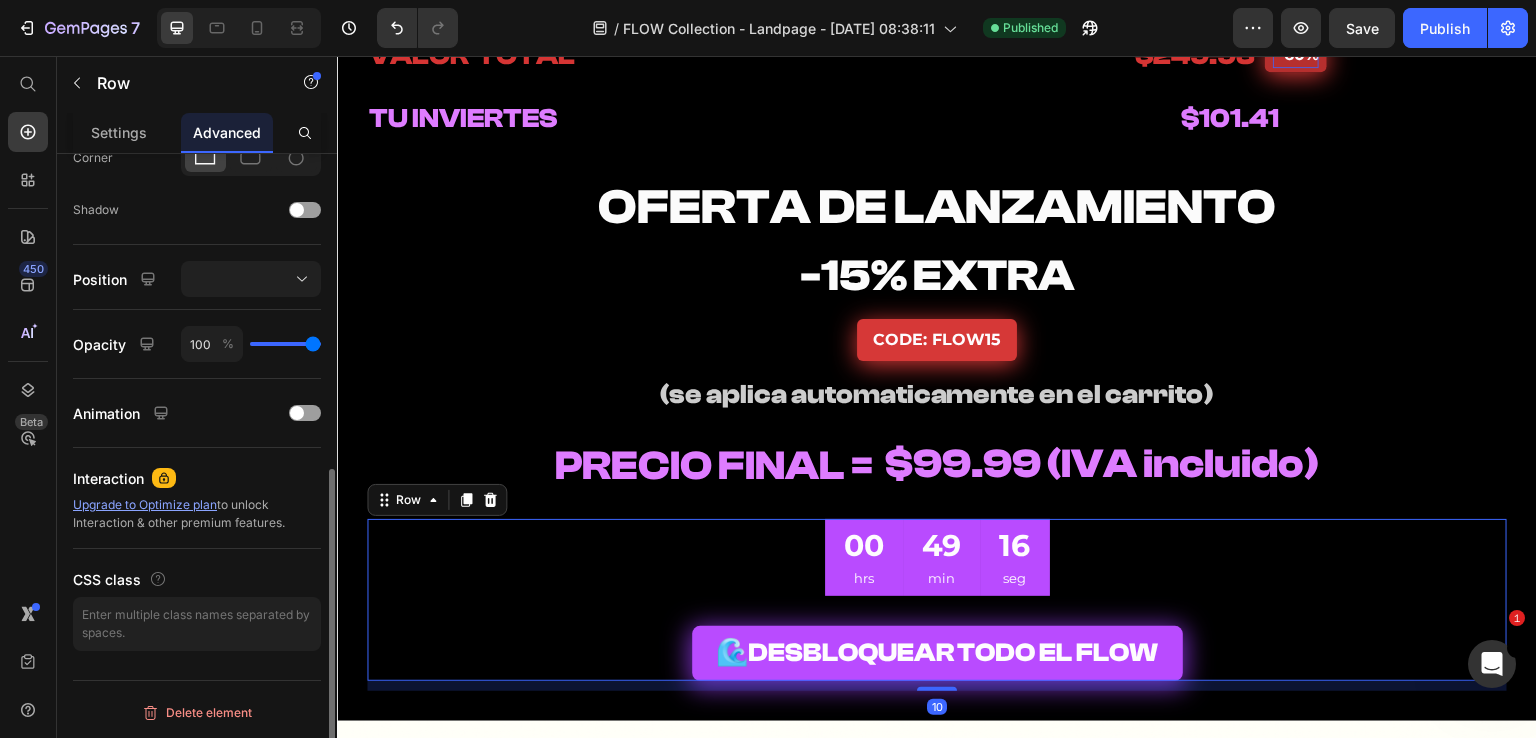 scroll, scrollTop: 626, scrollLeft: 0, axis: vertical 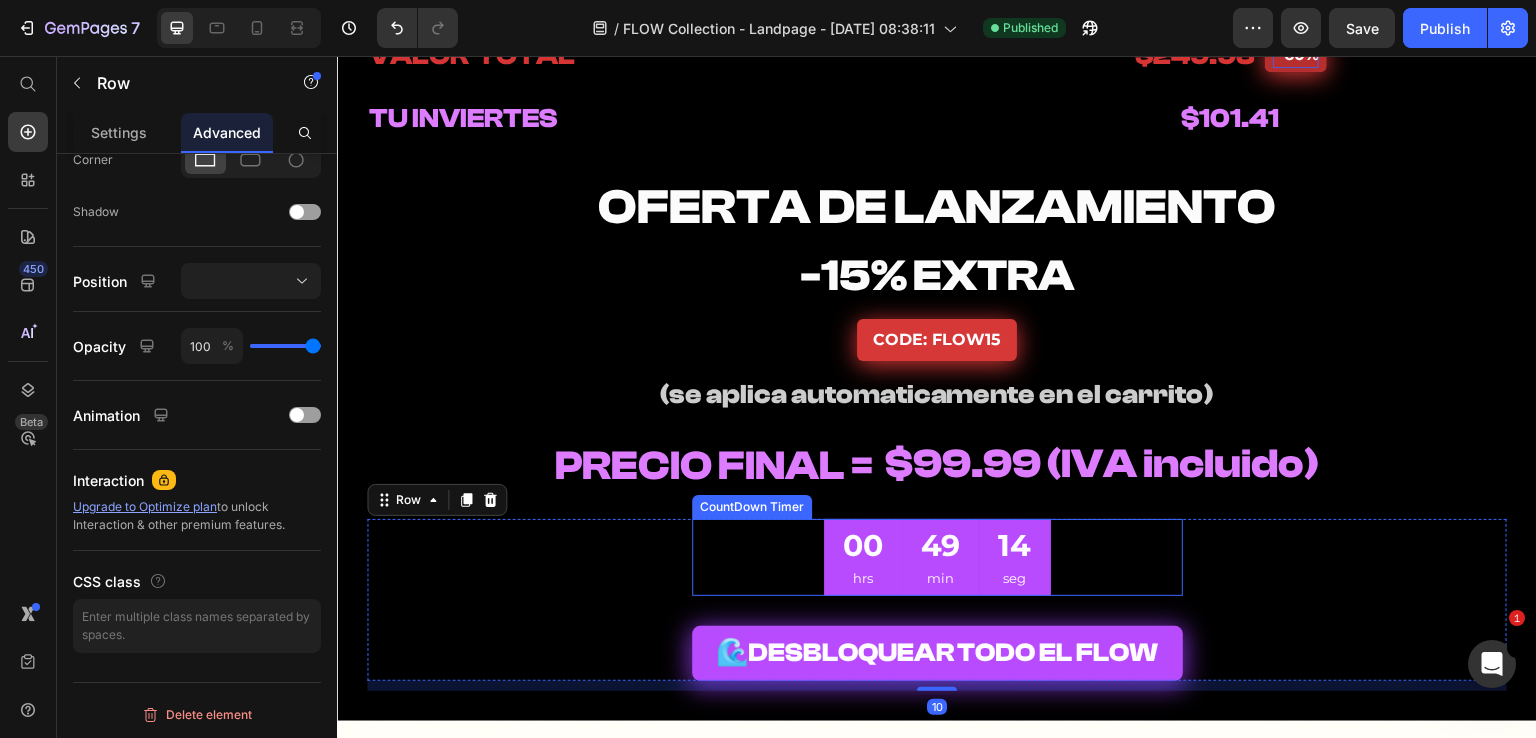 click on "00 hrs 49 min 14 seg" at bounding box center (937, 557) 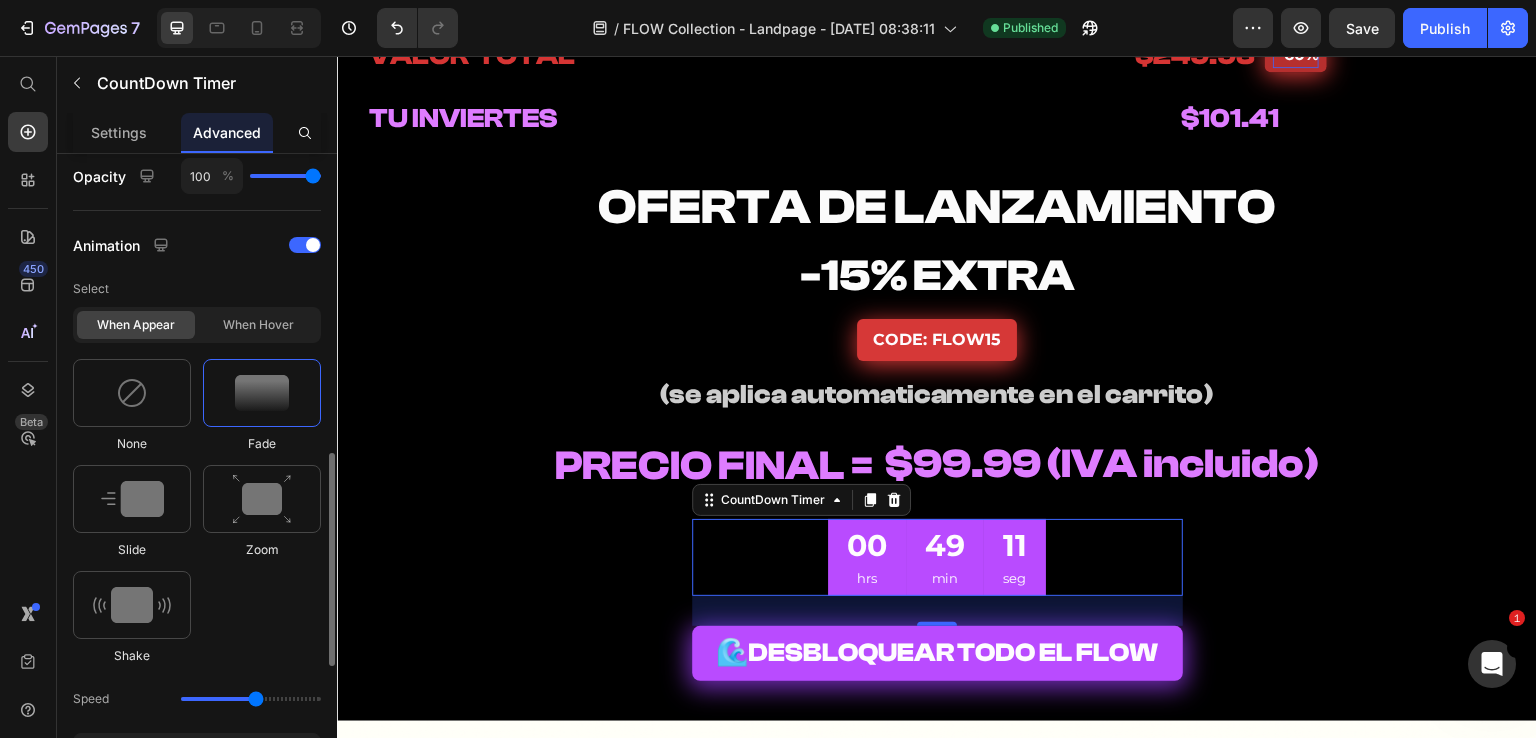 scroll, scrollTop: 1100, scrollLeft: 0, axis: vertical 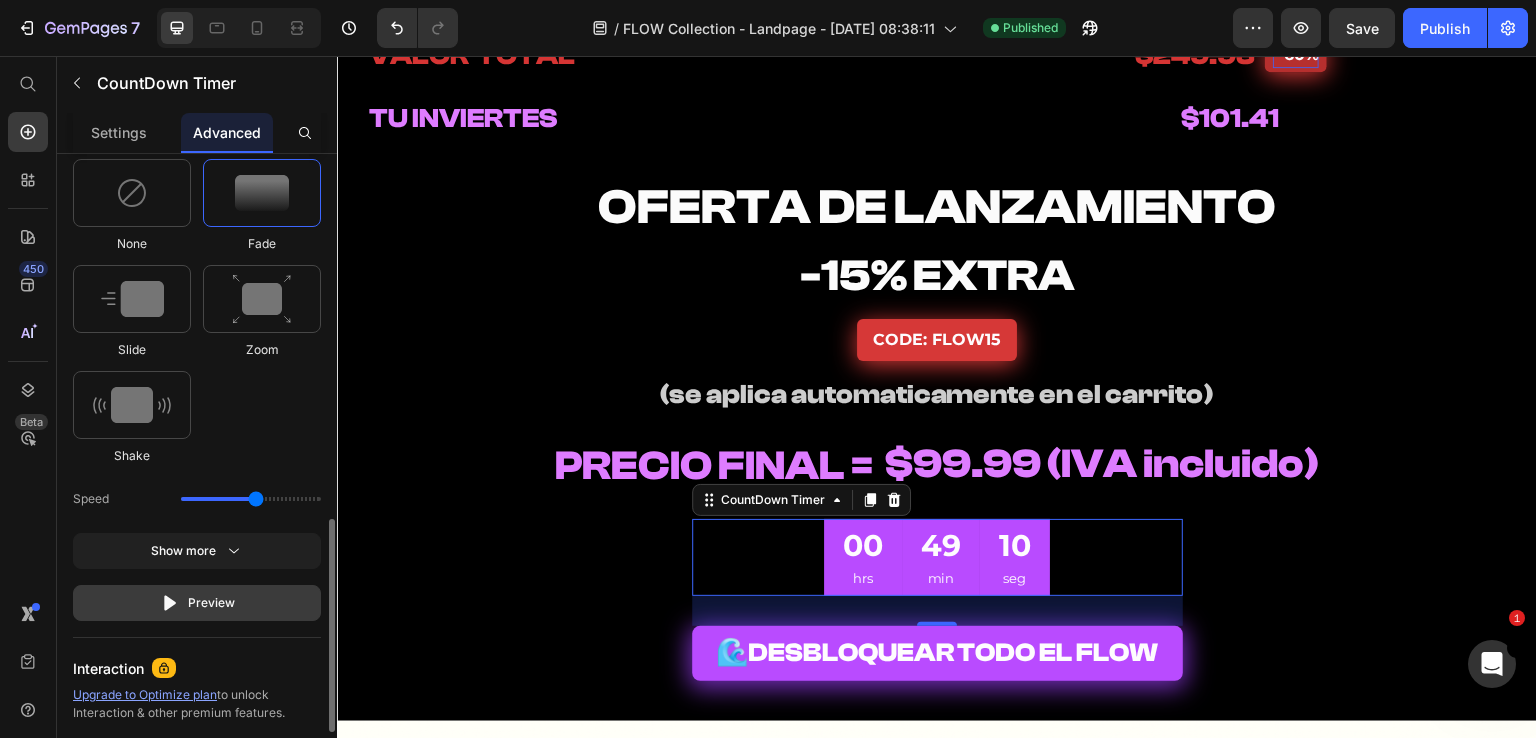 click on "Preview" at bounding box center (197, 603) 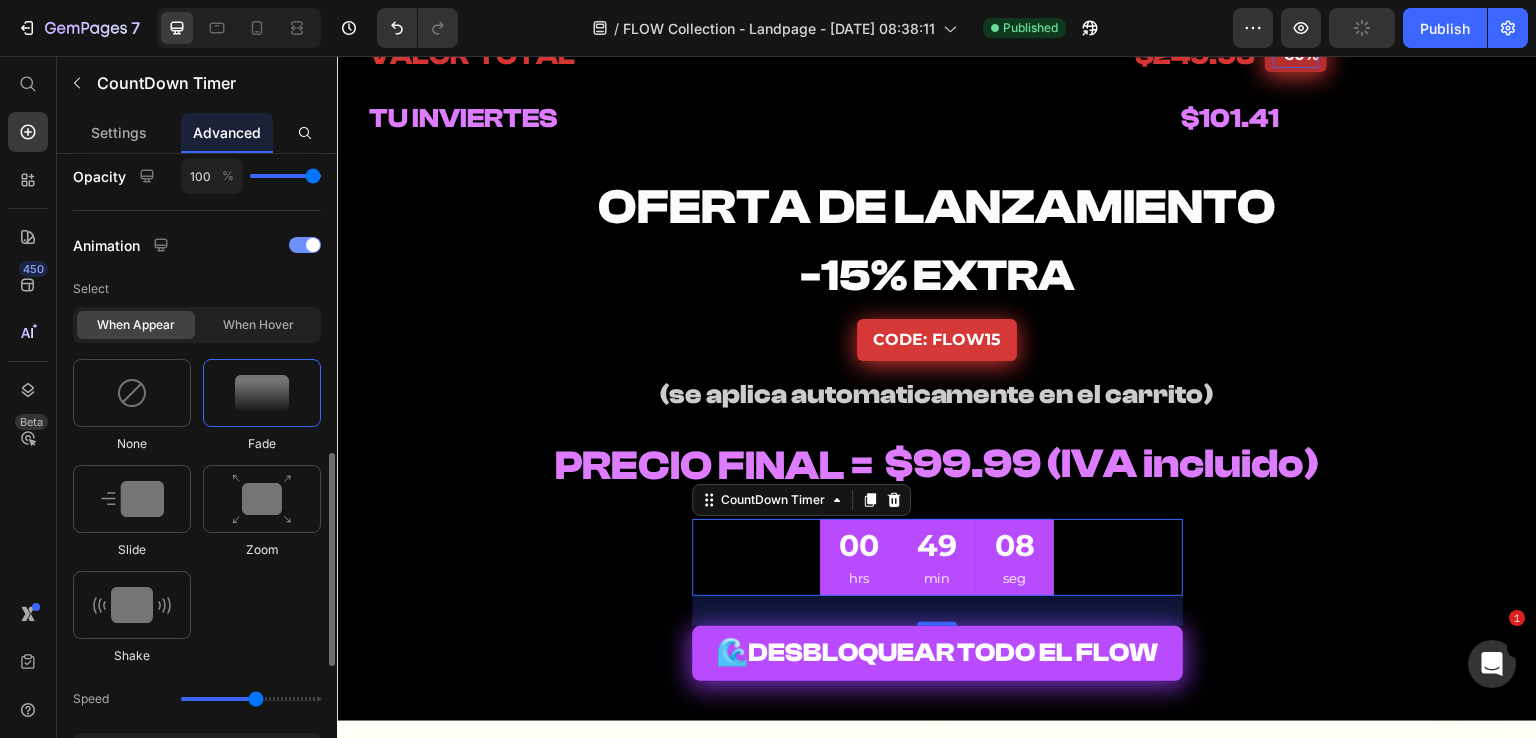 drag, startPoint x: 295, startPoint y: 239, endPoint x: 99, endPoint y: 338, distance: 219.5837 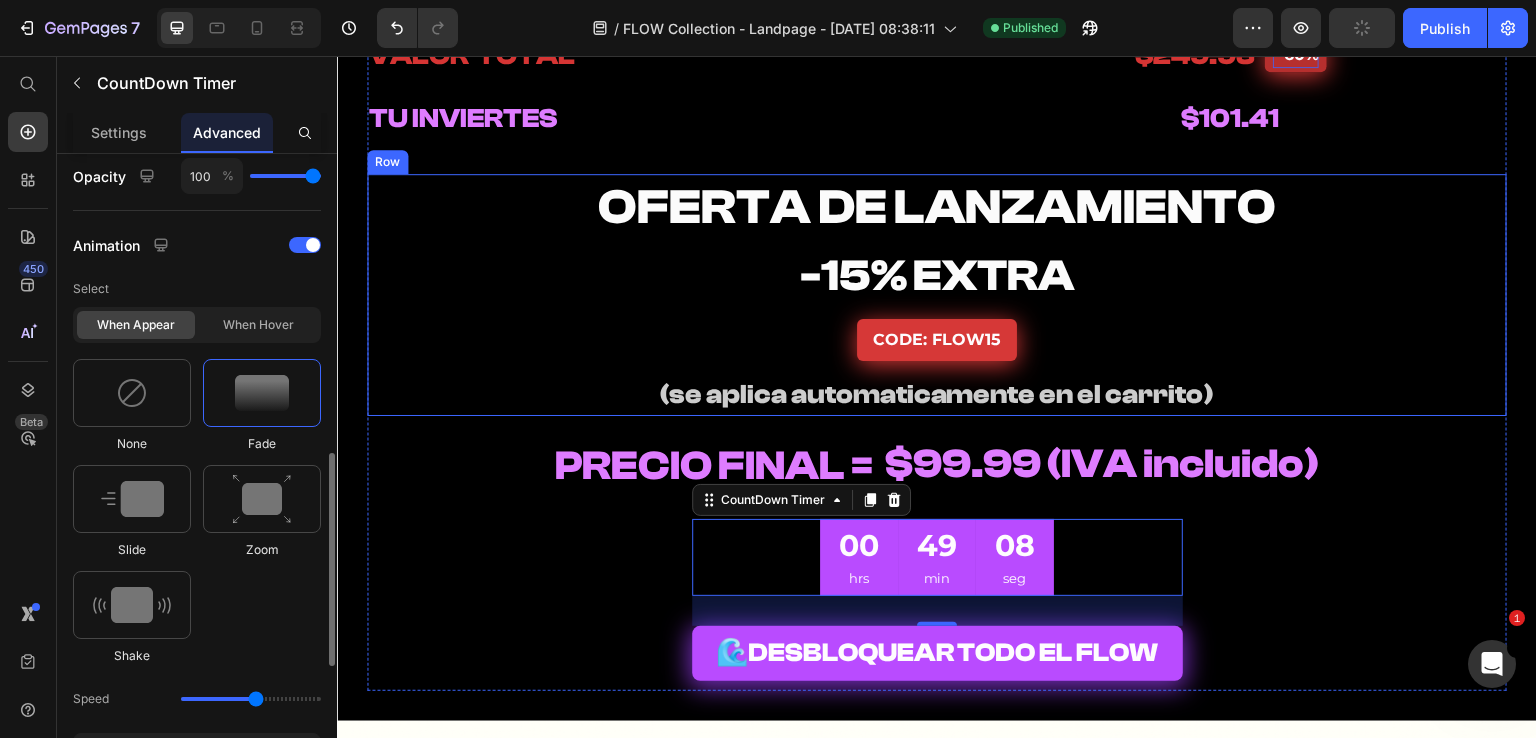 scroll, scrollTop: 730, scrollLeft: 0, axis: vertical 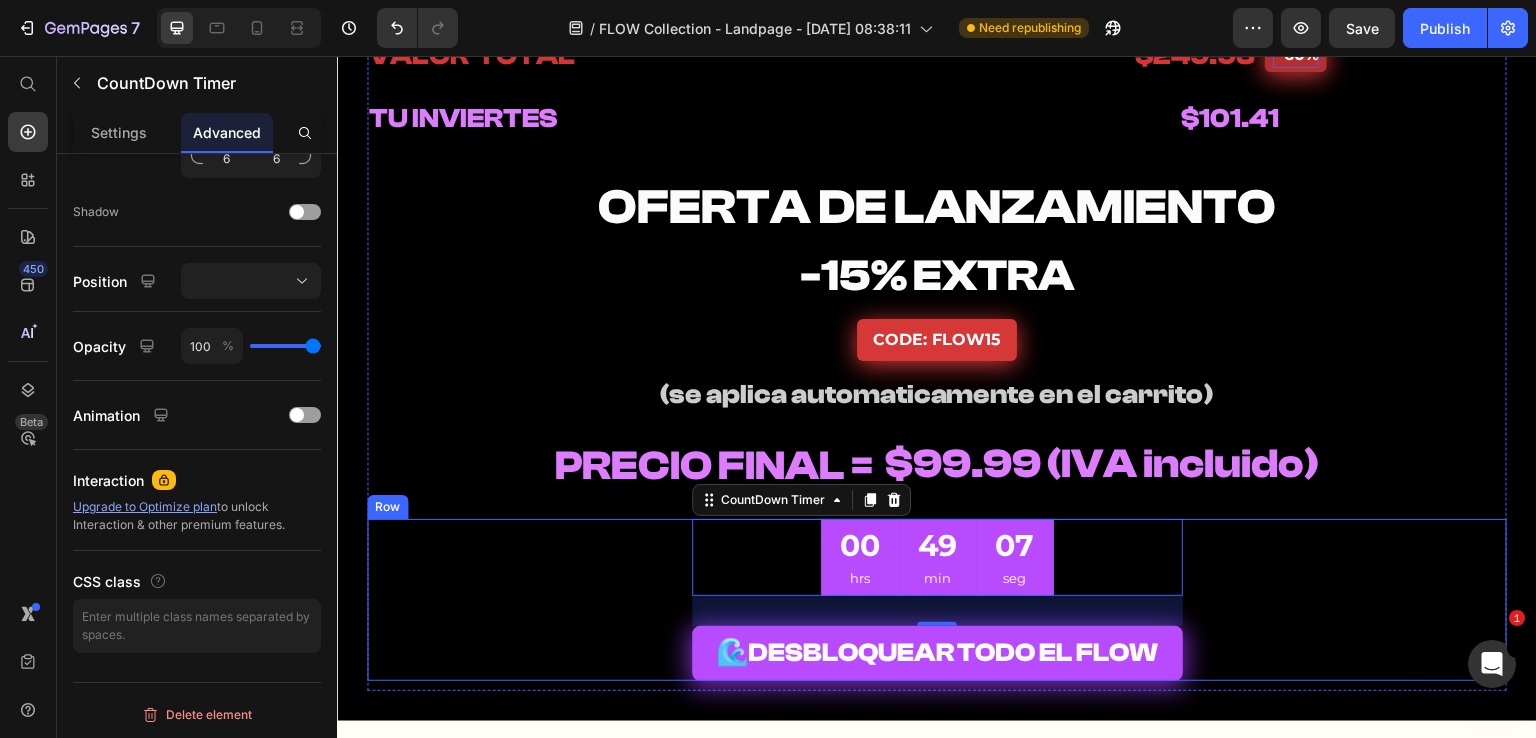 click on "00 hrs 49 min 07 seg CountDown Timer   30 🌊  DESBLOQUEAR TODO EL FLOW Add to Cart Row" at bounding box center (937, 600) 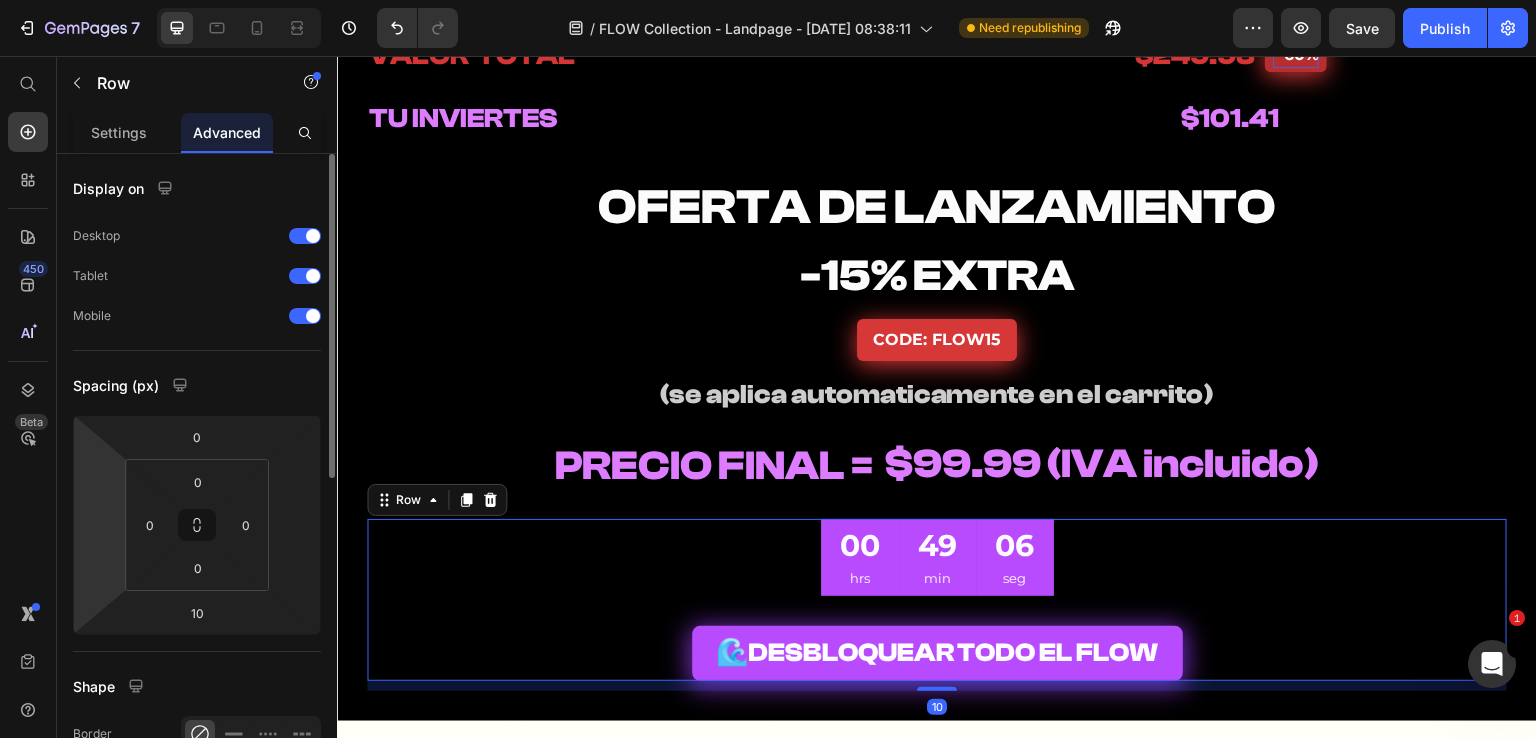 scroll, scrollTop: 500, scrollLeft: 0, axis: vertical 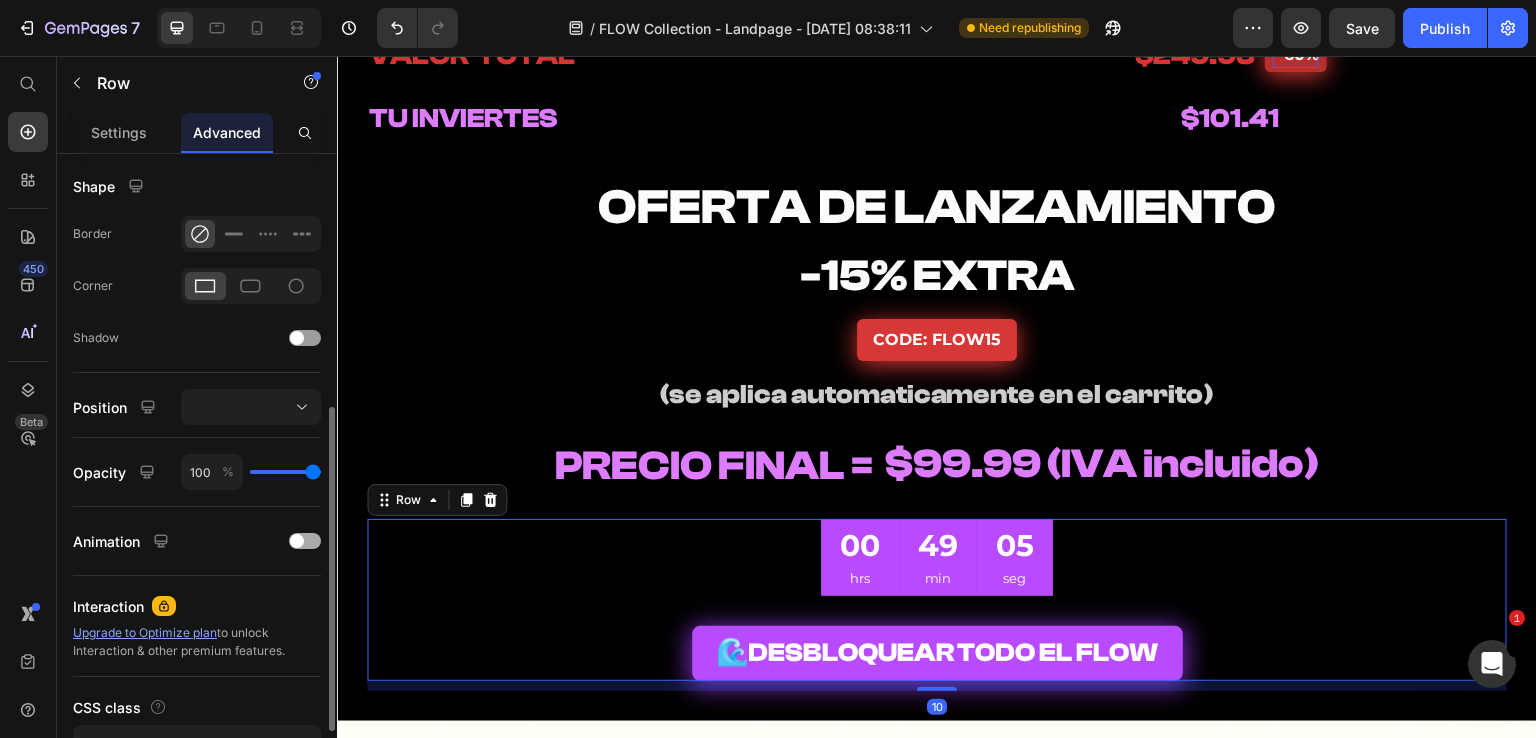 click at bounding box center [305, 541] 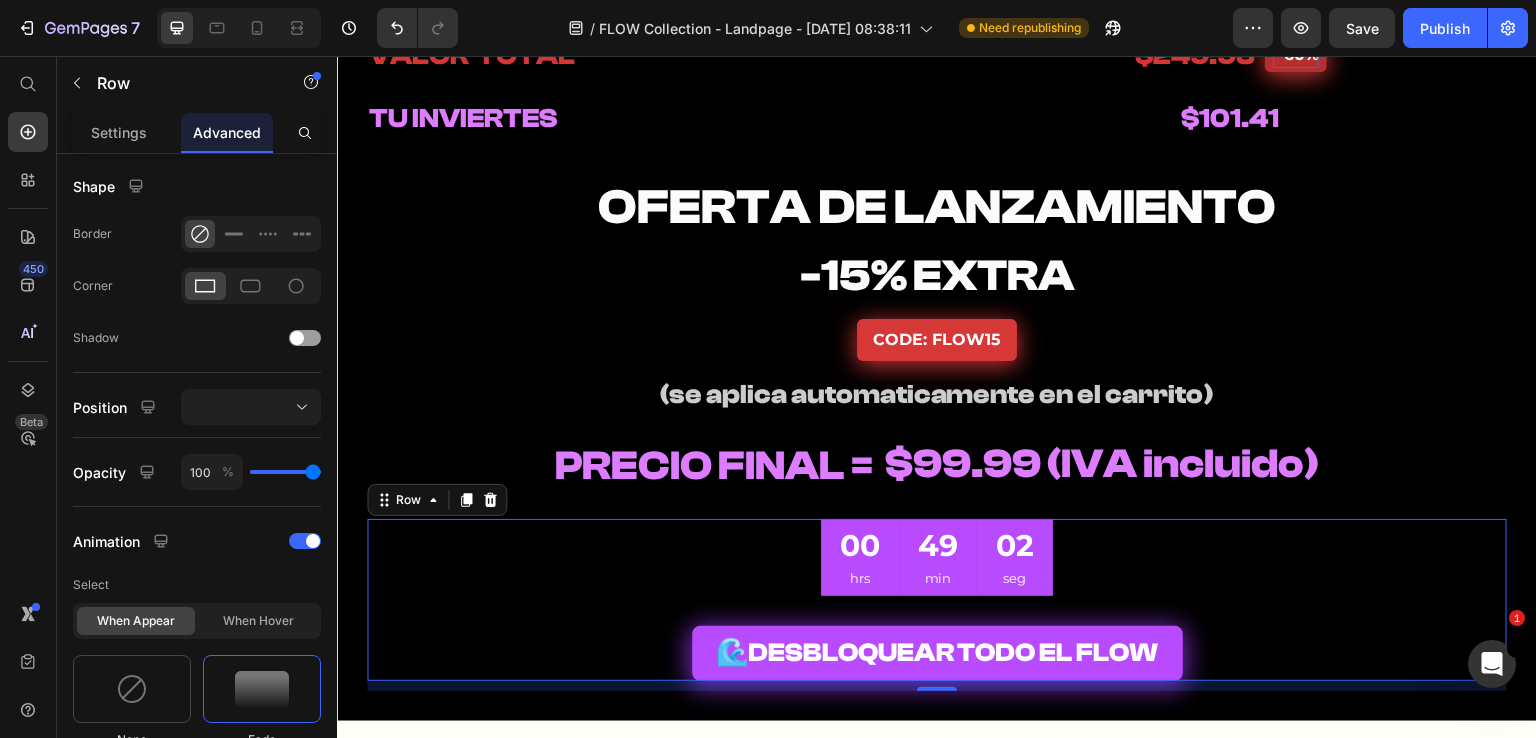 scroll, scrollTop: 10473, scrollLeft: 0, axis: vertical 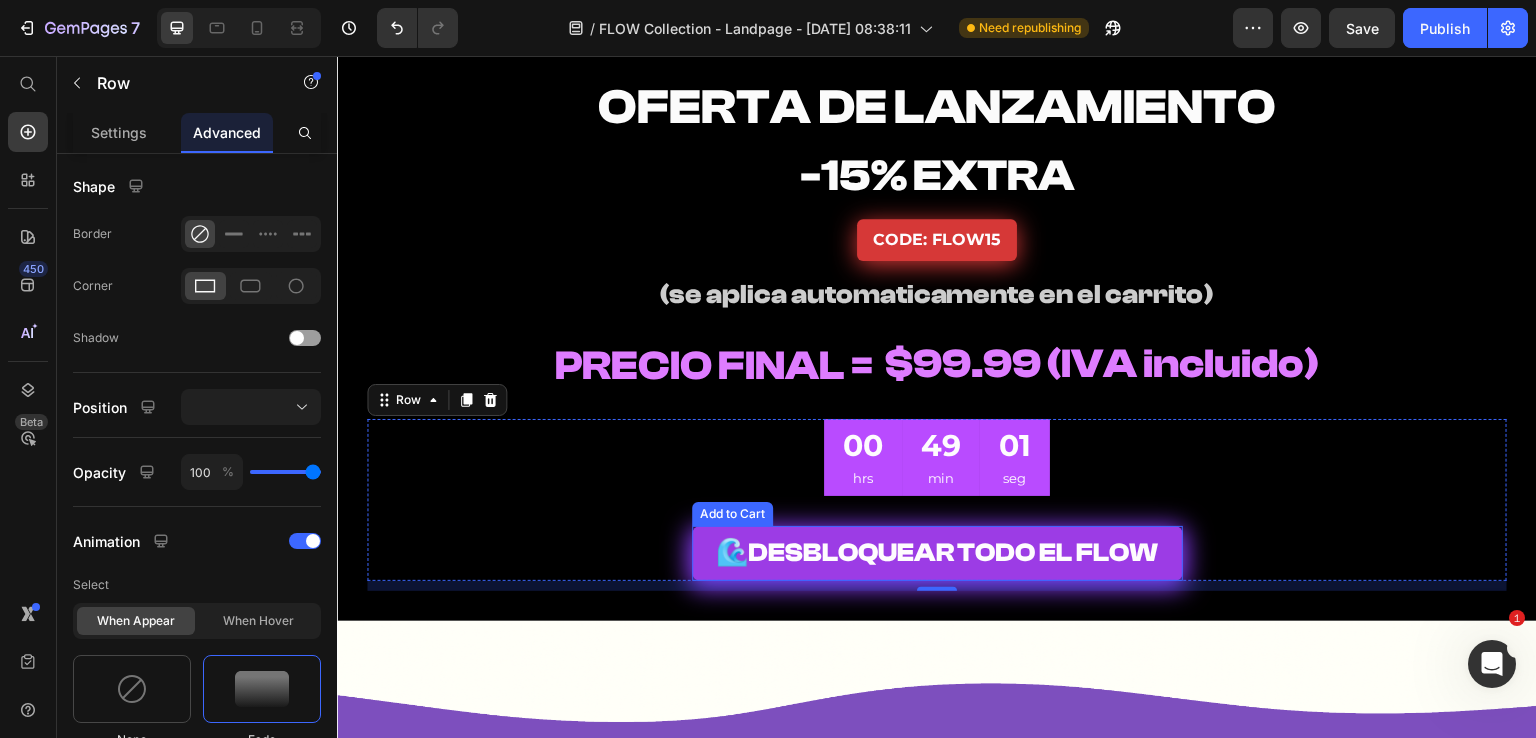 click on "🌊  DESBLOQUEAR TODO EL FLOW" at bounding box center [937, 553] 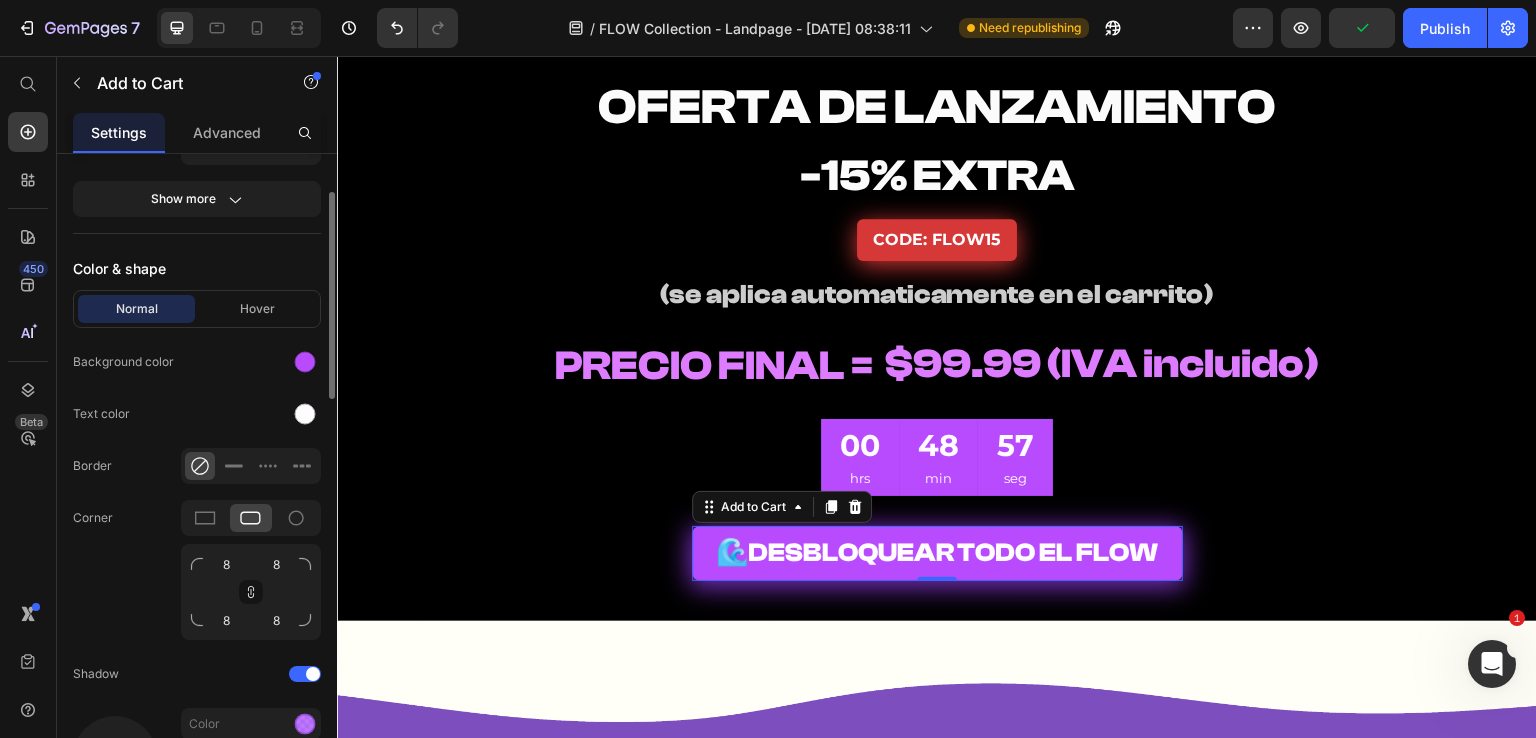scroll, scrollTop: 735, scrollLeft: 0, axis: vertical 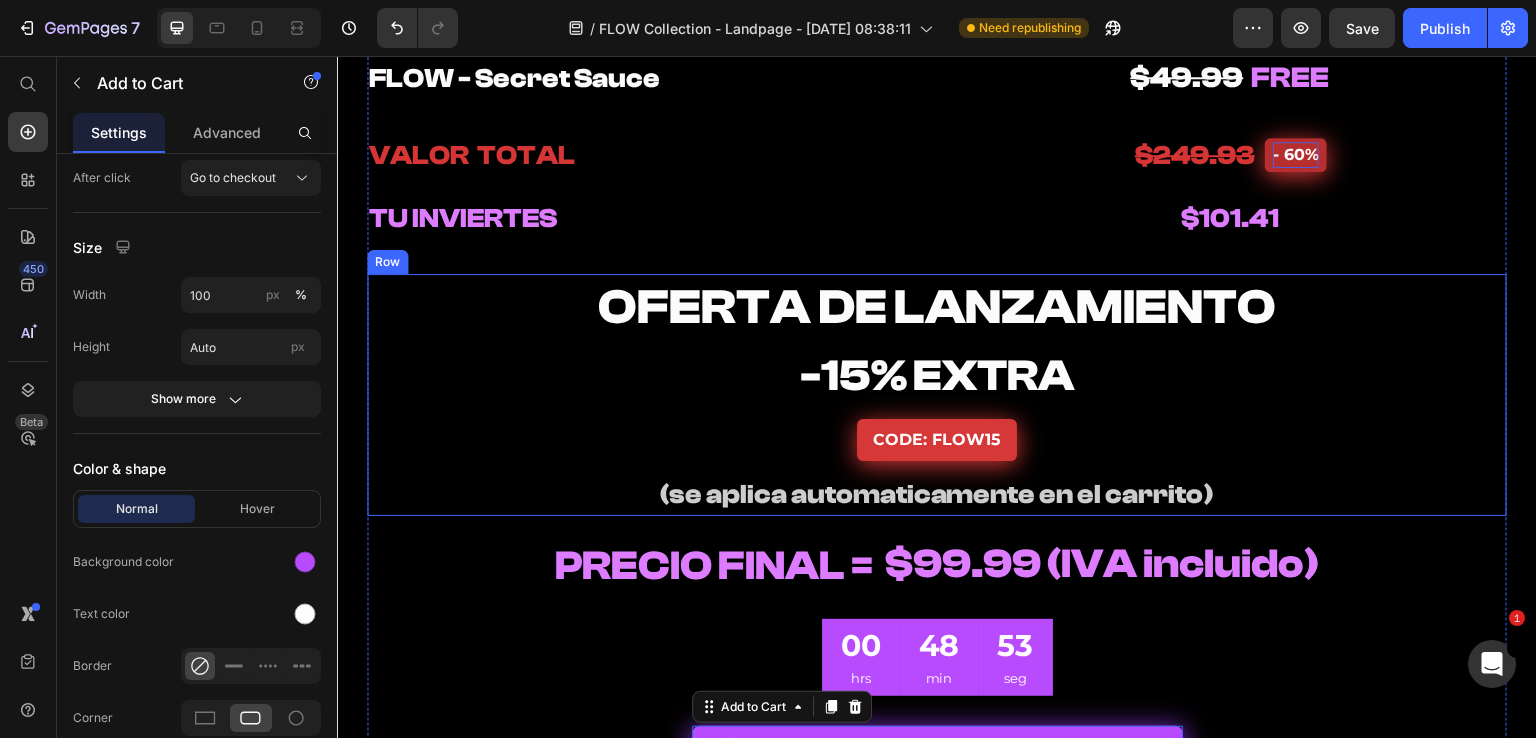 click on "OFERTA DE LANZAMIENTO Heading -15% EXTRA Heading CODE: FLOW15 Button (se aplica automaticamente en el carrito) Heading Row" at bounding box center (937, 394) 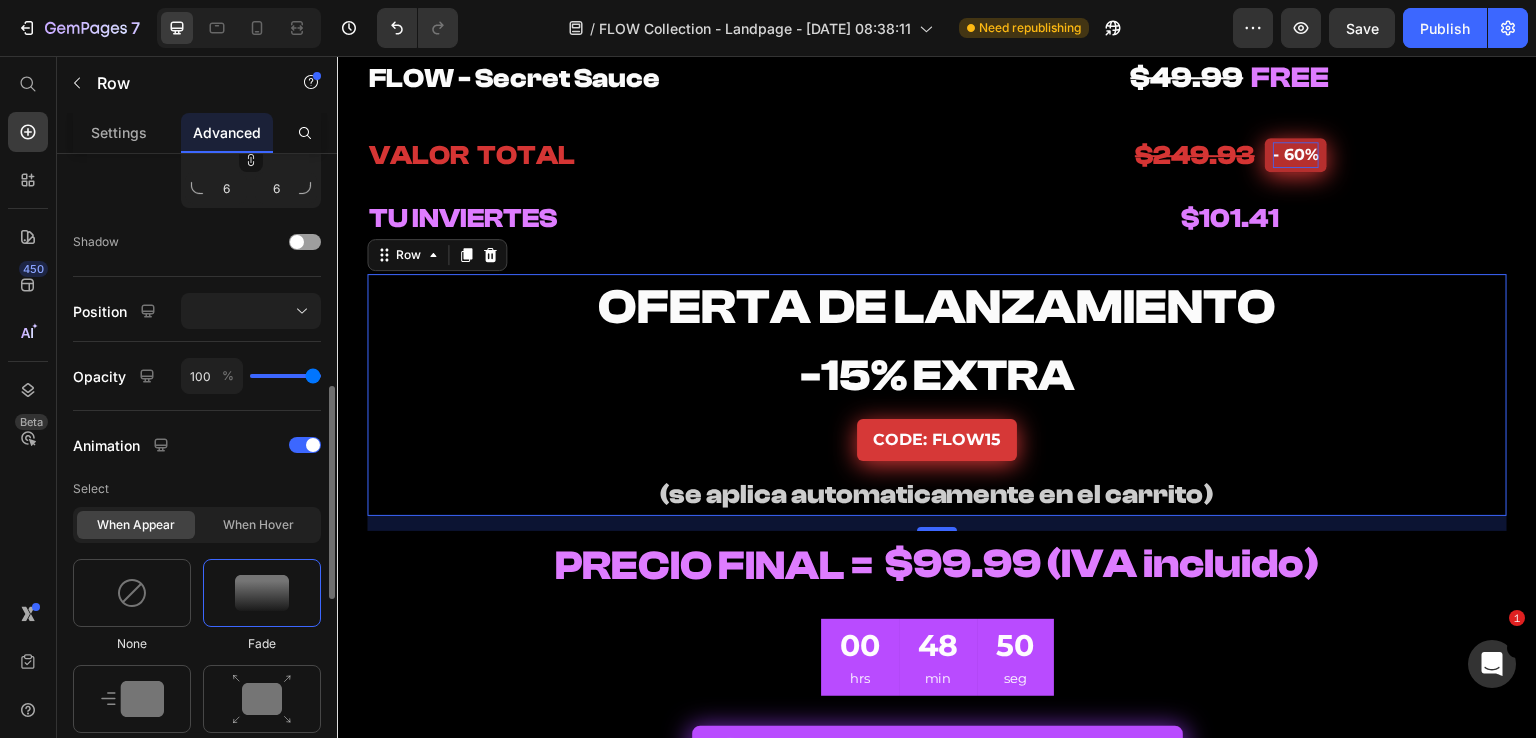 scroll, scrollTop: 1000, scrollLeft: 0, axis: vertical 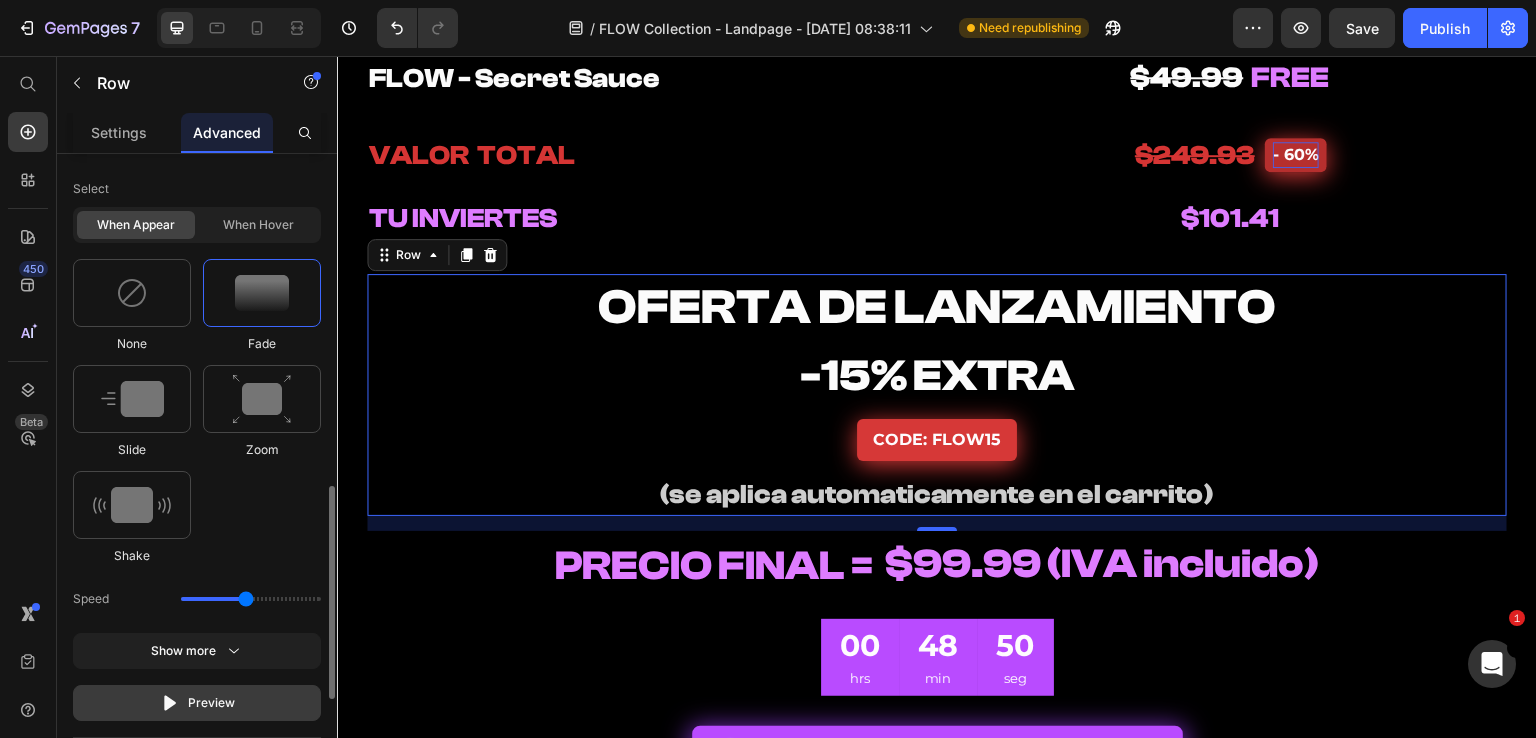 click on "Preview" at bounding box center (197, 703) 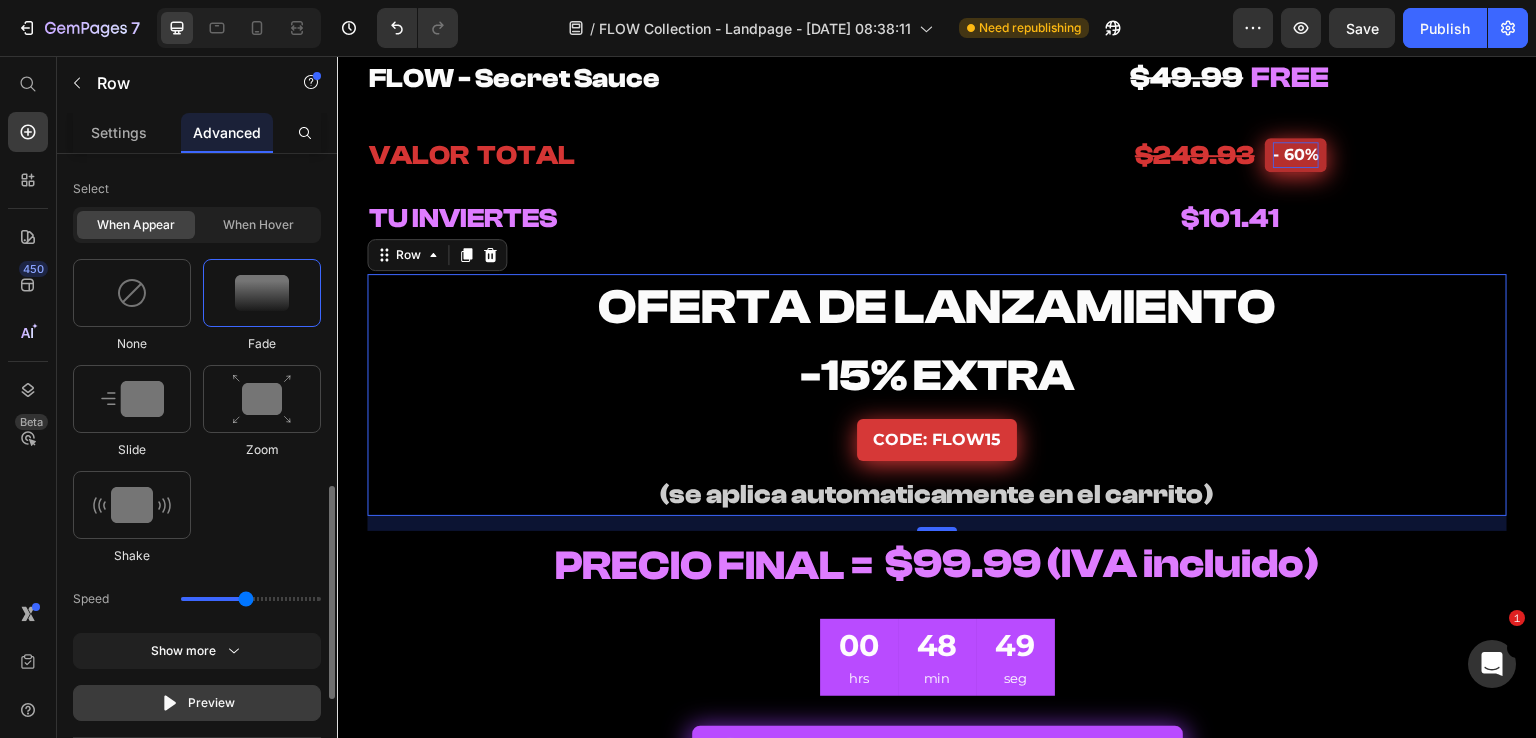 click on "Preview" at bounding box center (197, 703) 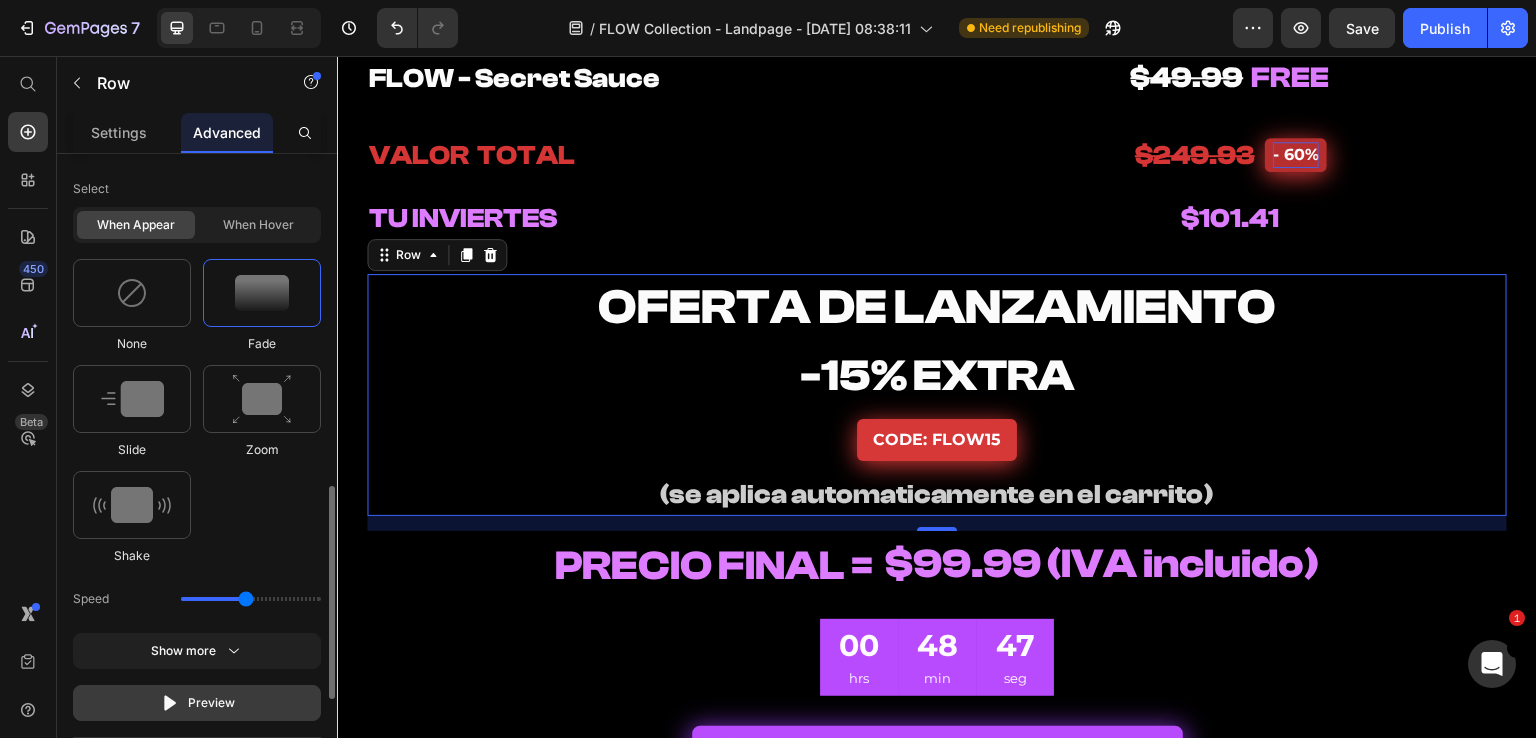click on "Preview" at bounding box center [197, 703] 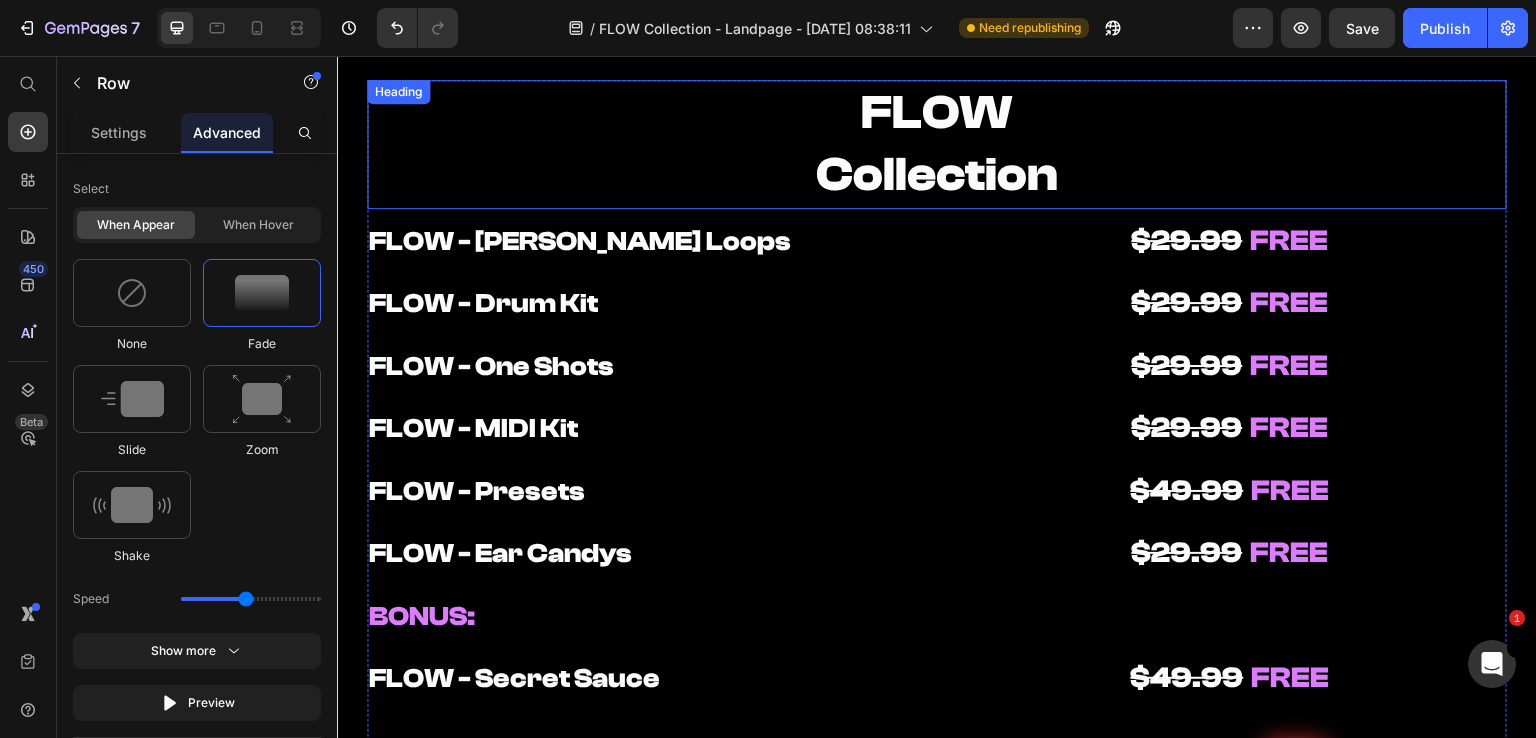 scroll, scrollTop: 9473, scrollLeft: 0, axis: vertical 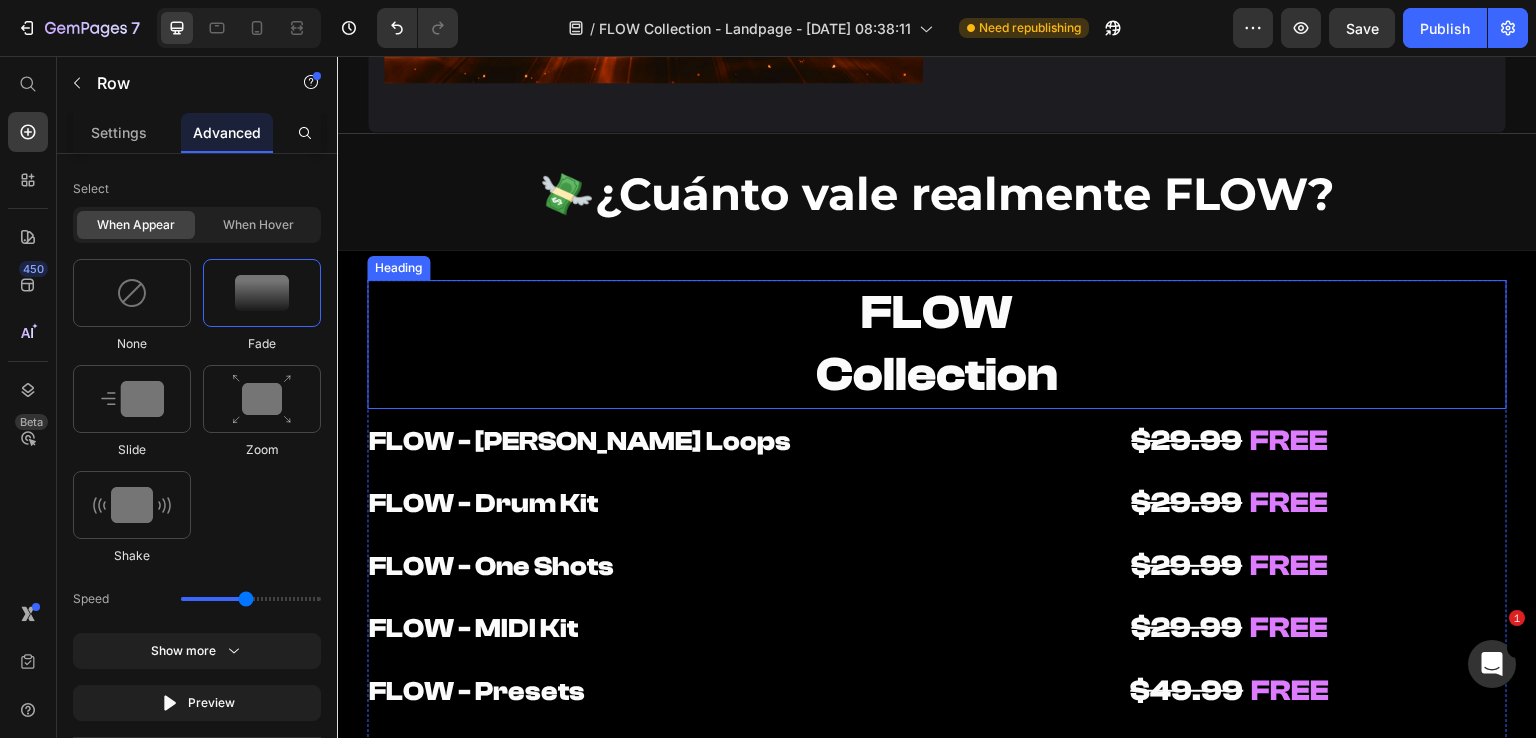 click on "FLOW  Collection" at bounding box center [937, 344] 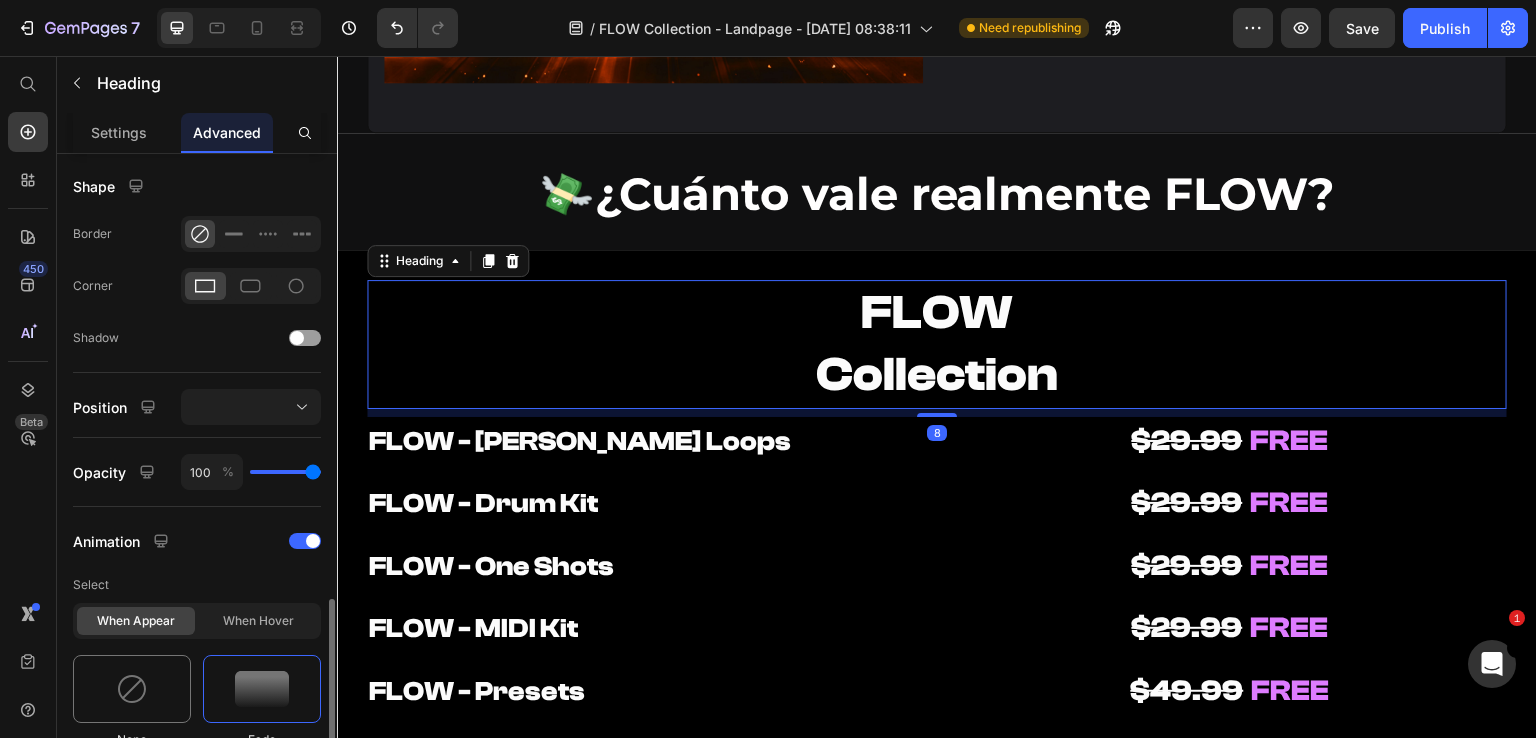scroll, scrollTop: 800, scrollLeft: 0, axis: vertical 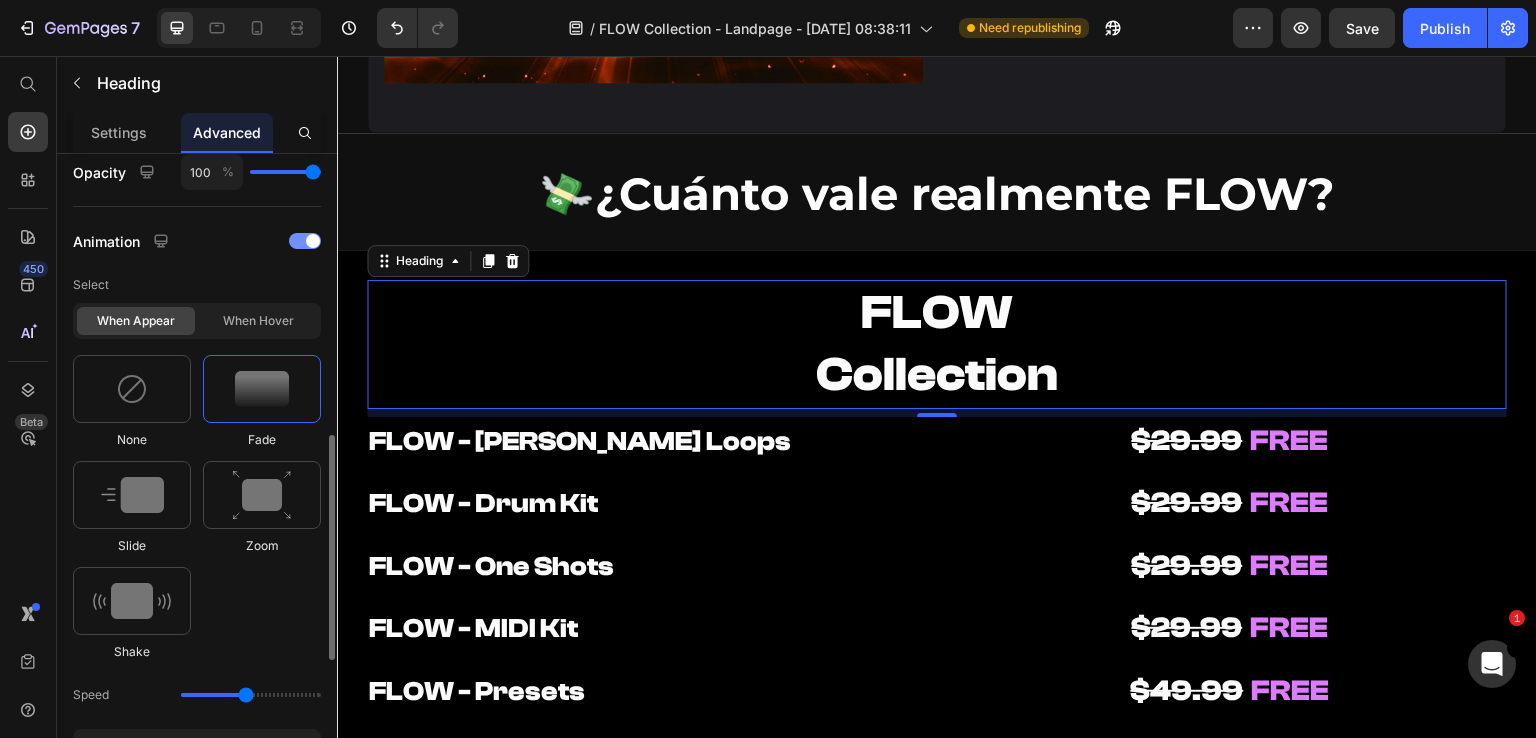 click at bounding box center (305, 241) 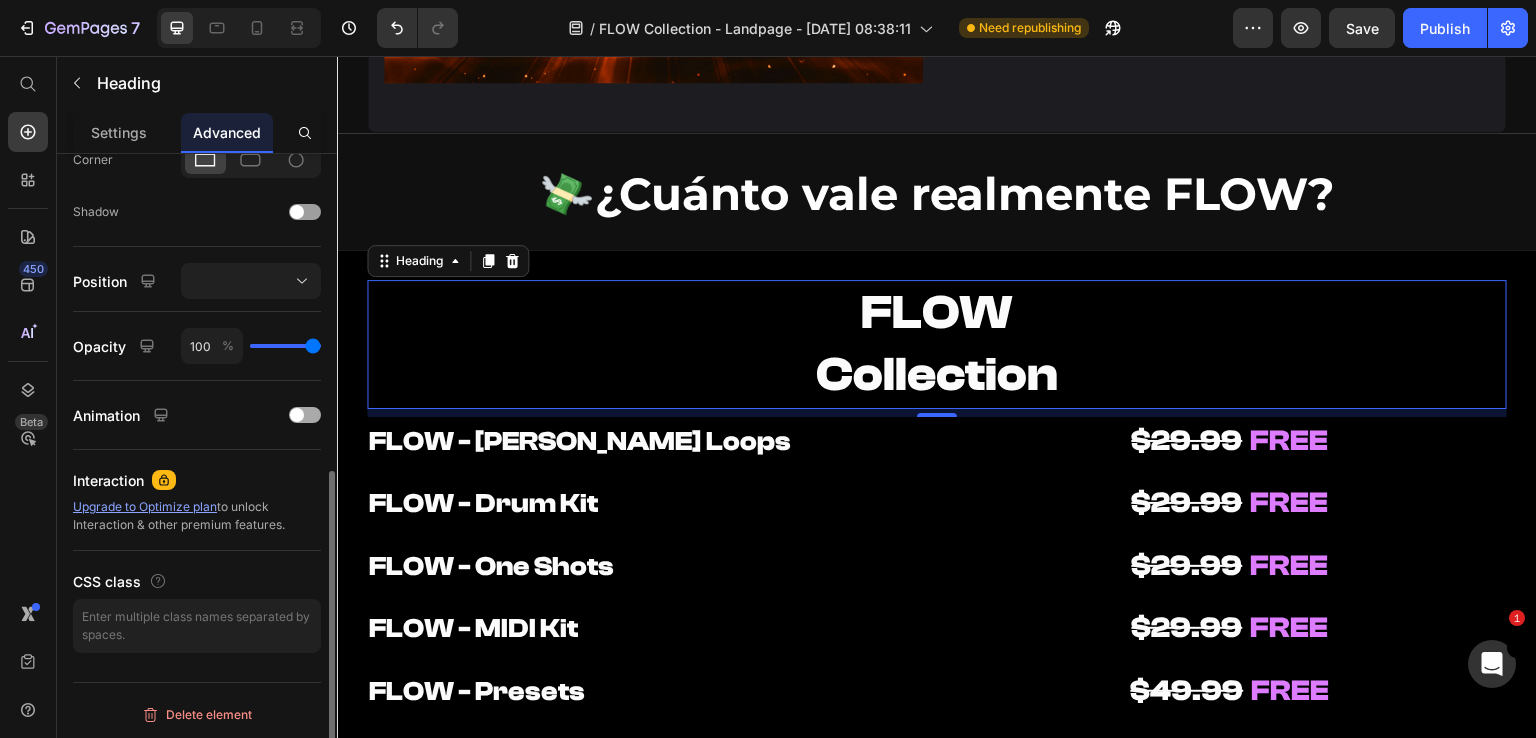 click at bounding box center (297, 415) 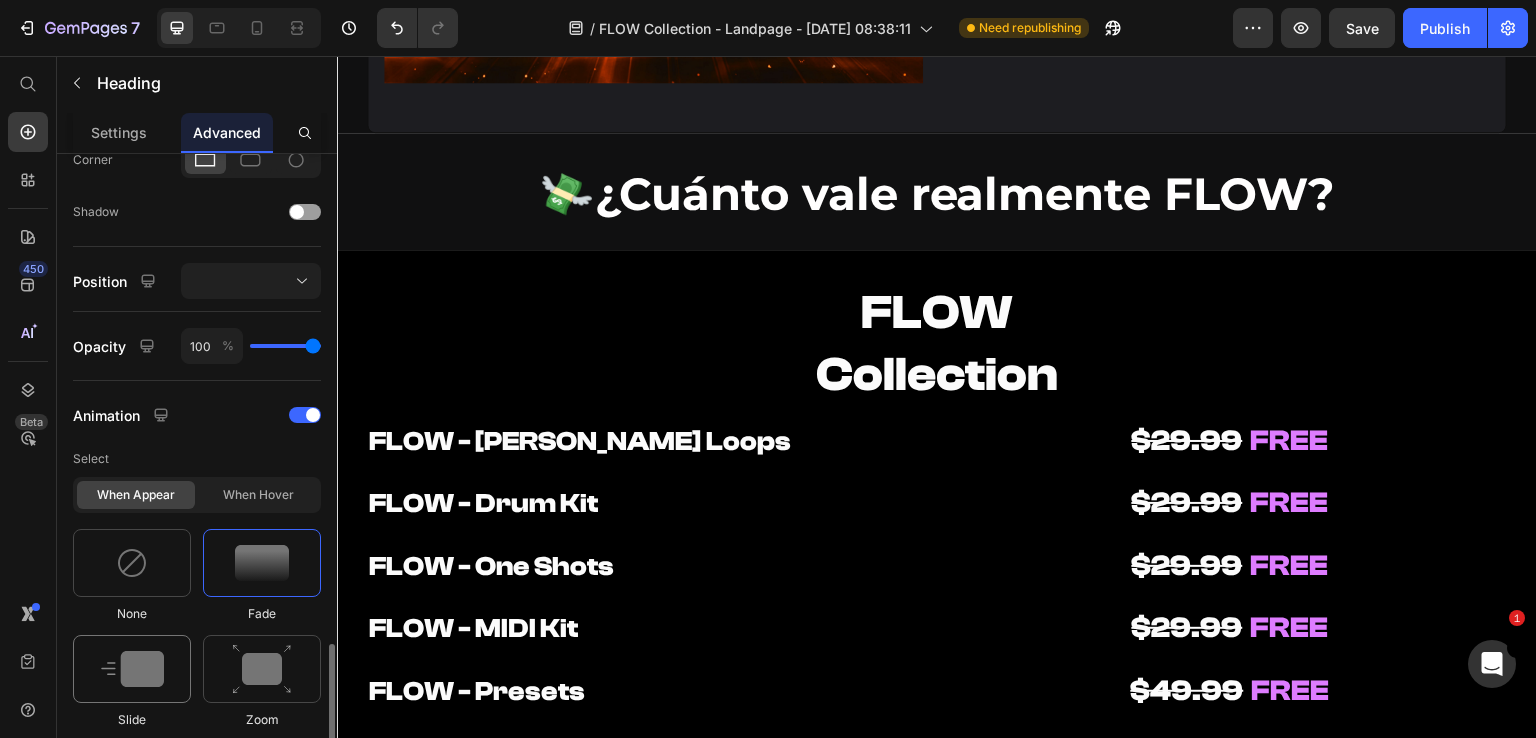 scroll, scrollTop: 826, scrollLeft: 0, axis: vertical 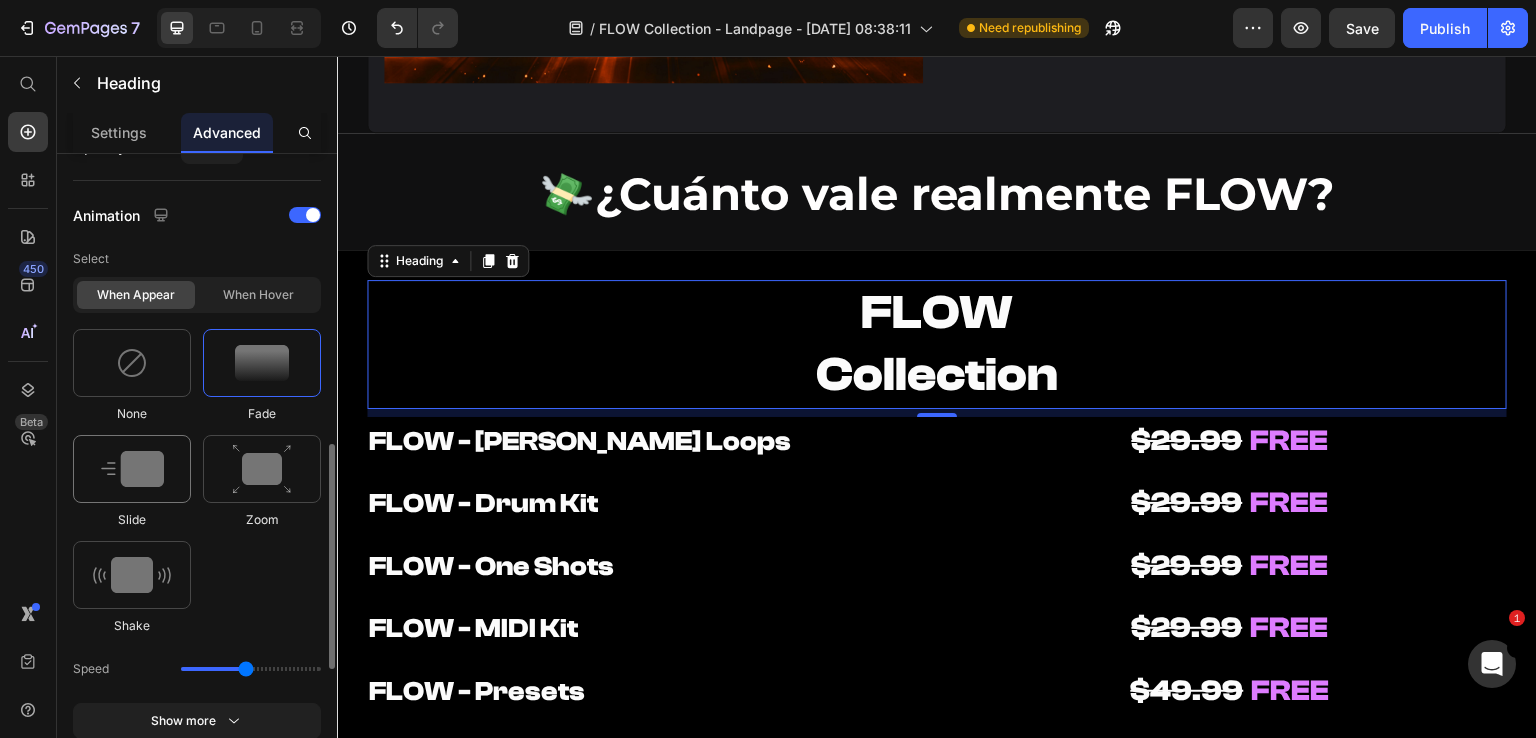 click at bounding box center (132, 469) 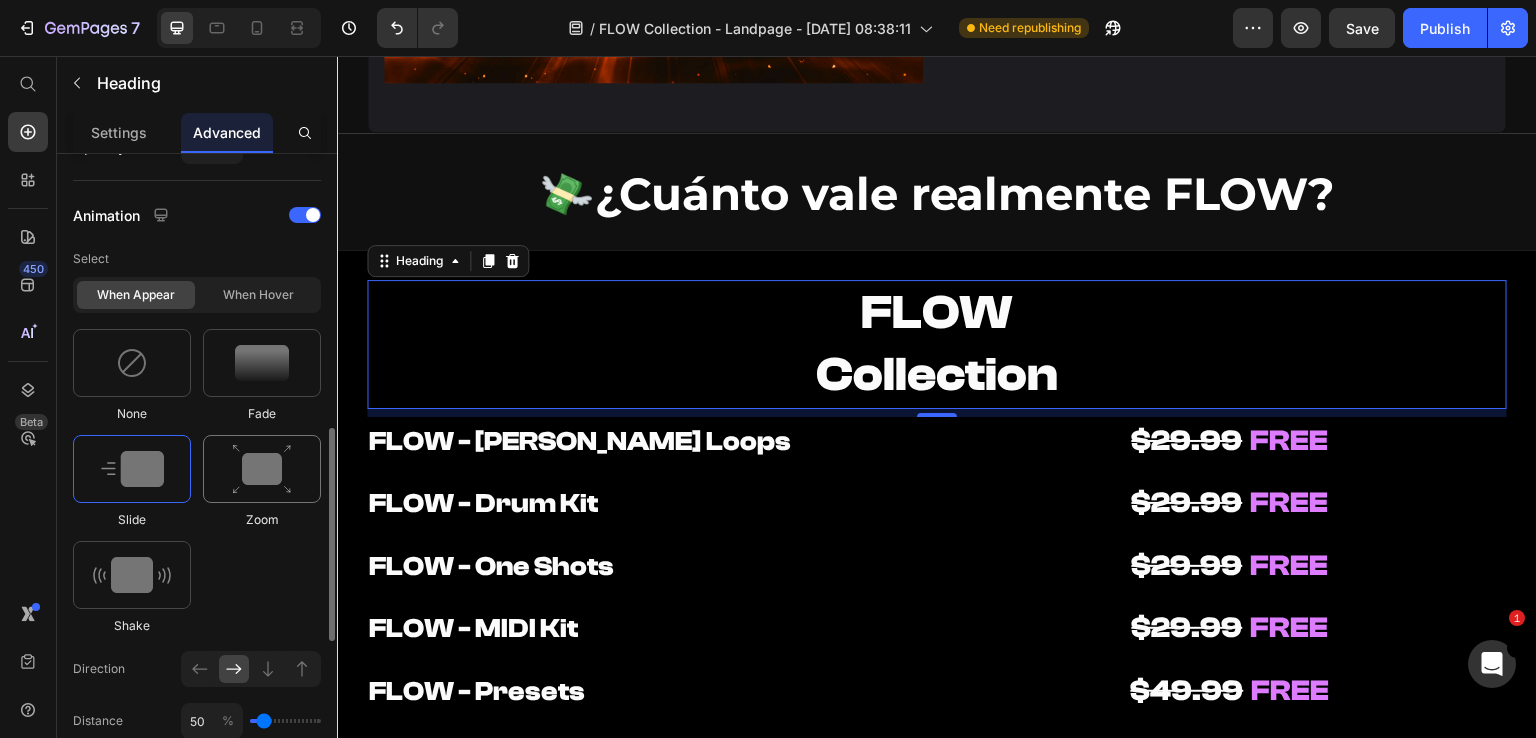 click at bounding box center [262, 469] 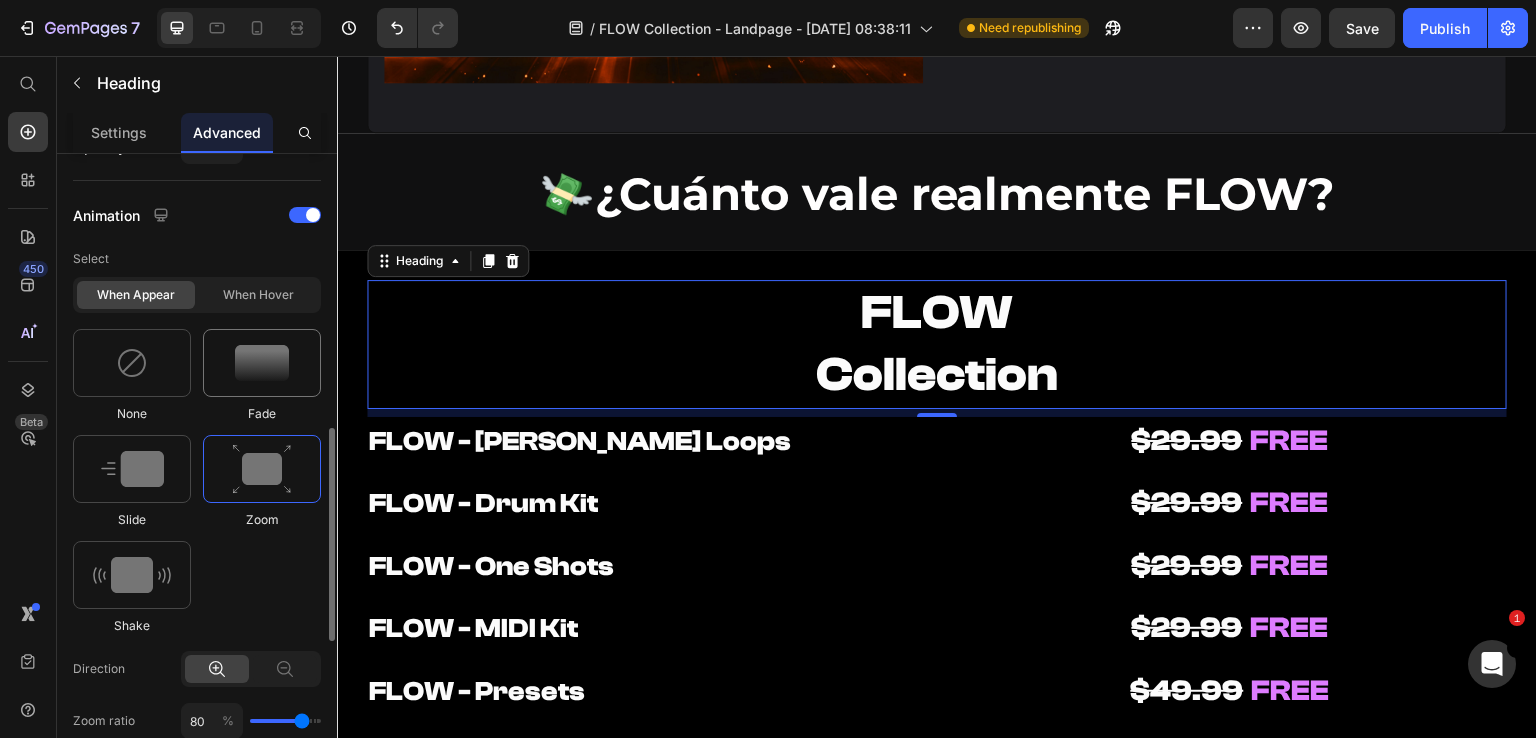 click at bounding box center (262, 363) 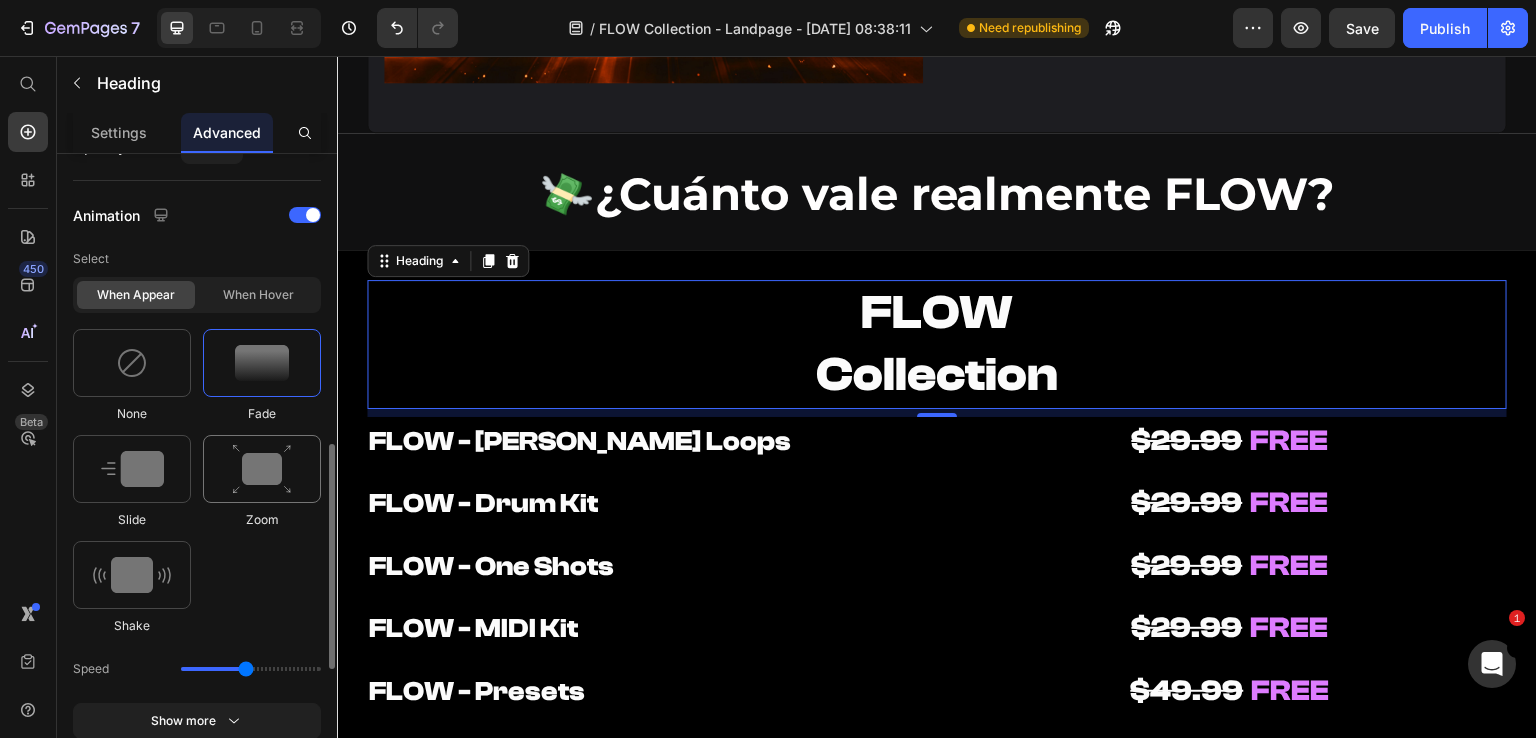 click at bounding box center [262, 469] 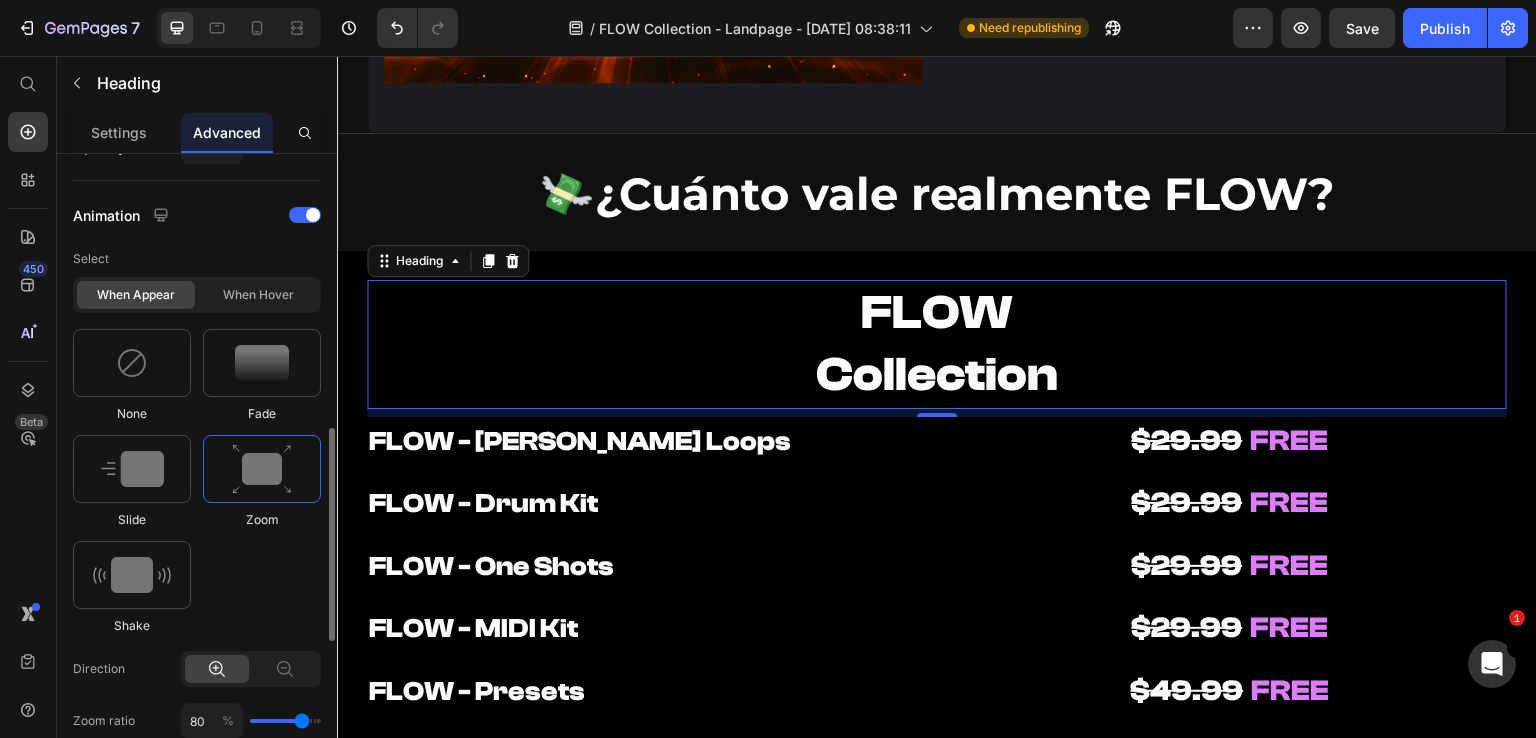 scroll, scrollTop: 926, scrollLeft: 0, axis: vertical 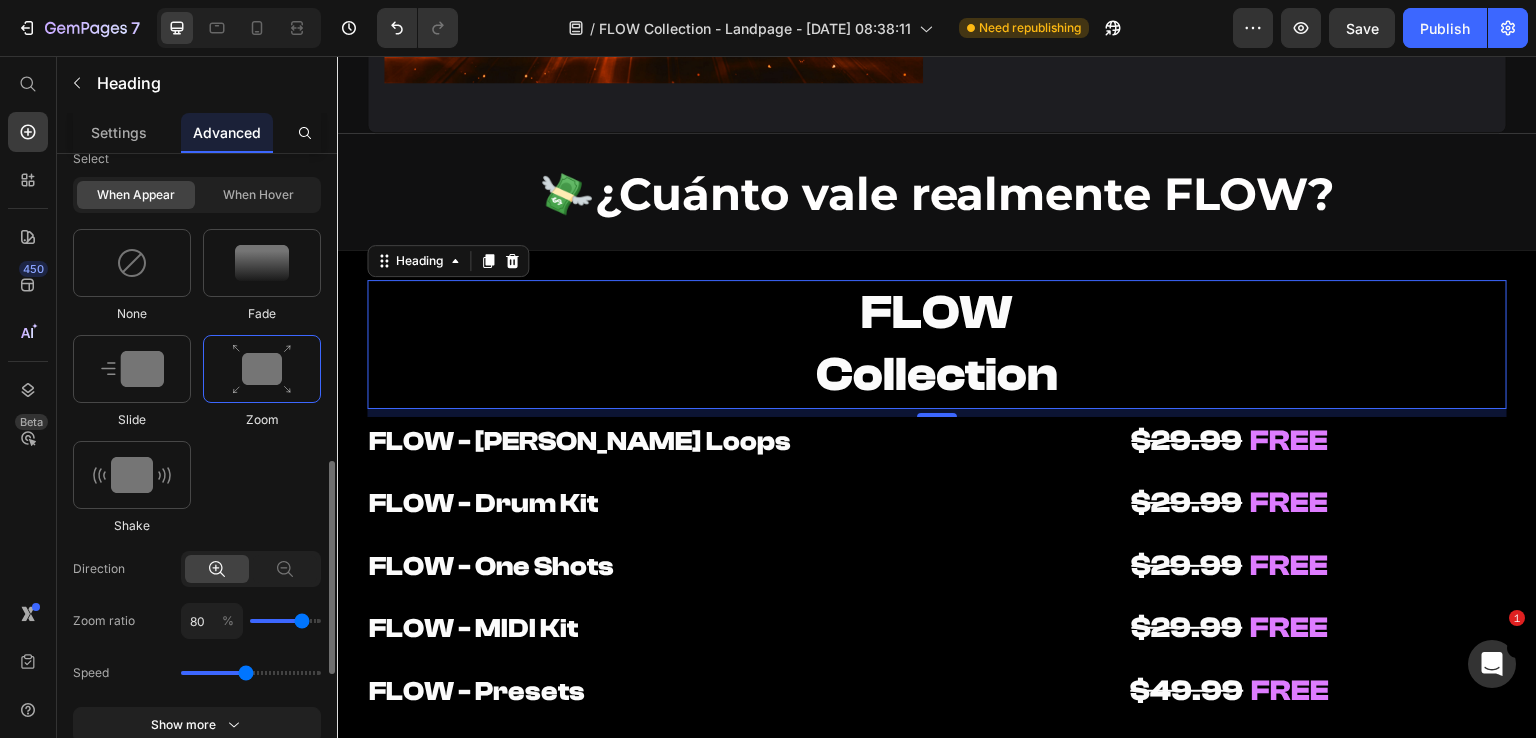 type on "90" 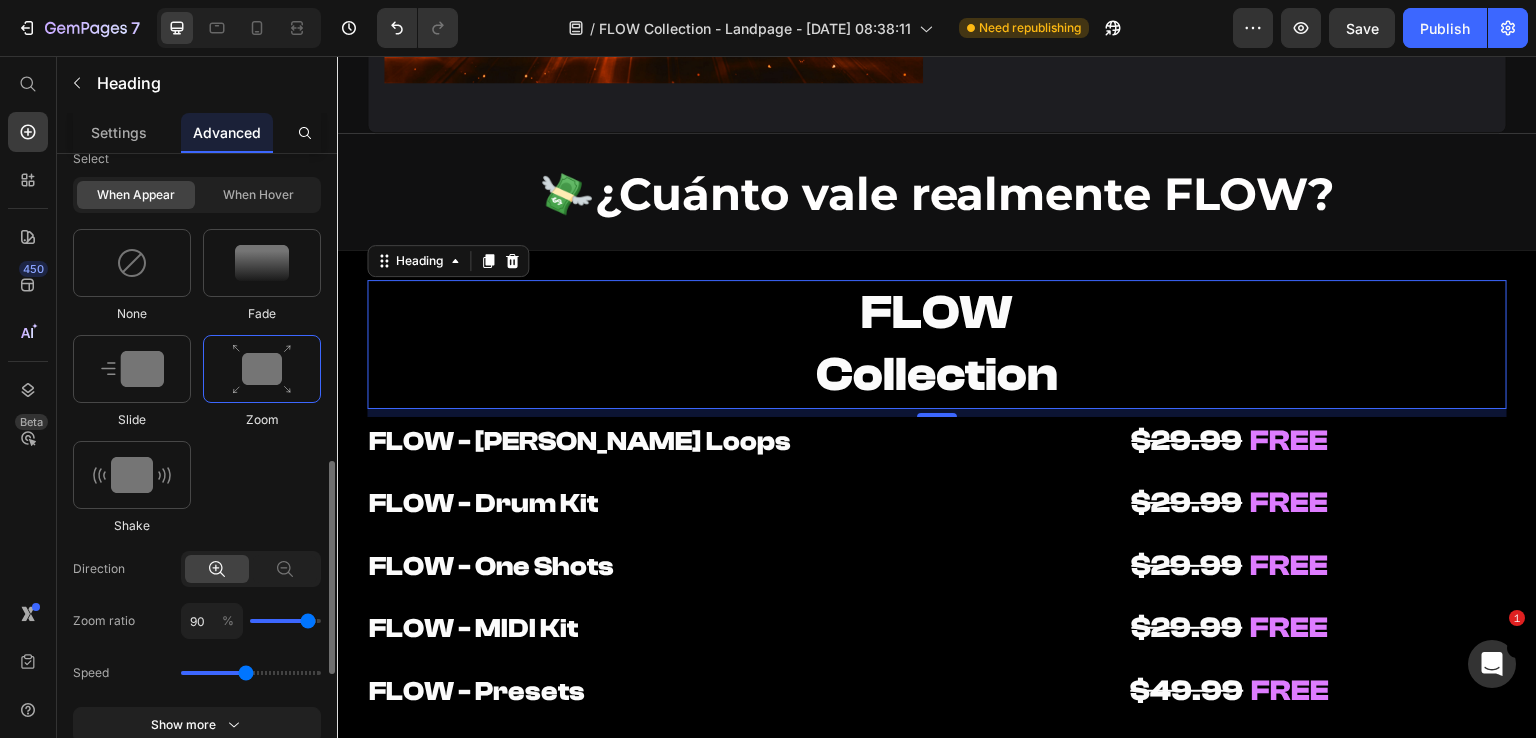 type on "100" 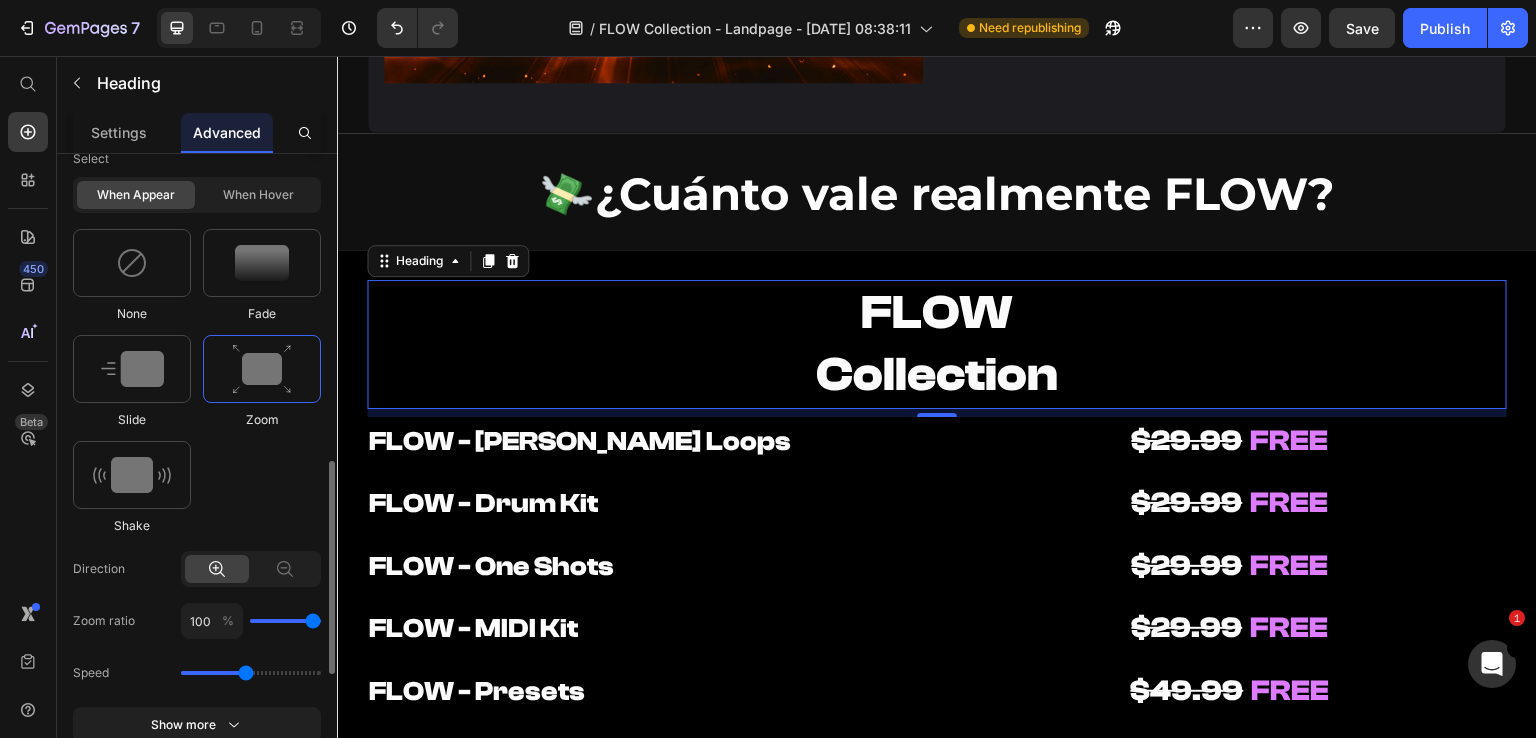 type on "90" 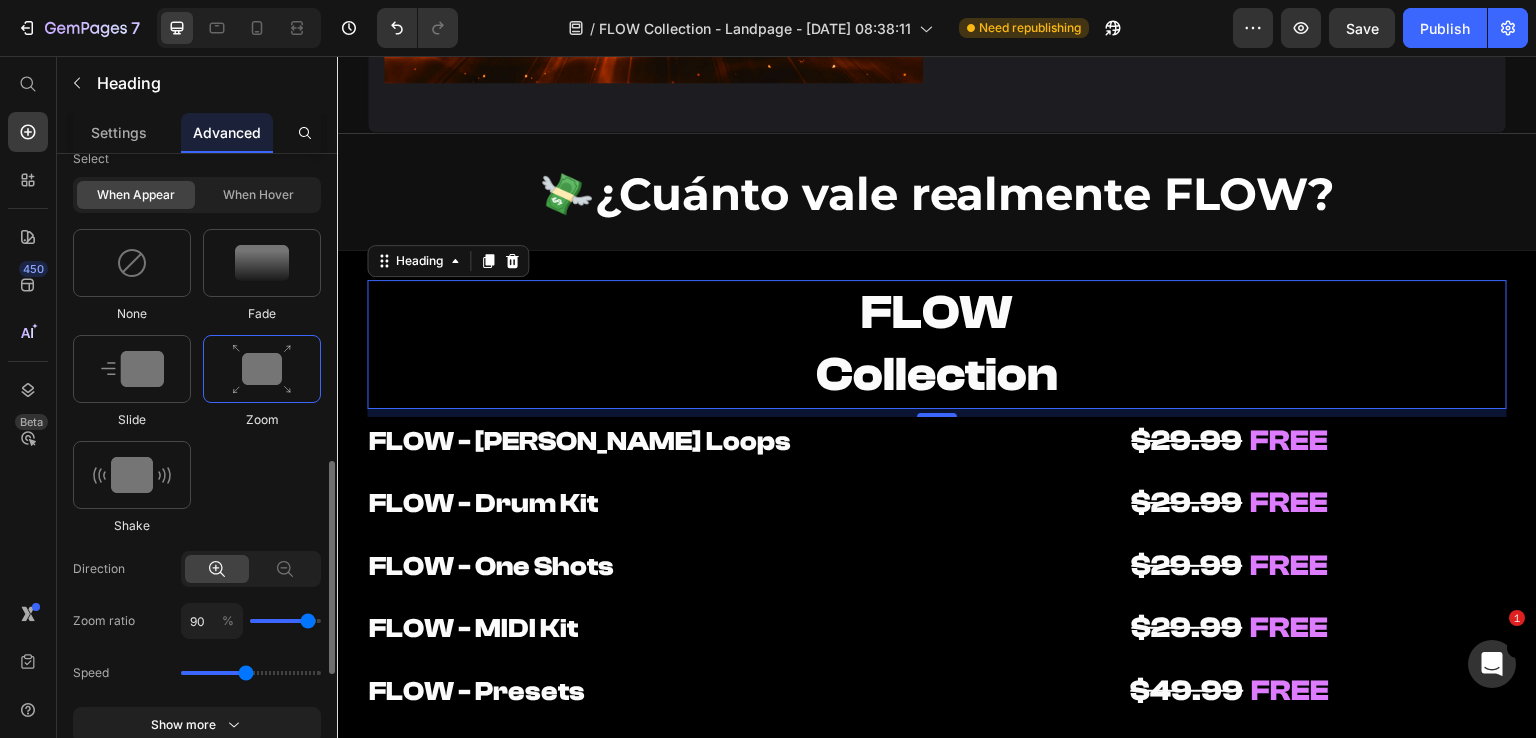 type on "90" 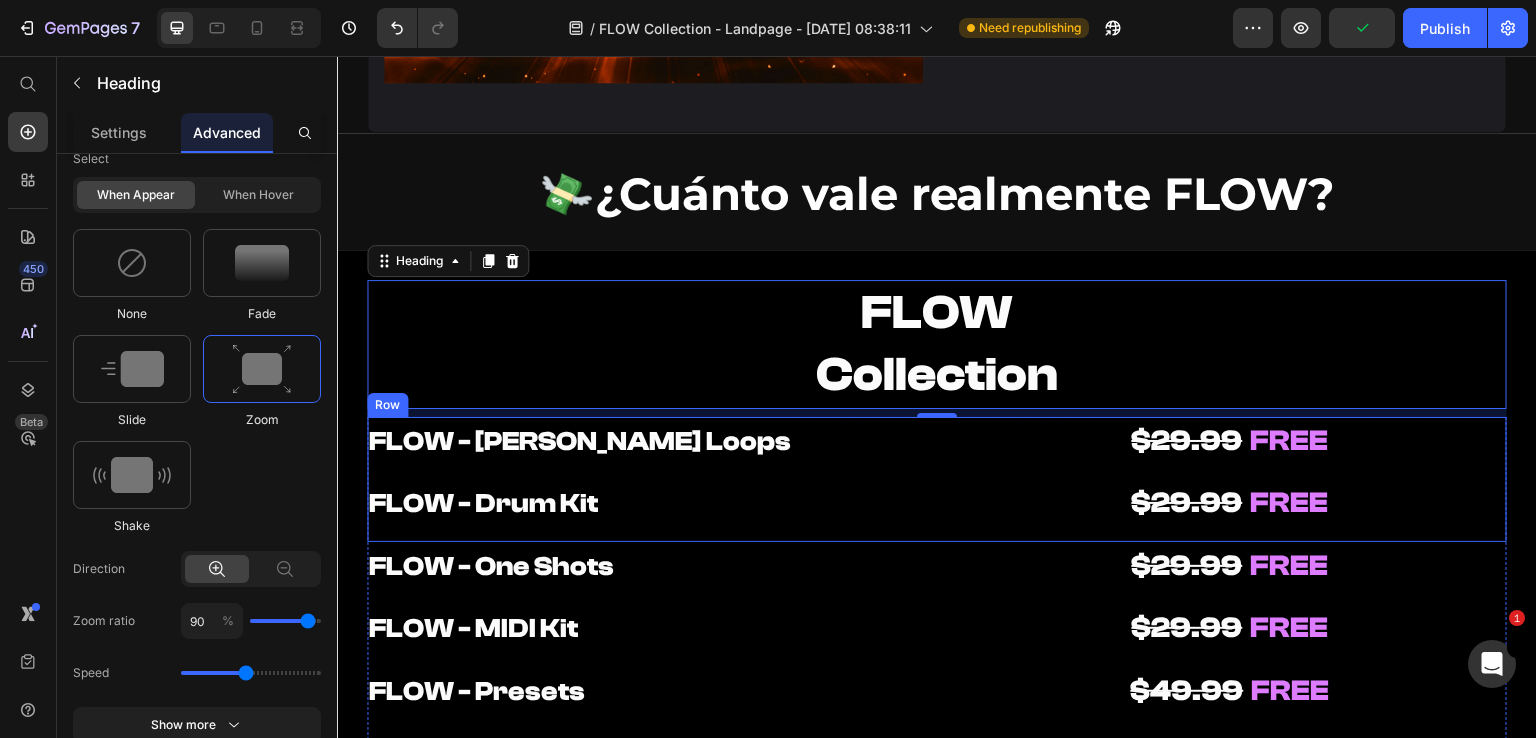 click on "FLOW - Melody Loops Heading FLOW - Drum Kit Heading $29.99    FREE Heading $29.99    FREE Heading Row" at bounding box center (937, 479) 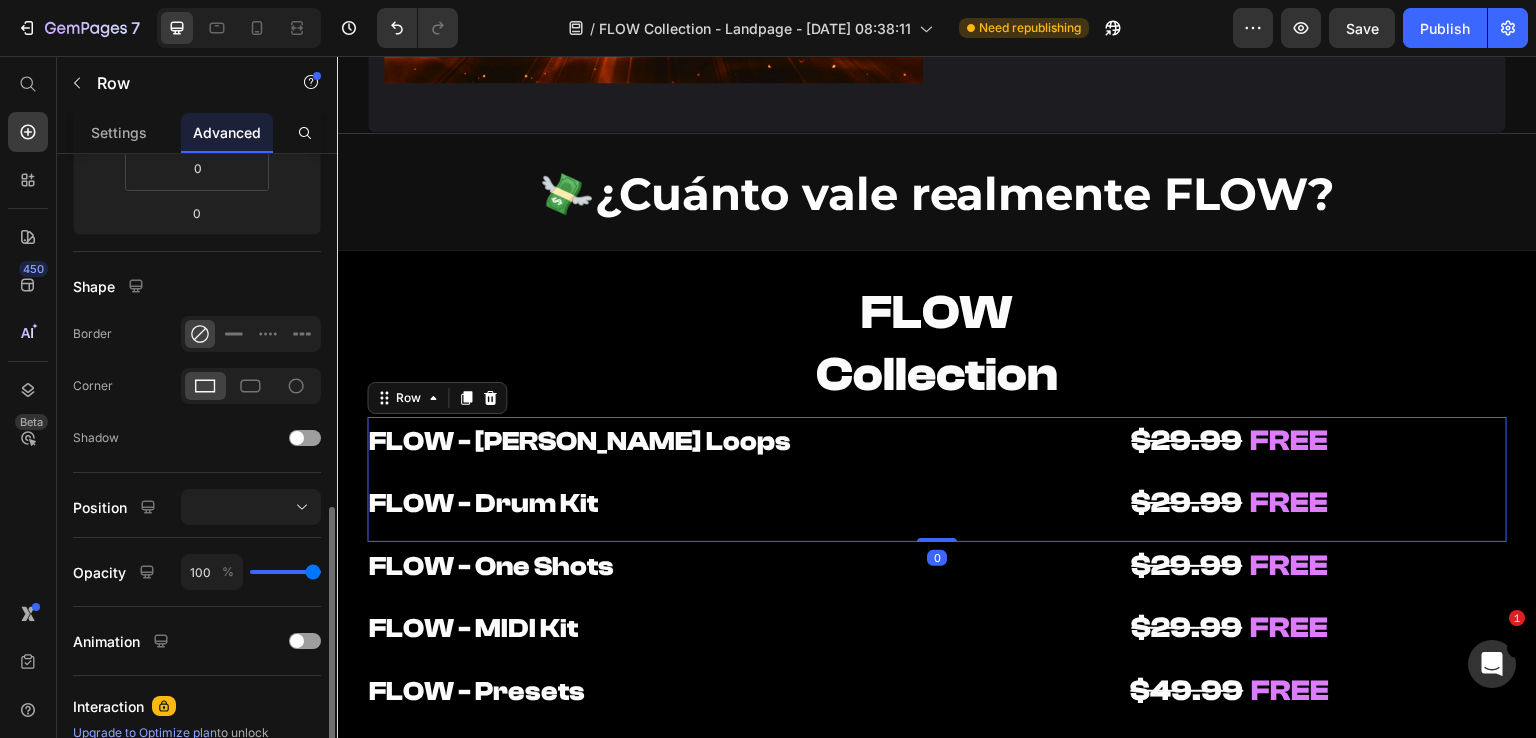 scroll, scrollTop: 500, scrollLeft: 0, axis: vertical 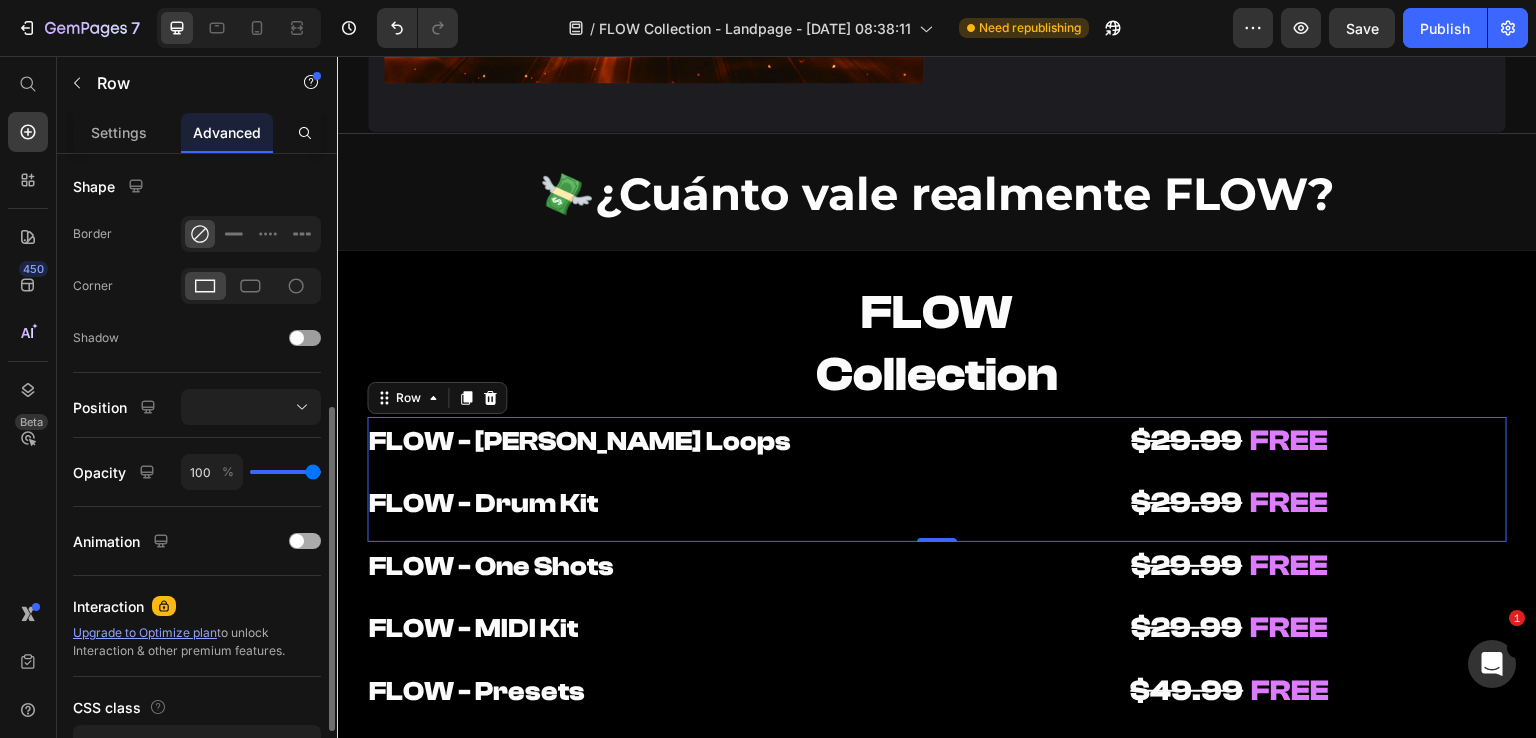 click at bounding box center [305, 541] 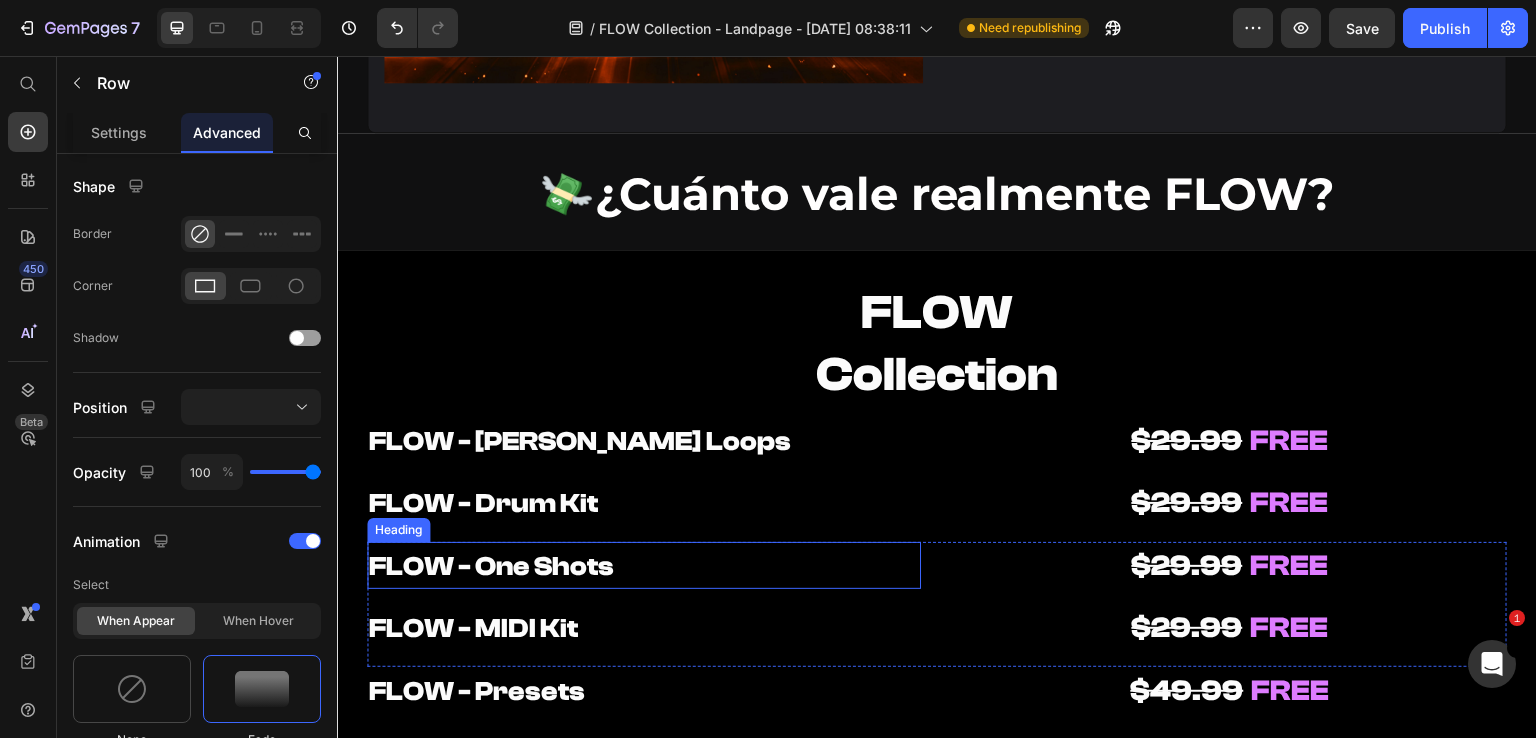 scroll, scrollTop: 9573, scrollLeft: 0, axis: vertical 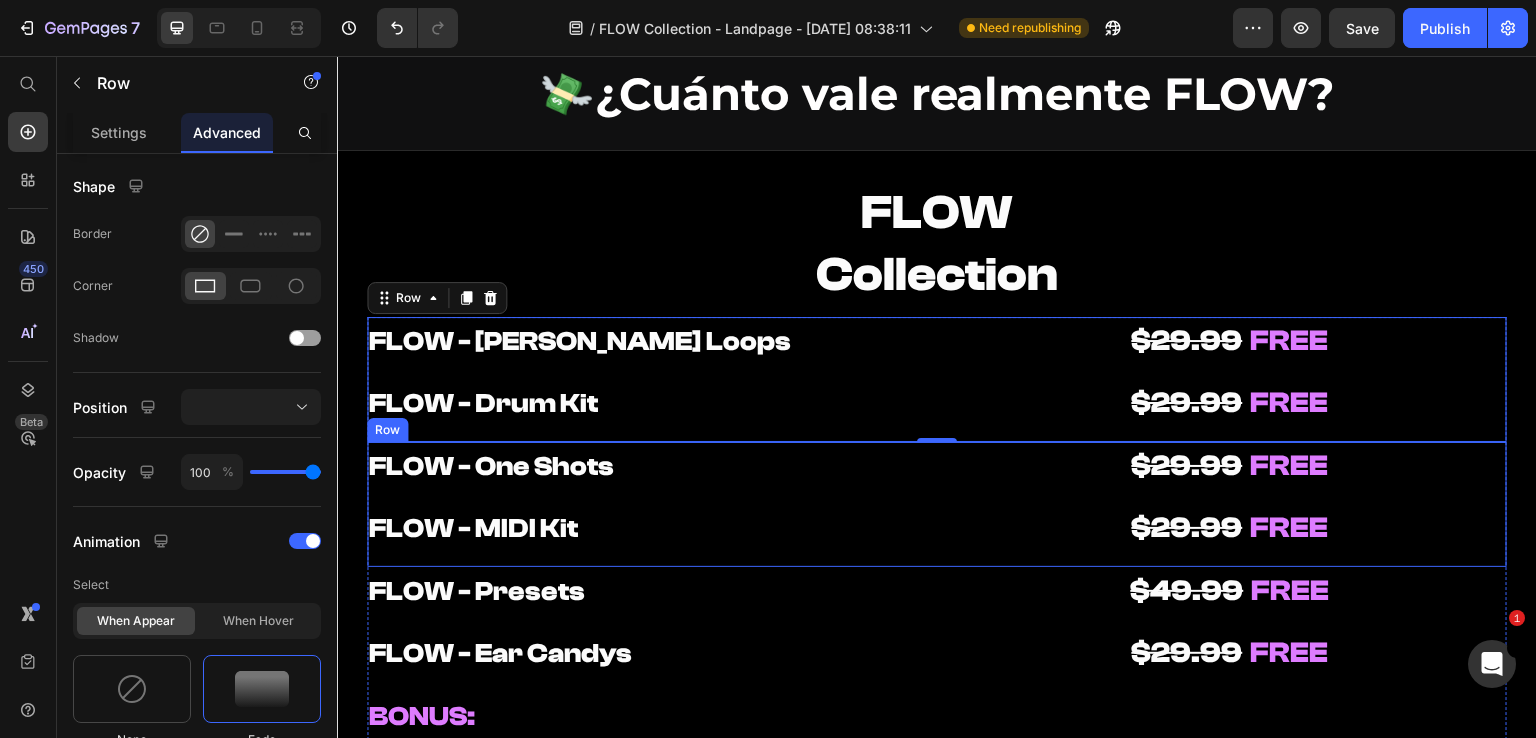 click on "FLOW - One Shots Heading FLOW - MIDI Kit Heading $29.99    FREE Heading $29.99    FREE Heading Row" at bounding box center [937, 504] 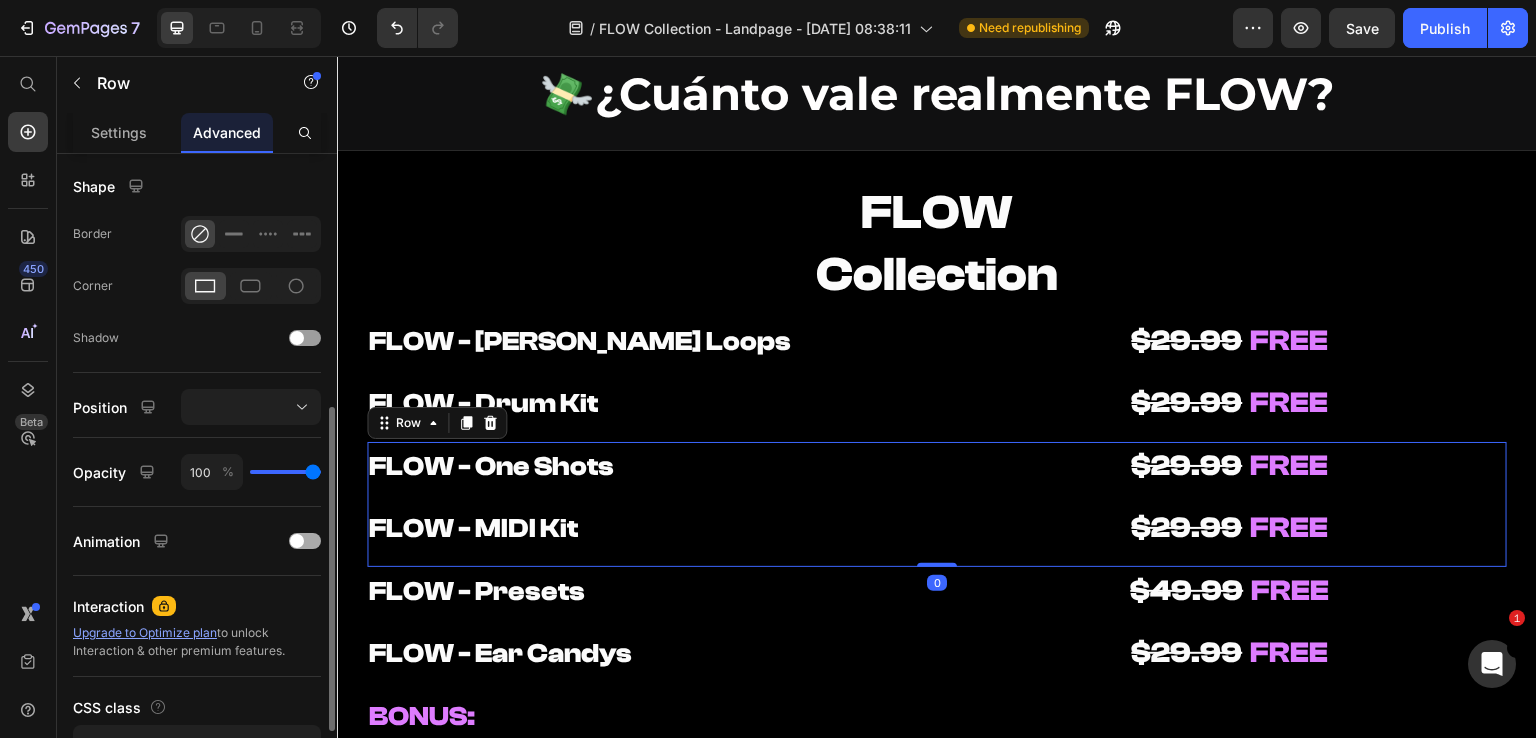 drag, startPoint x: 309, startPoint y: 541, endPoint x: 466, endPoint y: 514, distance: 159.30473 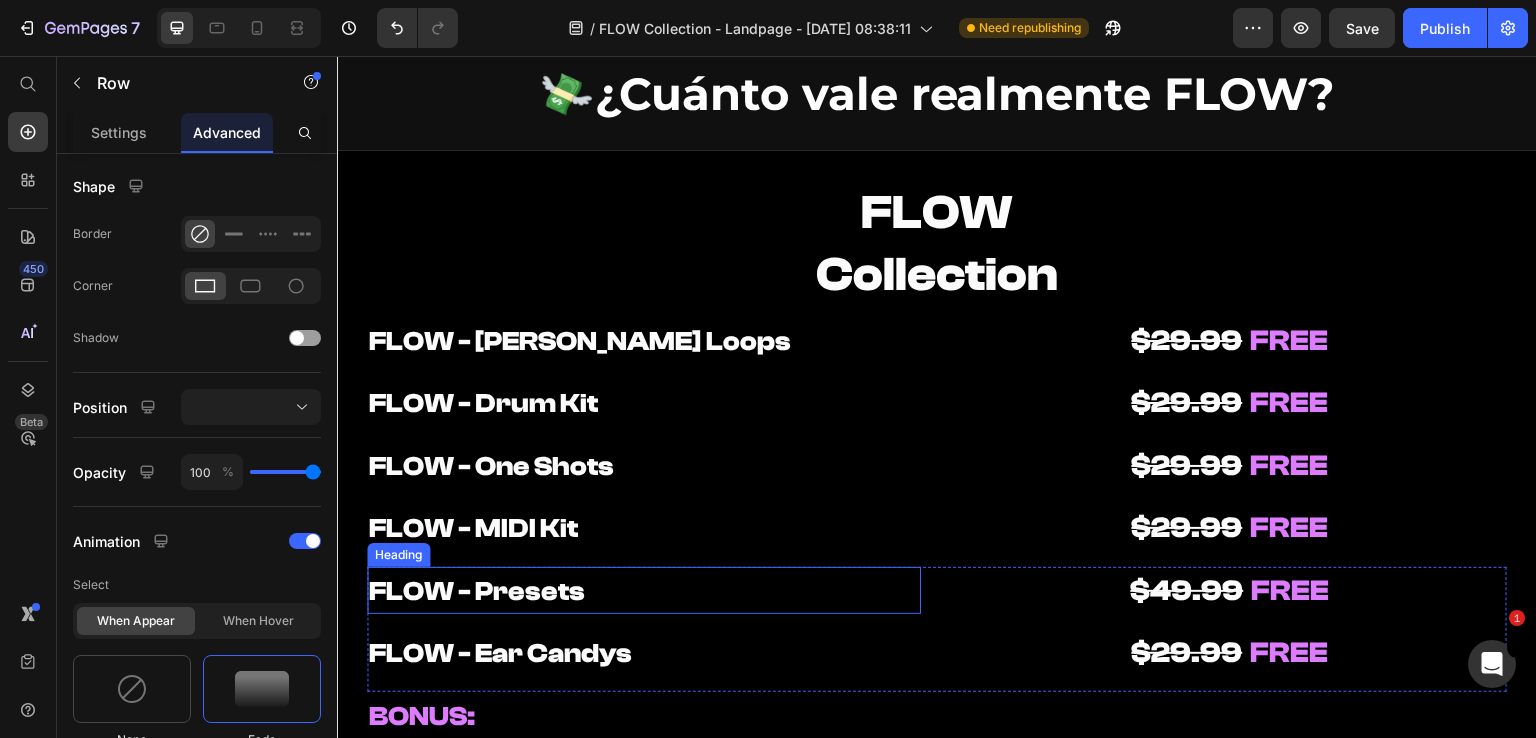 scroll, scrollTop: 9773, scrollLeft: 0, axis: vertical 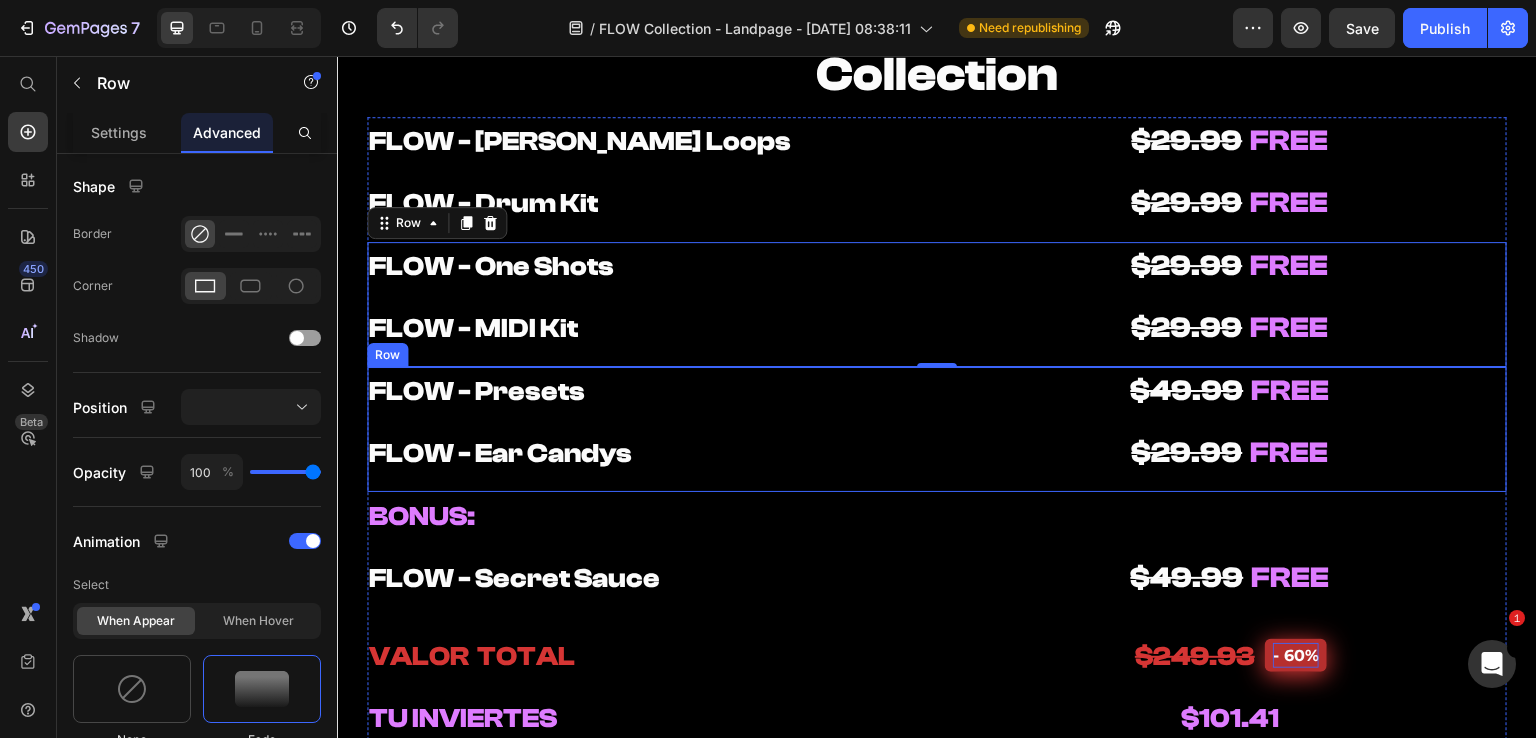 click on "FLOW - Presets Heading FLOW - Ear Candys Heading $49.99    FREE Heading $29.99    FREE Heading Row" at bounding box center [937, 429] 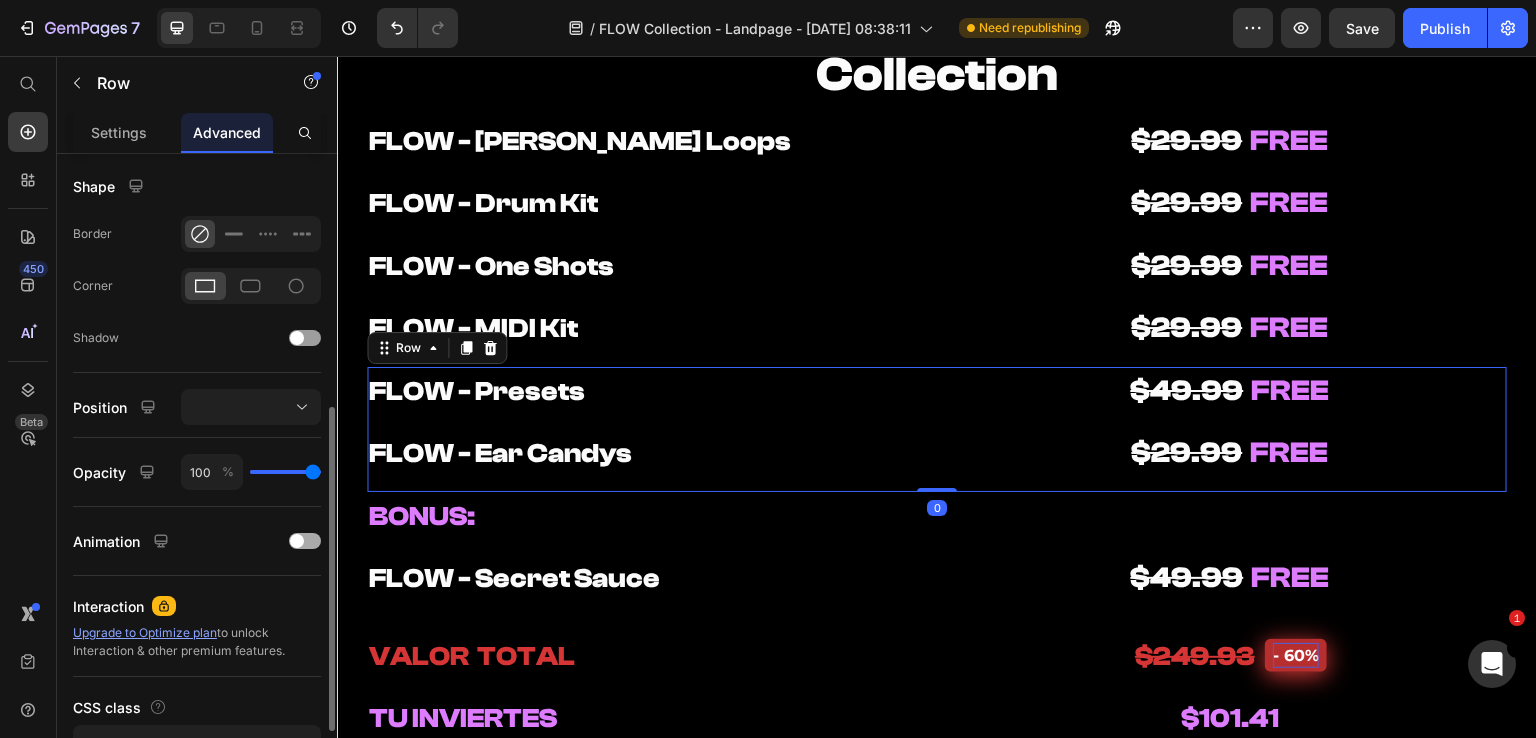 click at bounding box center (305, 541) 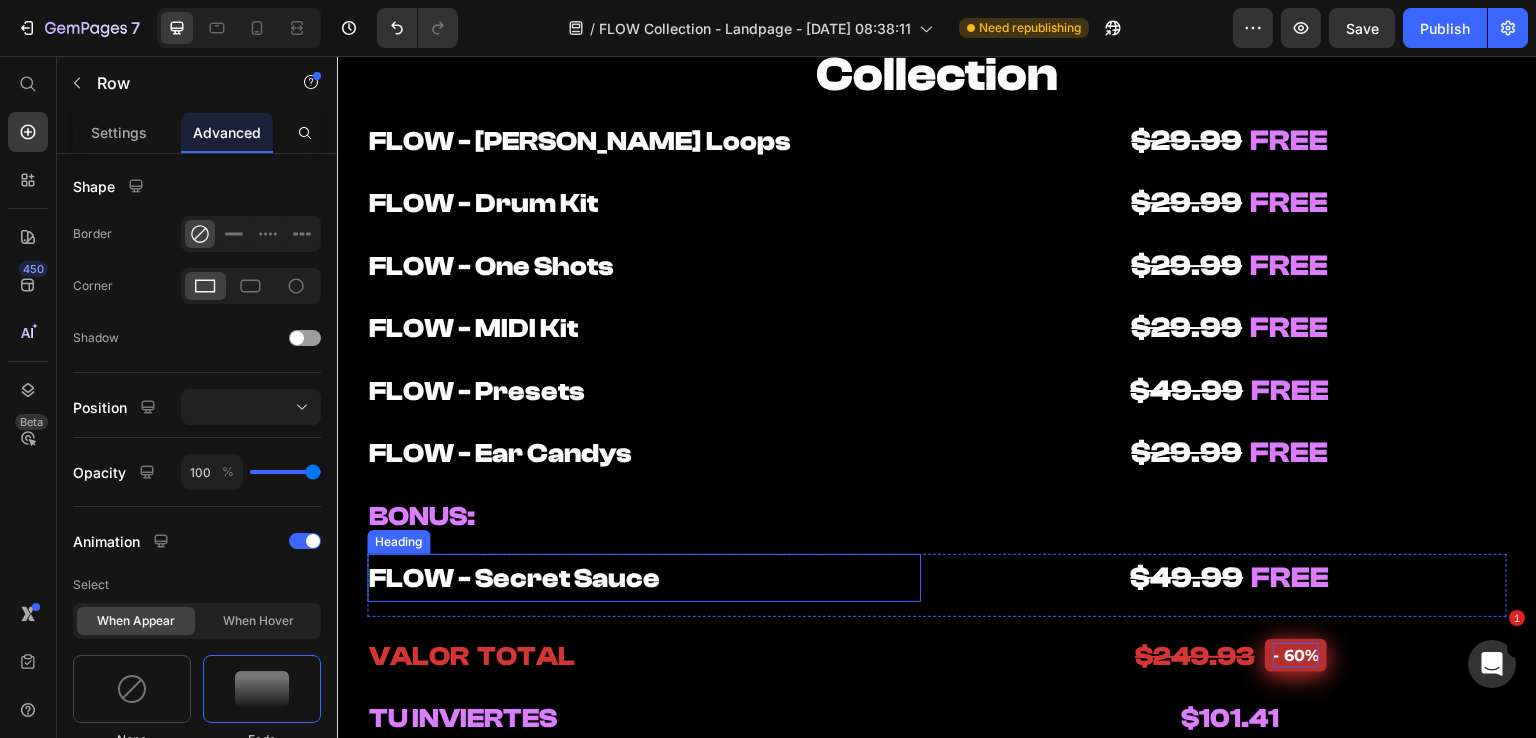 scroll, scrollTop: 9873, scrollLeft: 0, axis: vertical 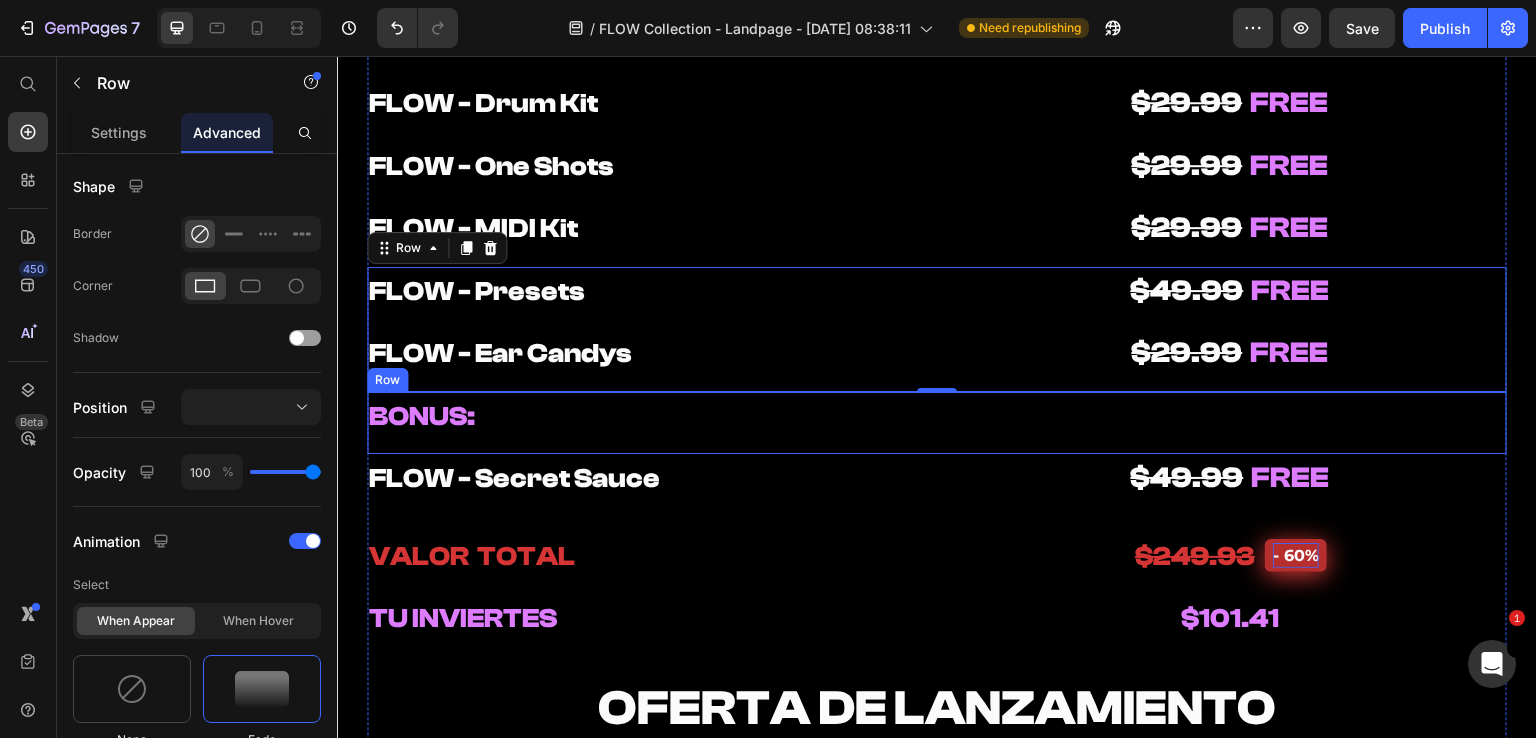 click on "BONUS: Heading Heading Row" at bounding box center [937, 423] 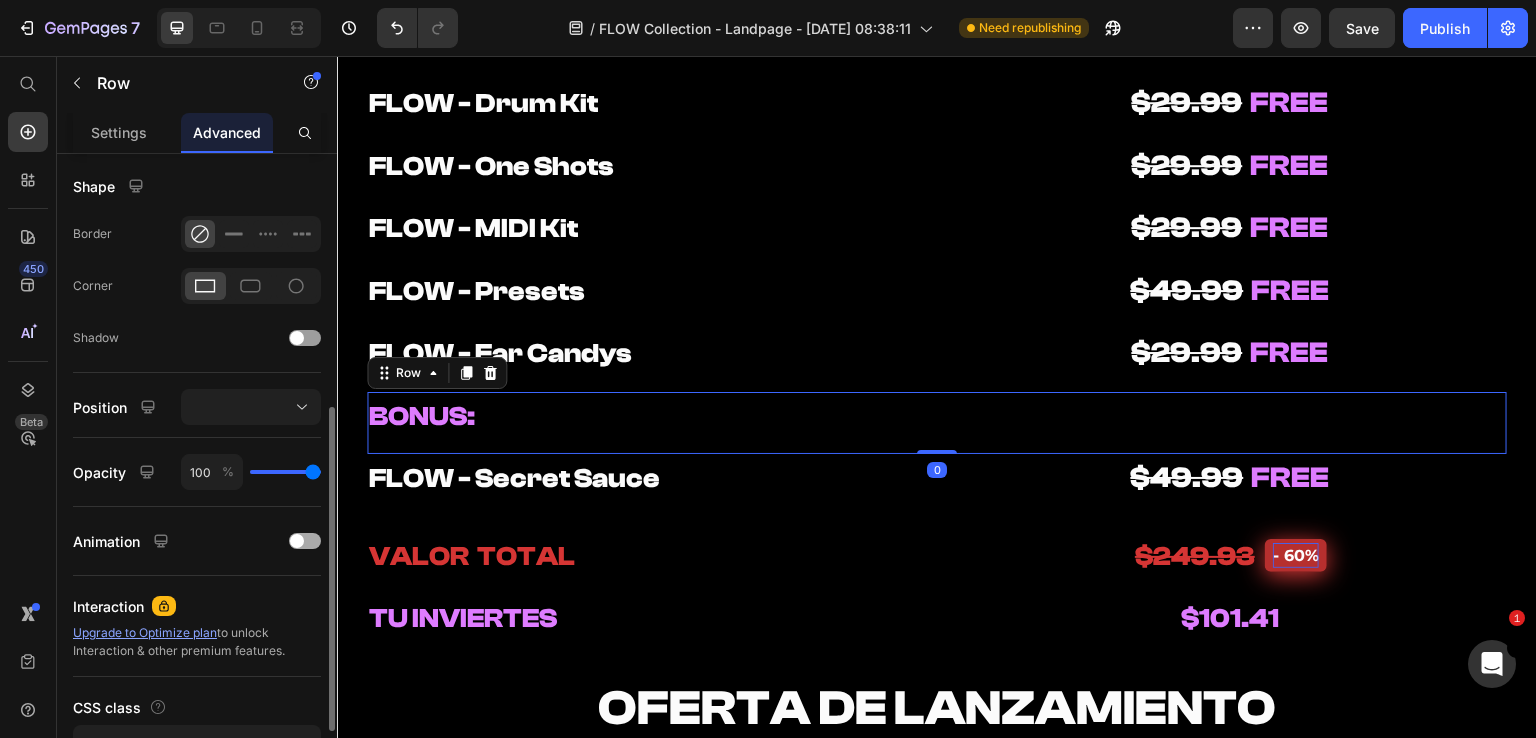 click at bounding box center [305, 541] 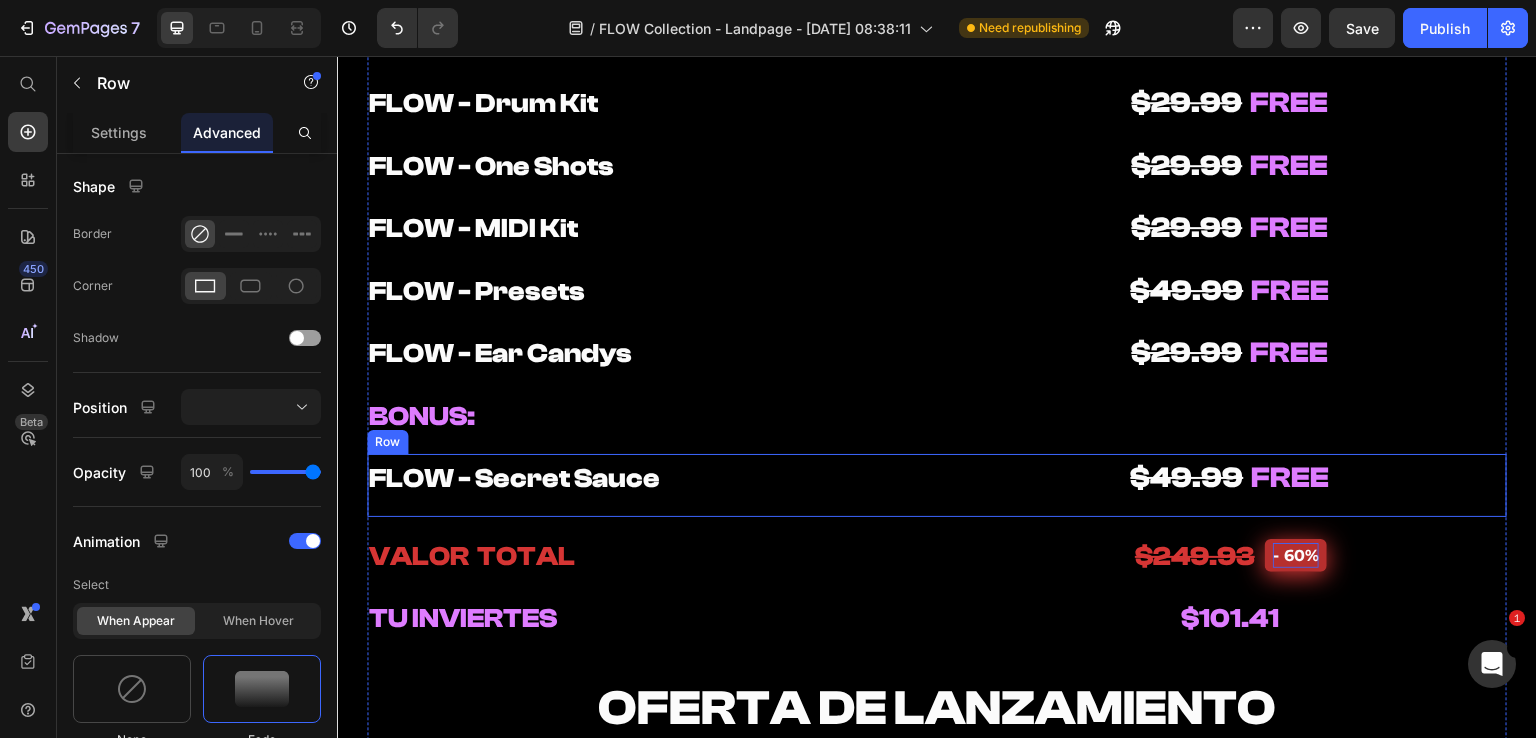 click on "FLOW - Secret Sauce Heading $49.99    FREE Heading Row" at bounding box center (937, 485) 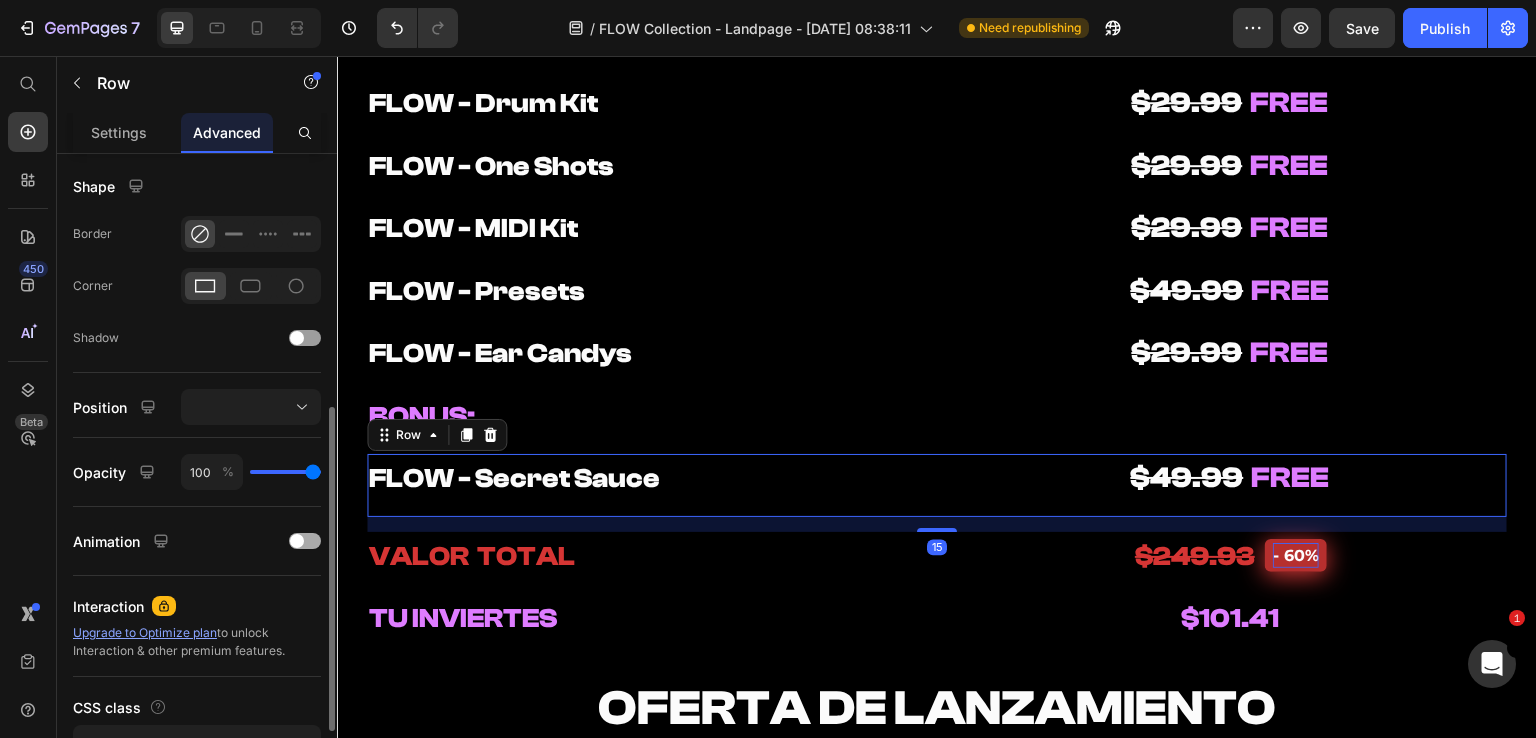 click at bounding box center [305, 541] 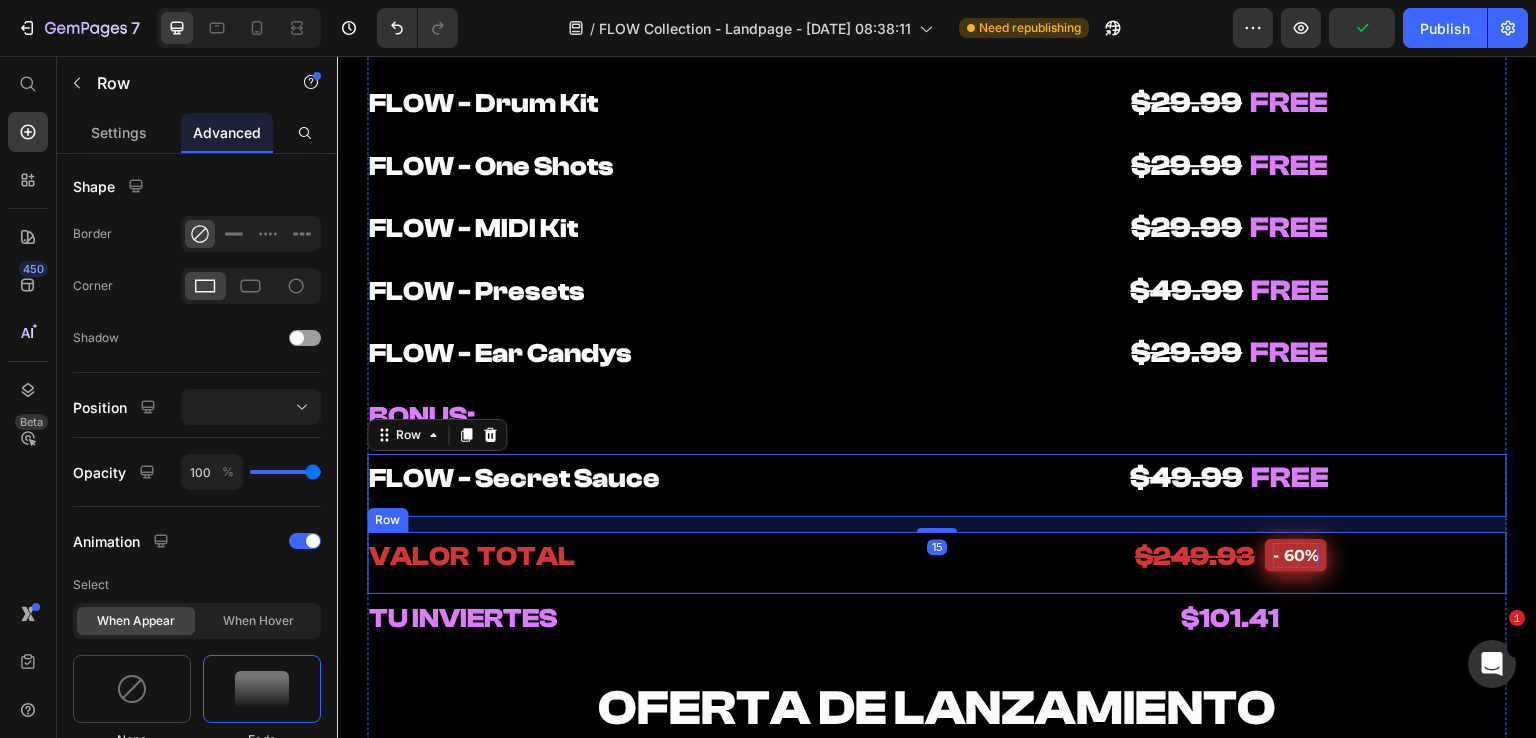 click on "VALOR  TOTAL Heading" at bounding box center (644, 563) 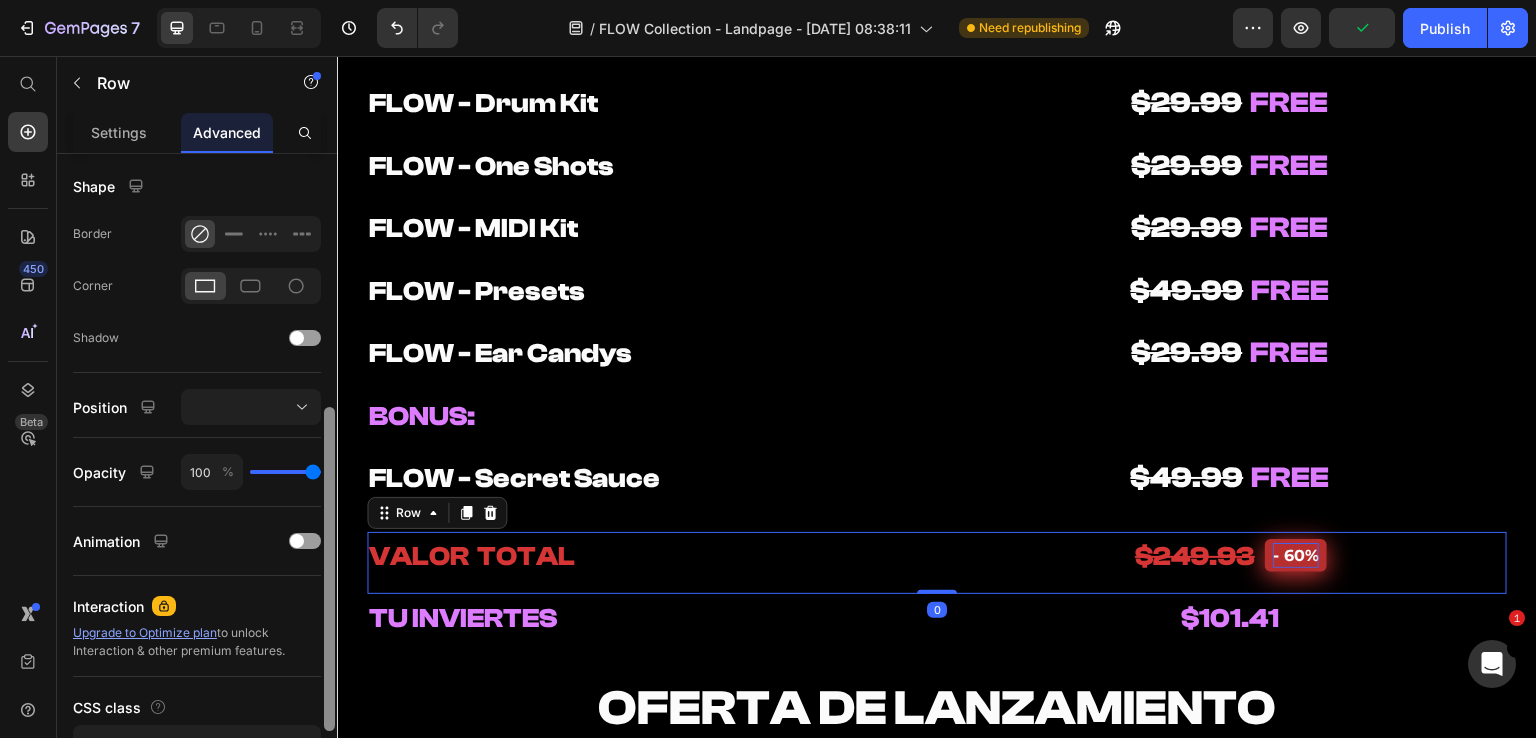 click at bounding box center [329, 569] 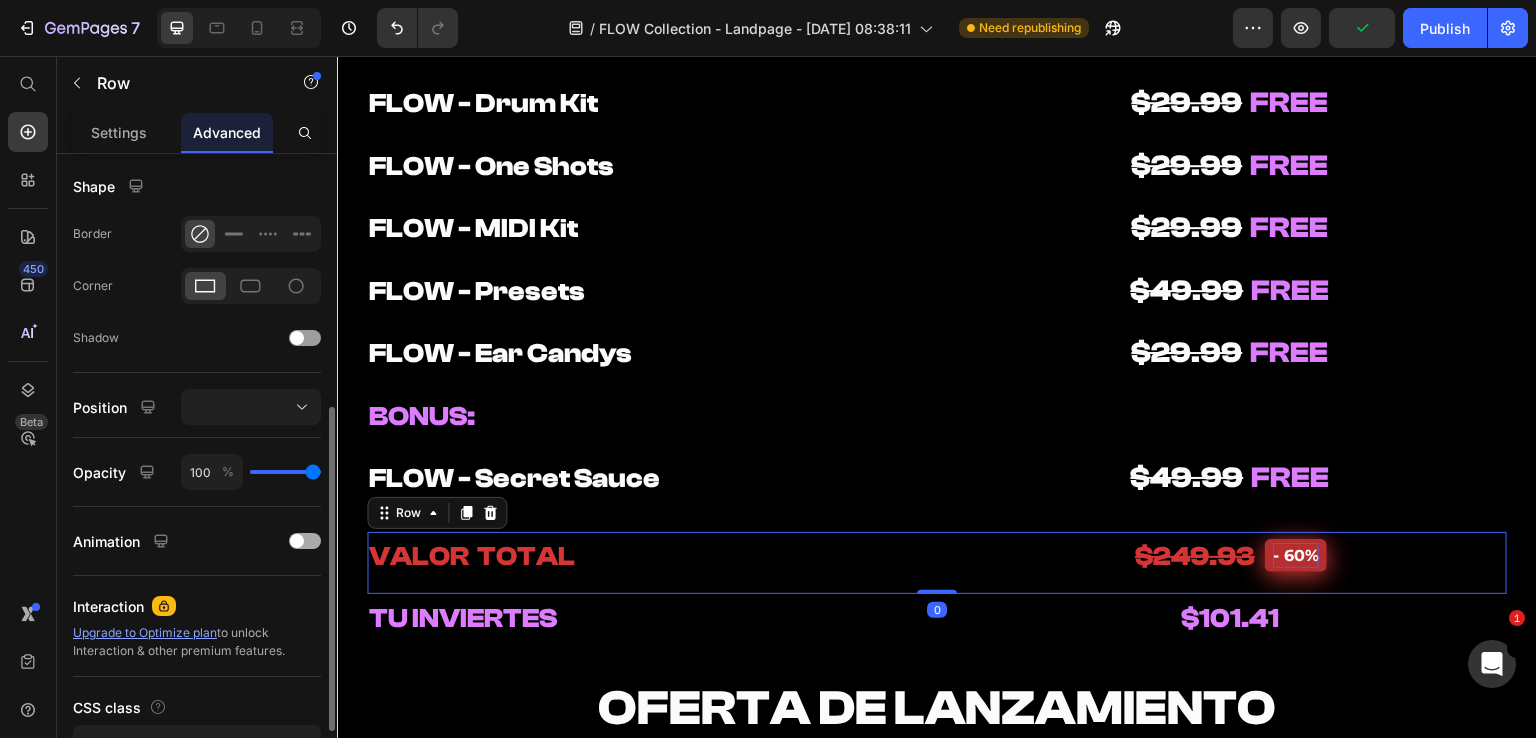 click at bounding box center (305, 541) 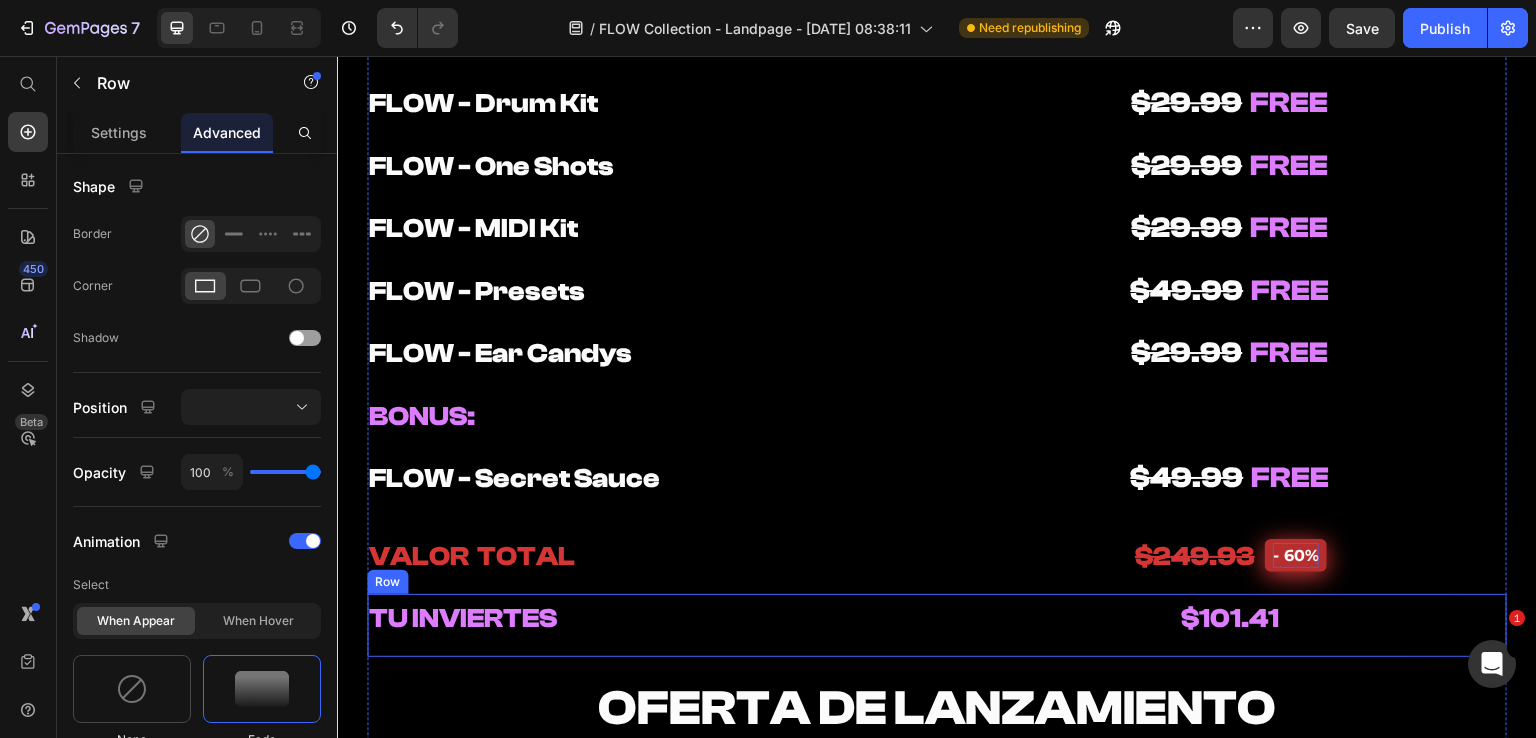 click on "TU INVIERTES Heading $101.41 Heading Row" at bounding box center [937, 625] 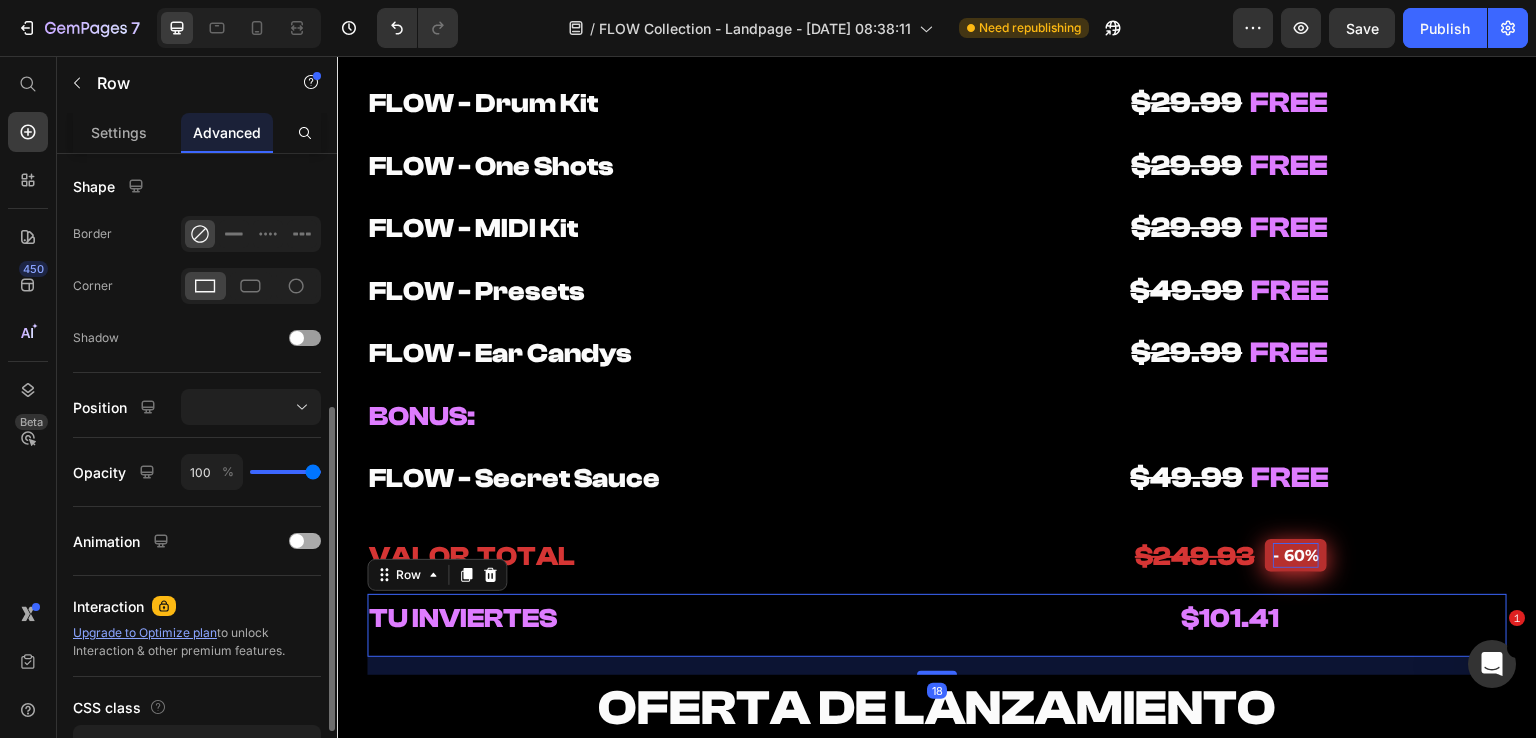 click on "Animation" at bounding box center (197, 541) 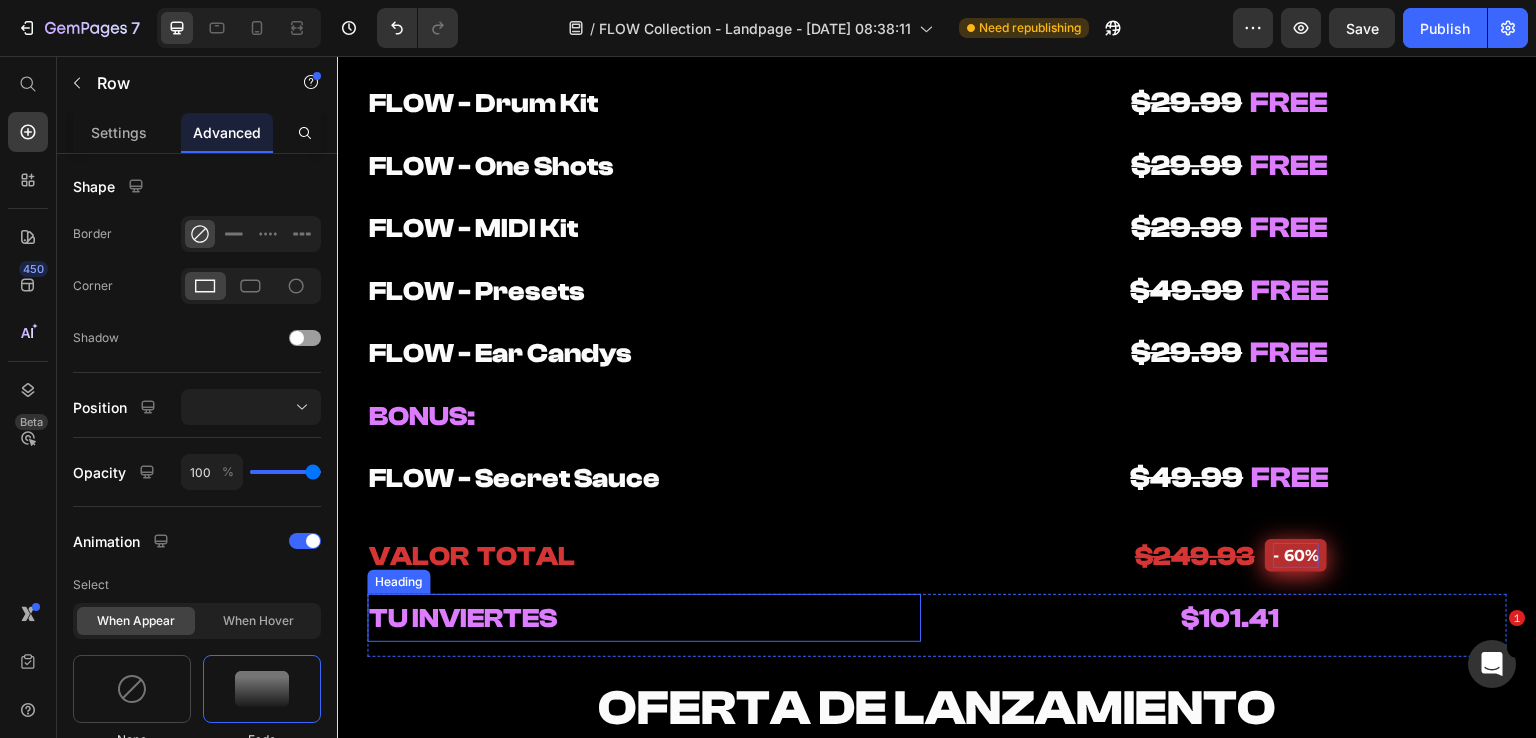 click on "TU INVIERTES" at bounding box center (644, 618) 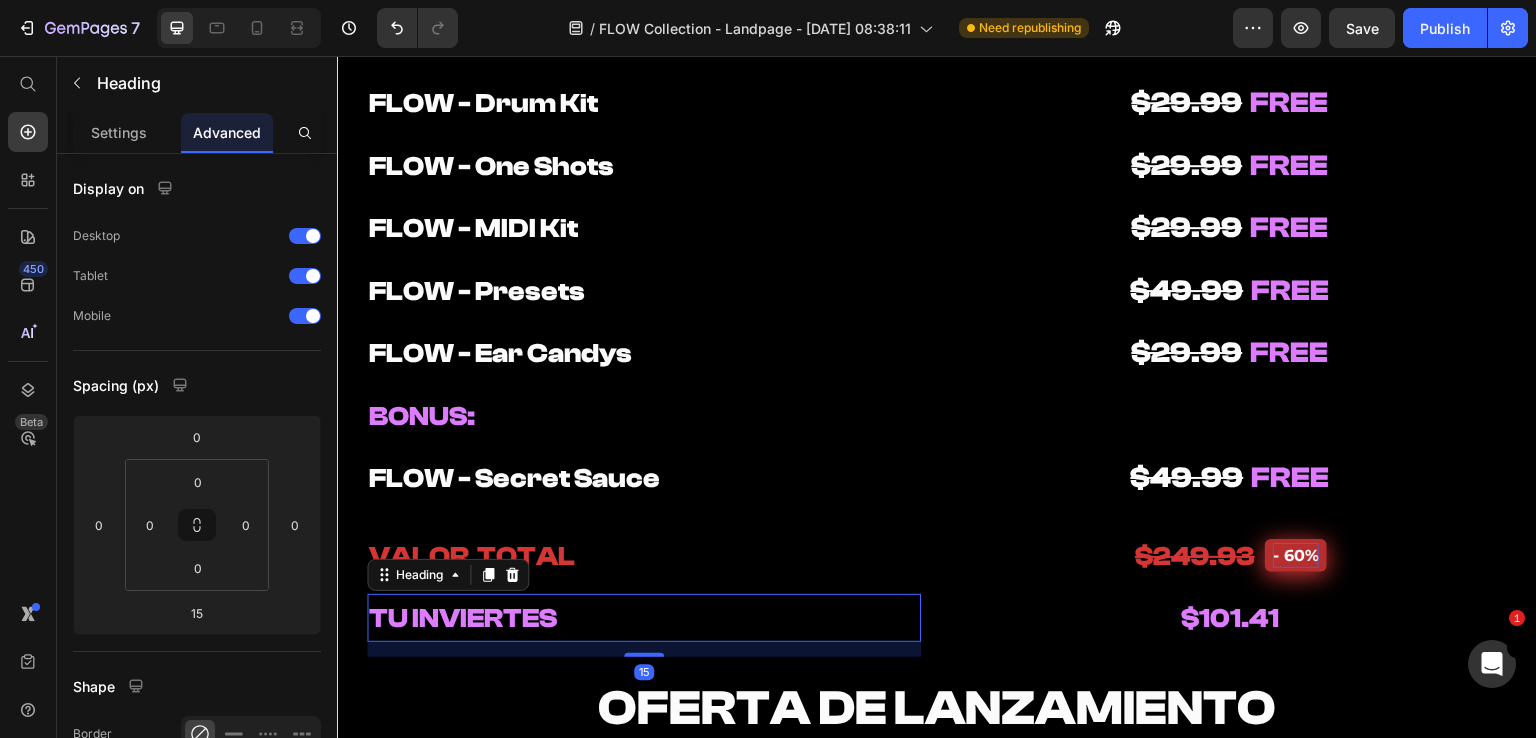 scroll, scrollTop: 500, scrollLeft: 0, axis: vertical 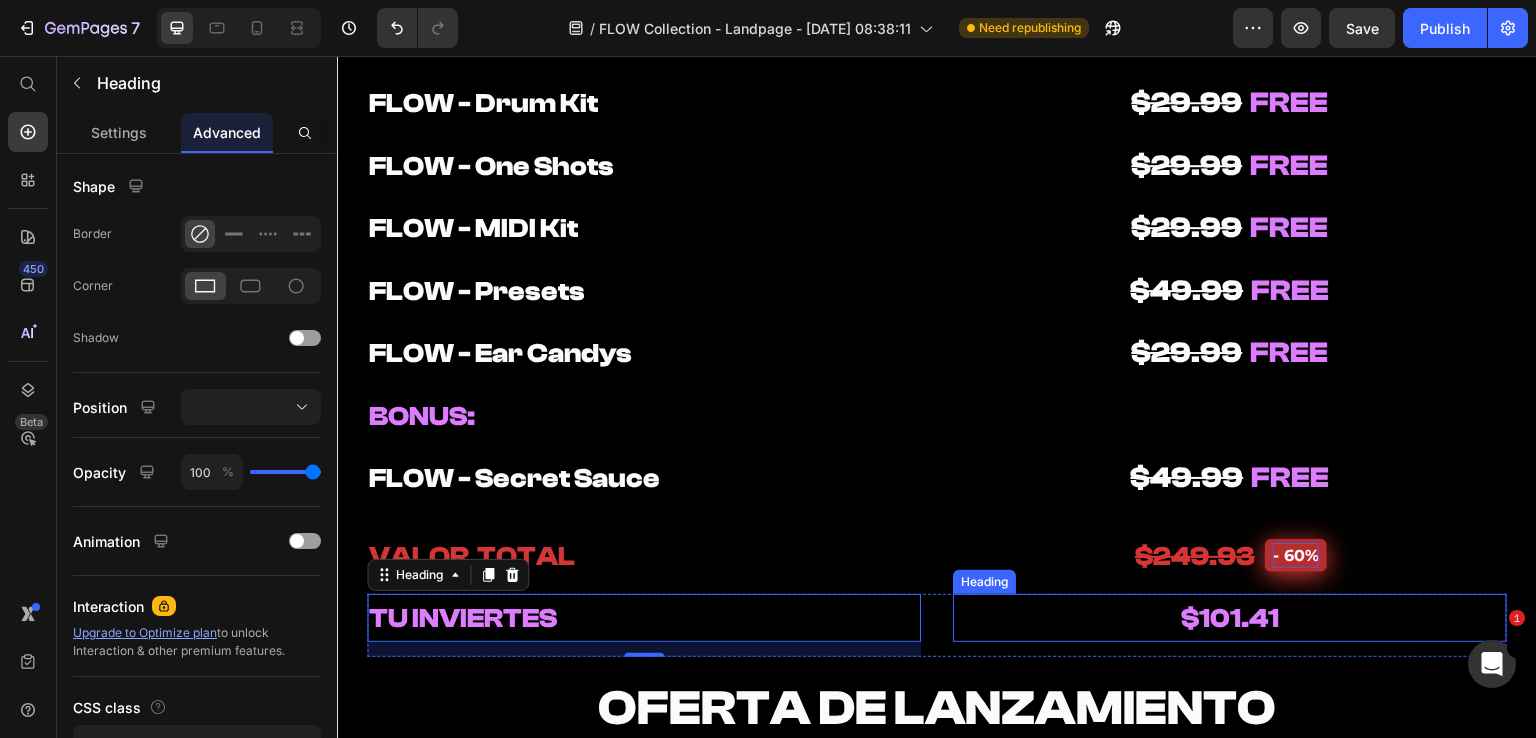 click on "$101.41" at bounding box center (1230, 618) 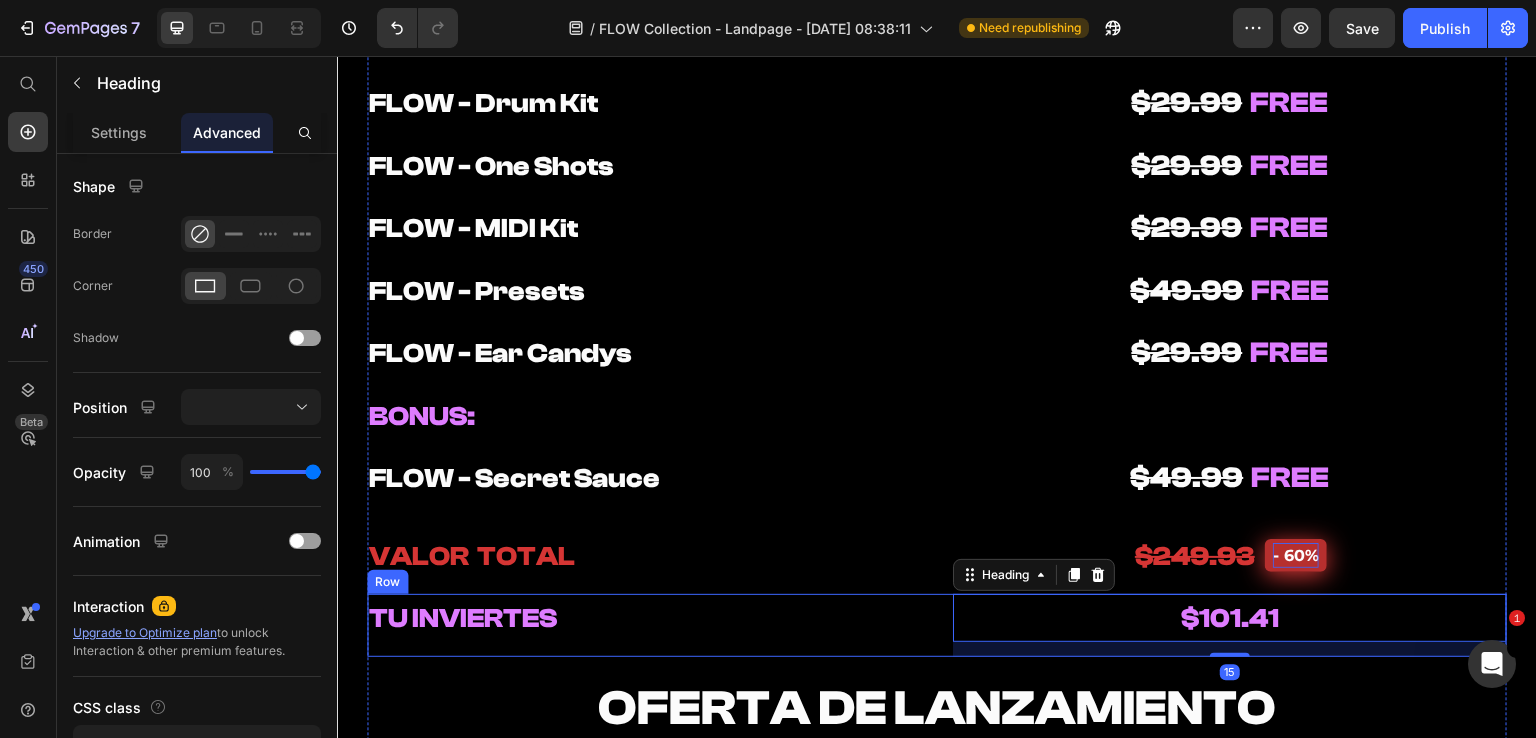 click on "TU INVIERTES Heading" at bounding box center [644, 625] 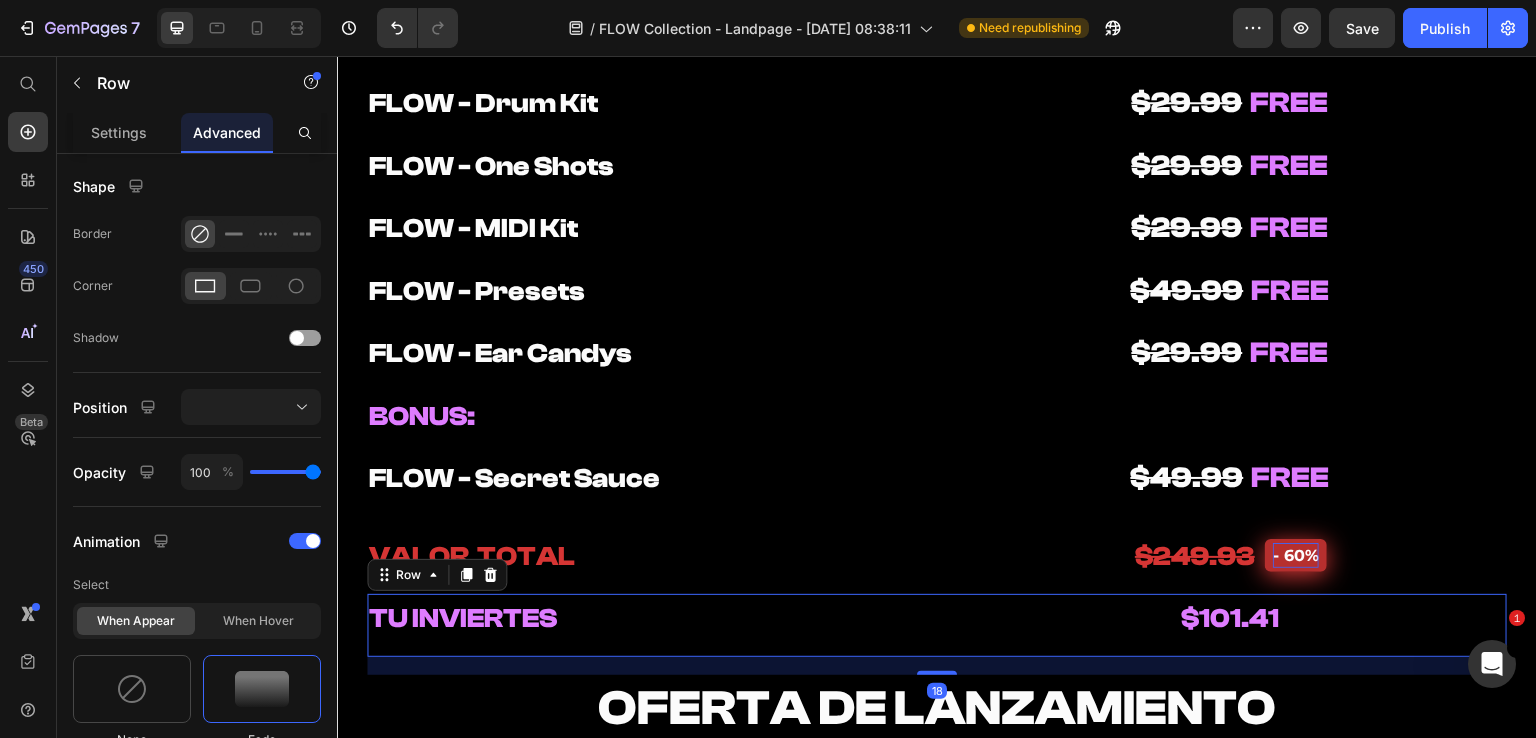 scroll, scrollTop: 0, scrollLeft: 0, axis: both 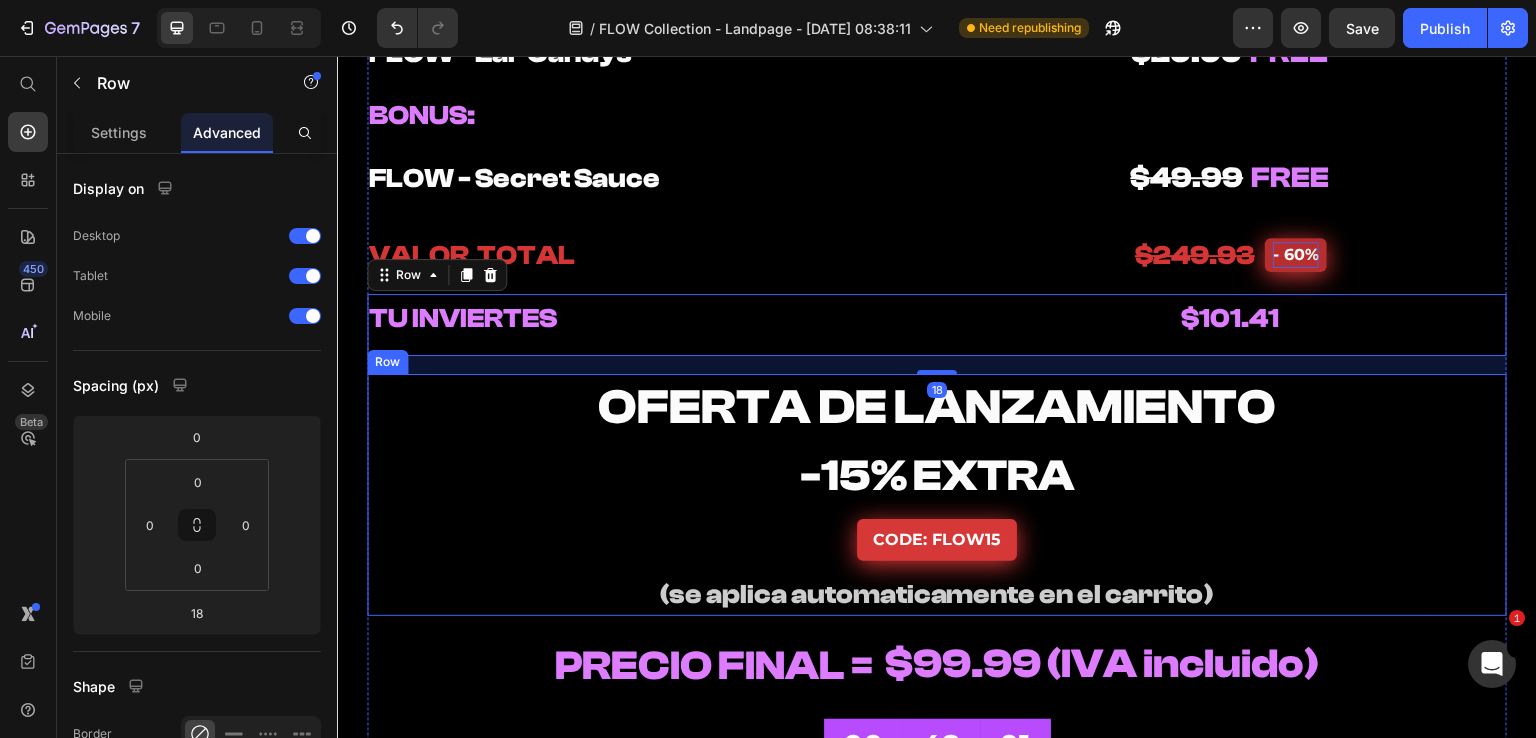 click on "OFERTA DE LANZAMIENTO Heading -15% EXTRA Heading CODE: FLOW15 Button (se aplica automaticamente en el carrito) Heading Row" at bounding box center (937, 494) 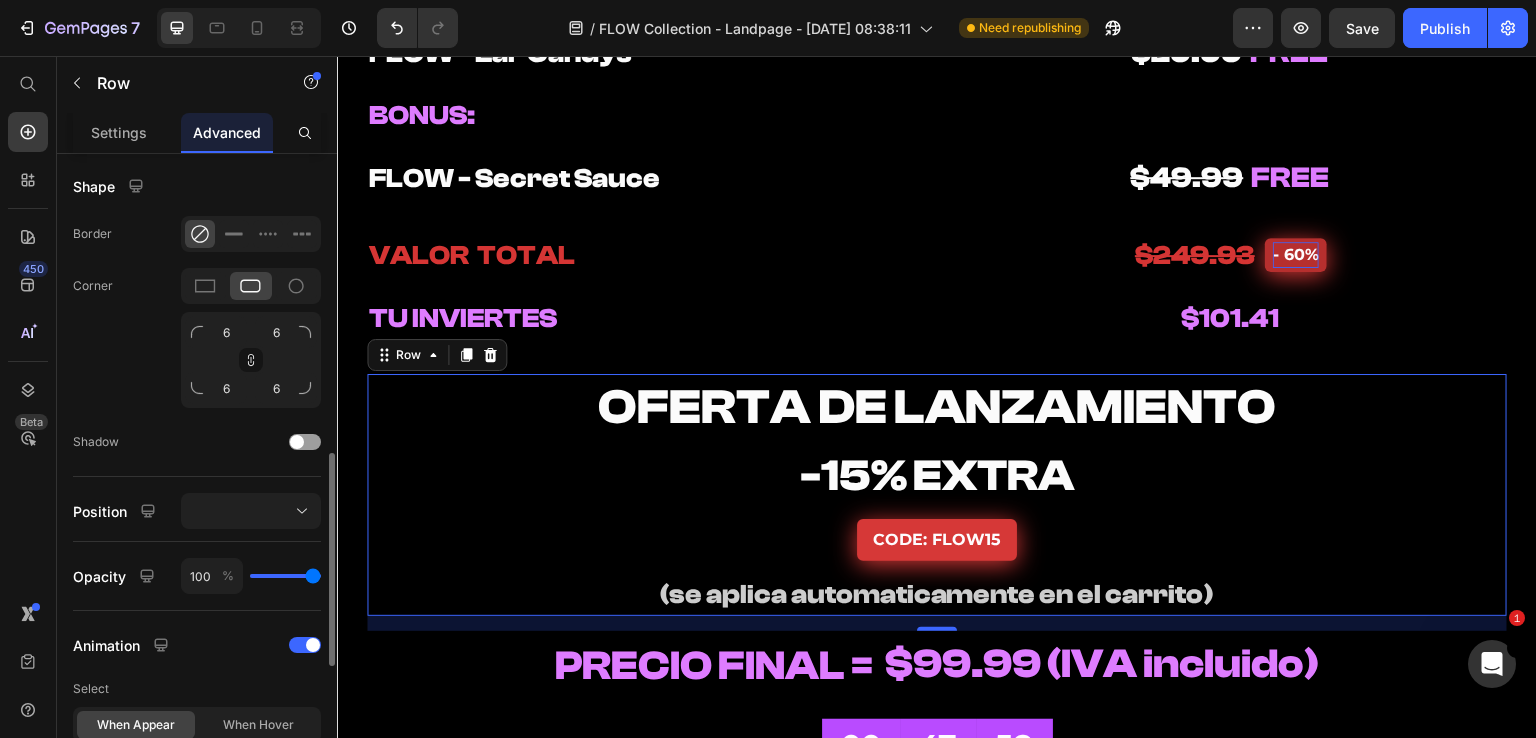scroll, scrollTop: 600, scrollLeft: 0, axis: vertical 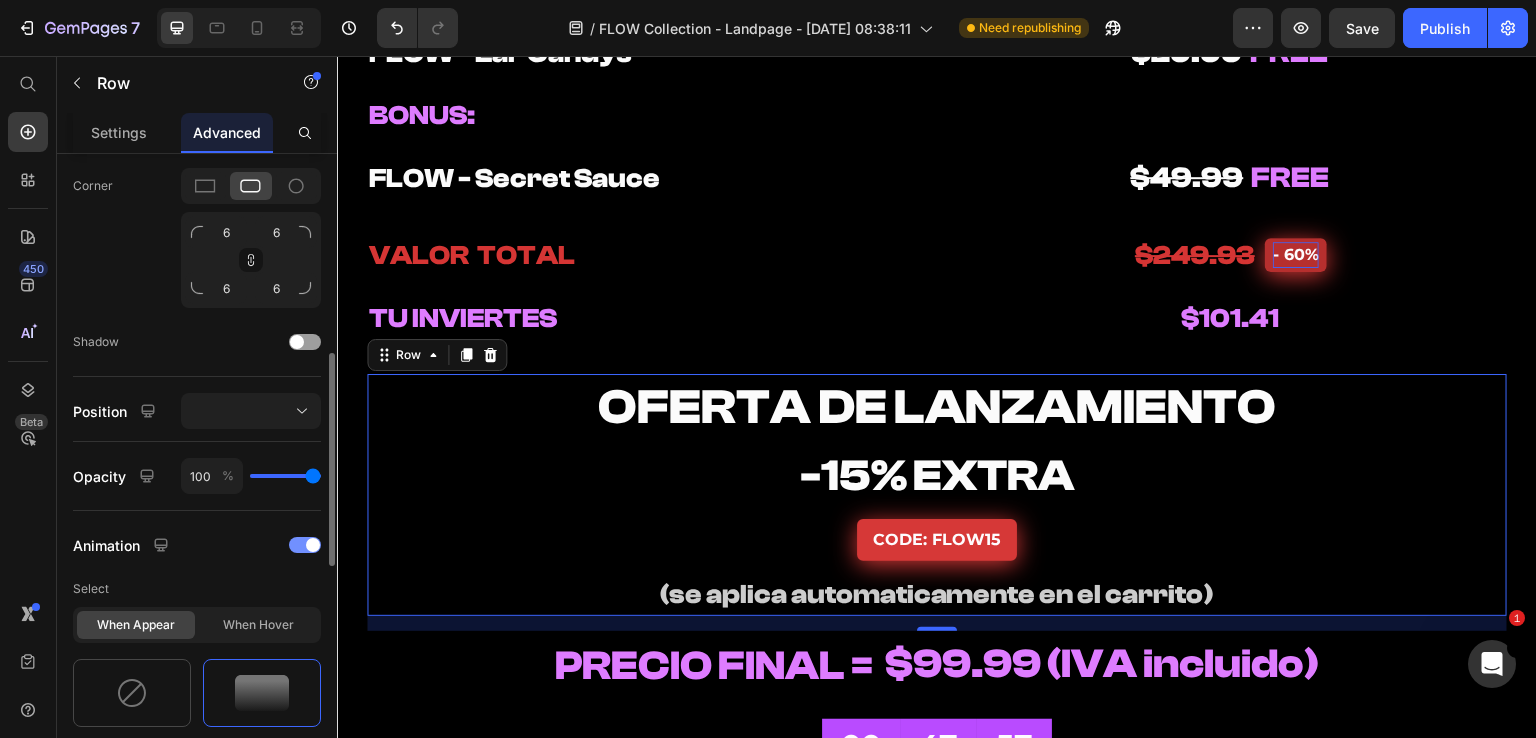 click at bounding box center (305, 545) 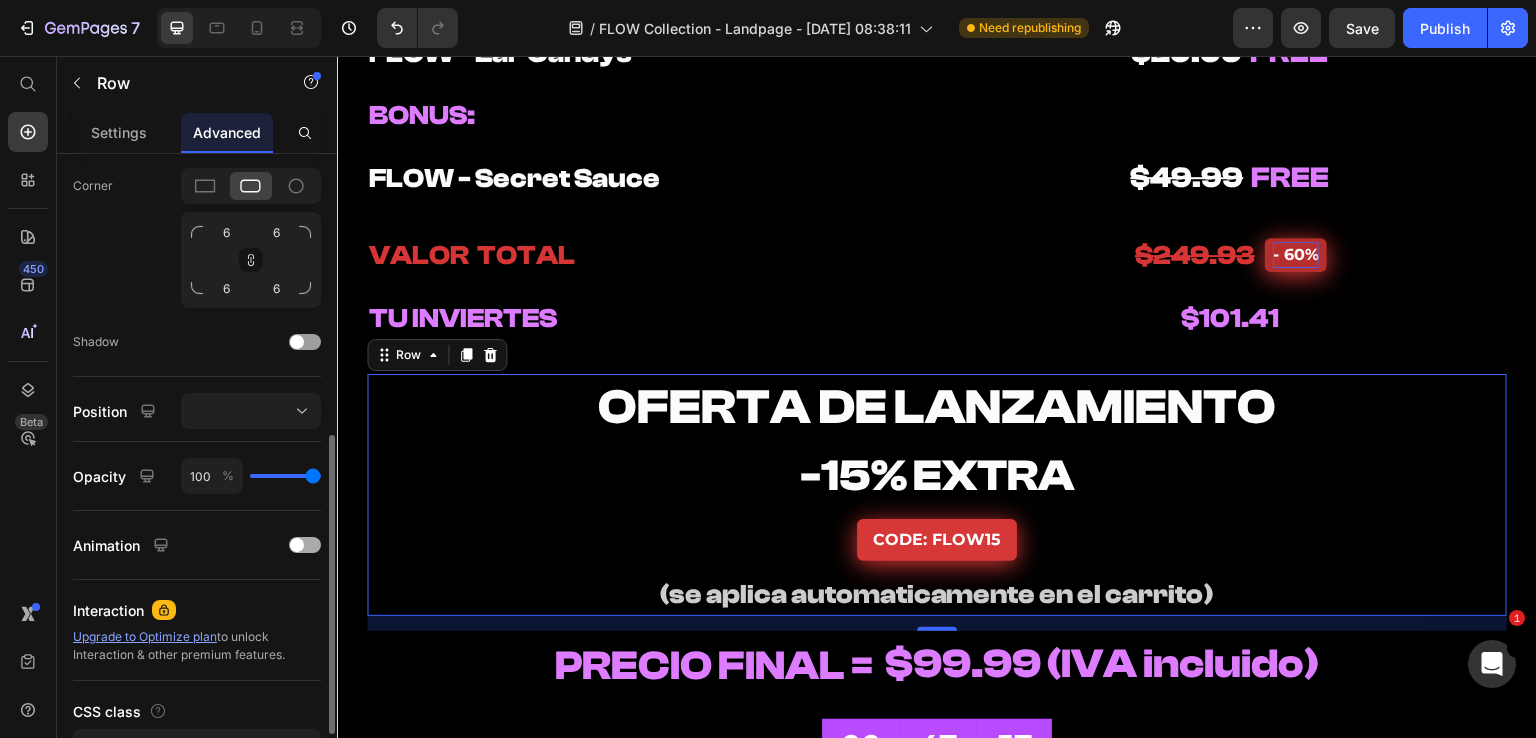 click at bounding box center [305, 545] 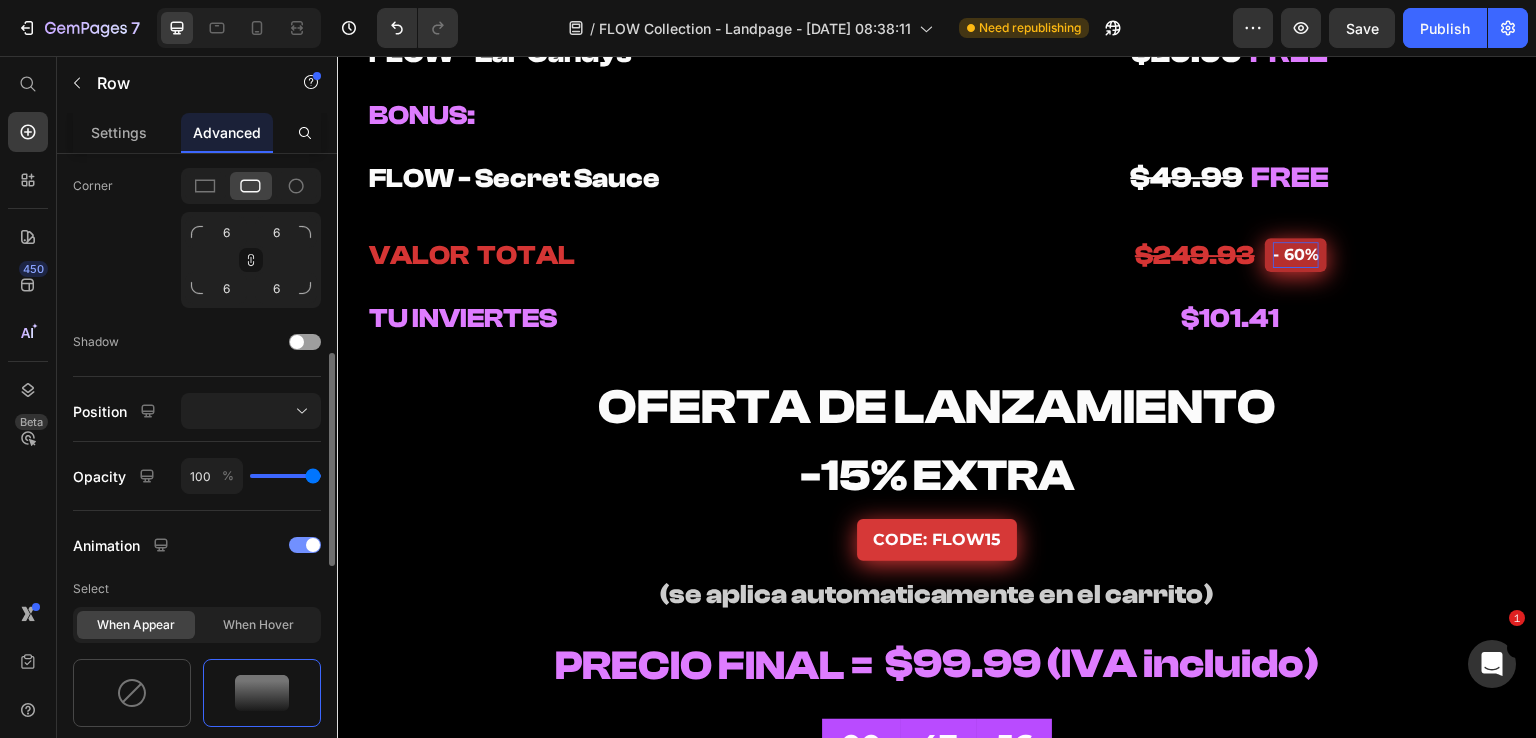 click at bounding box center [313, 545] 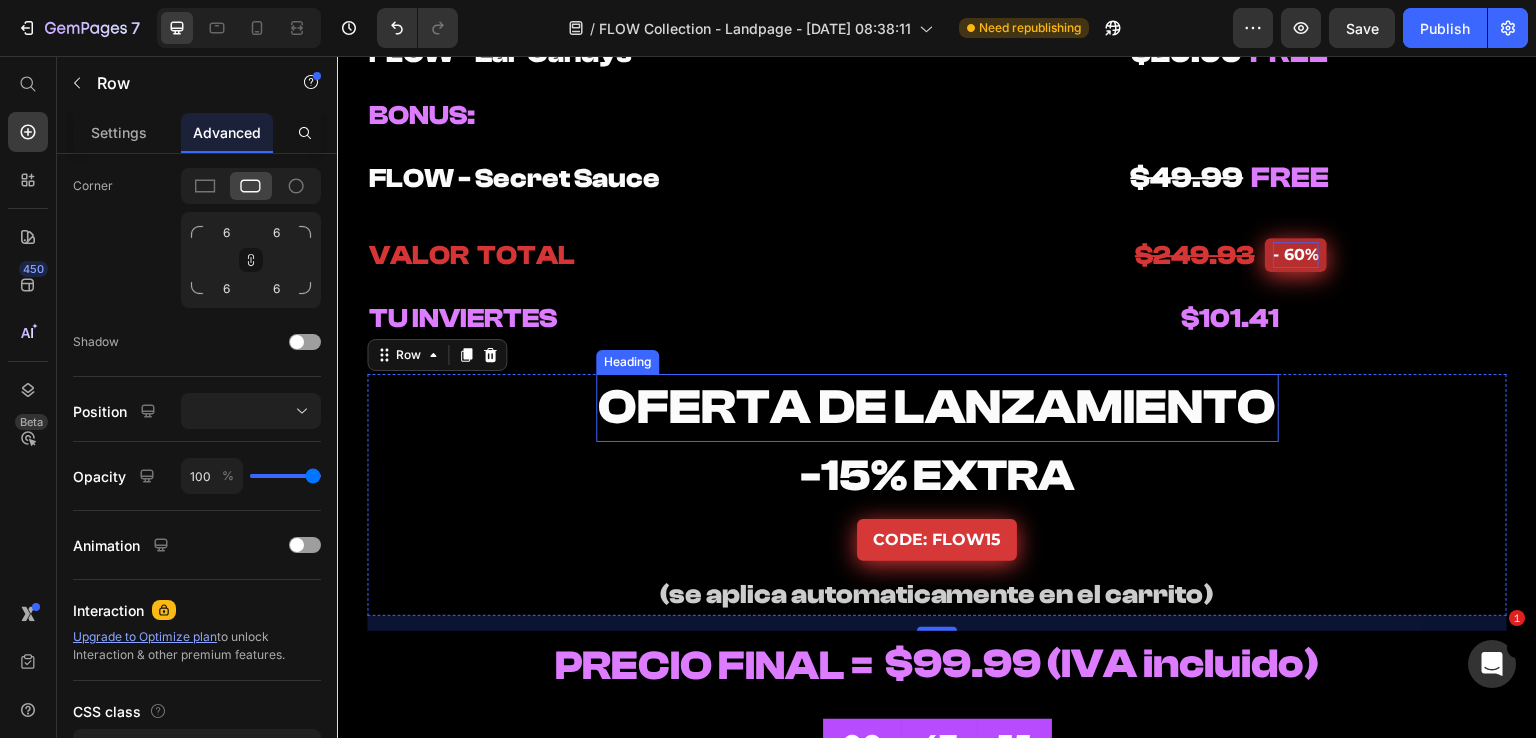 click on "OFERTA DE LANZAMIENTO" at bounding box center [937, 407] 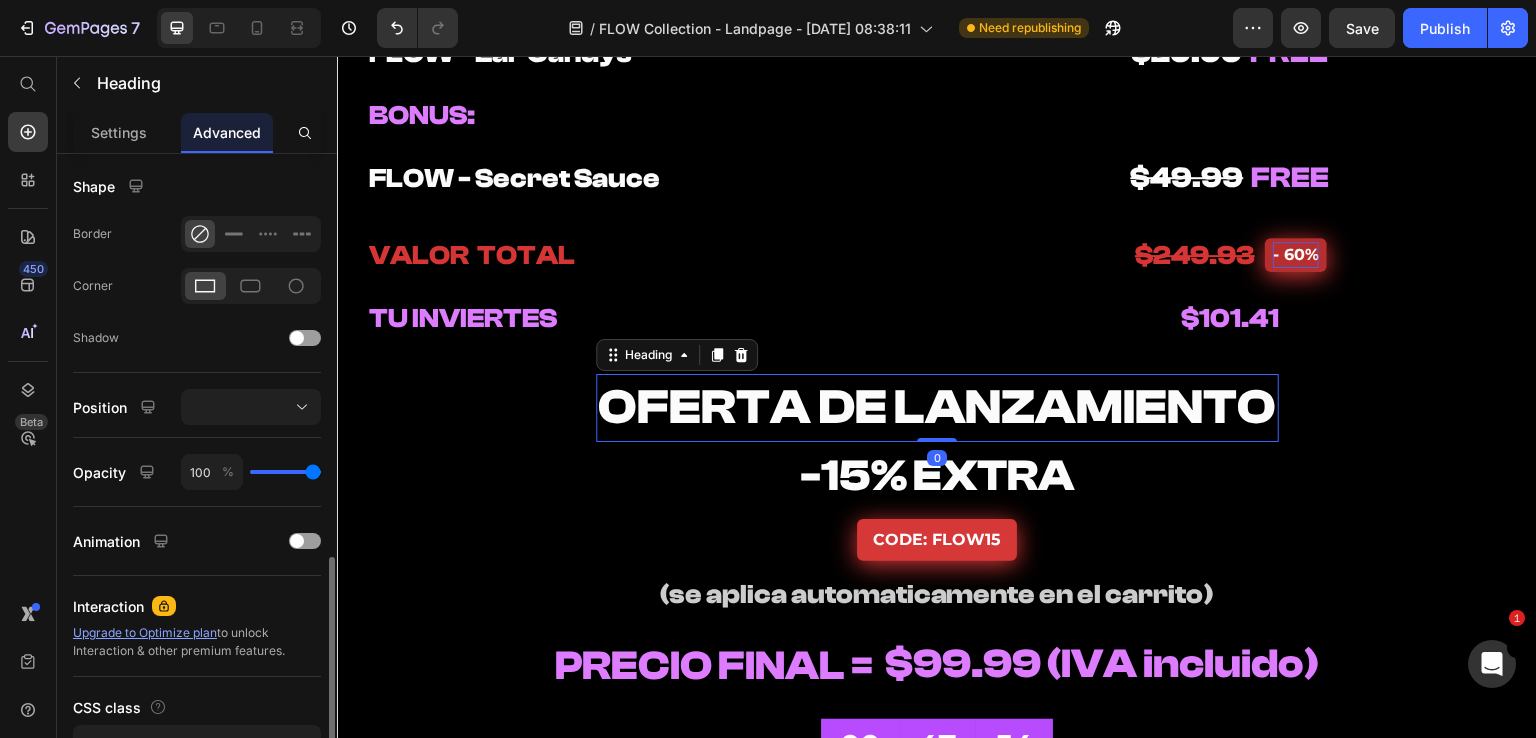 scroll, scrollTop: 600, scrollLeft: 0, axis: vertical 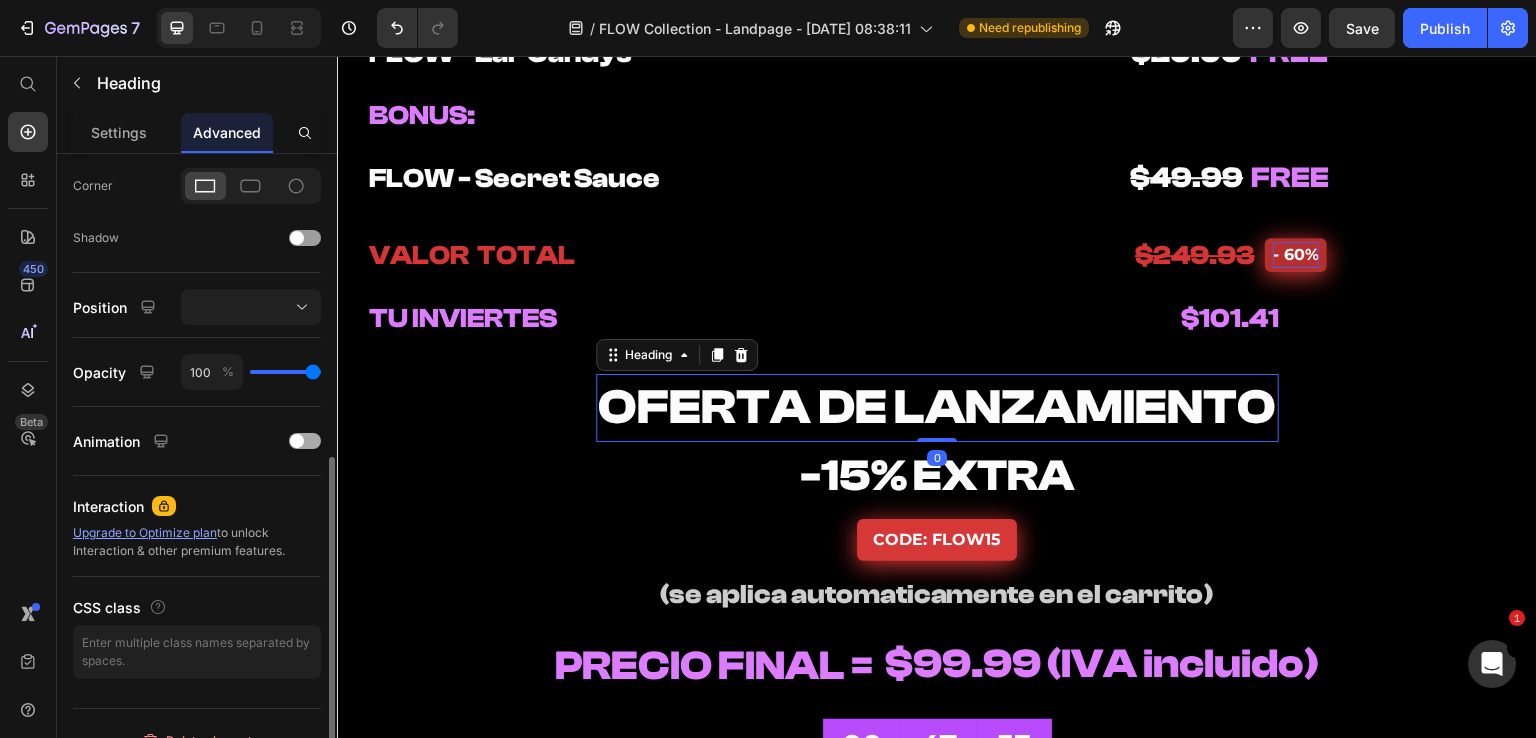 click at bounding box center [297, 441] 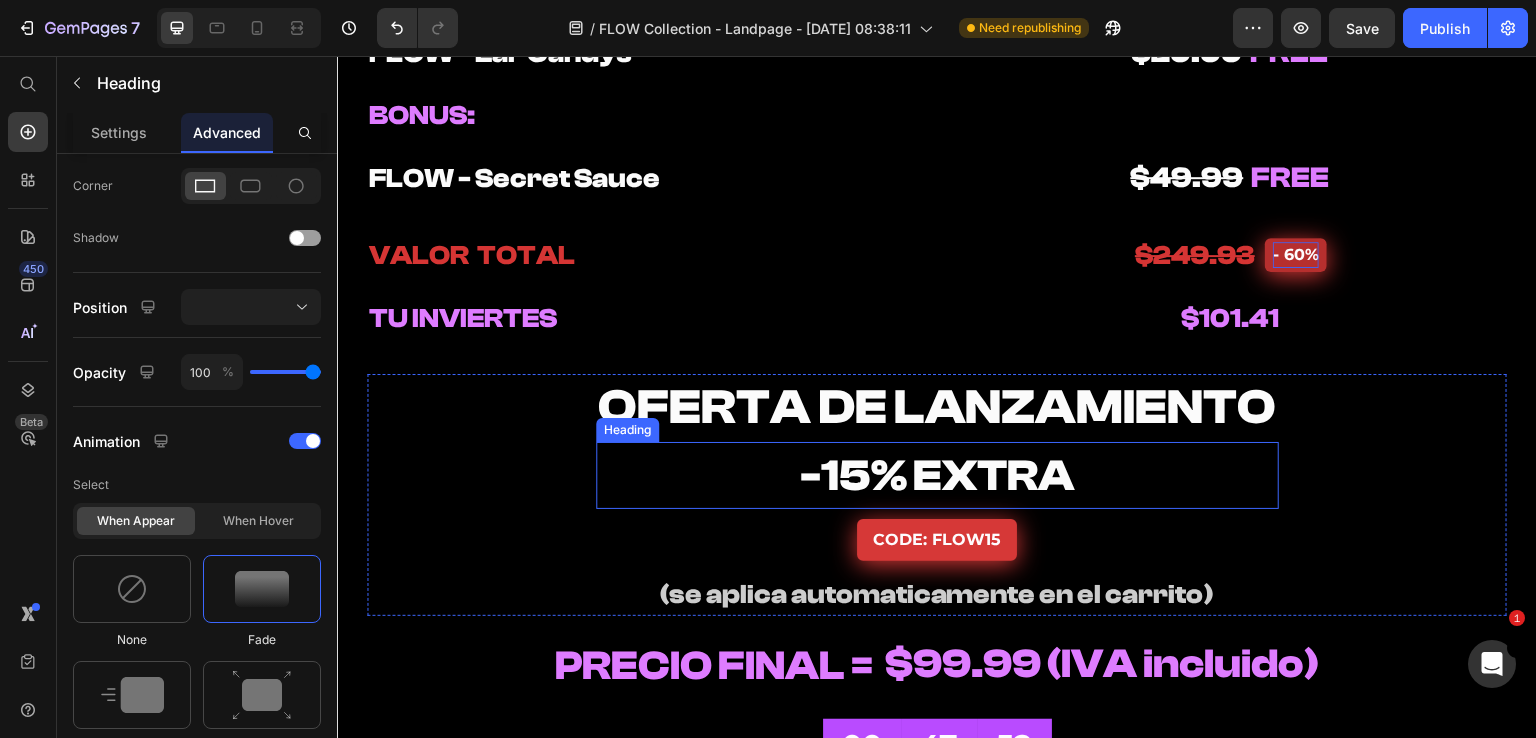 click on "-15% EXTRA" at bounding box center [937, 475] 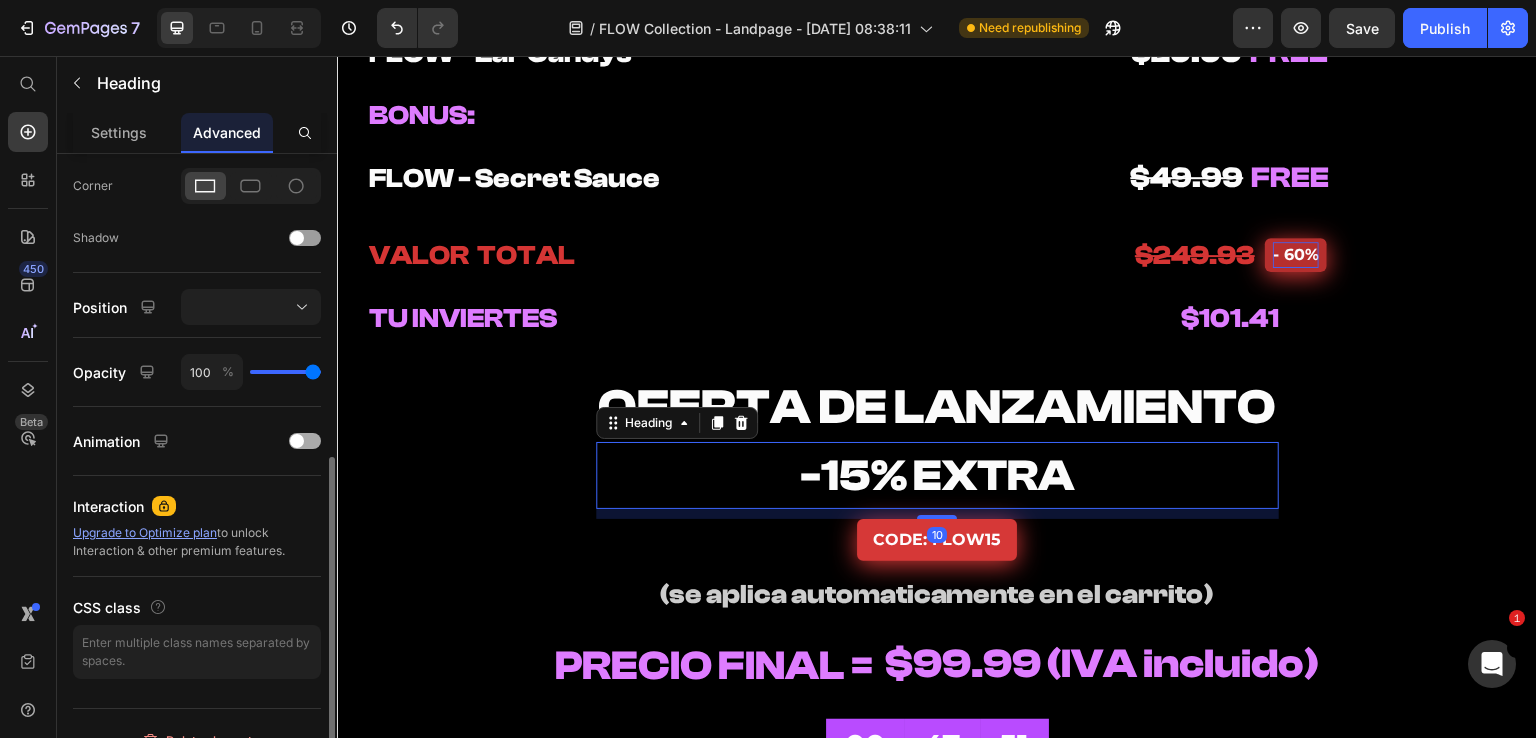 click at bounding box center (297, 441) 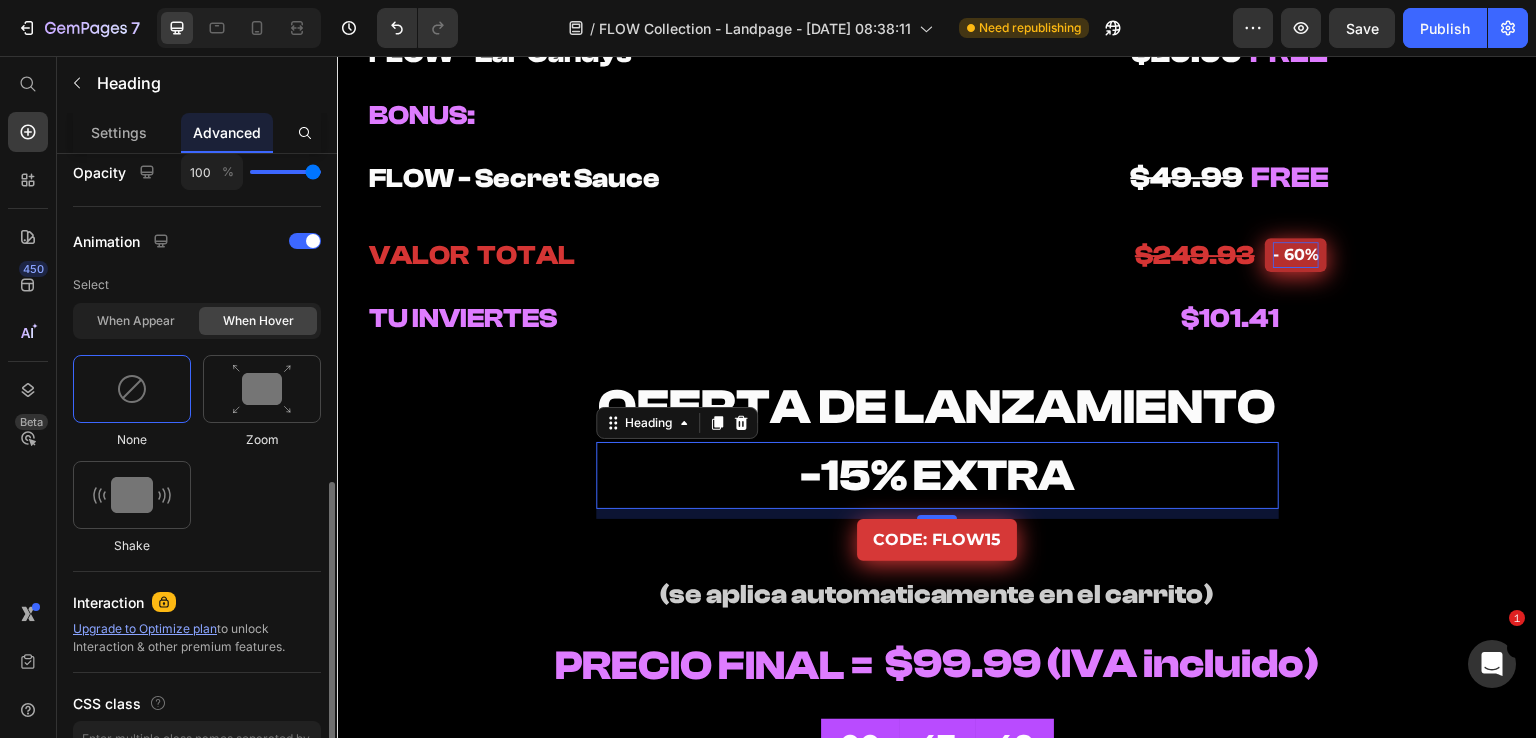 scroll, scrollTop: 922, scrollLeft: 0, axis: vertical 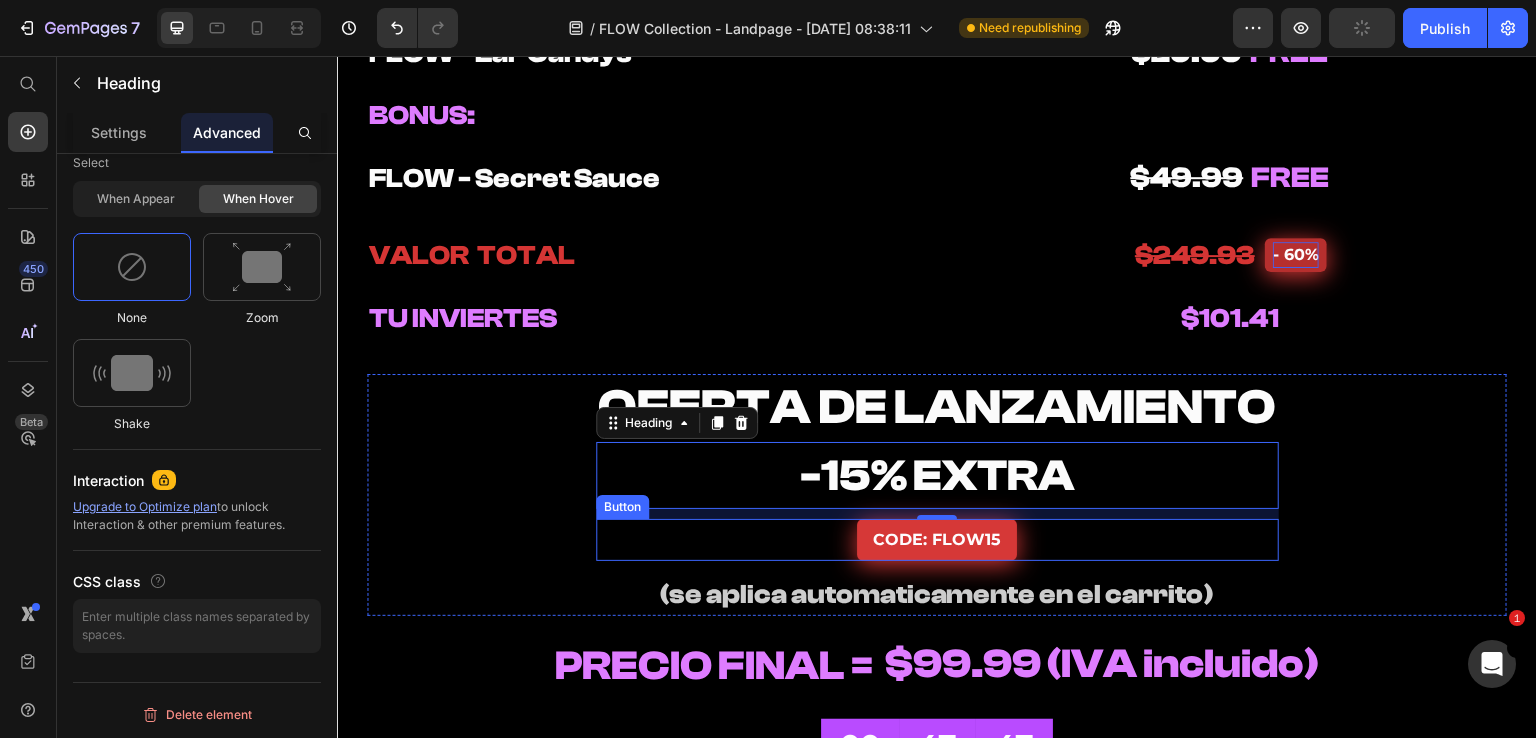 click on "CODE: FLOW15 Button" at bounding box center [937, 540] 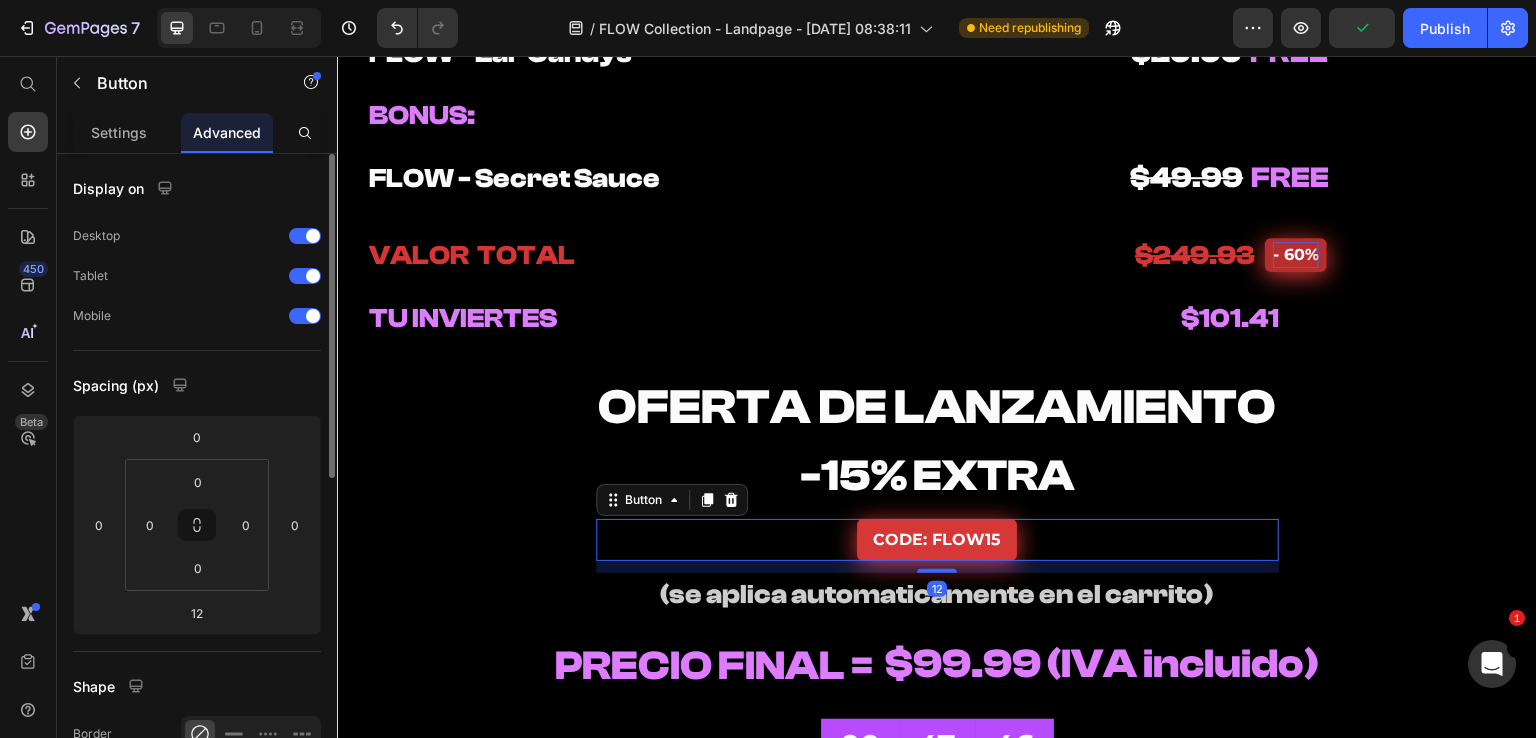 scroll, scrollTop: 600, scrollLeft: 0, axis: vertical 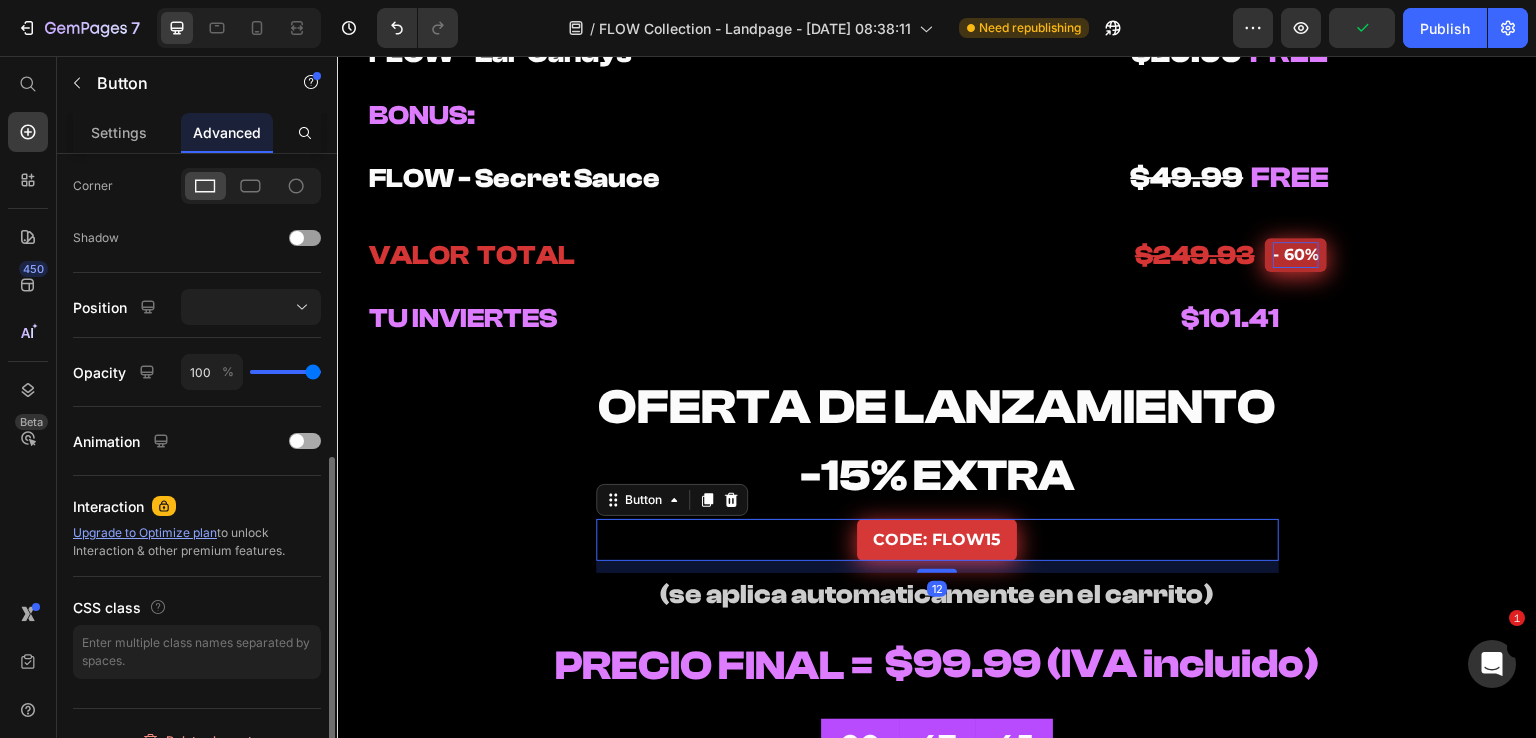 click at bounding box center [297, 441] 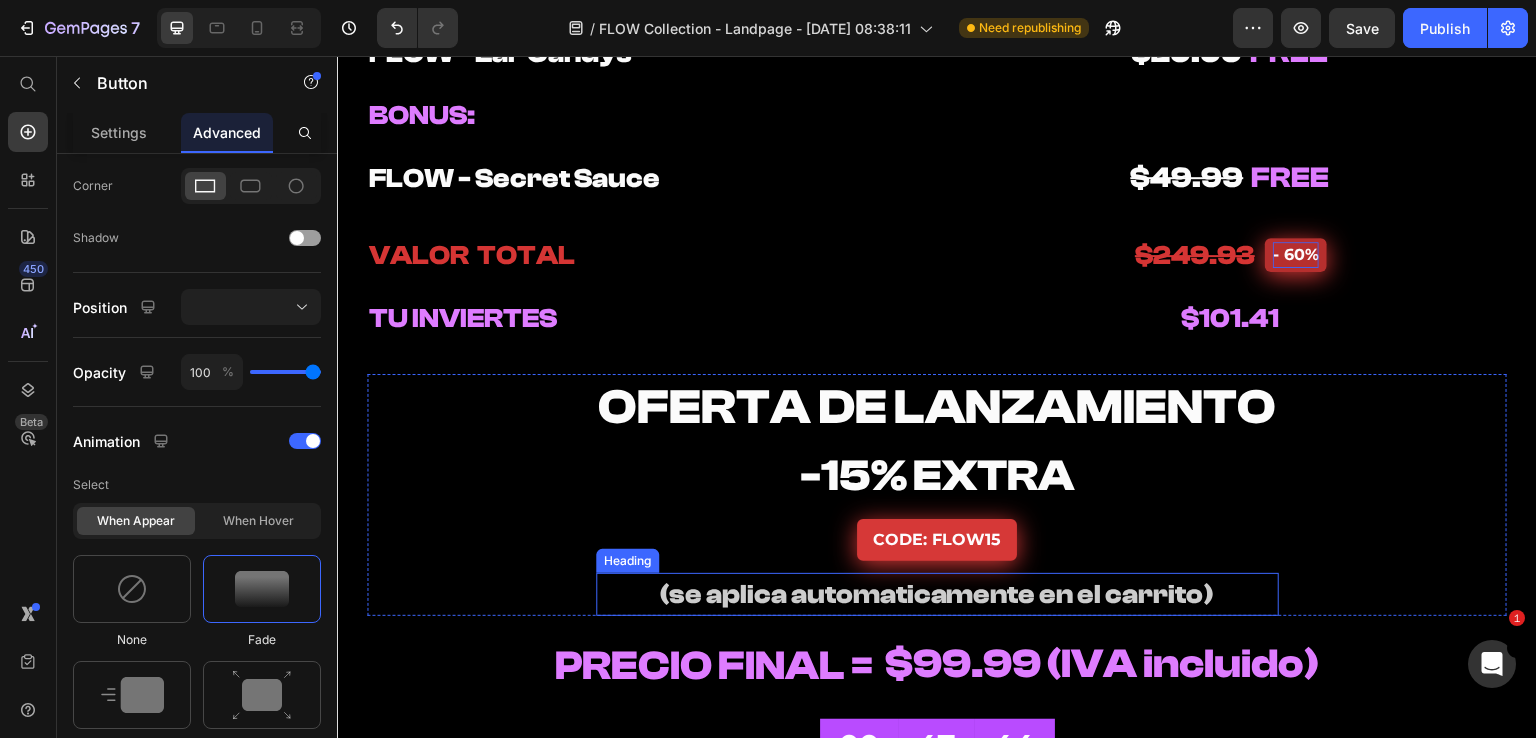 click on "(se aplica automaticamente en el carrito)" at bounding box center [937, 594] 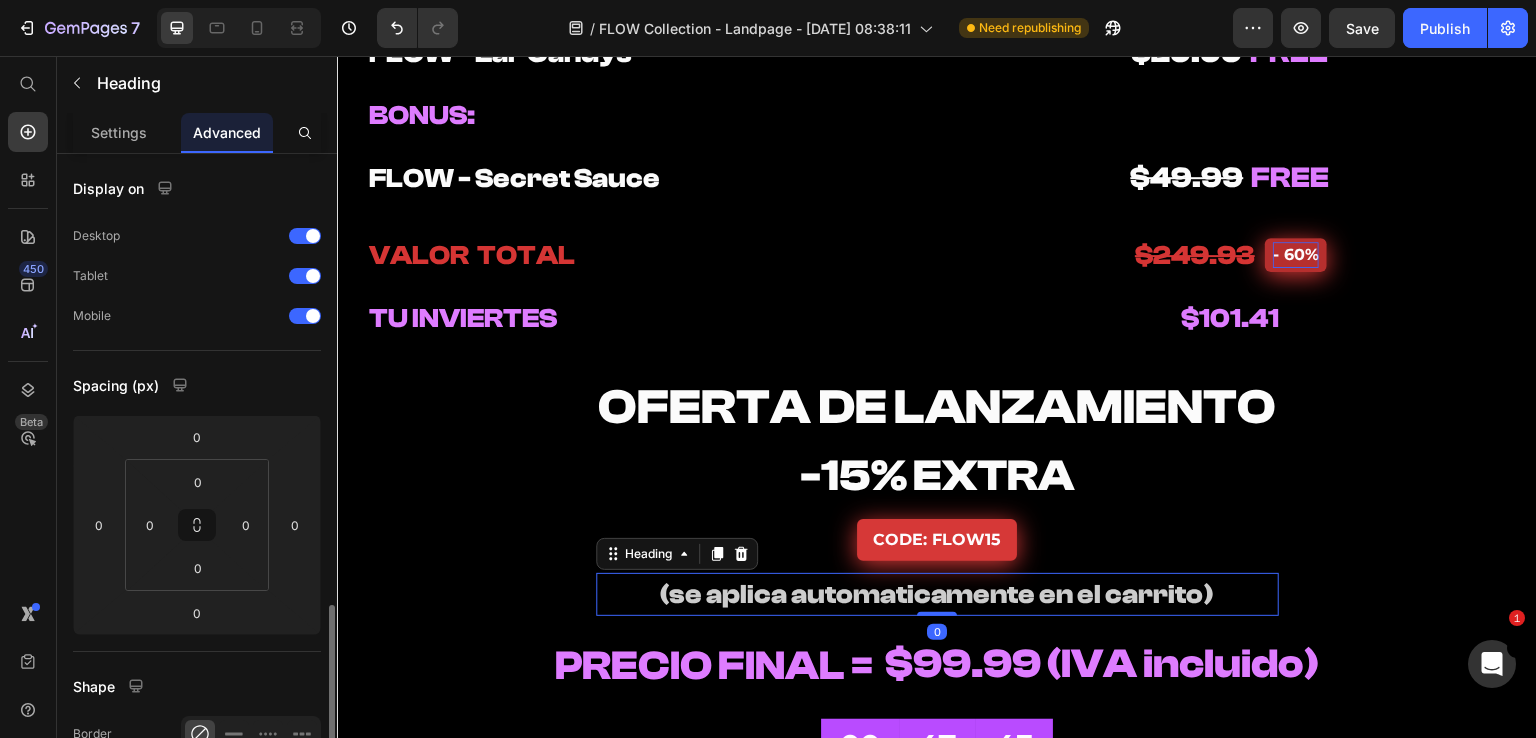scroll, scrollTop: 600, scrollLeft: 0, axis: vertical 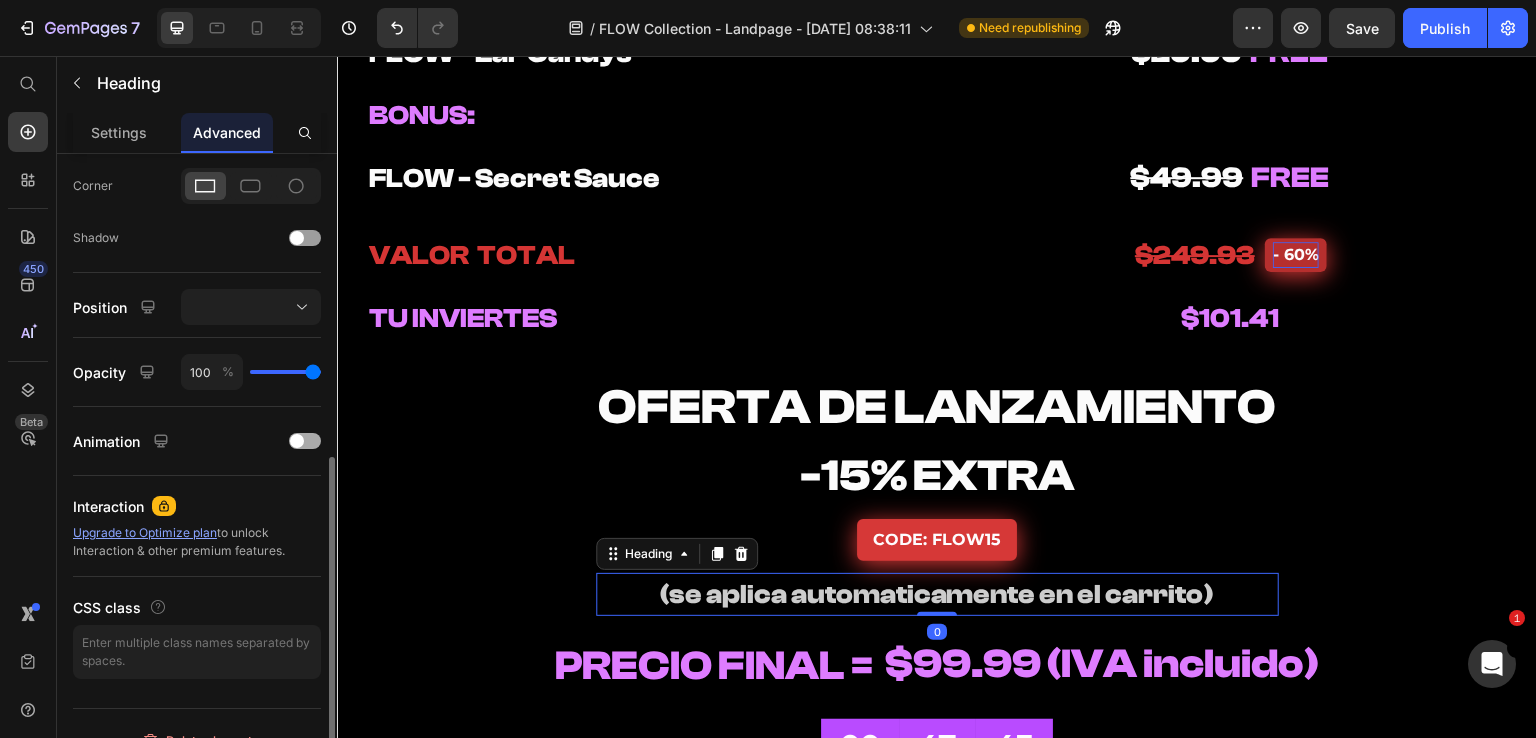 click at bounding box center [305, 441] 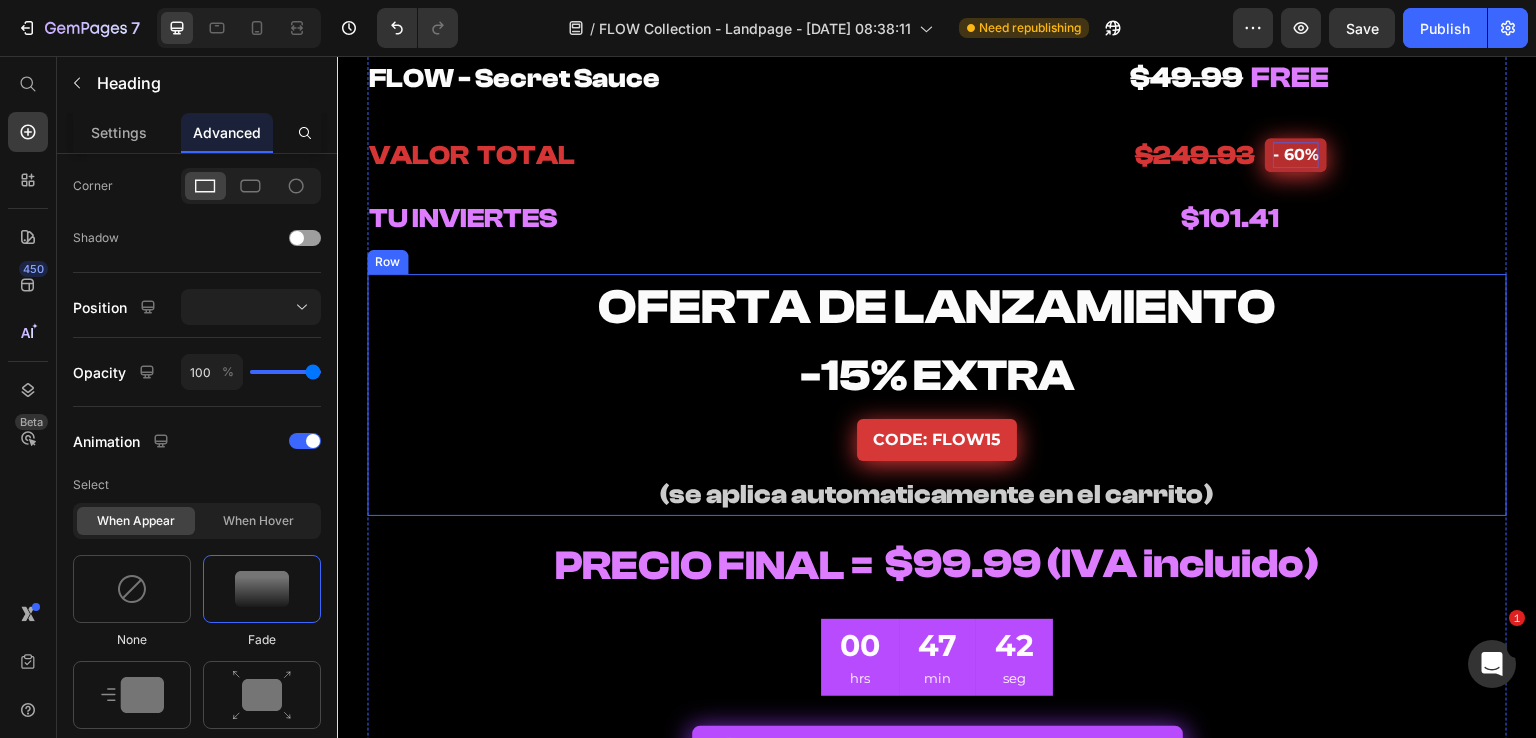 scroll, scrollTop: 10473, scrollLeft: 0, axis: vertical 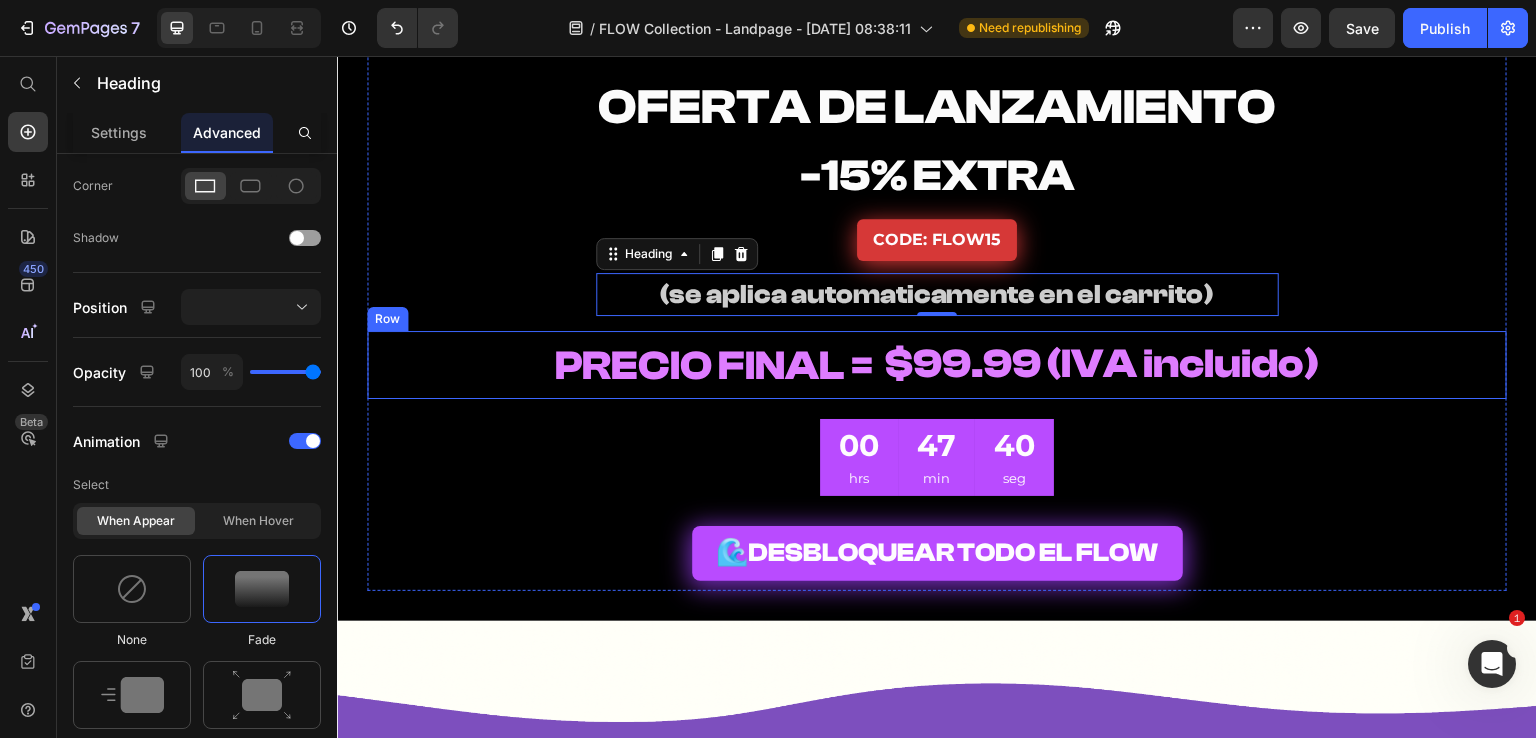 click on "PRECIO FINAL = Heading $99.99 (IVA incluido) Heading Row" at bounding box center (937, 365) 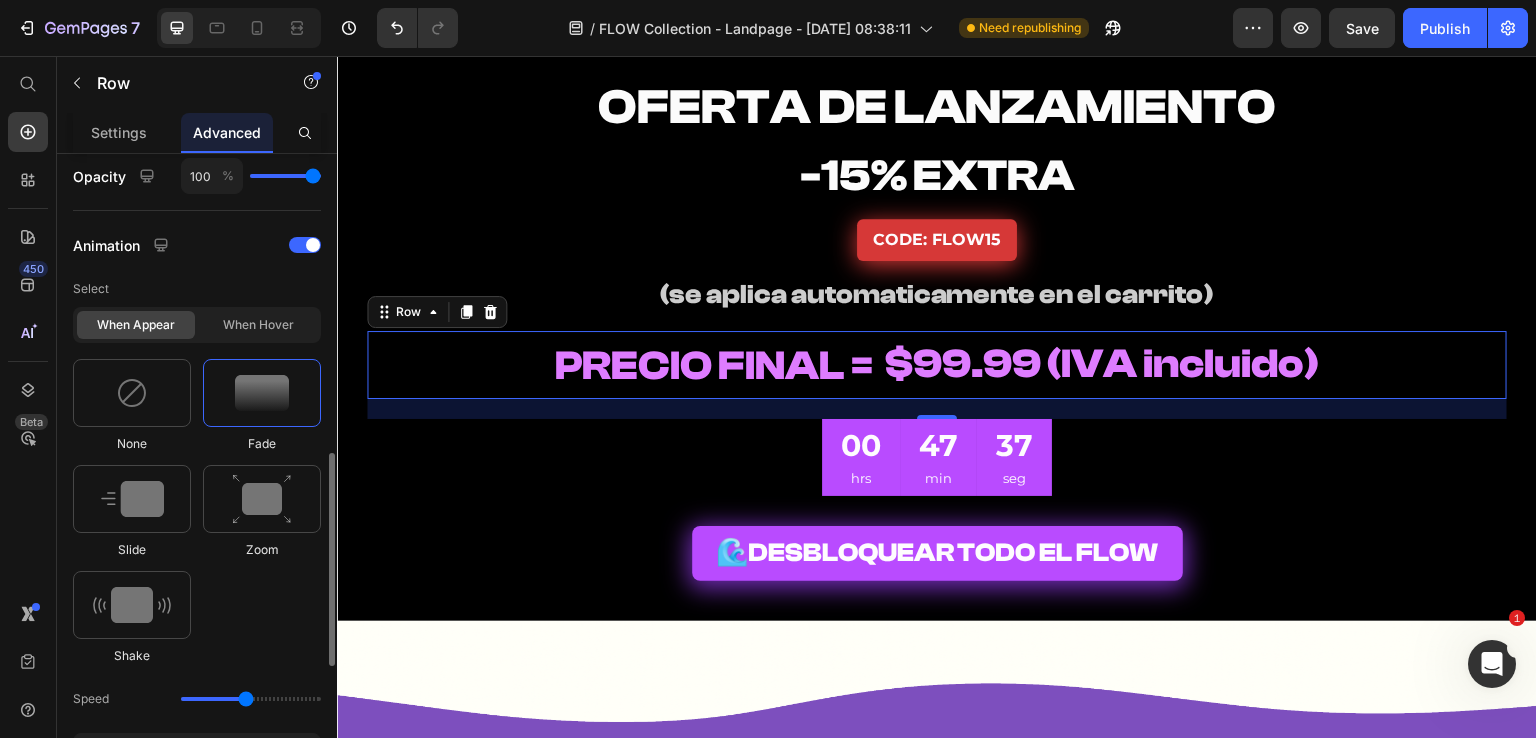 scroll, scrollTop: 1200, scrollLeft: 0, axis: vertical 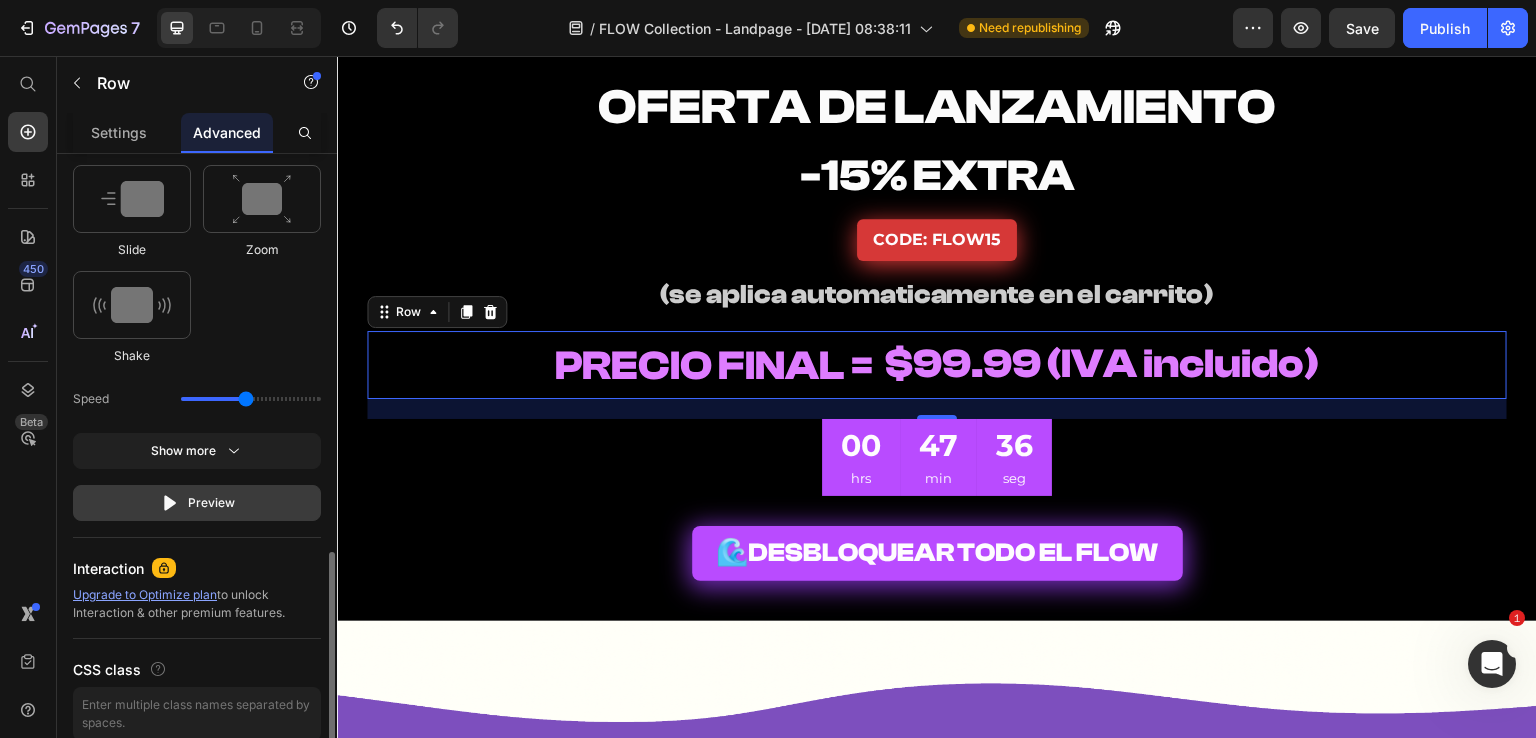 click on "Preview" 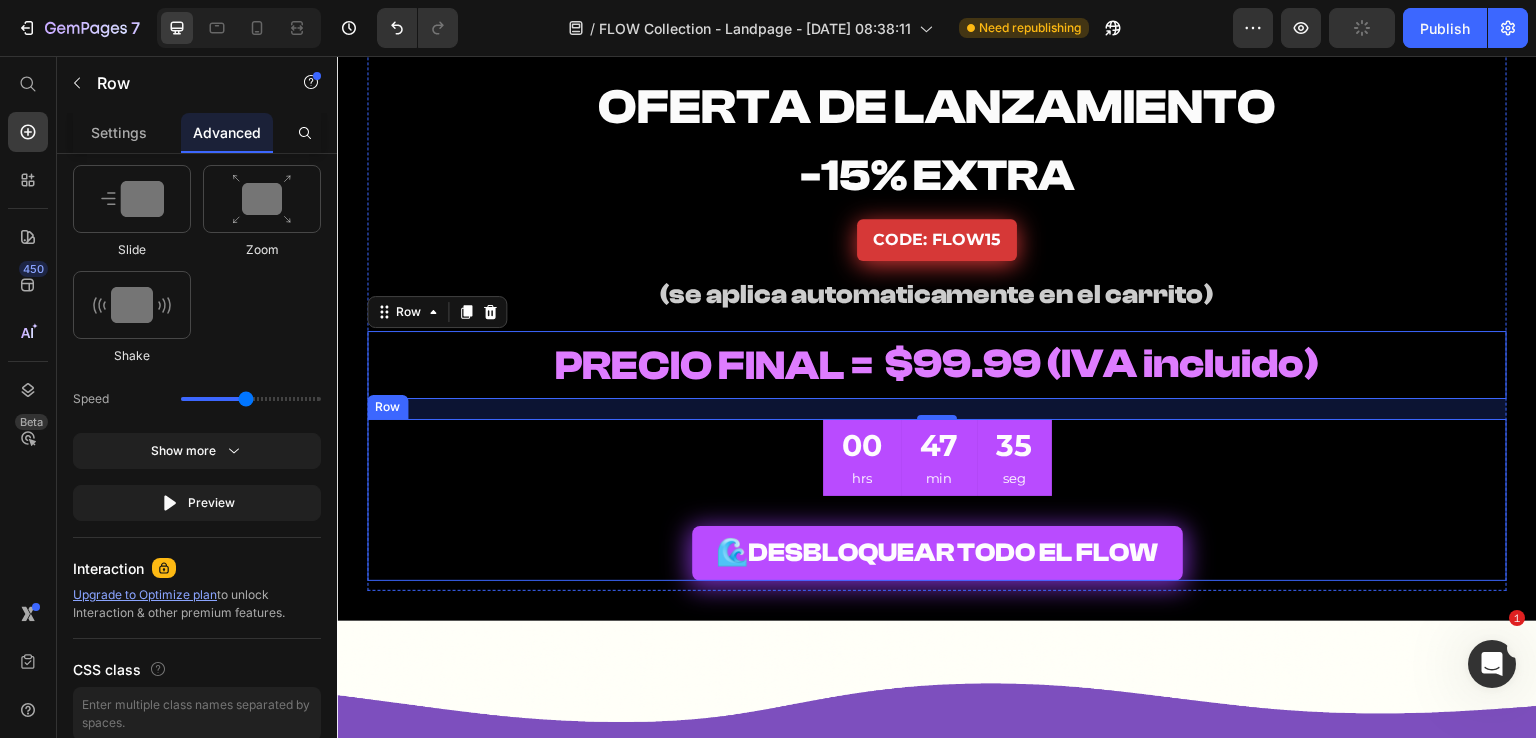 click on "00 hrs 47 min 35 seg CountDown Timer 🌊  DESBLOQUEAR TODO EL FLOW Add to Cart Row" at bounding box center (937, 500) 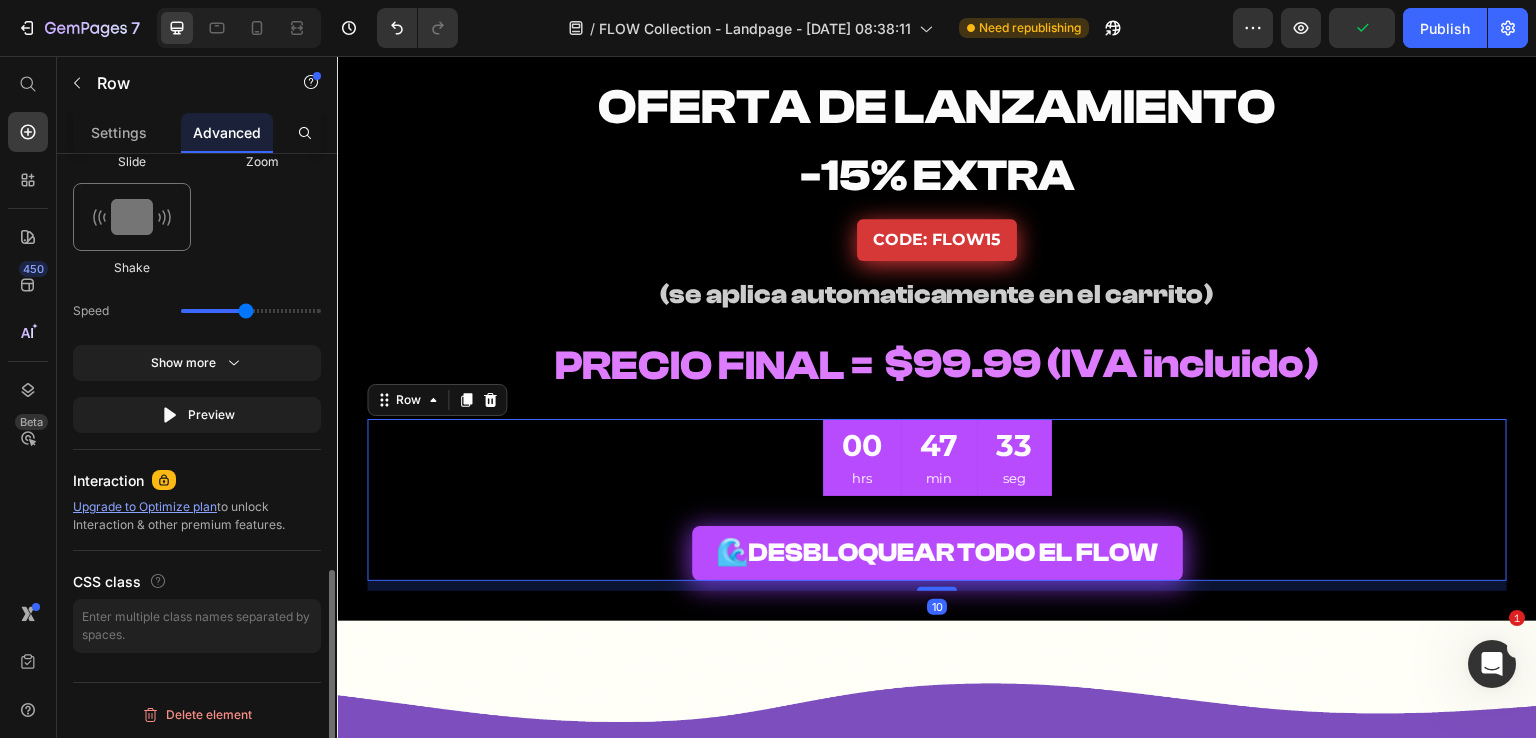 scroll, scrollTop: 1084, scrollLeft: 0, axis: vertical 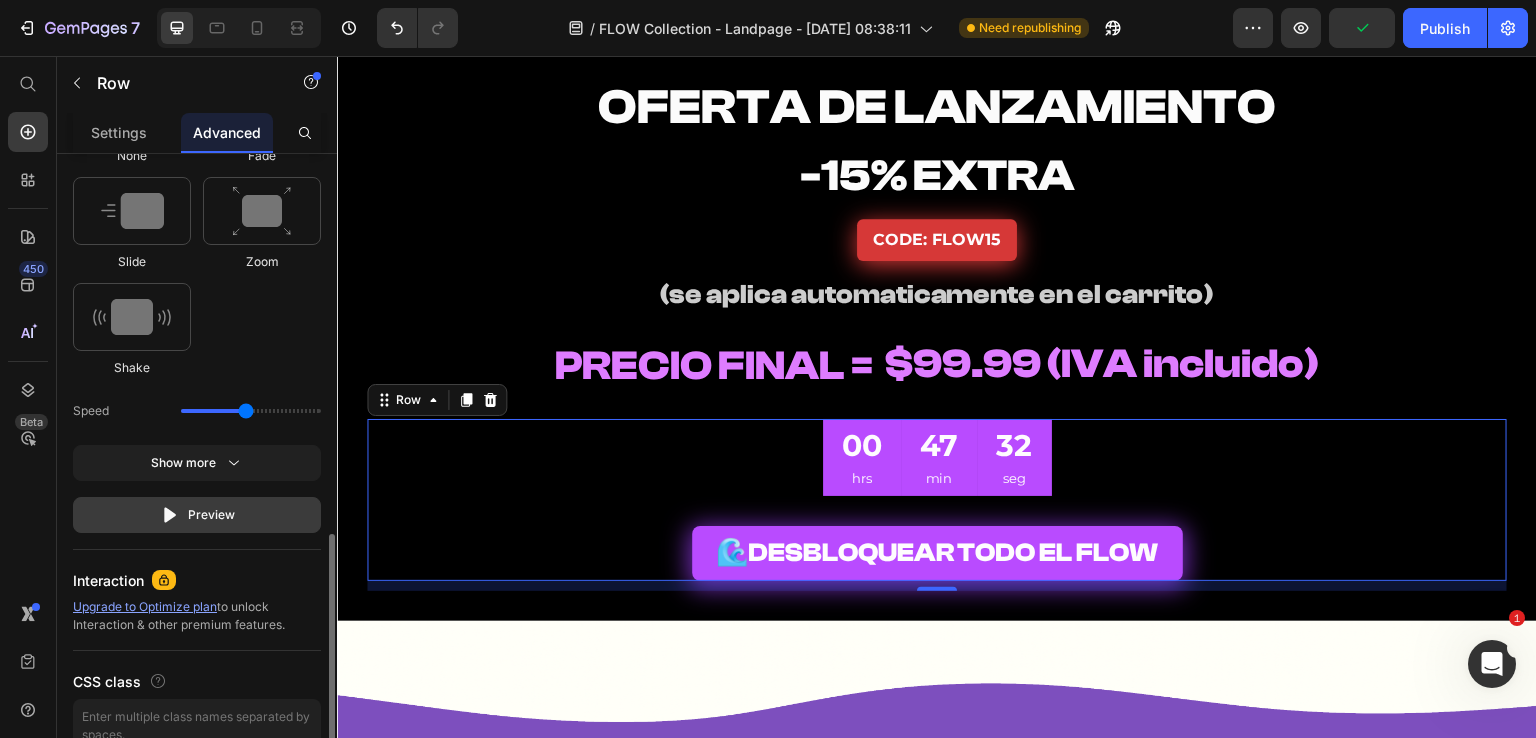 click on "Preview" at bounding box center (197, 515) 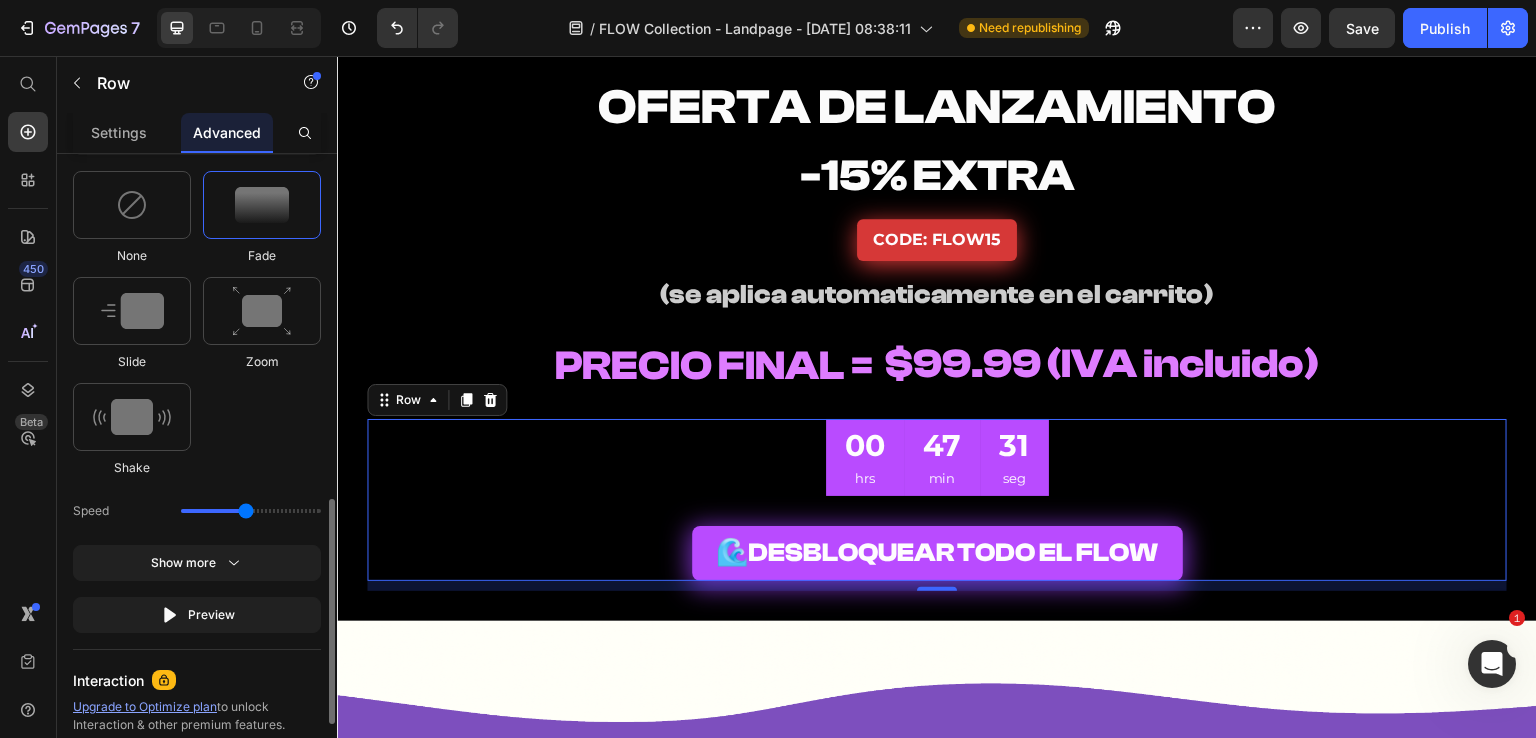 scroll, scrollTop: 884, scrollLeft: 0, axis: vertical 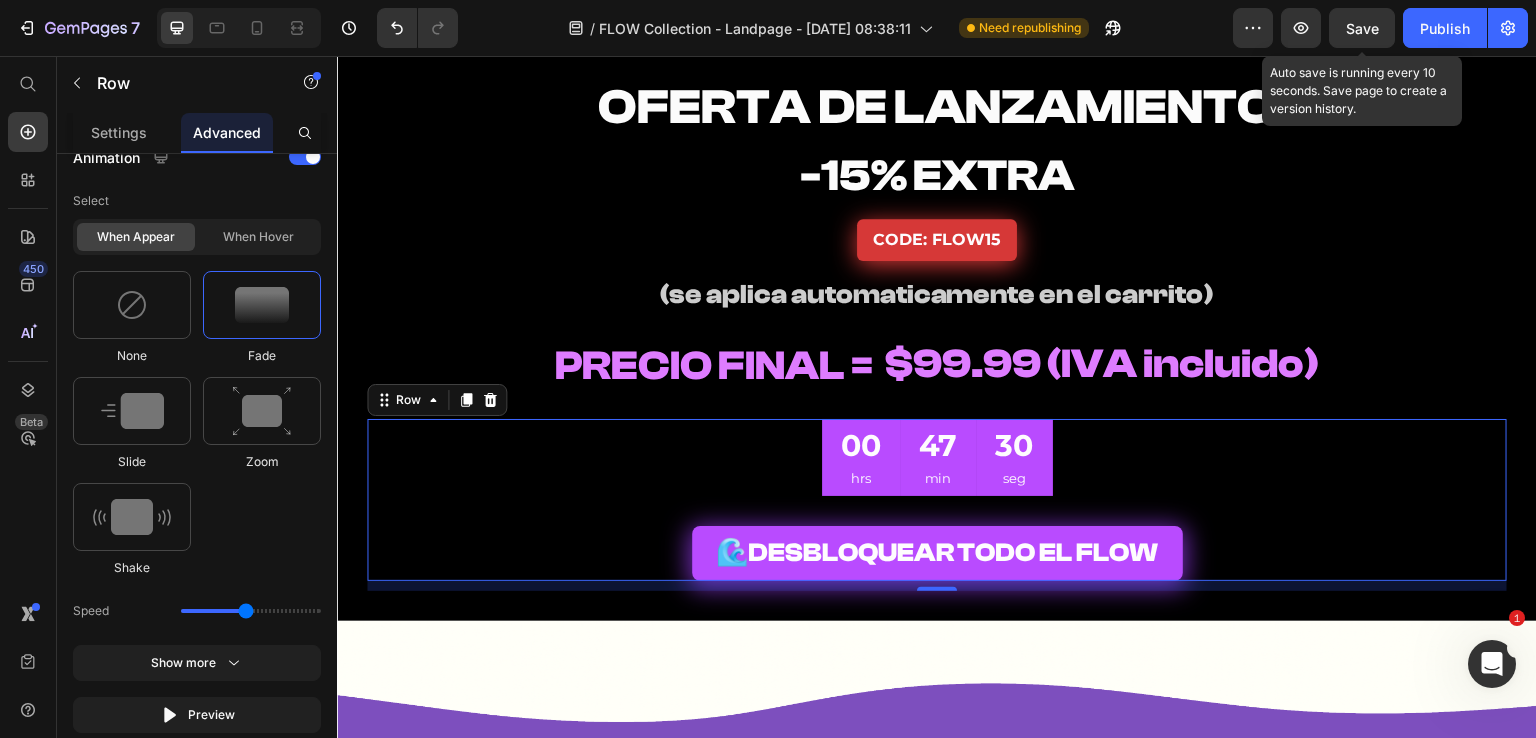 drag, startPoint x: 1363, startPoint y: 36, endPoint x: 1393, endPoint y: 32, distance: 30.265491 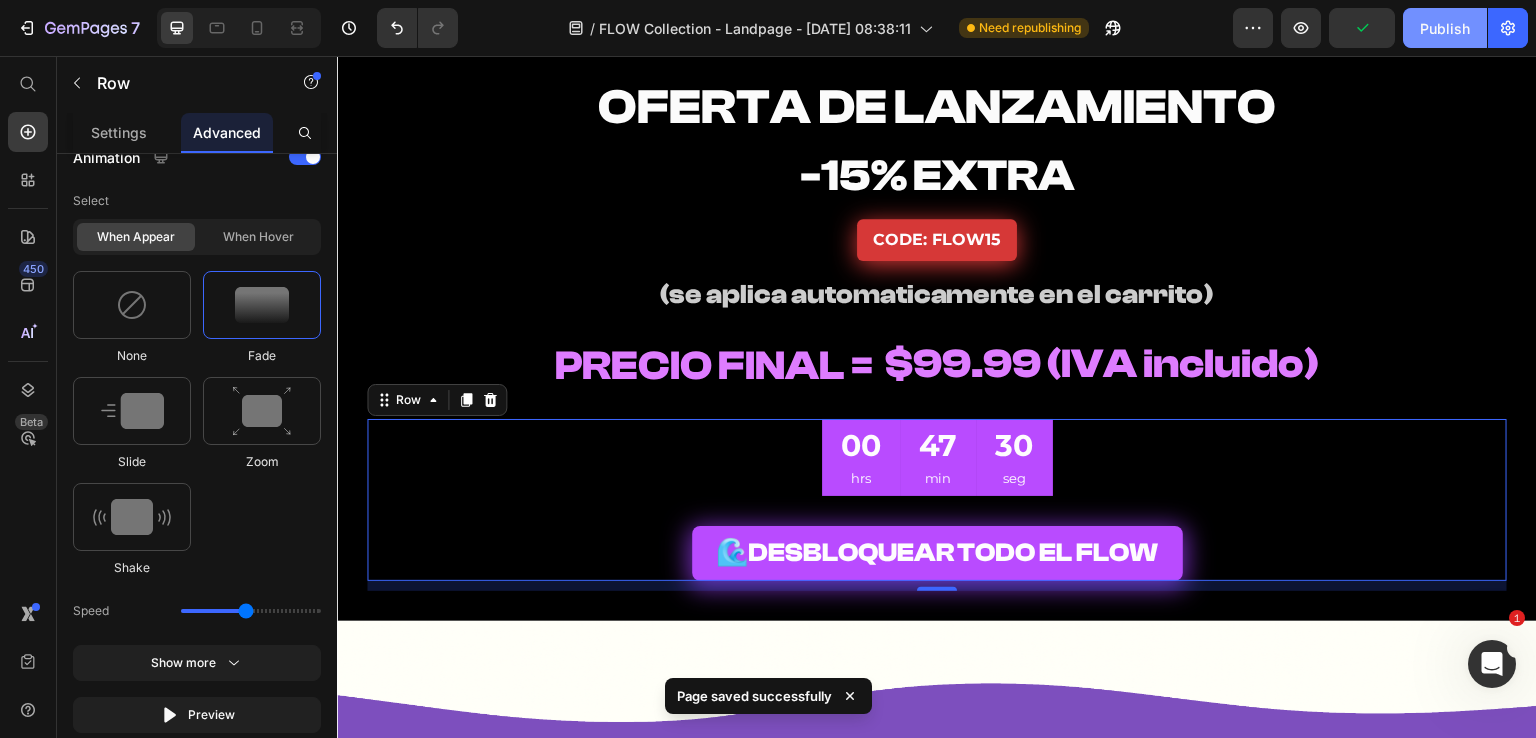 click on "Publish" at bounding box center [1445, 28] 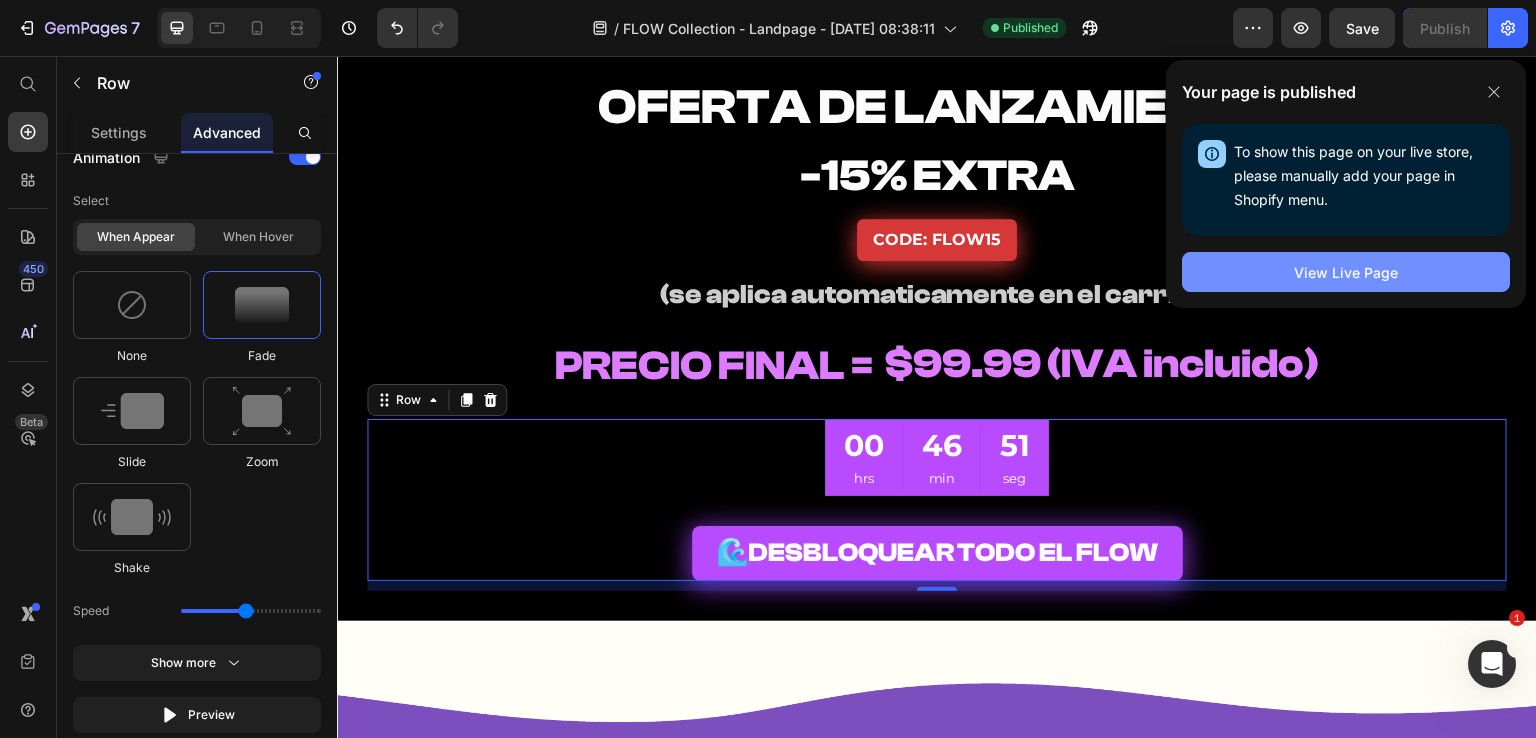 click on "View Live Page" at bounding box center (1346, 272) 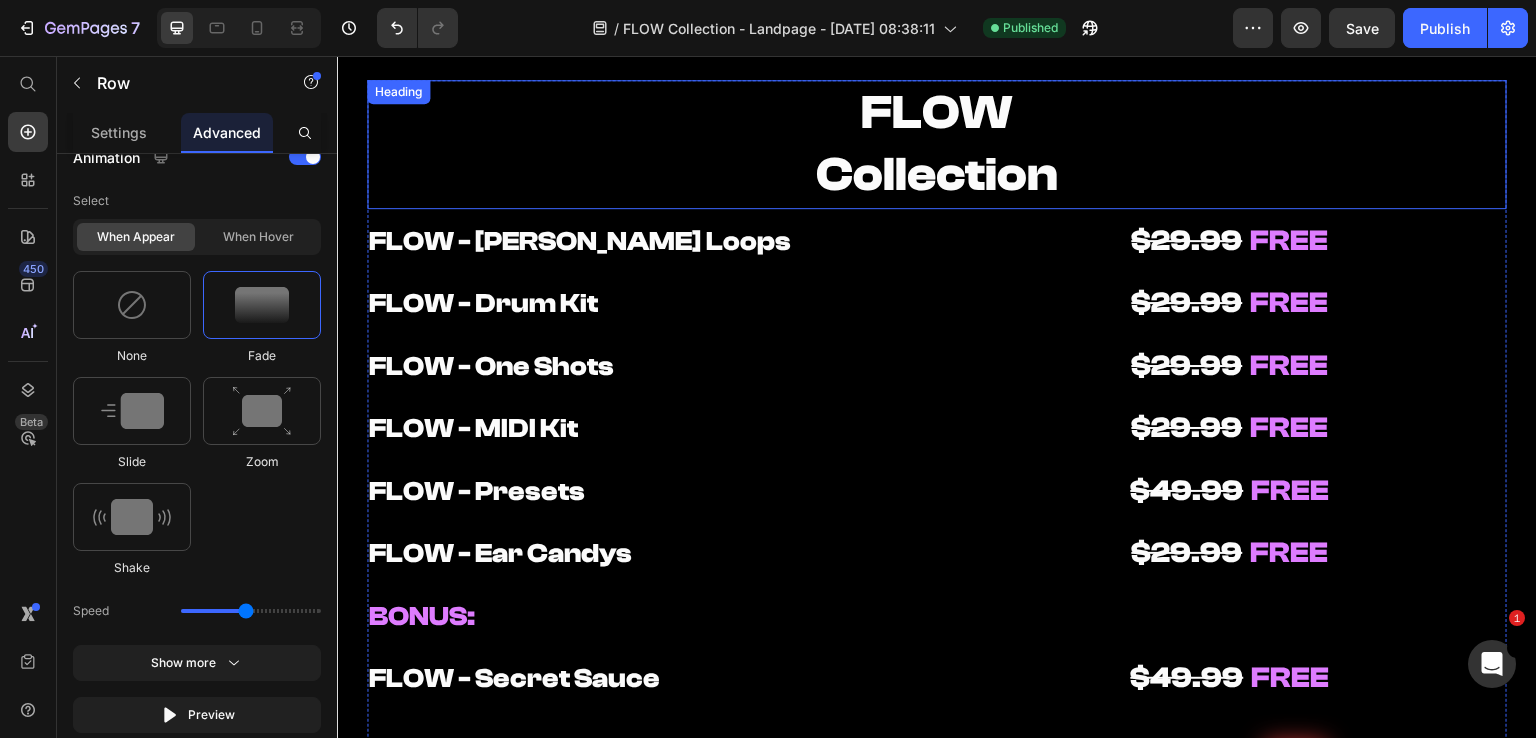 scroll, scrollTop: 9473, scrollLeft: 0, axis: vertical 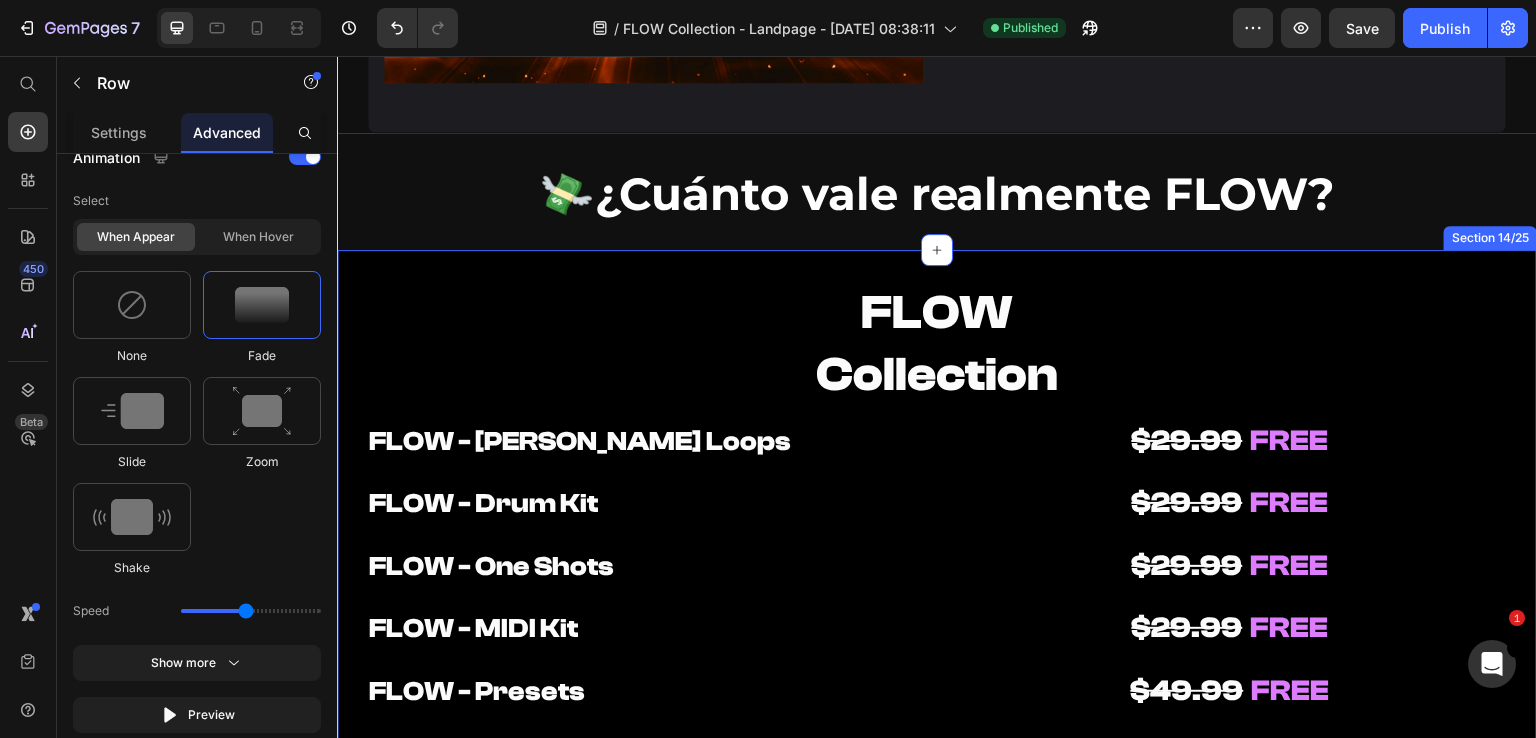 click on "FLOW  Collection Heading FLOW - Melody Loops Heading FLOW - Drum Kit Heading $29.99    FREE Heading $29.99    FREE Heading Row FLOW - One Shots Heading FLOW - MIDI Kit Heading $29.99    FREE Heading $29.99    FREE Heading Row FLOW - Presets Heading FLOW - Ear Candys Heading $49.99    FREE Heading $29.99    FREE Heading Row BONUS: Heading Heading Row FLOW - Secret Sauce Heading $49.99    FREE Heading Row VALOR  TOTAL Heading $249.93 Heading - 60% Button Row Row Row Row TU INVIERTES Heading $101.41 Heading Row OFERTA DE LANZAMIENTO Heading -15% EXTRA Heading CODE: FLOW15 Button (se aplica automaticamente en el carrito) Heading Row PRECIO FINAL = Heading $99.99 (IVA incluido) Heading Row 00 hrs 46 min 47 seg CountDown Timer 🌊  DESBLOQUEAR TODO EL FLOW Add to Cart Row   10 Row Product Row Section 14/25" at bounding box center [937, 935] 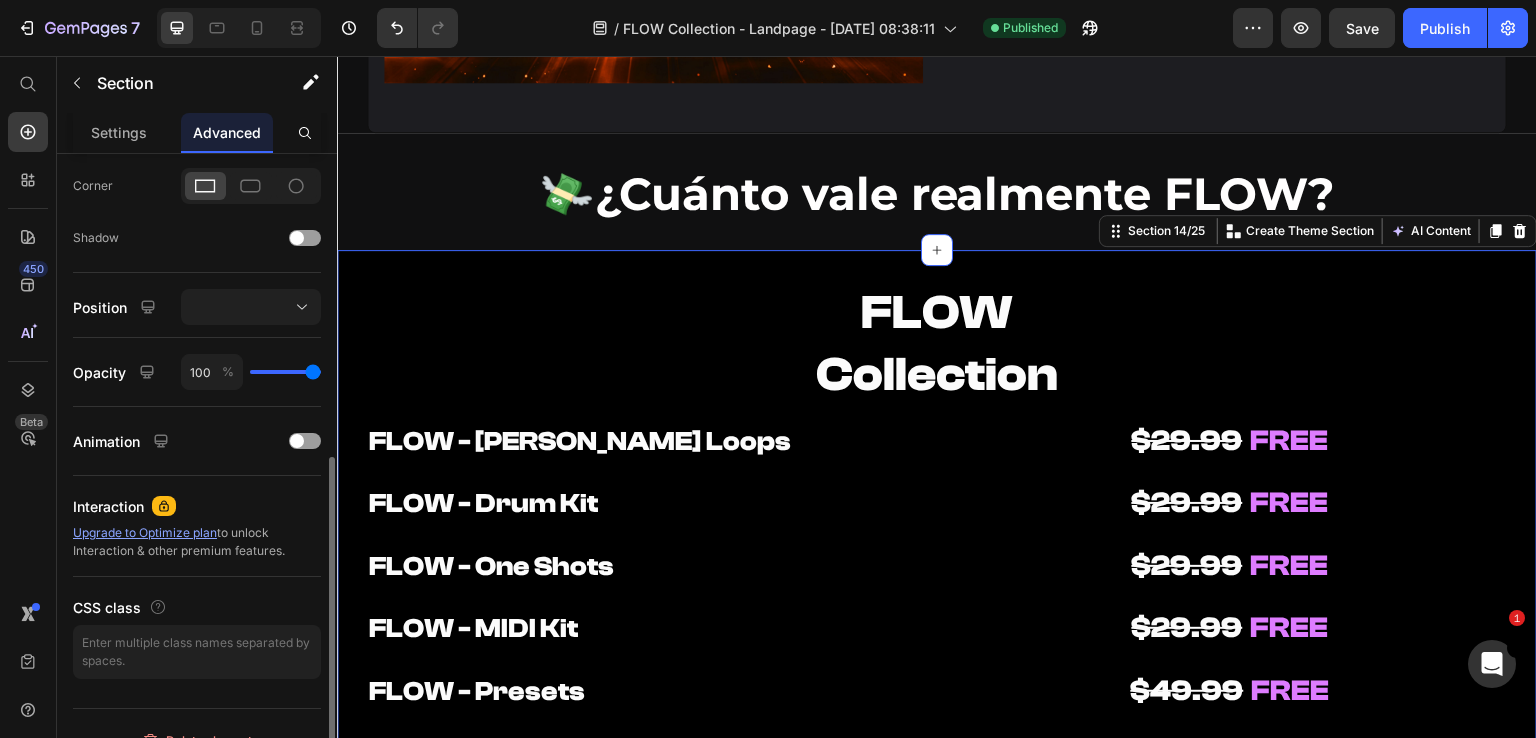 scroll, scrollTop: 626, scrollLeft: 0, axis: vertical 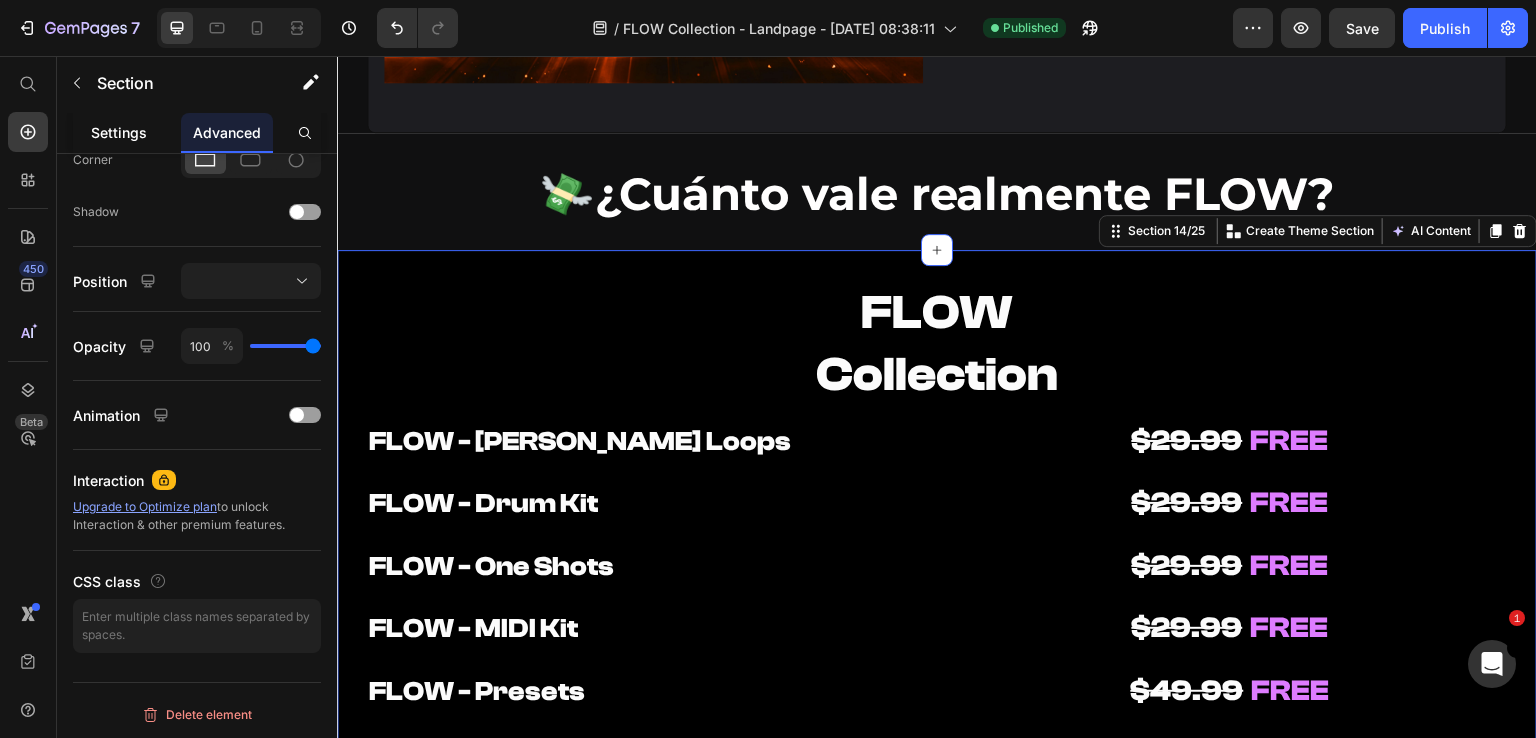 click on "Settings" at bounding box center [119, 132] 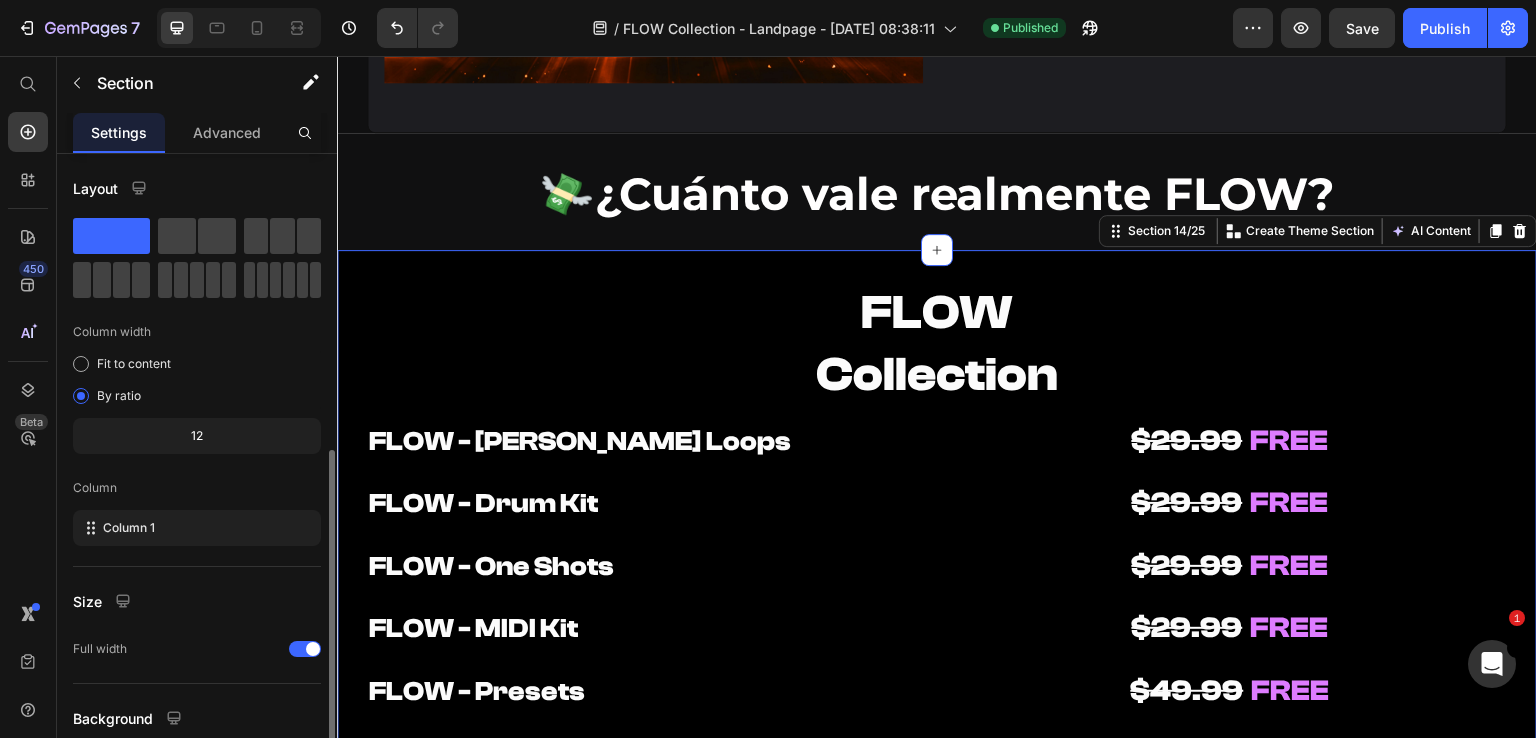 scroll, scrollTop: 165, scrollLeft: 0, axis: vertical 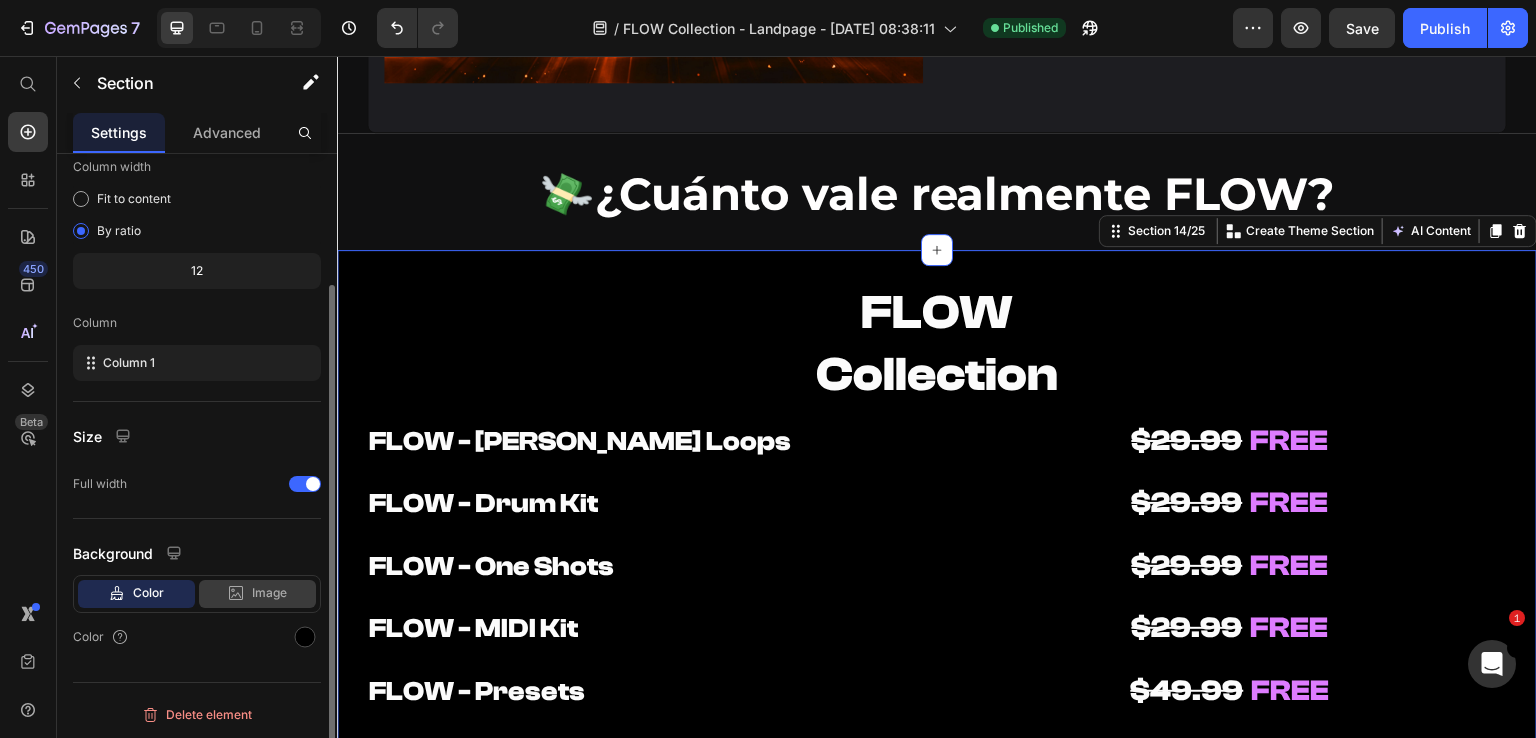 click 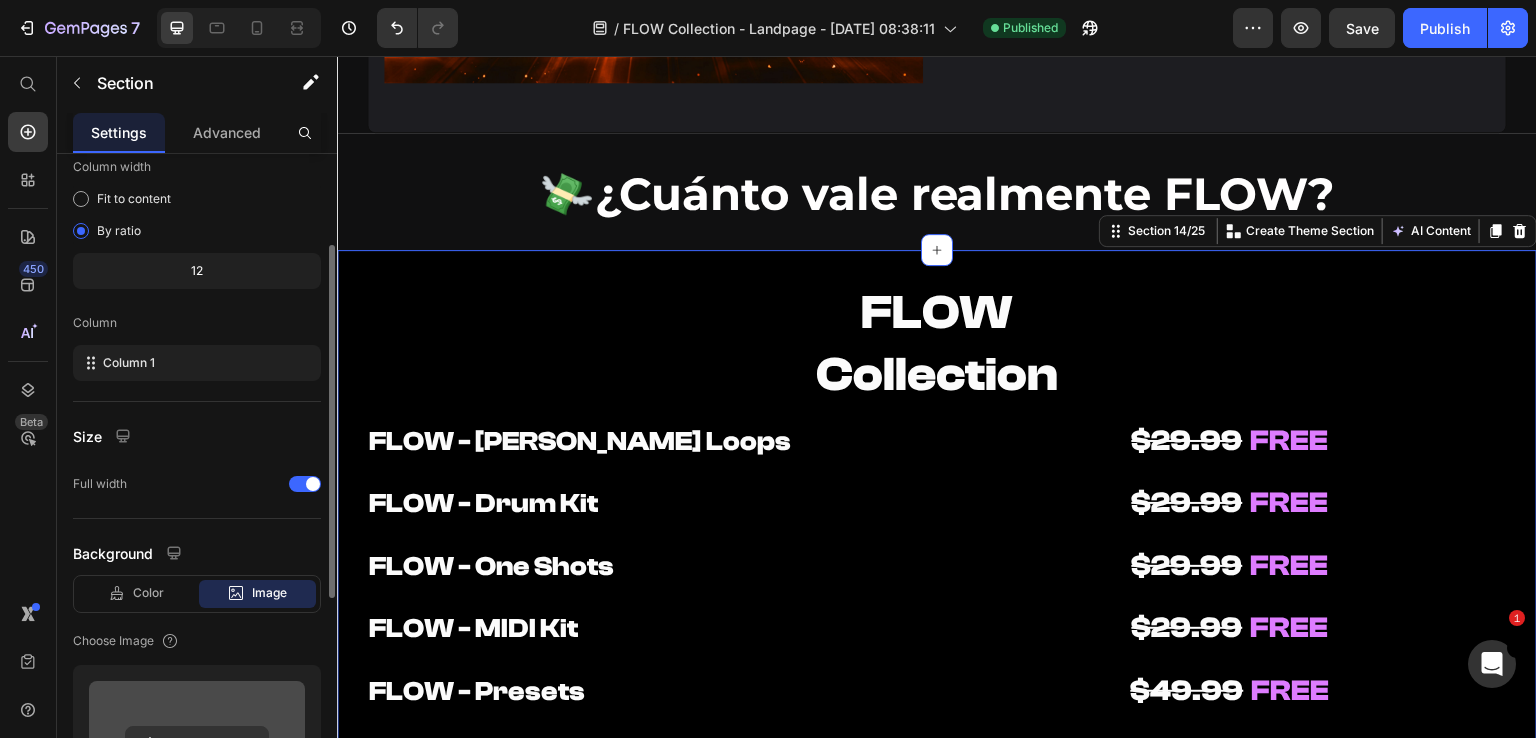 scroll, scrollTop: 365, scrollLeft: 0, axis: vertical 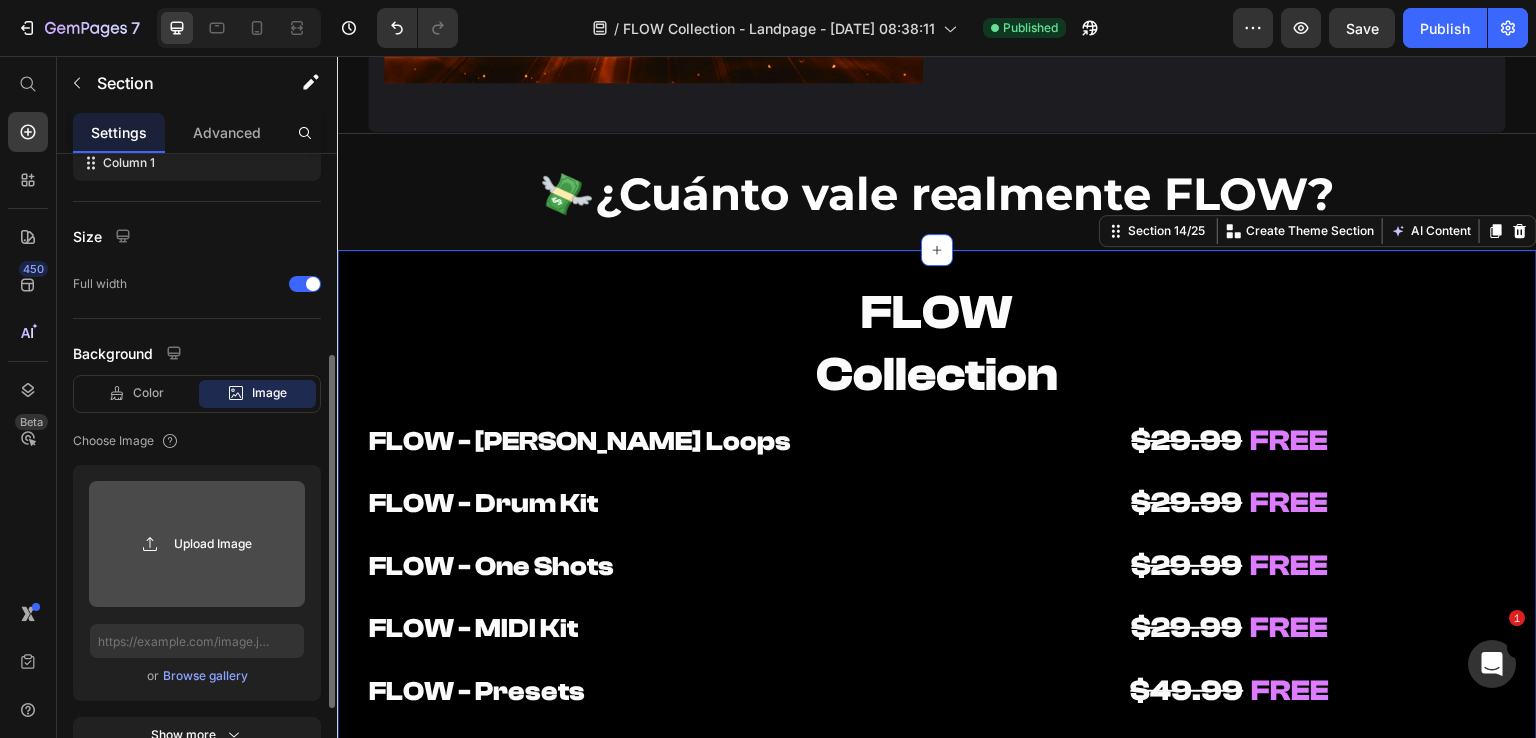 click 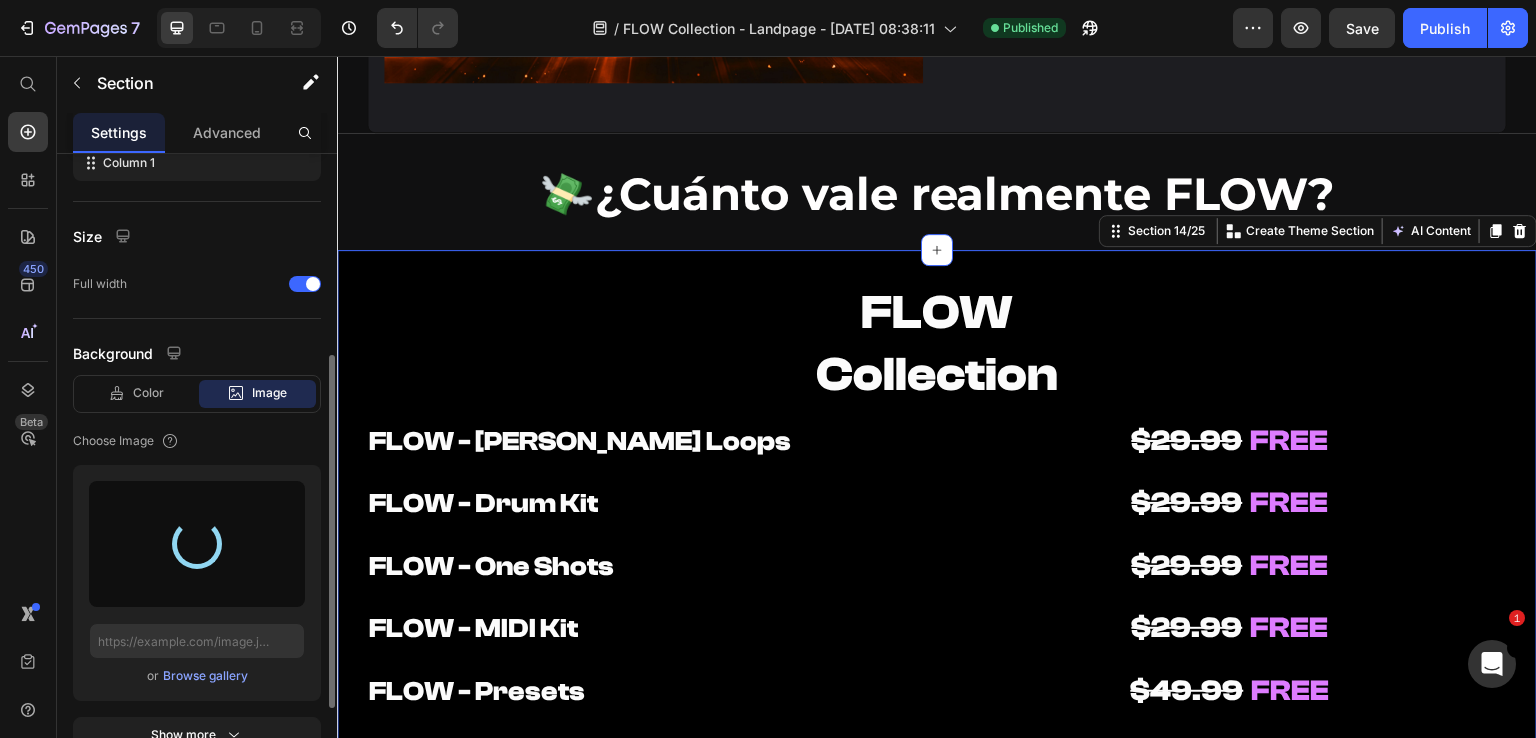 type on "https://cdn.shopify.com/s/files/1/0760/5492/1460/files/gempages_569876553295463576-07f79918-4f68-4e31-8b31-e99d5c734dfe.png" 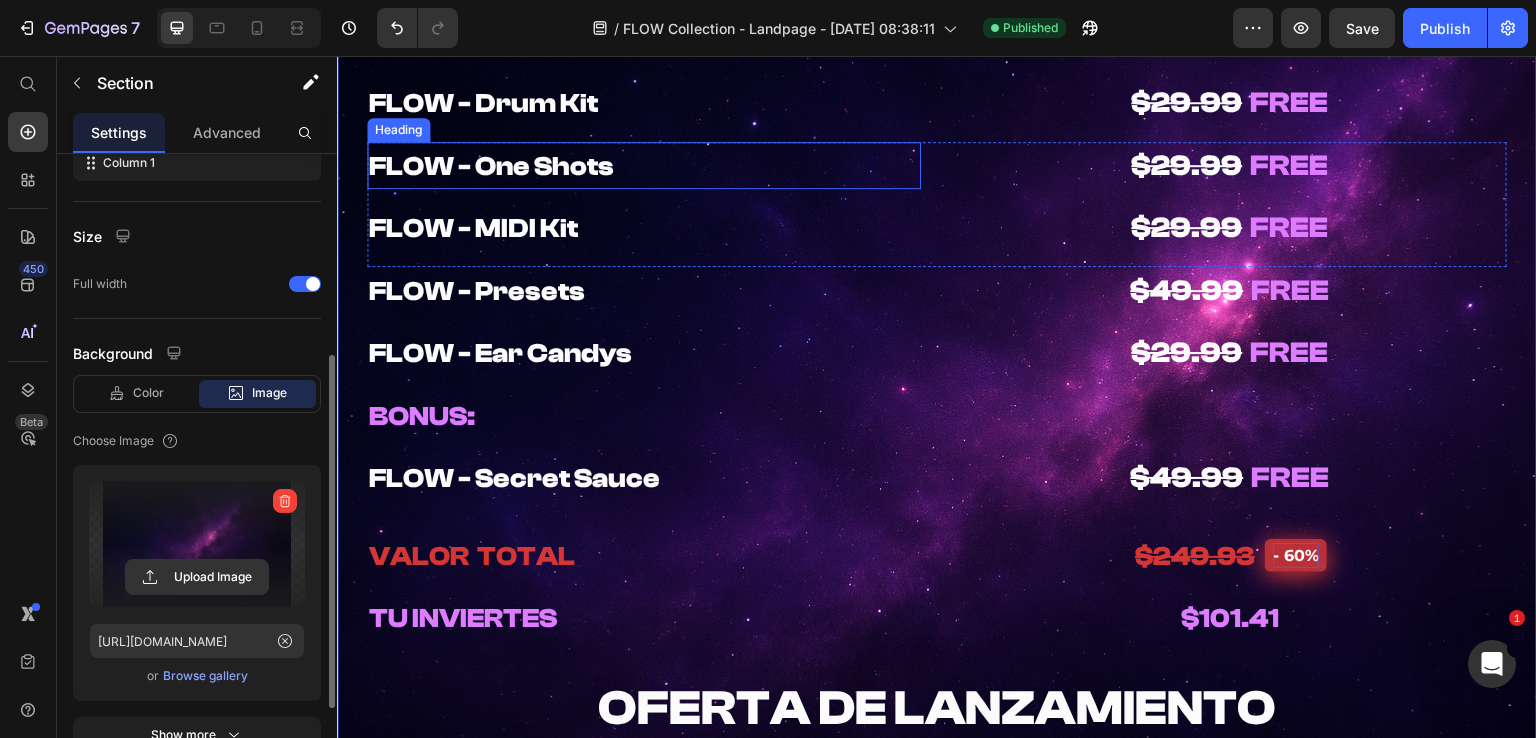 scroll, scrollTop: 10073, scrollLeft: 0, axis: vertical 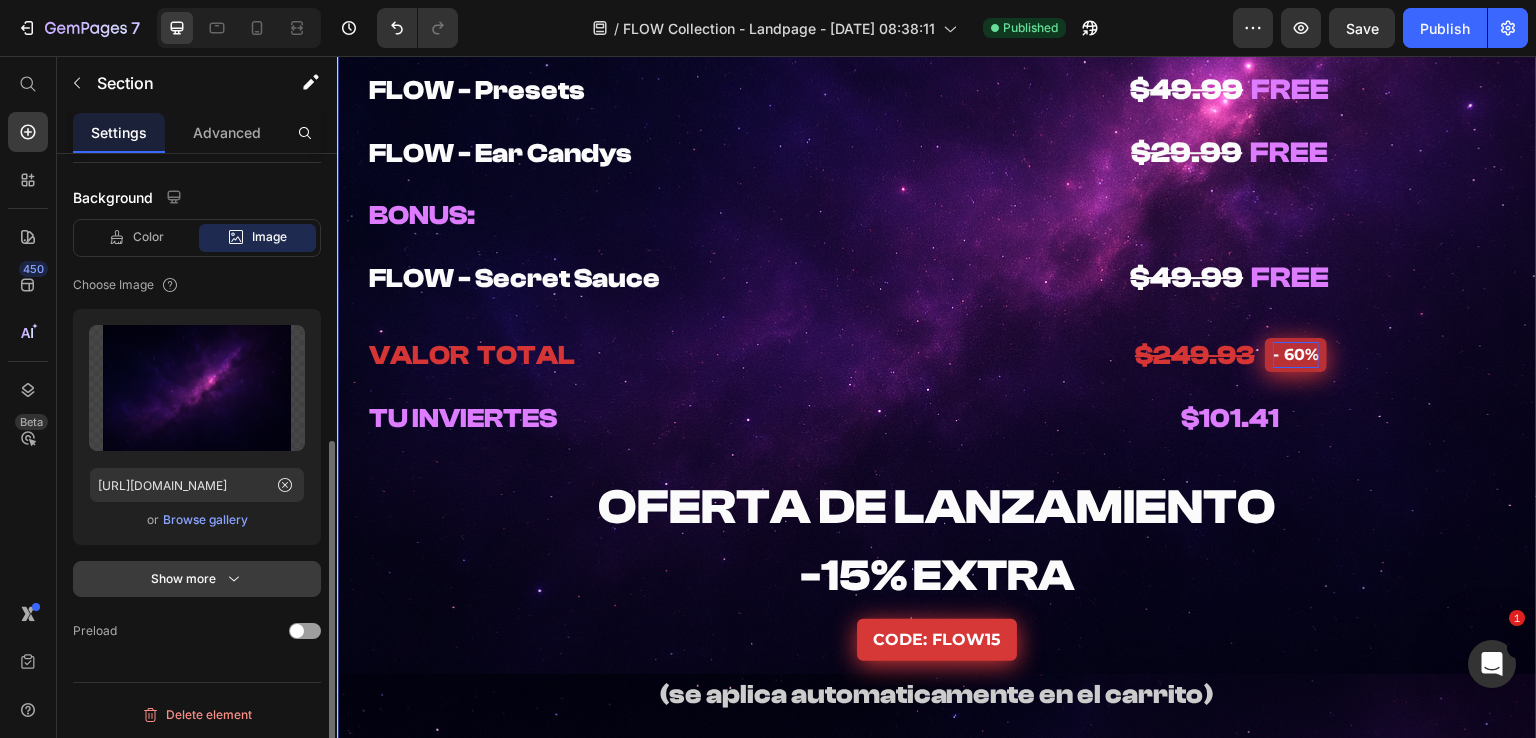 click on "Show more" at bounding box center [197, 579] 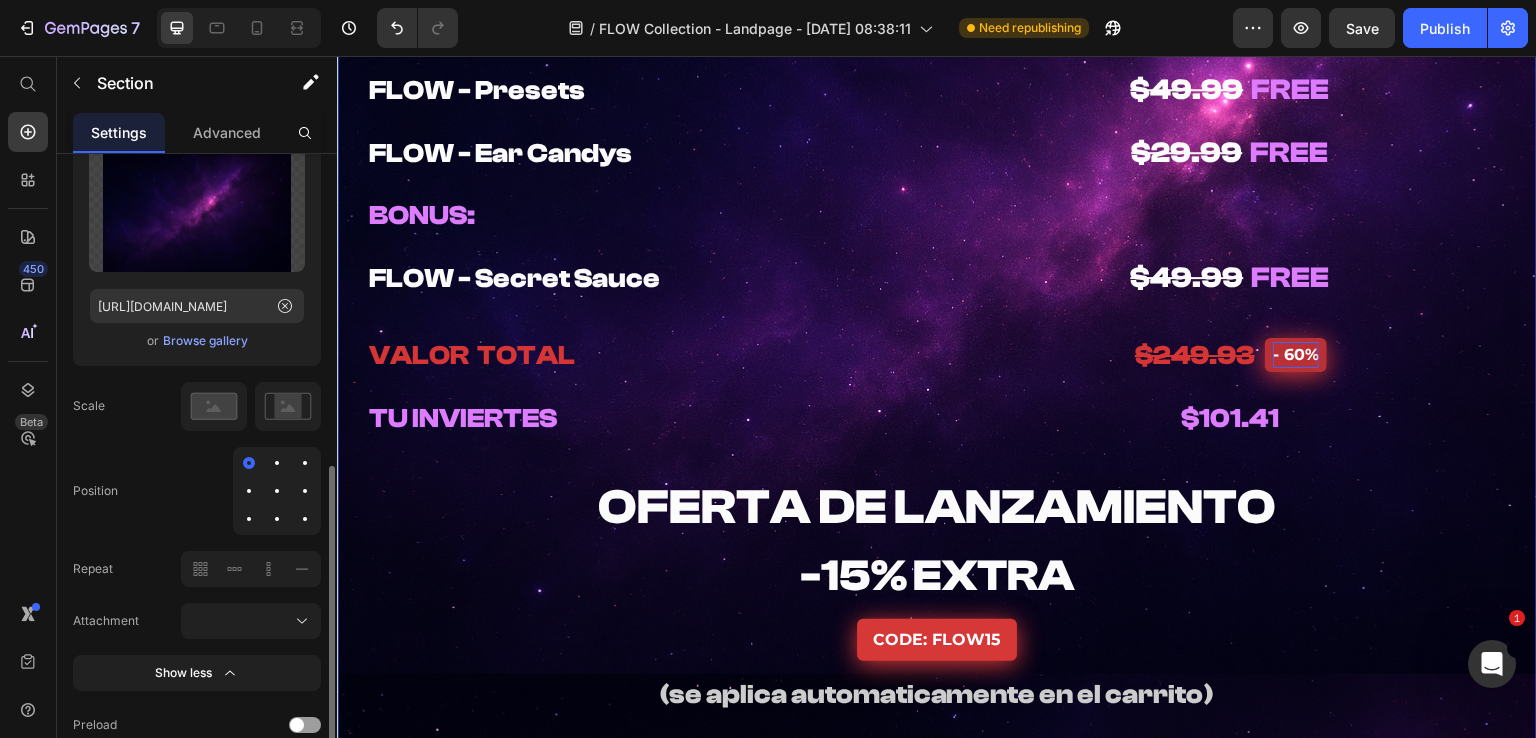 scroll, scrollTop: 794, scrollLeft: 0, axis: vertical 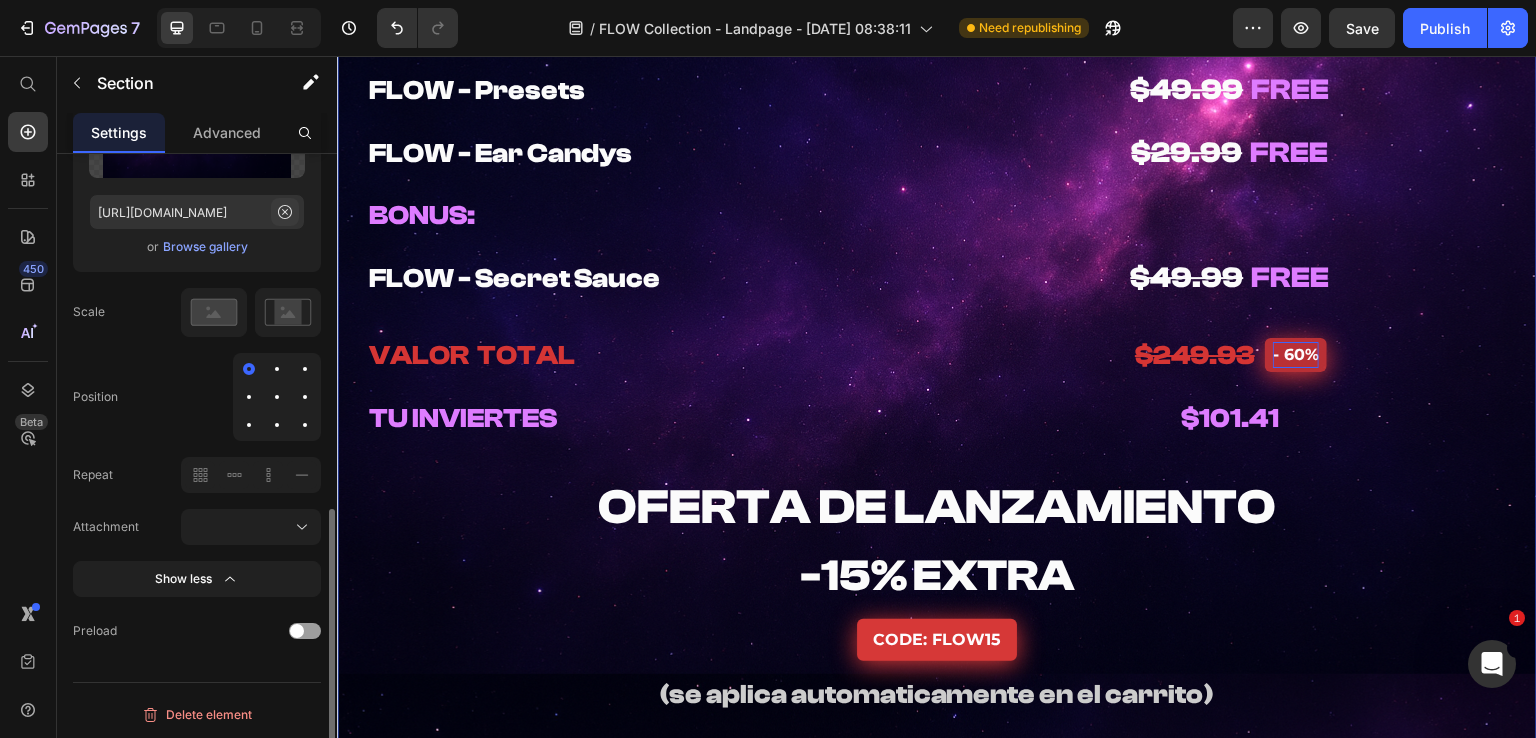 click 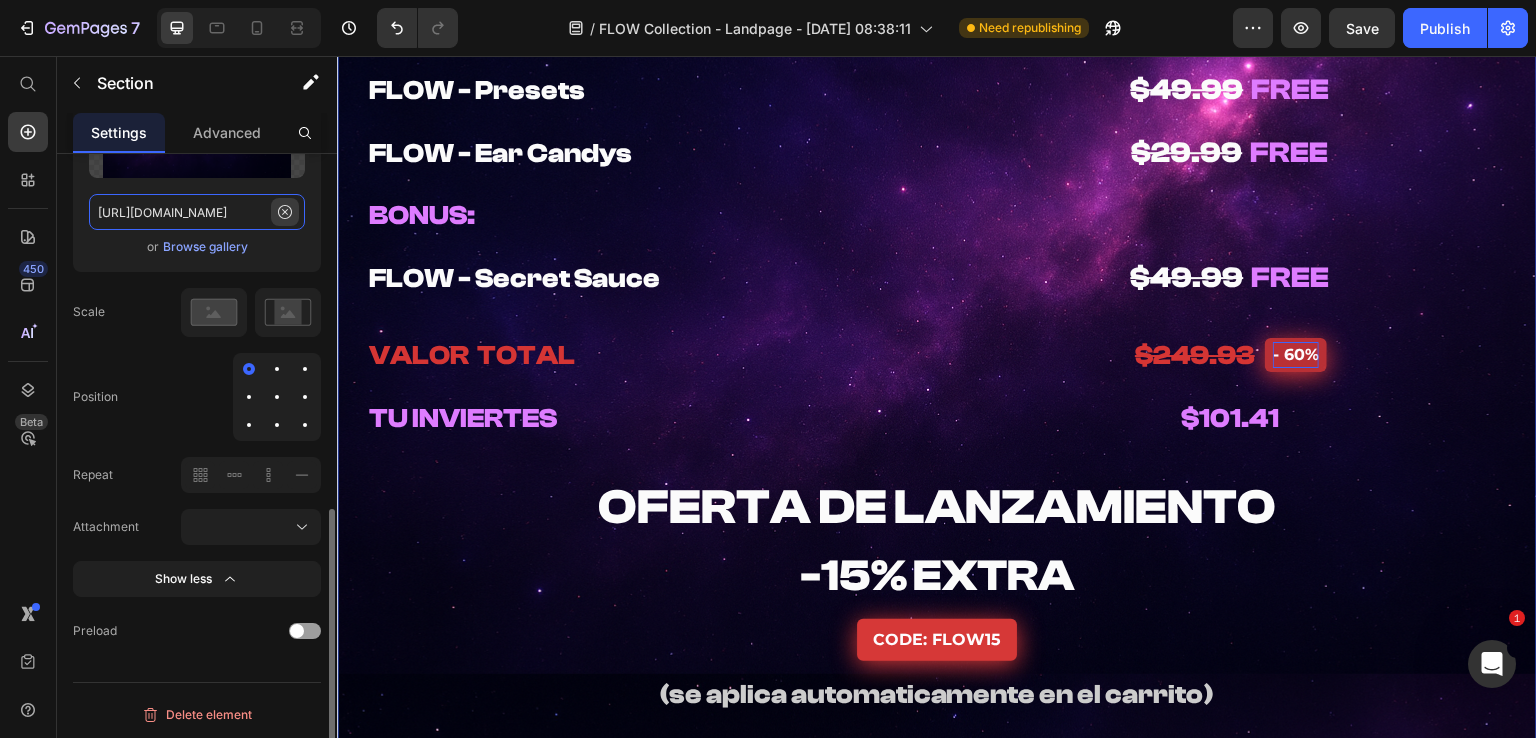 type 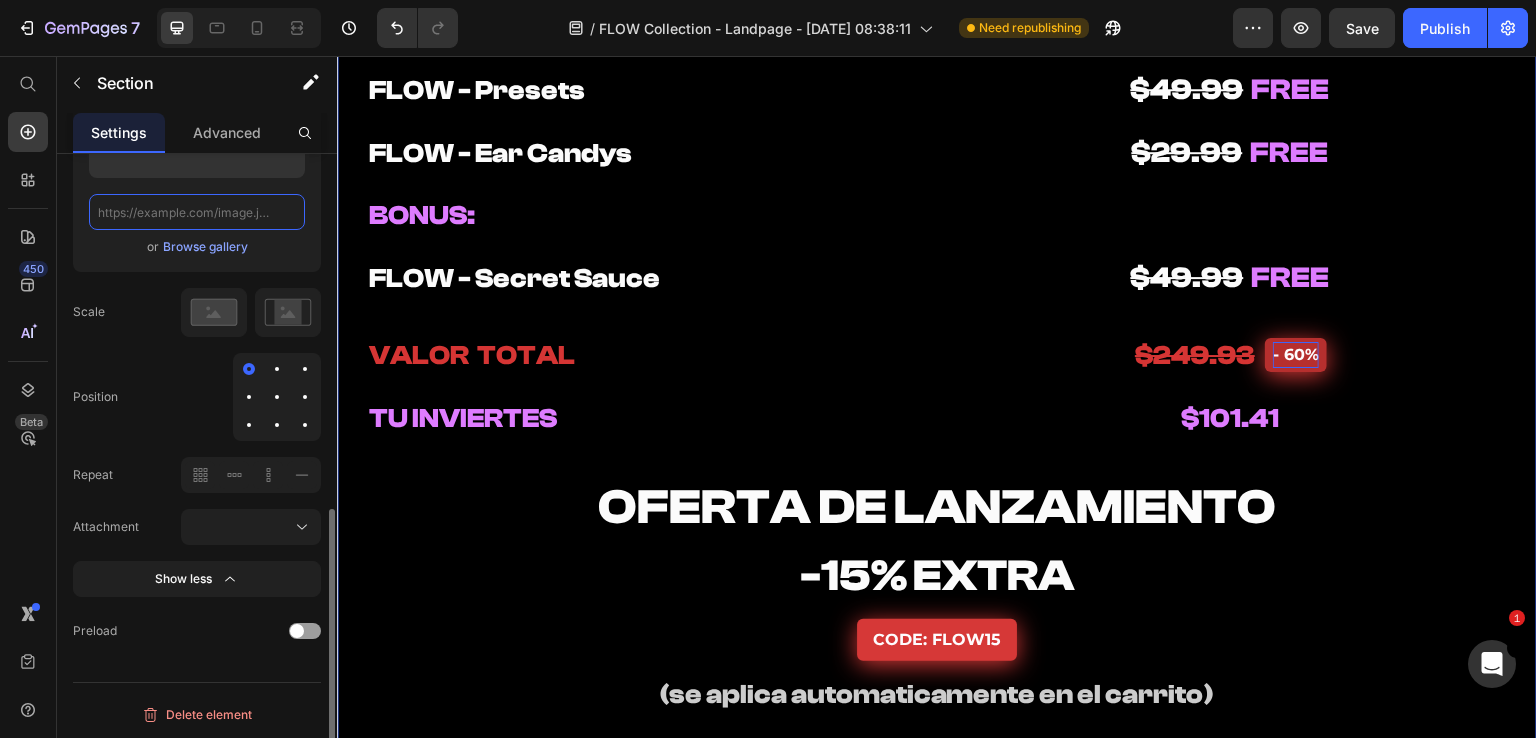 scroll, scrollTop: 0, scrollLeft: 0, axis: both 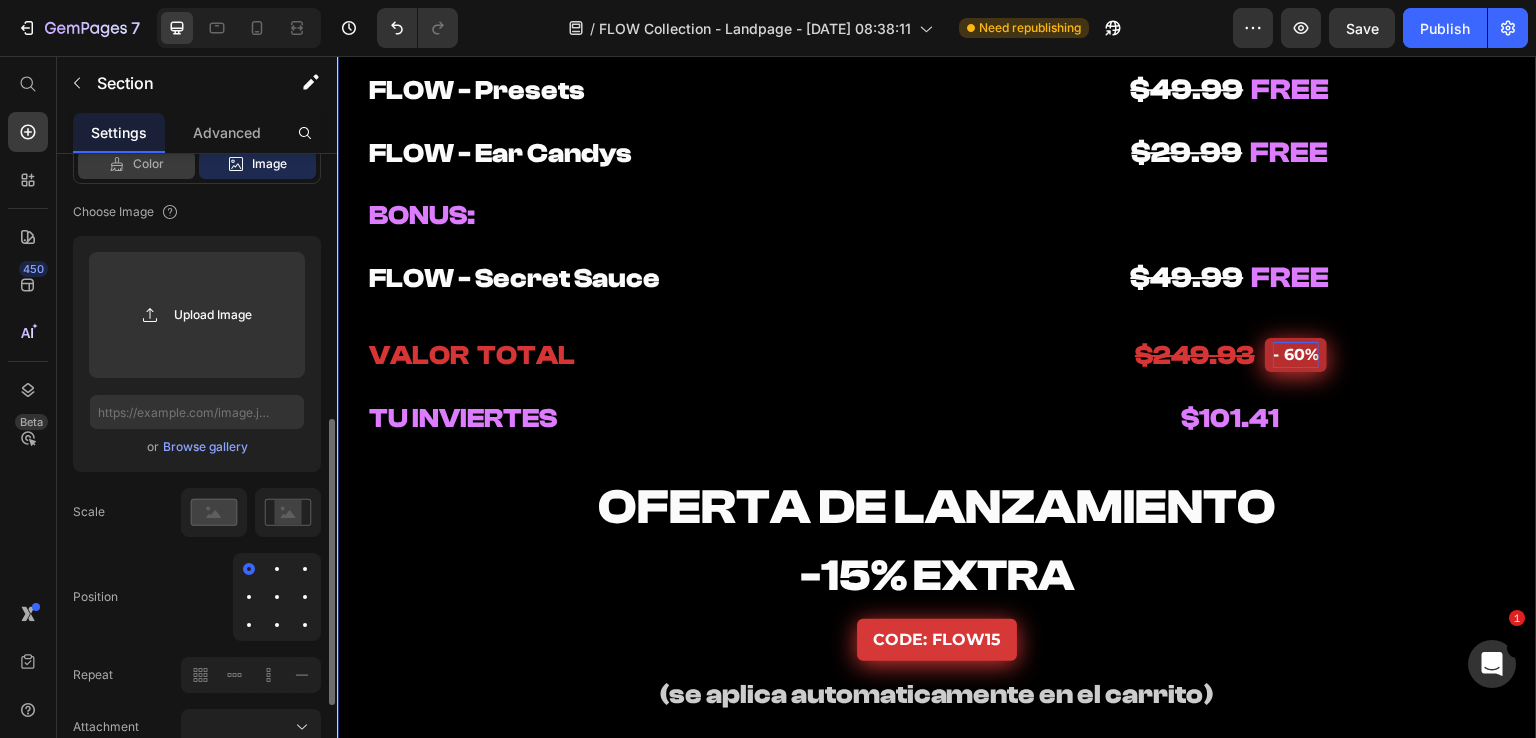 click on "Color" 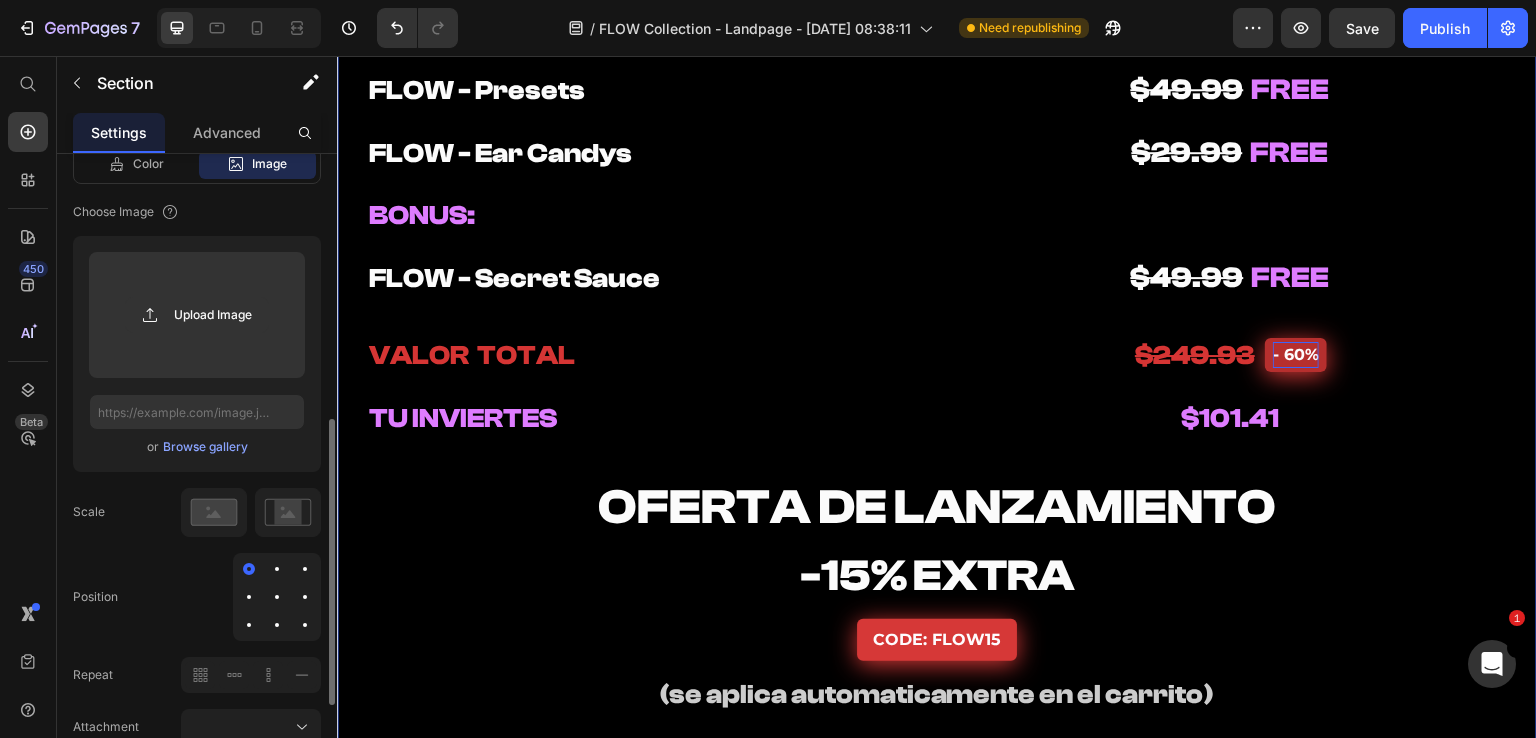 scroll, scrollTop: 165, scrollLeft: 0, axis: vertical 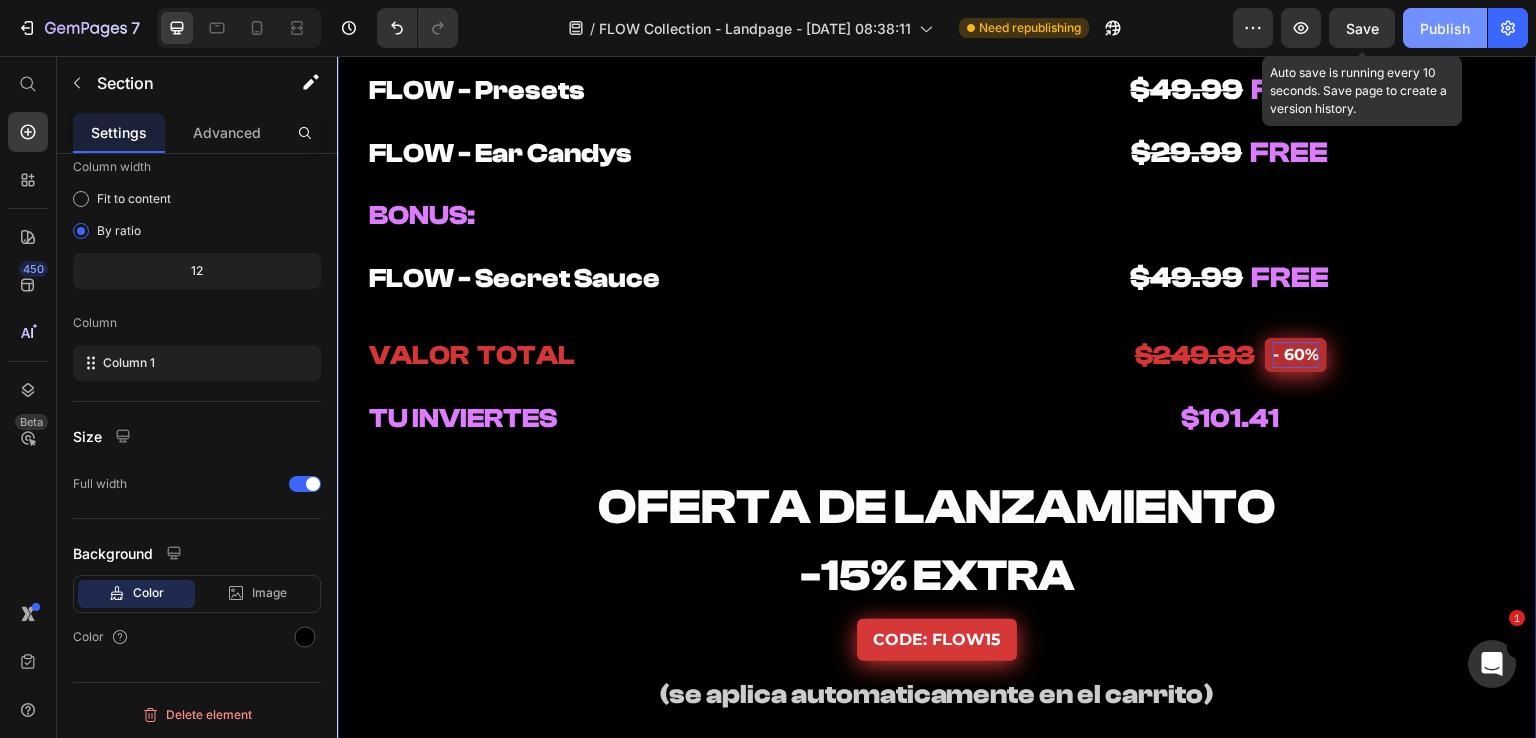 click on "Save" 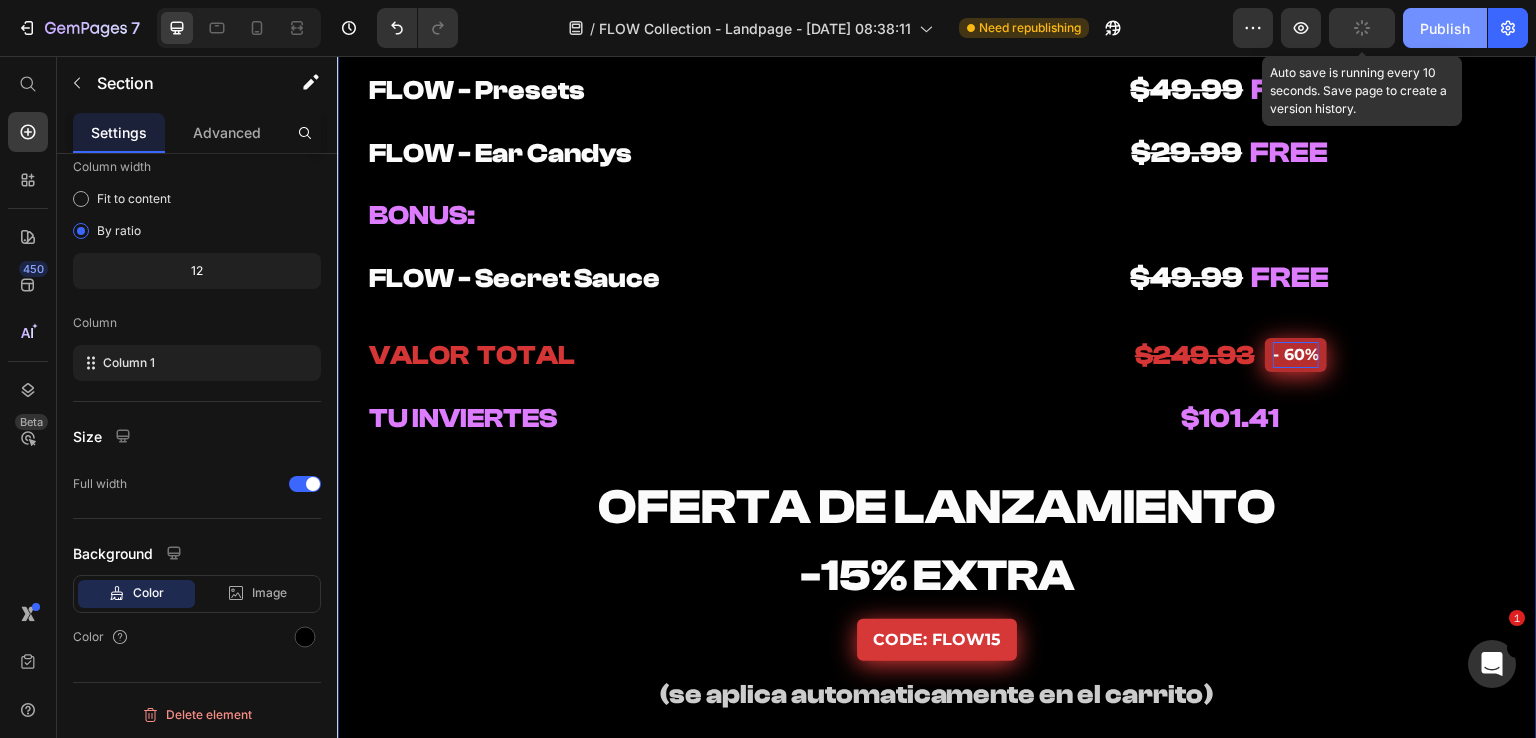 click on "Publish" 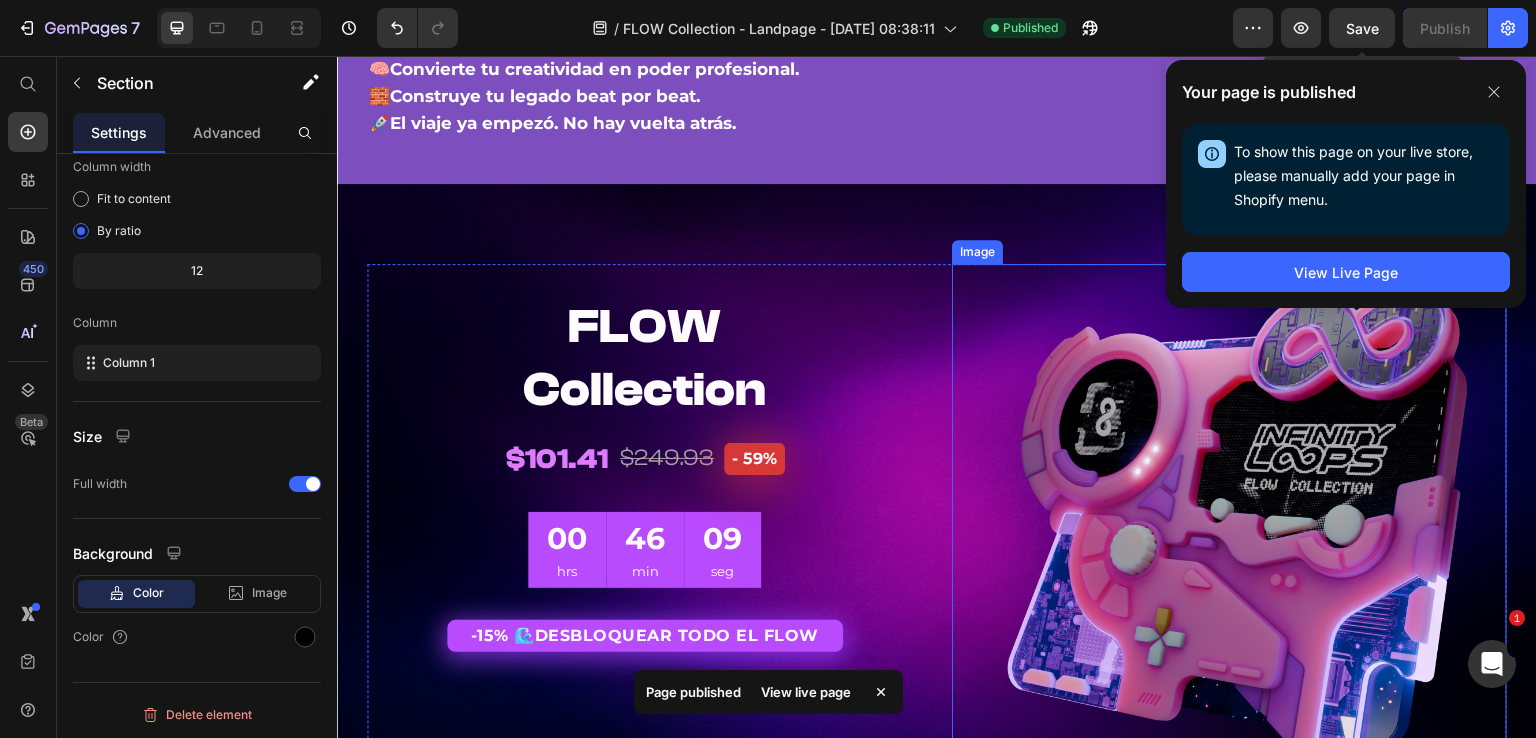 scroll, scrollTop: 11973, scrollLeft: 0, axis: vertical 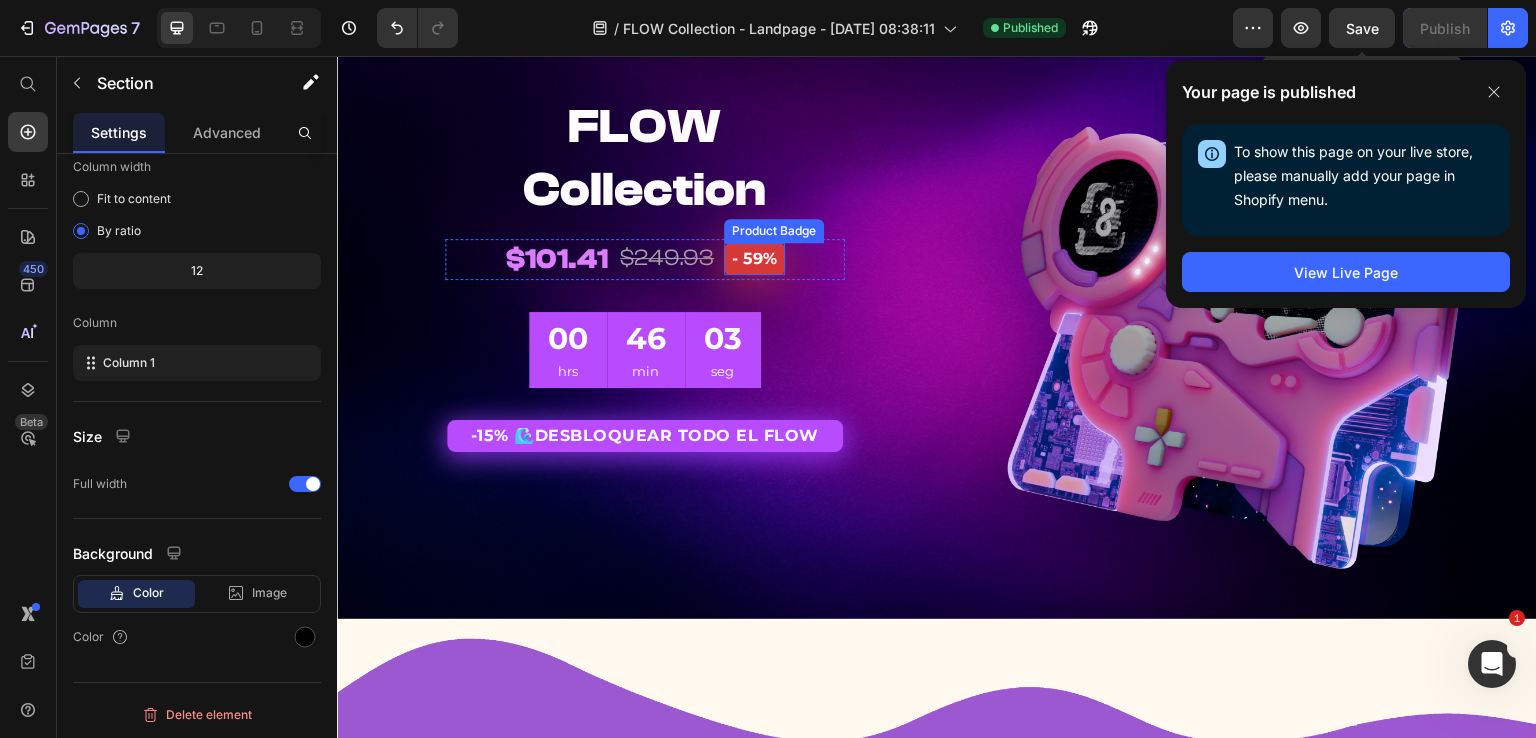 click on "- 59%" at bounding box center (754, 259) 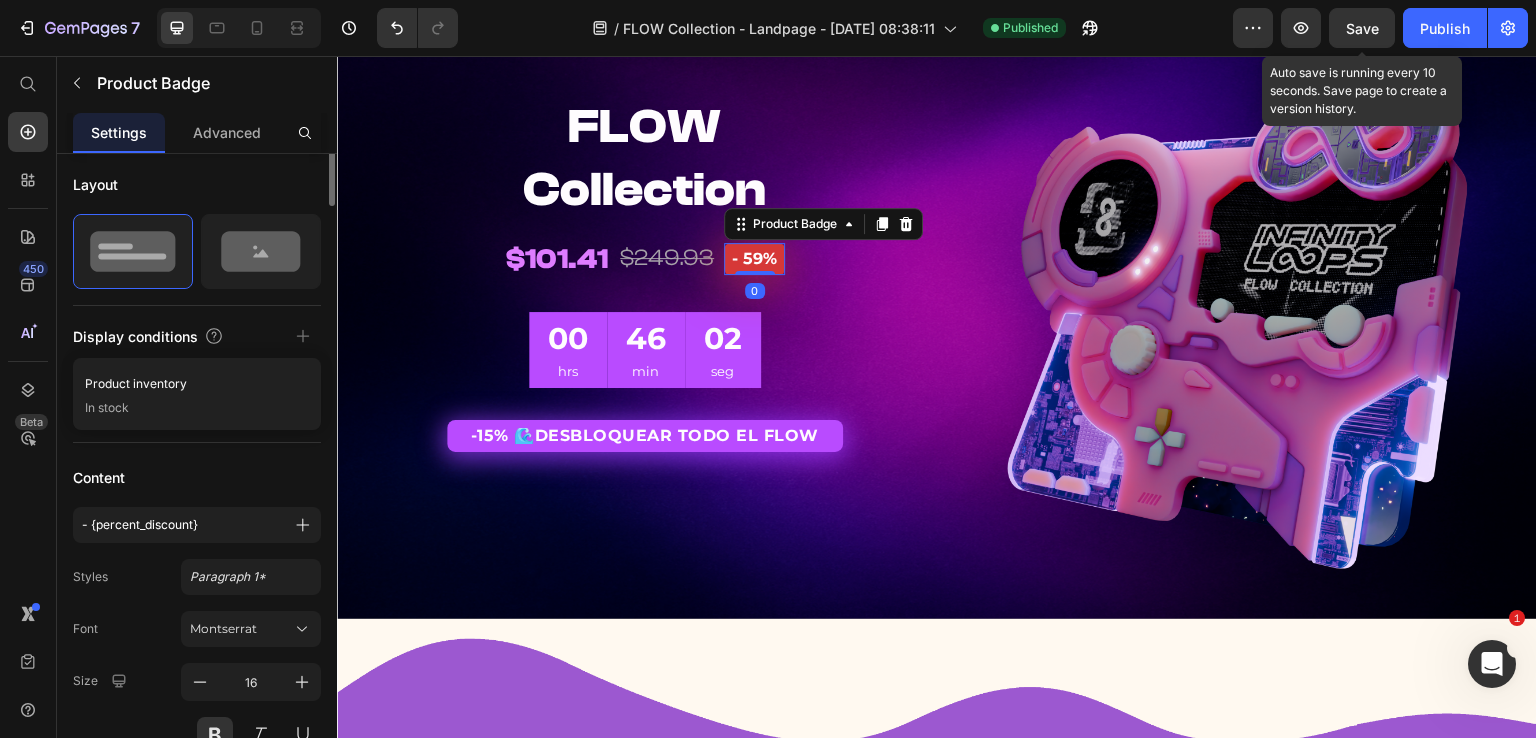scroll, scrollTop: 0, scrollLeft: 0, axis: both 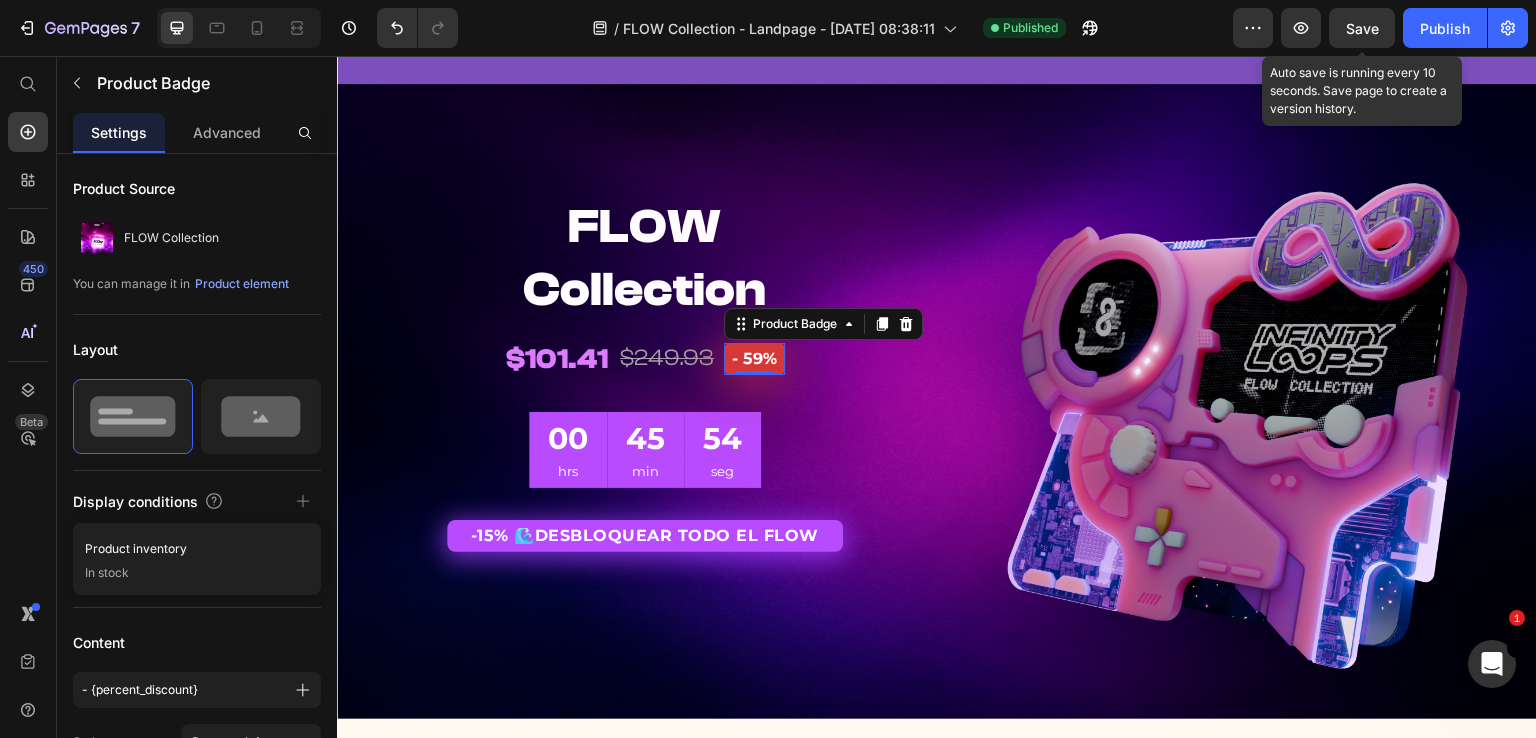 click 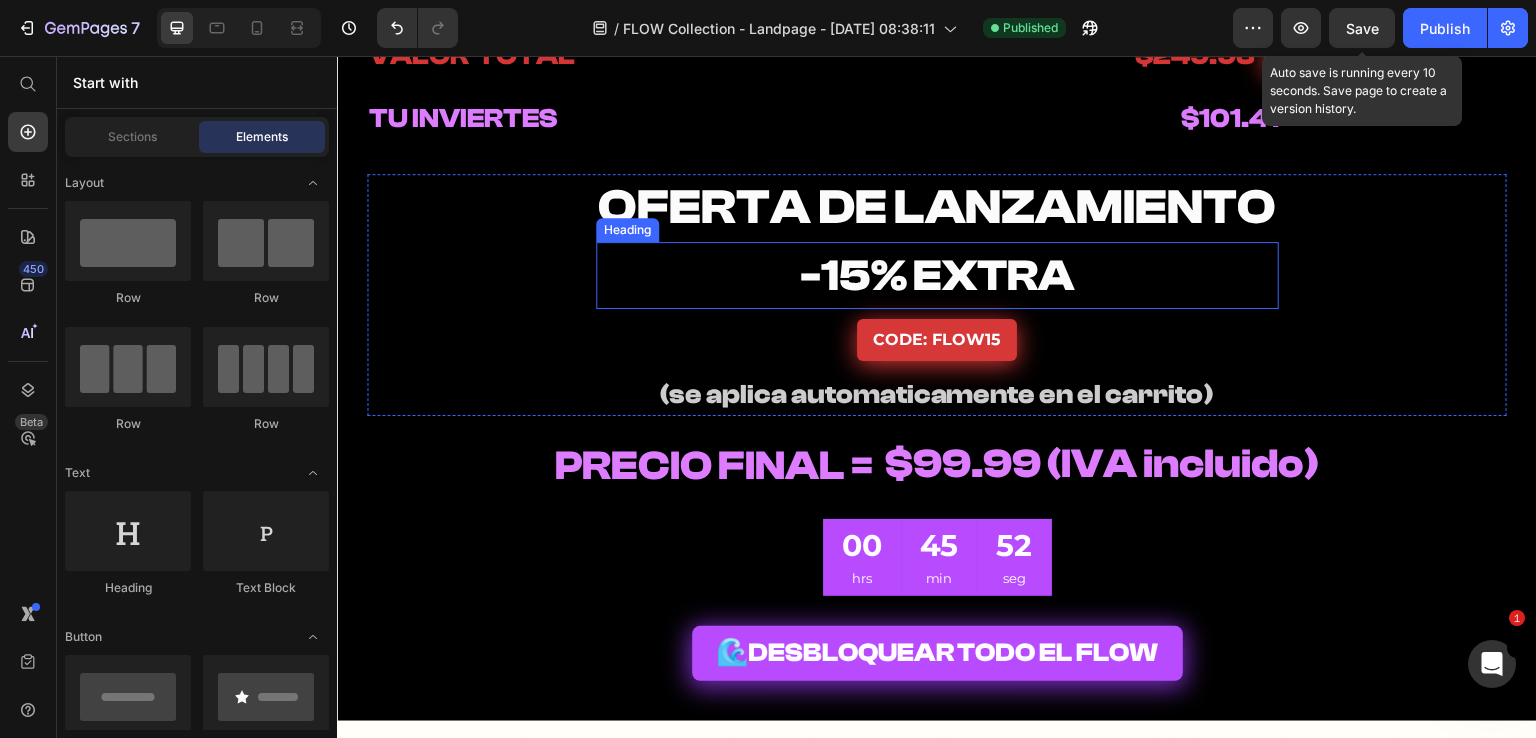 scroll, scrollTop: 10173, scrollLeft: 0, axis: vertical 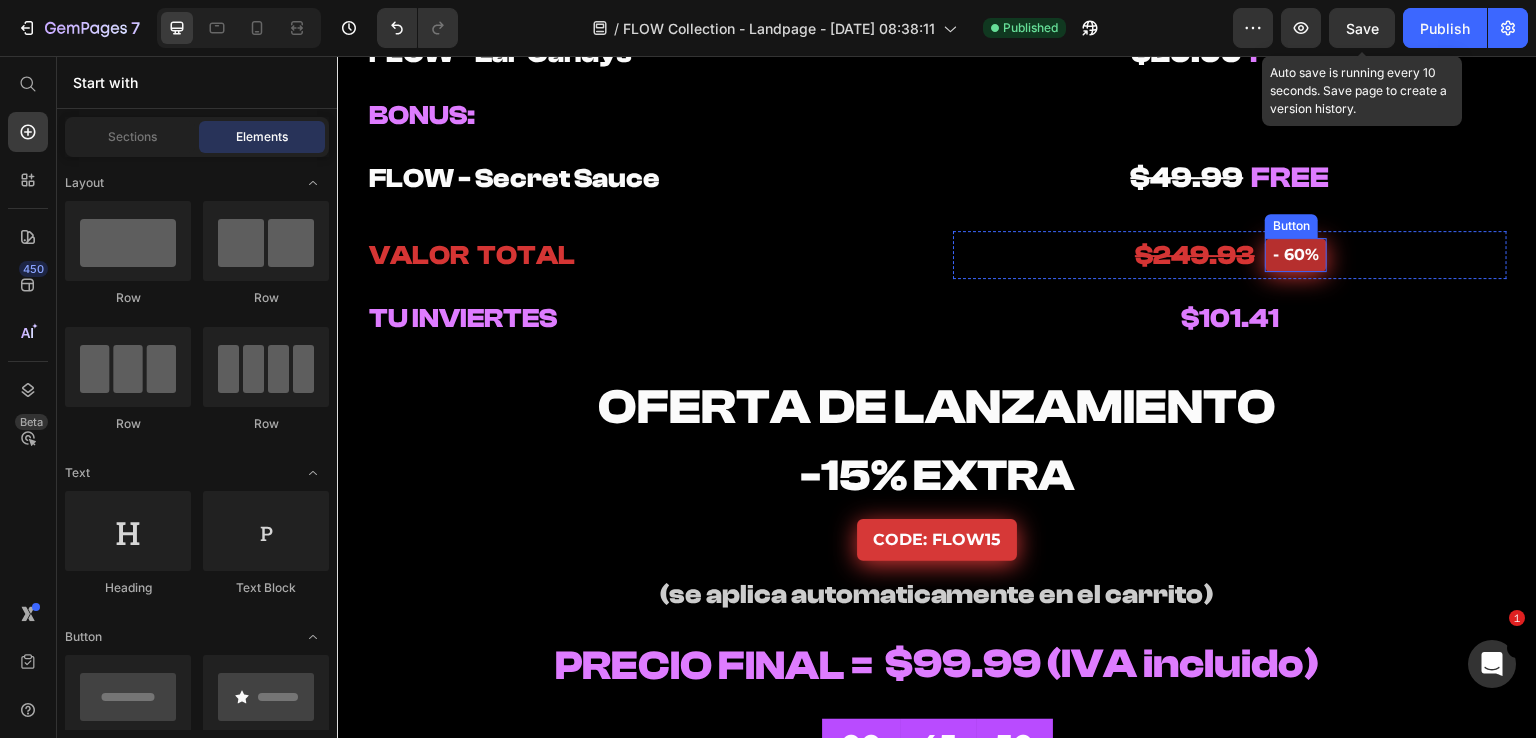 click on "- 60%" at bounding box center [1296, 255] 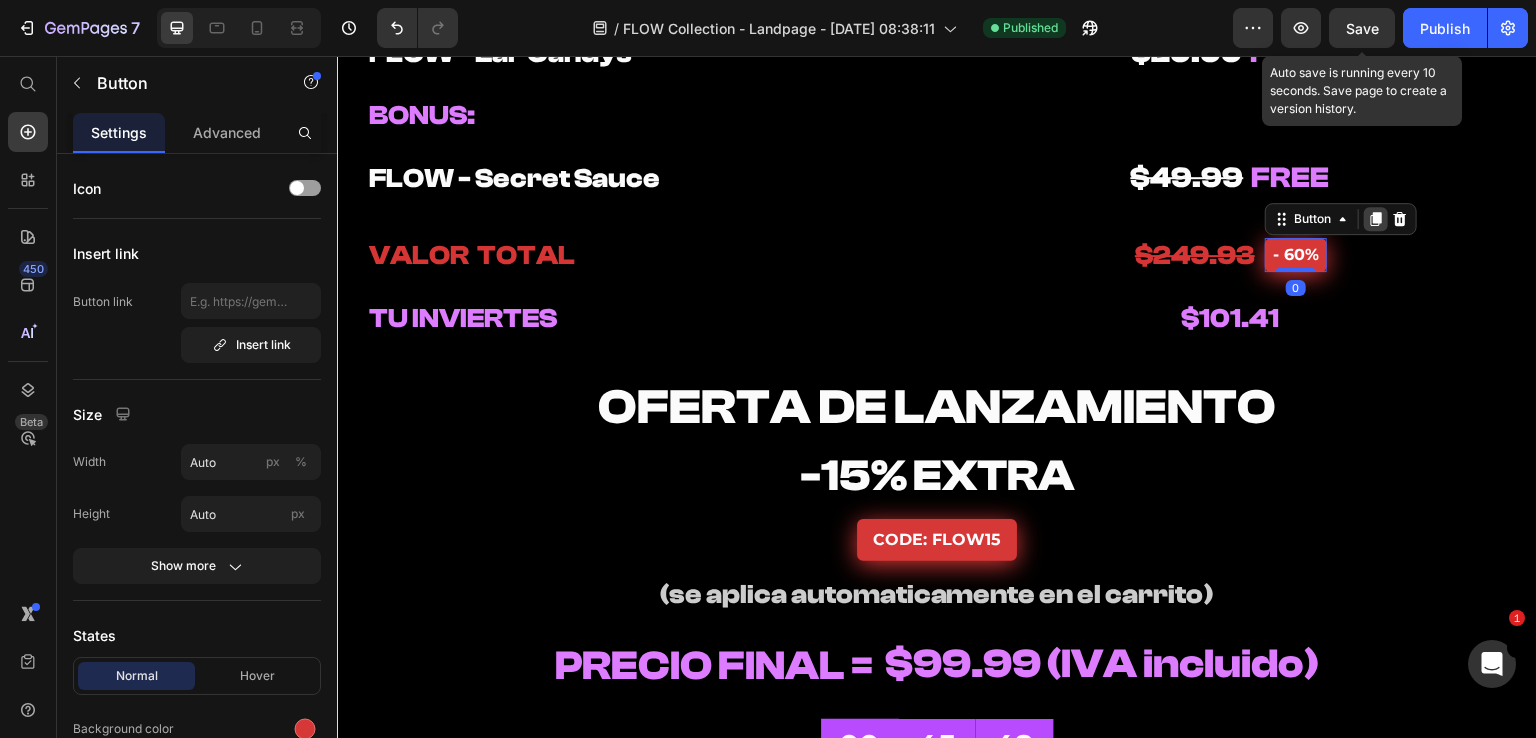 click 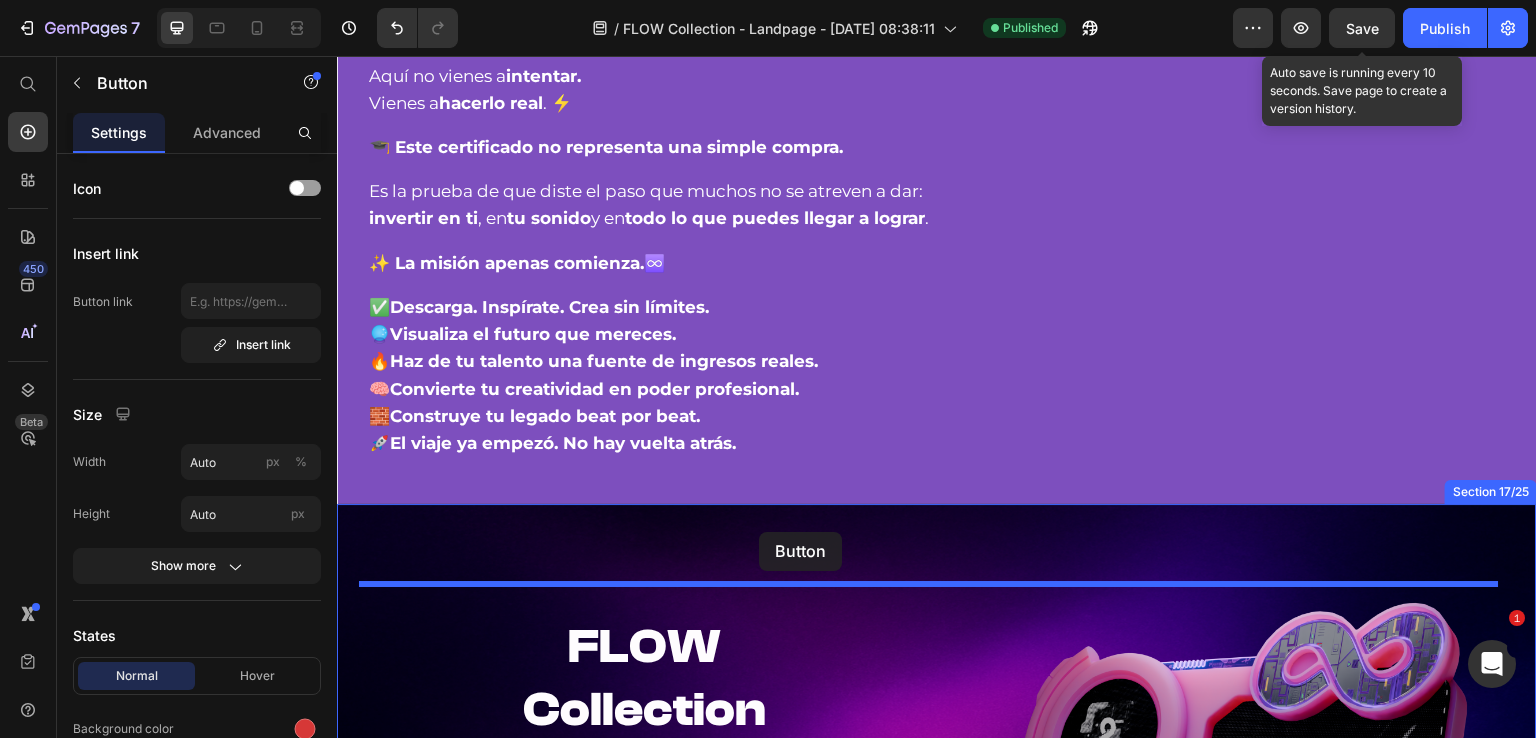 scroll, scrollTop: 11873, scrollLeft: 0, axis: vertical 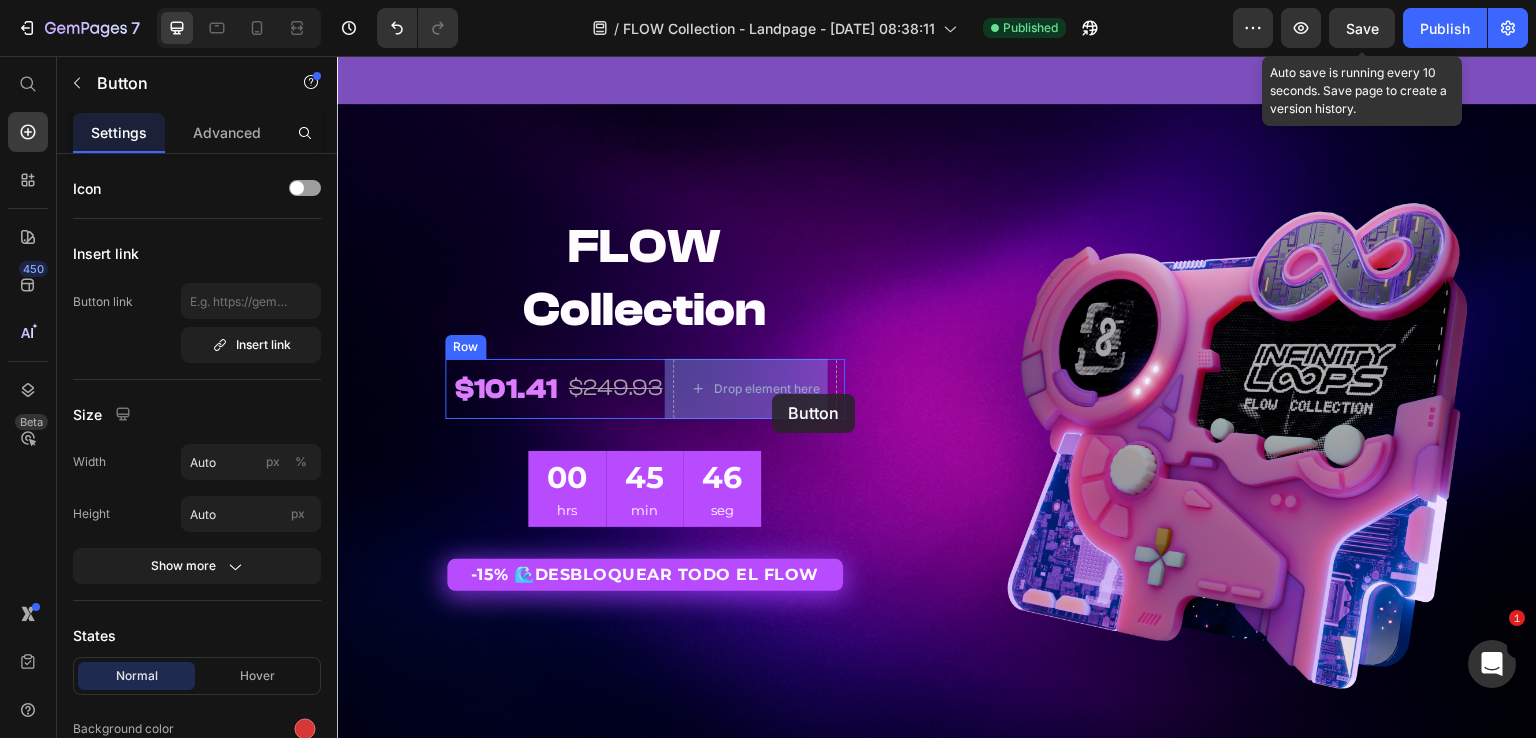 drag, startPoint x: 1279, startPoint y: 266, endPoint x: 772, endPoint y: 387, distance: 521.2389 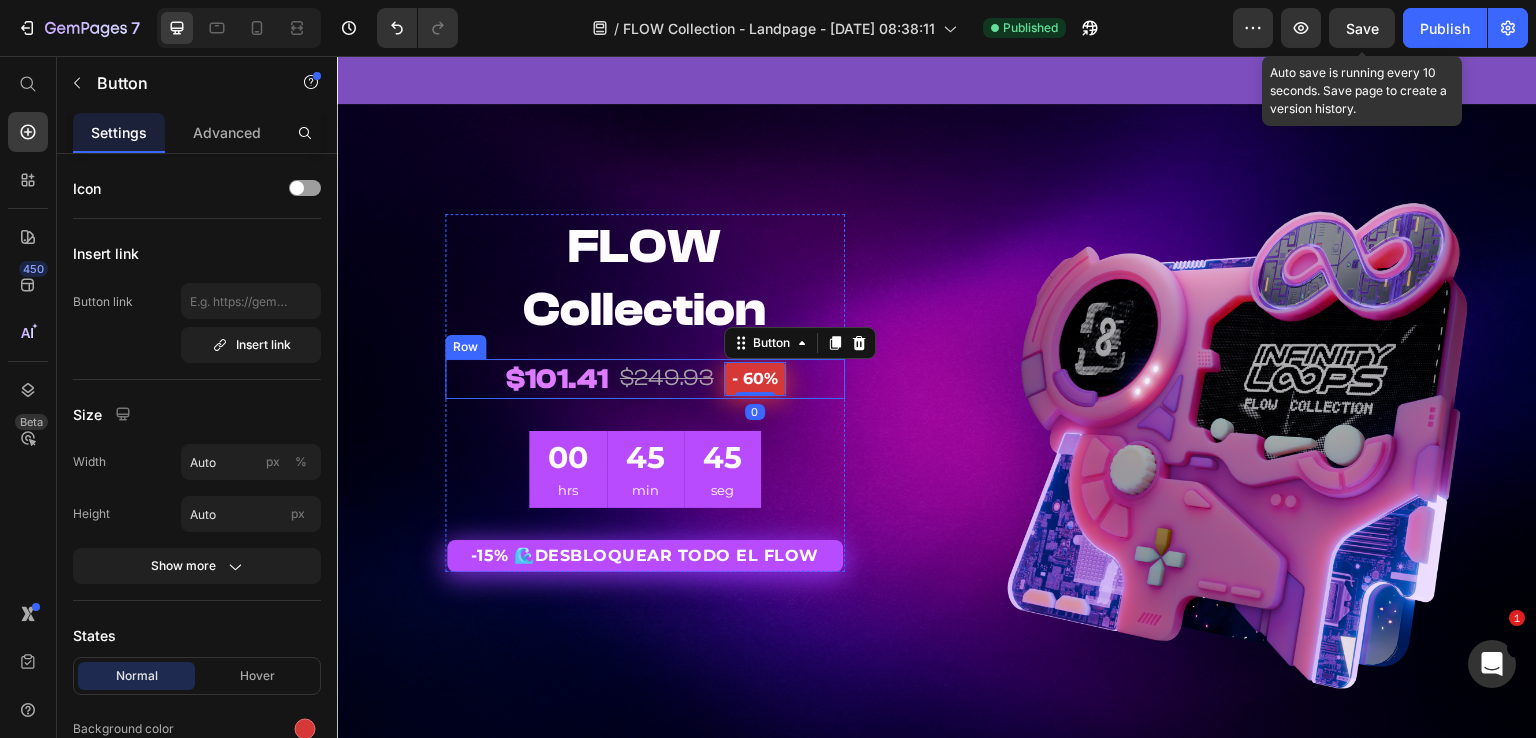 click on "$101.41 (P) Price $249.93 (P) Price - 60% Button   0 Row" at bounding box center (645, 379) 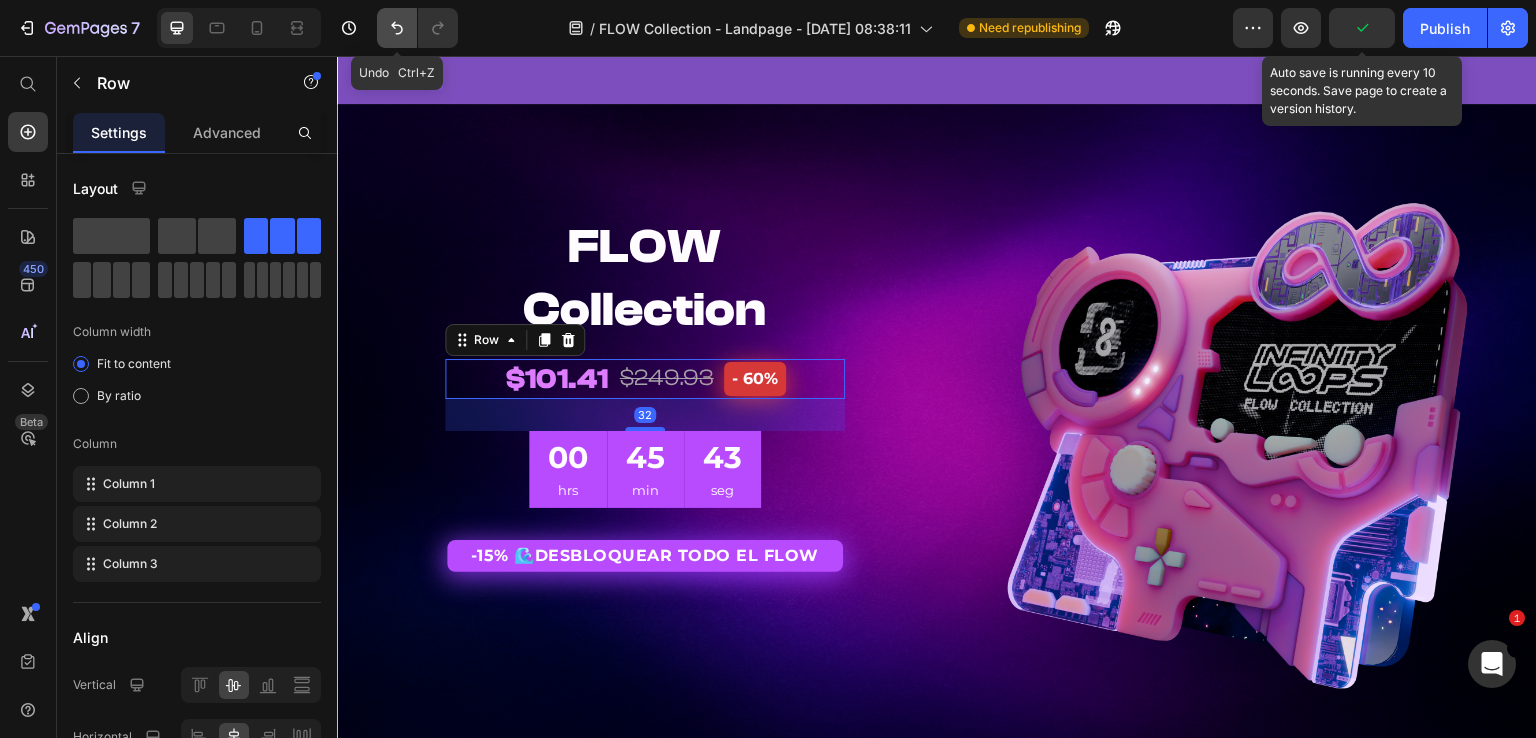 click 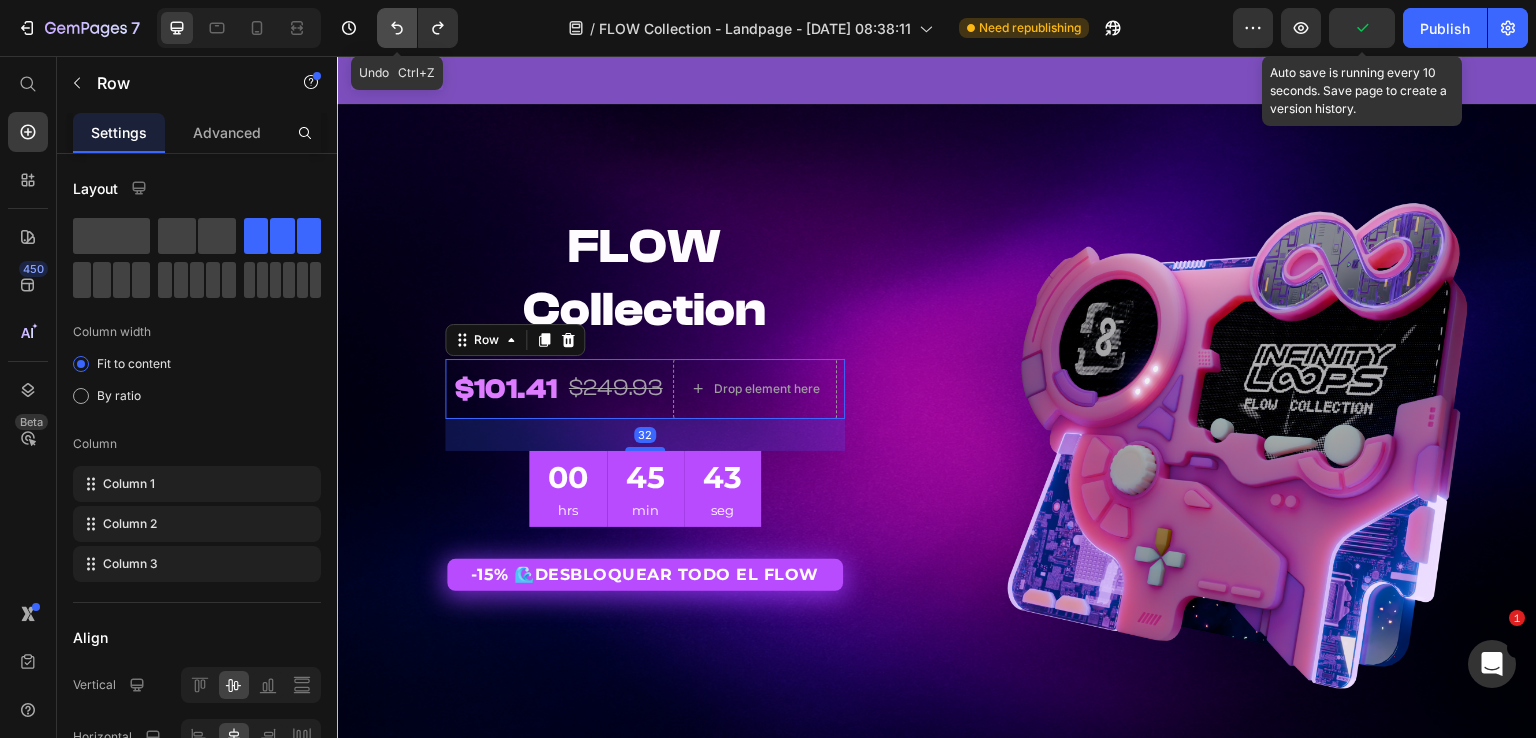 click 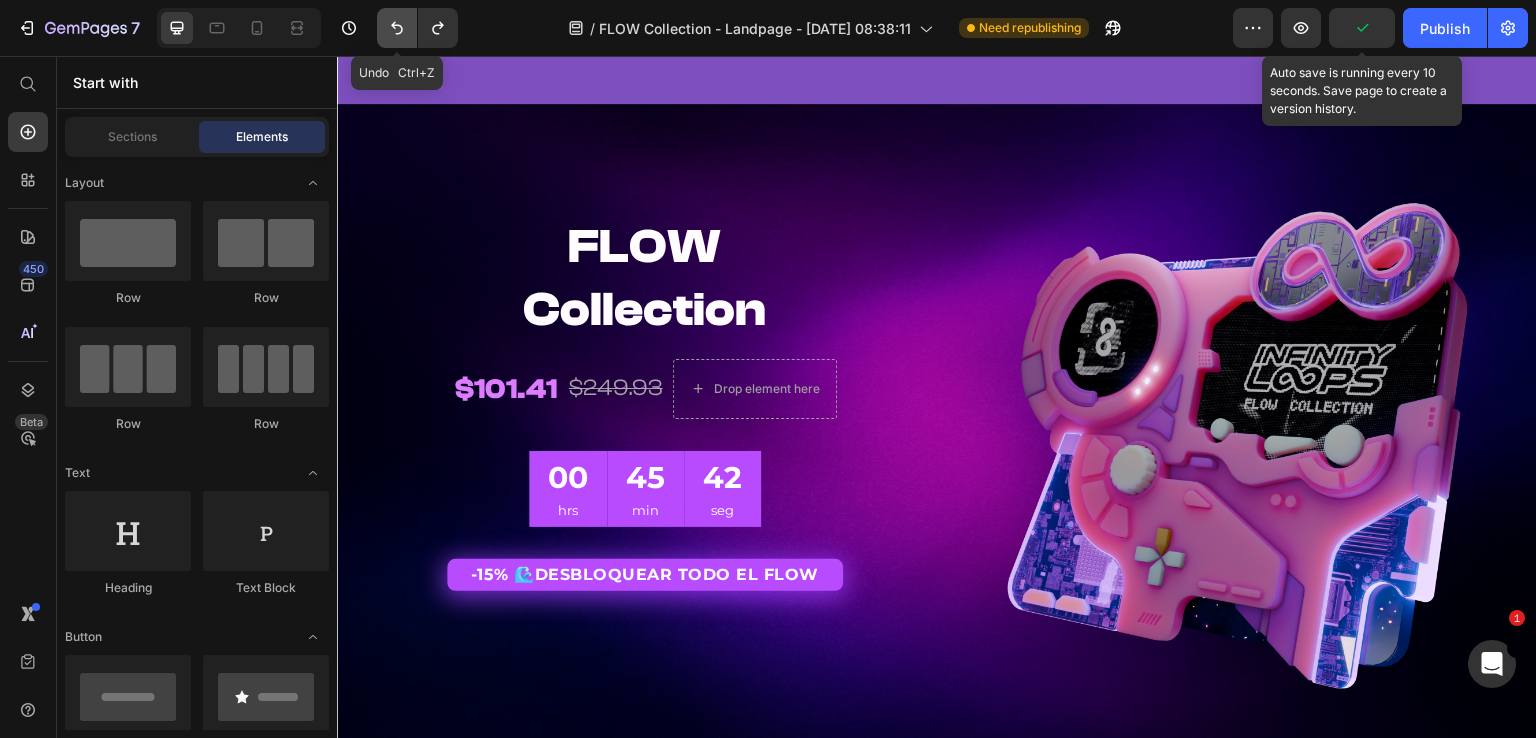 click 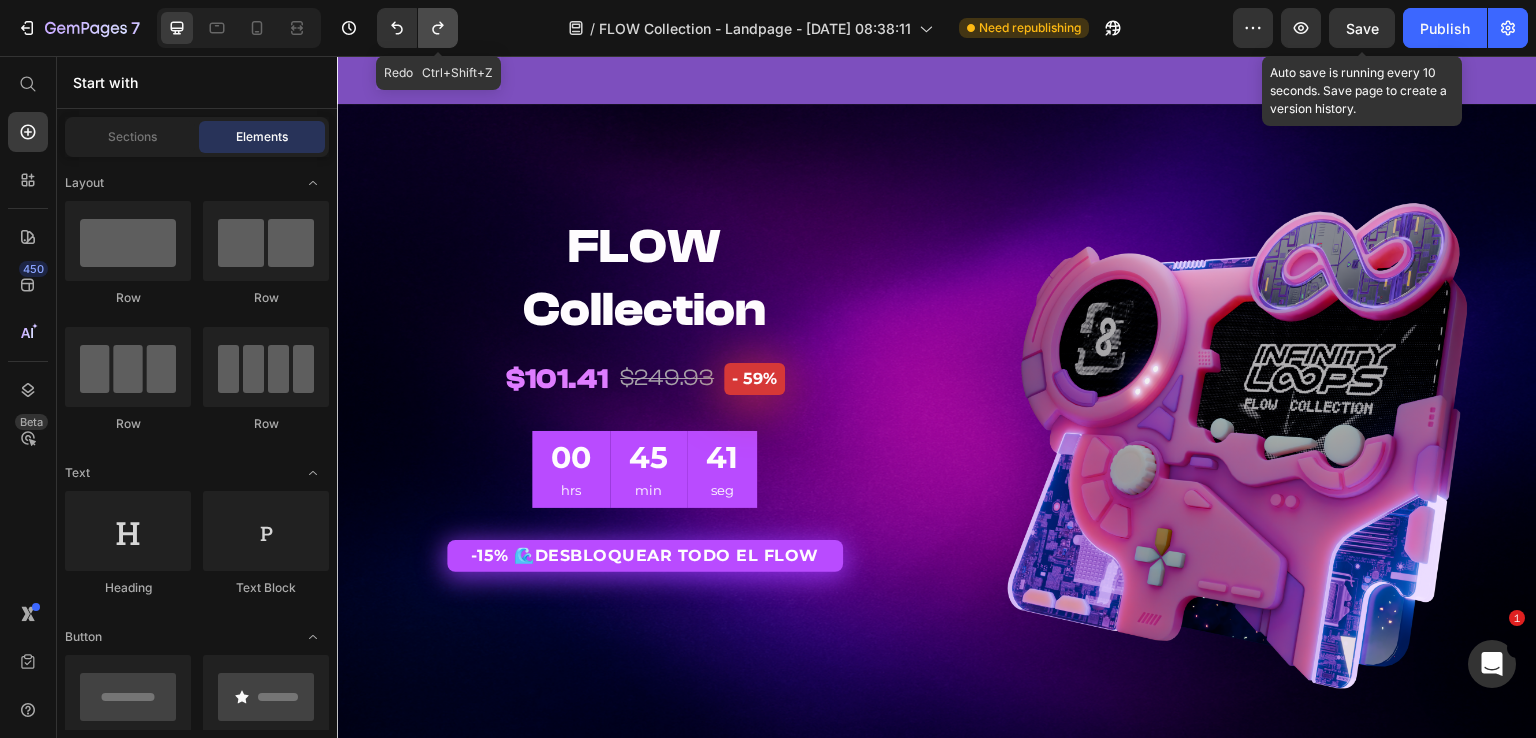 click 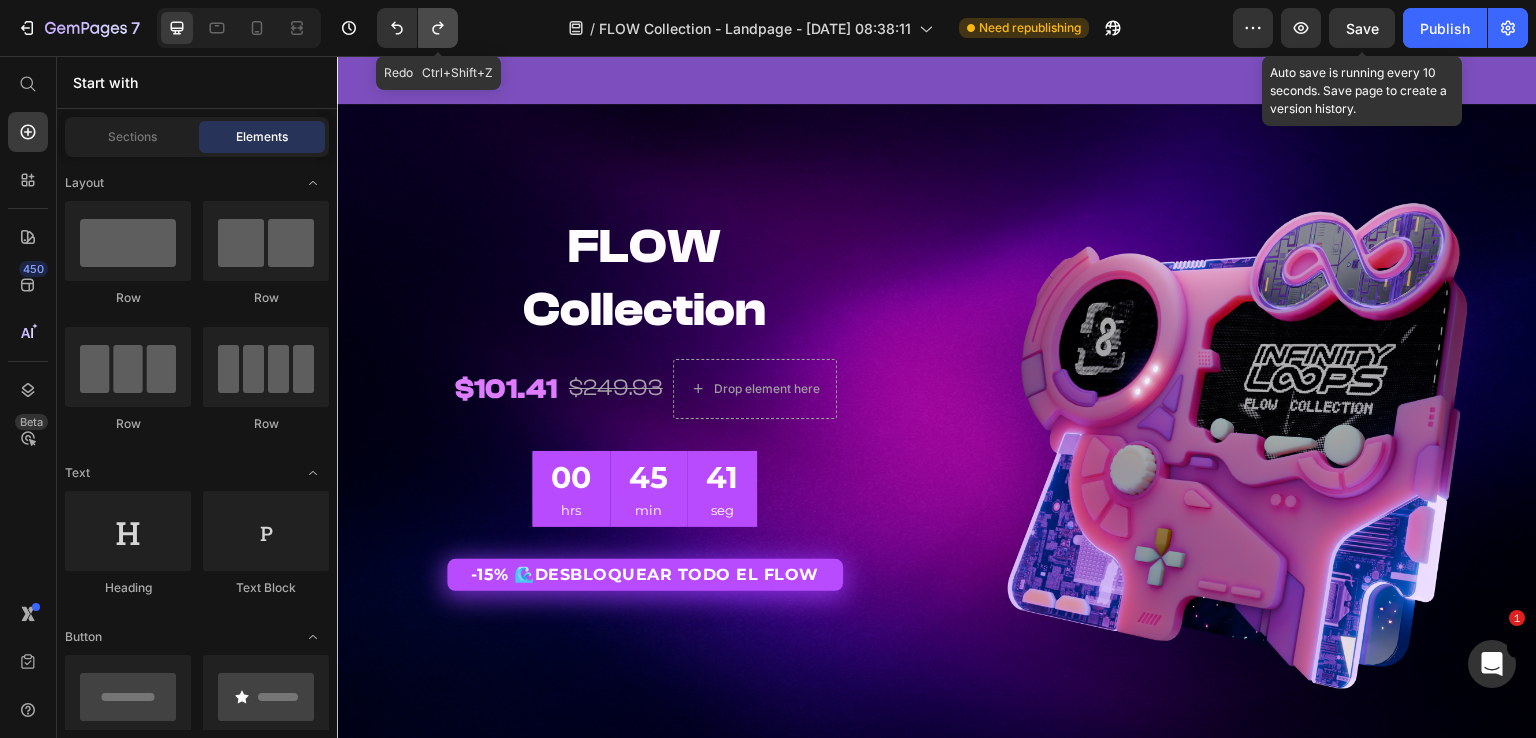 click 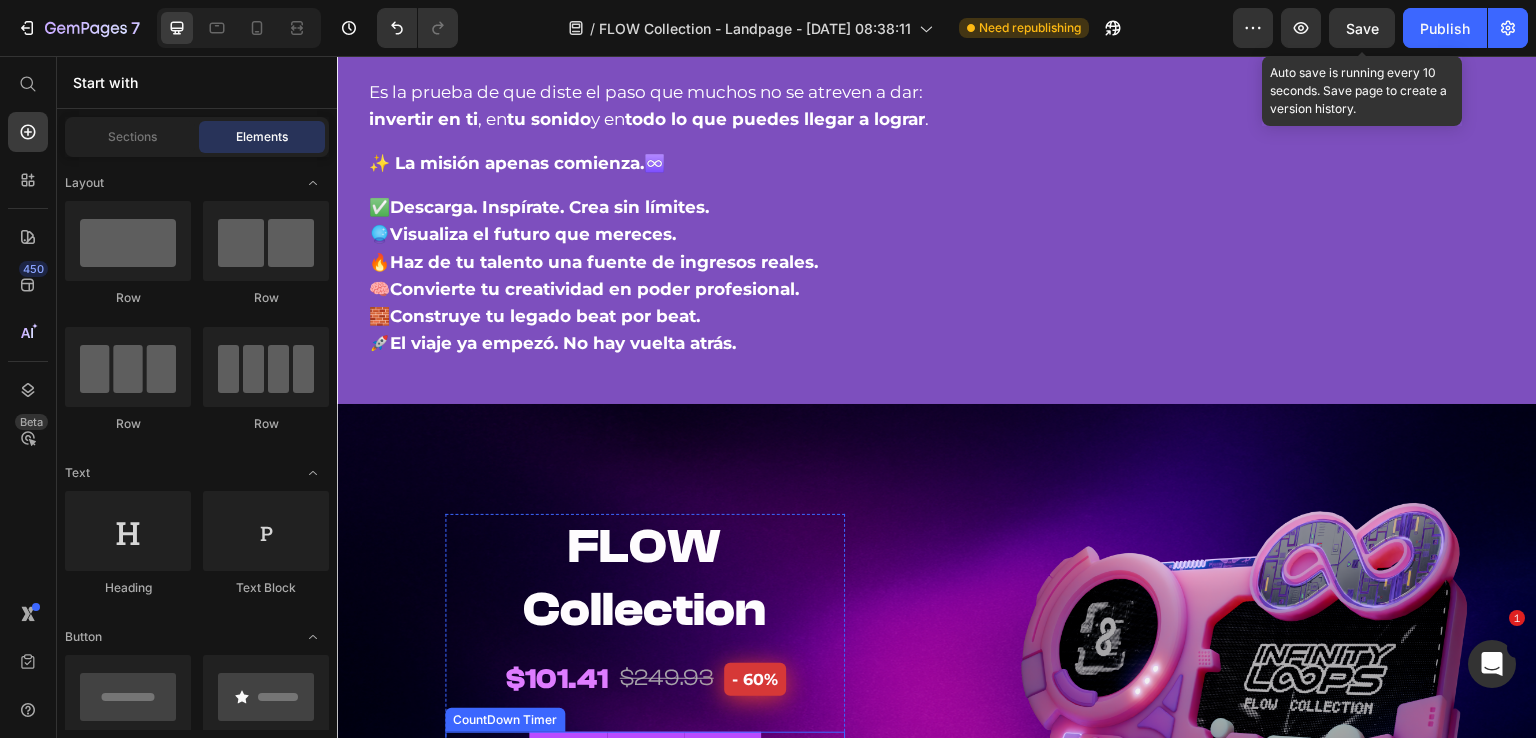 scroll, scrollTop: 11853, scrollLeft: 0, axis: vertical 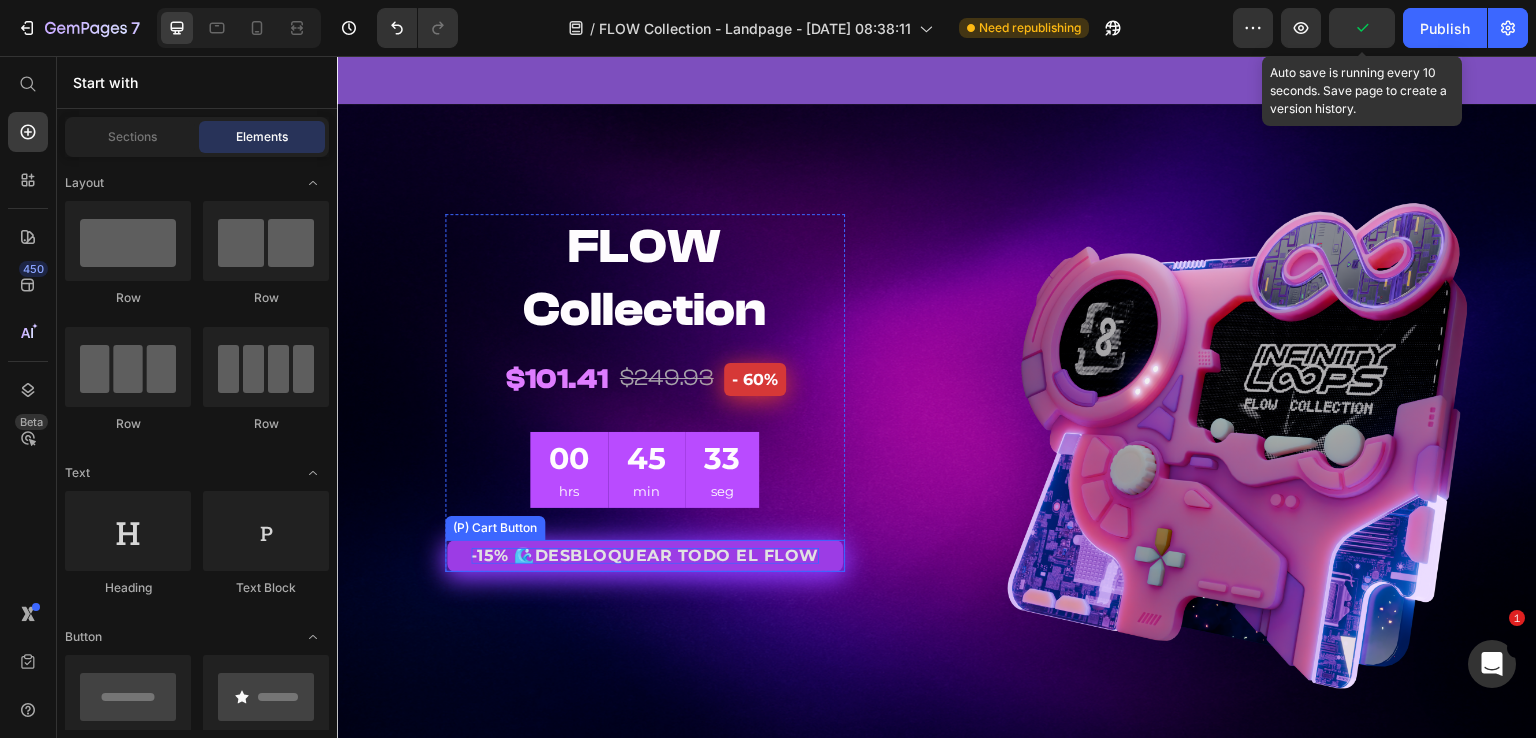 click on "-15% 🌊  DESBLOQUEAR todo EL flow" at bounding box center [645, 556] 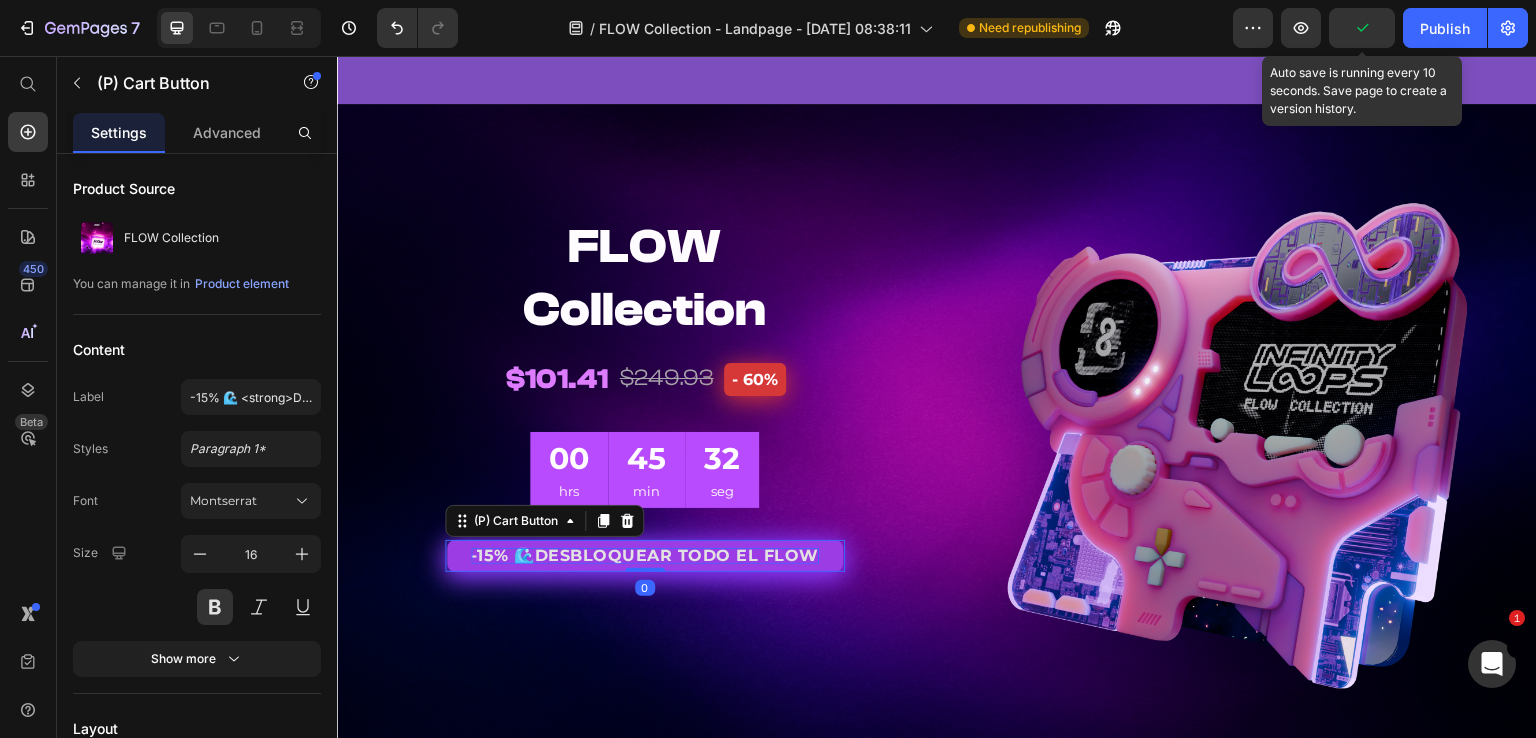 click on "-15% 🌊  DESBLOQUEAR todo EL flow" at bounding box center (645, 556) 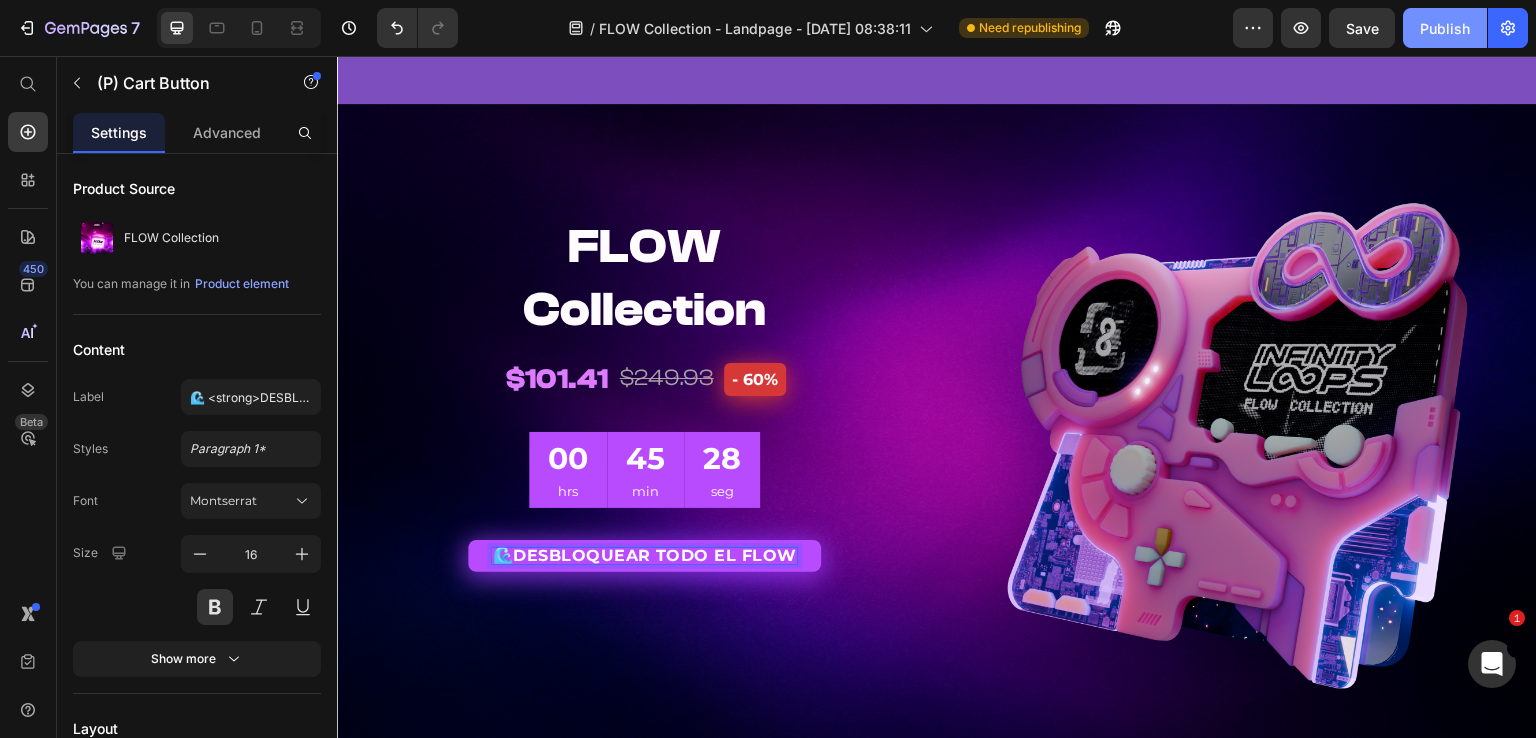 click on "Save" 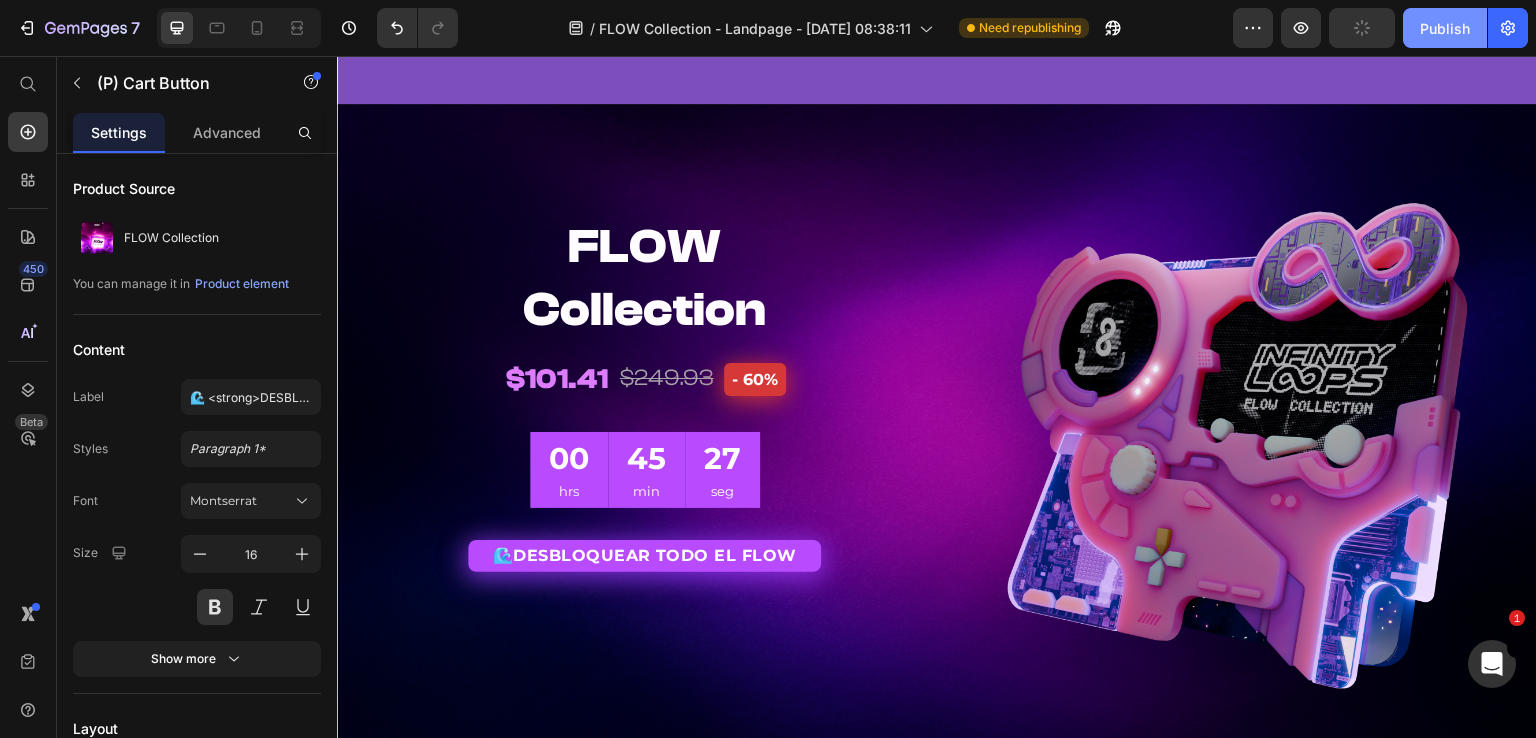 click on "Publish" 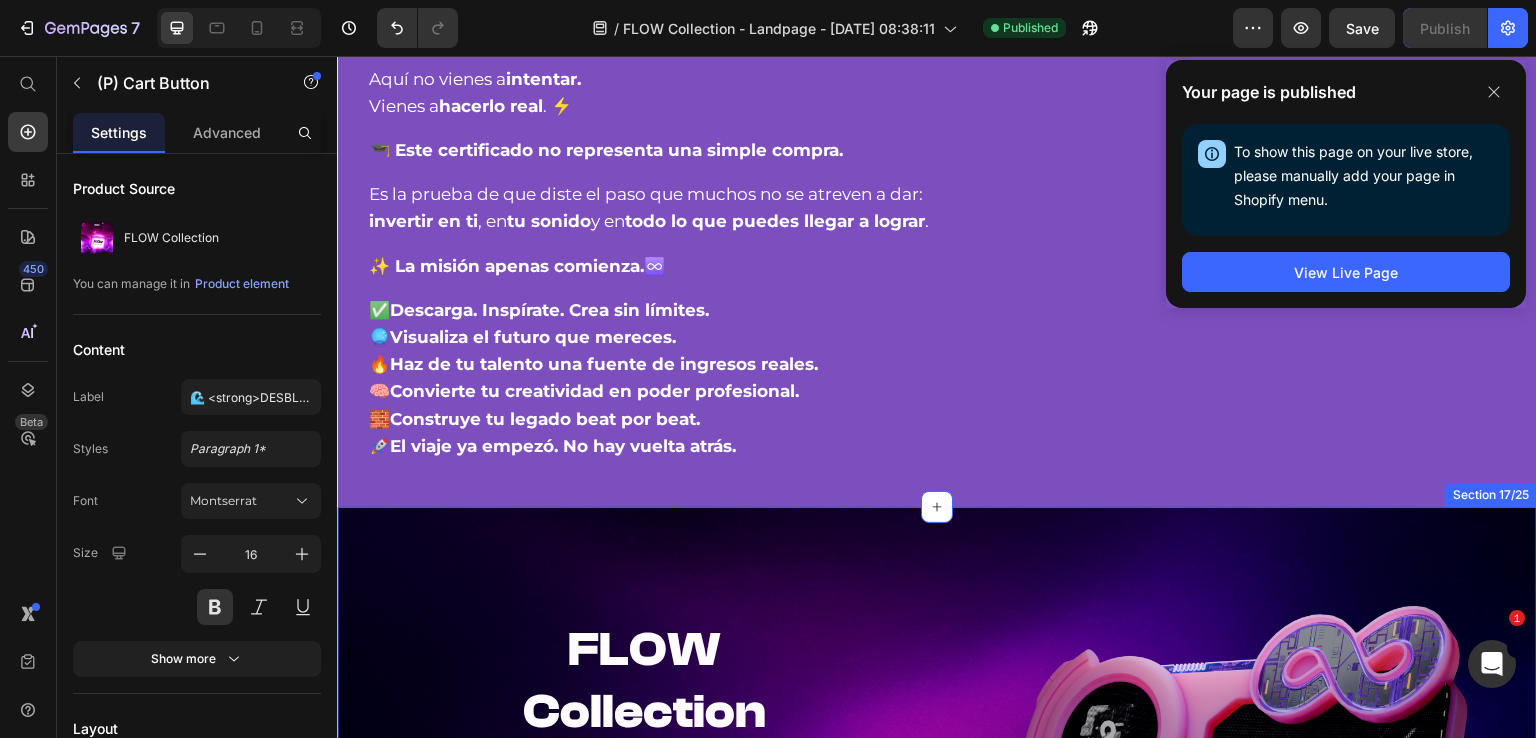 scroll, scrollTop: 11752, scrollLeft: 0, axis: vertical 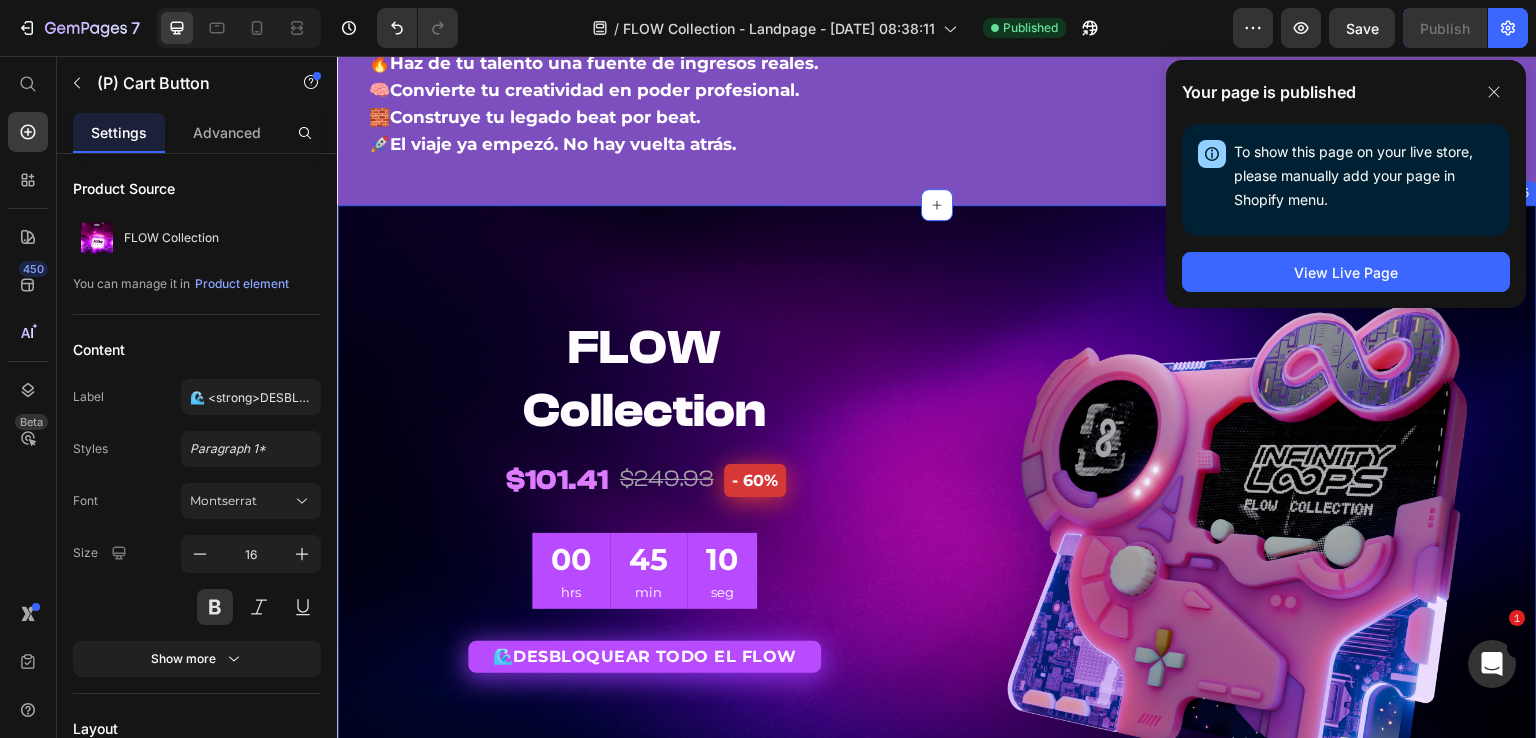 click on "FLOW Collection (P) Title $101.41 (P) Price $249.93 (P) Price - 60% Button Row 00 hrs 45 min 10 seg CountDown Timer 🌊  DESBLOQUEAR todo EL flow (P) Cart Button Product Row Image Image Row Section 17/25" at bounding box center [937, 522] 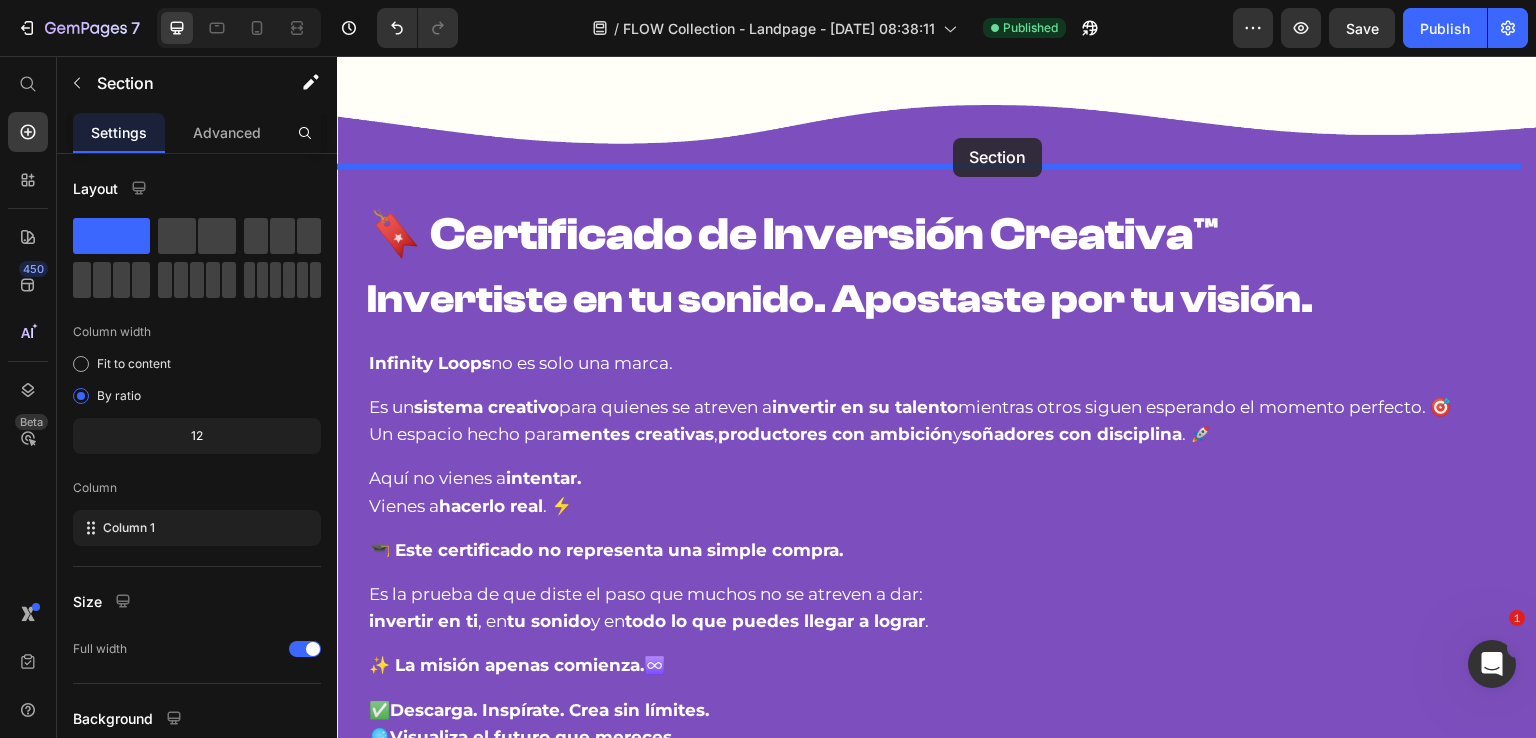 scroll, scrollTop: 10752, scrollLeft: 0, axis: vertical 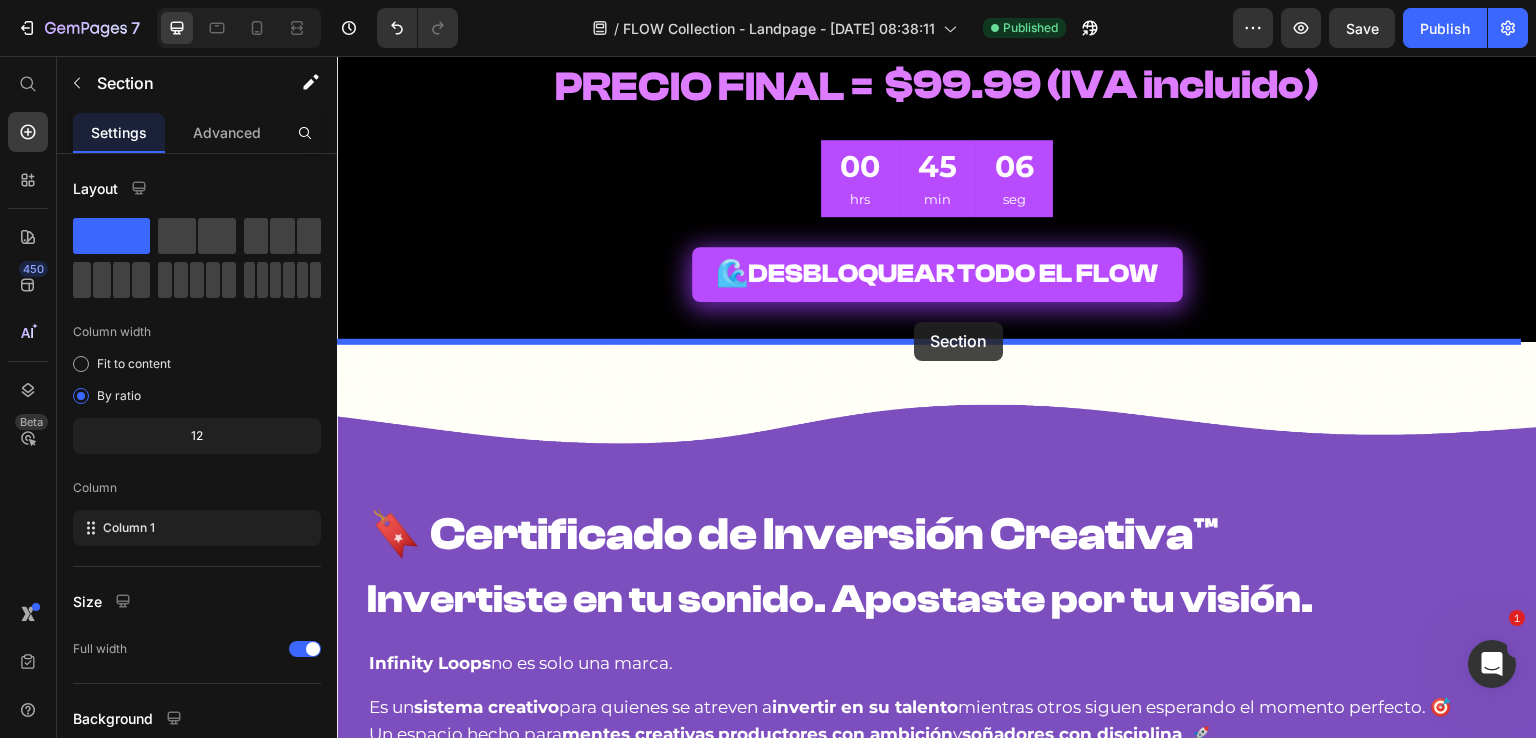 drag, startPoint x: 1103, startPoint y: 483, endPoint x: 914, endPoint y: 322, distance: 248.27808 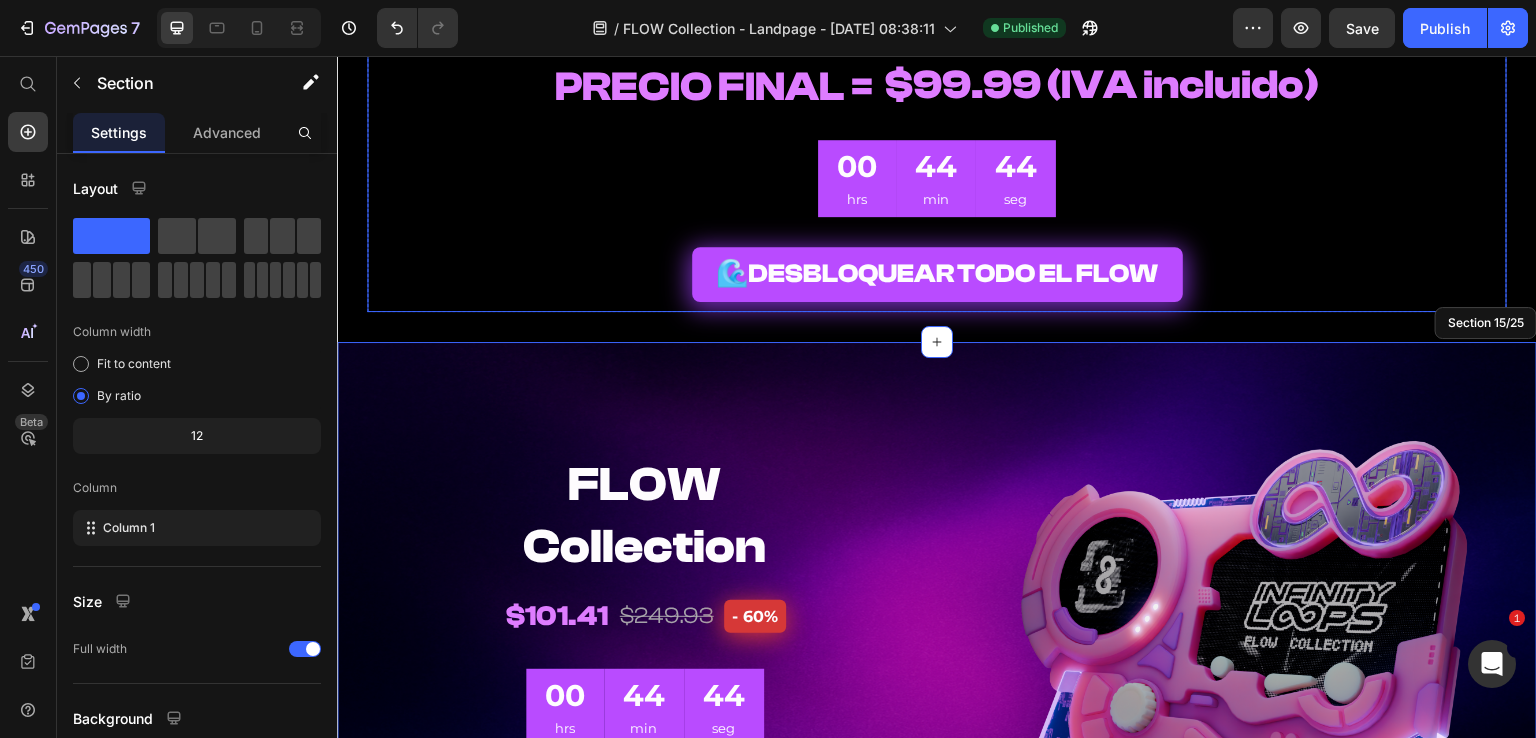 scroll, scrollTop: 11452, scrollLeft: 0, axis: vertical 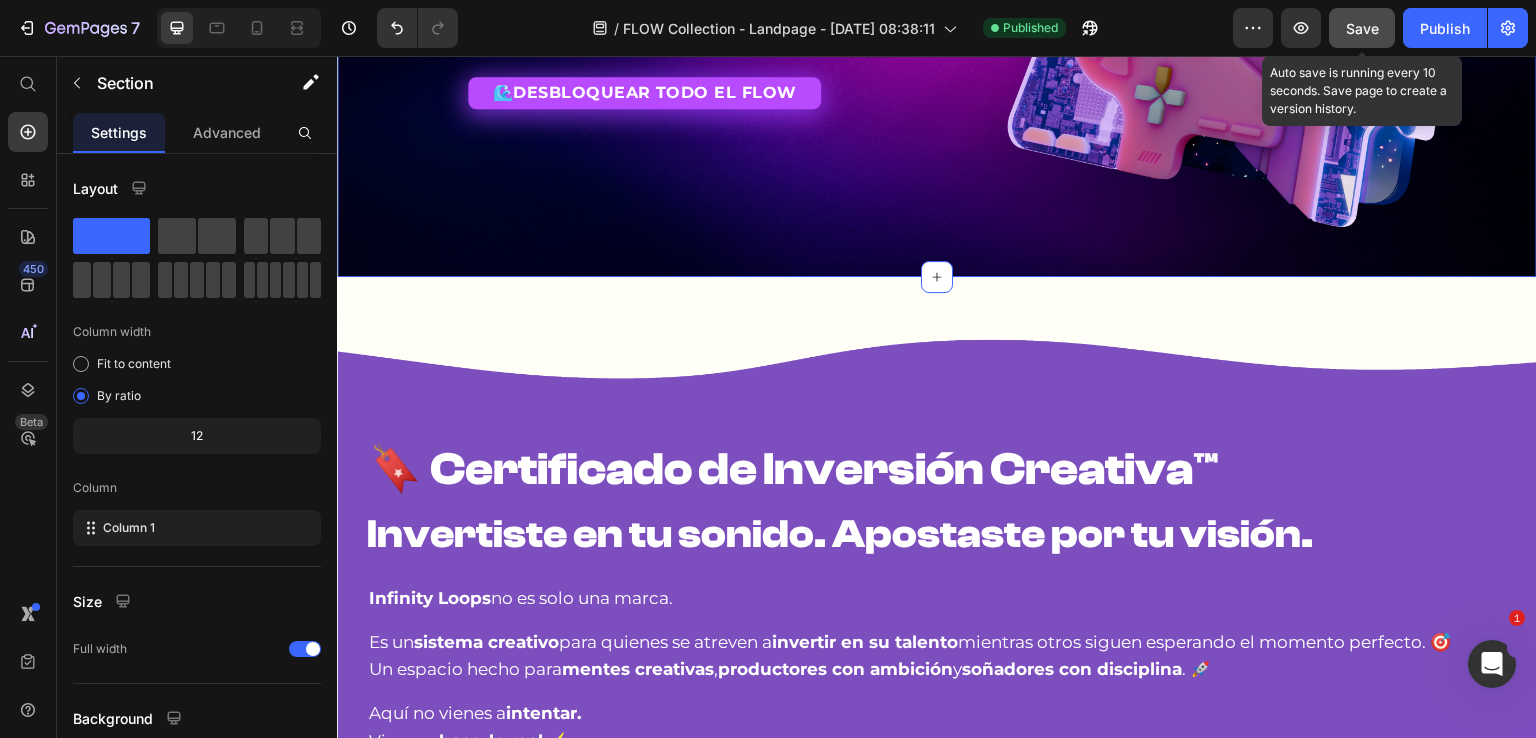 click on "Save" 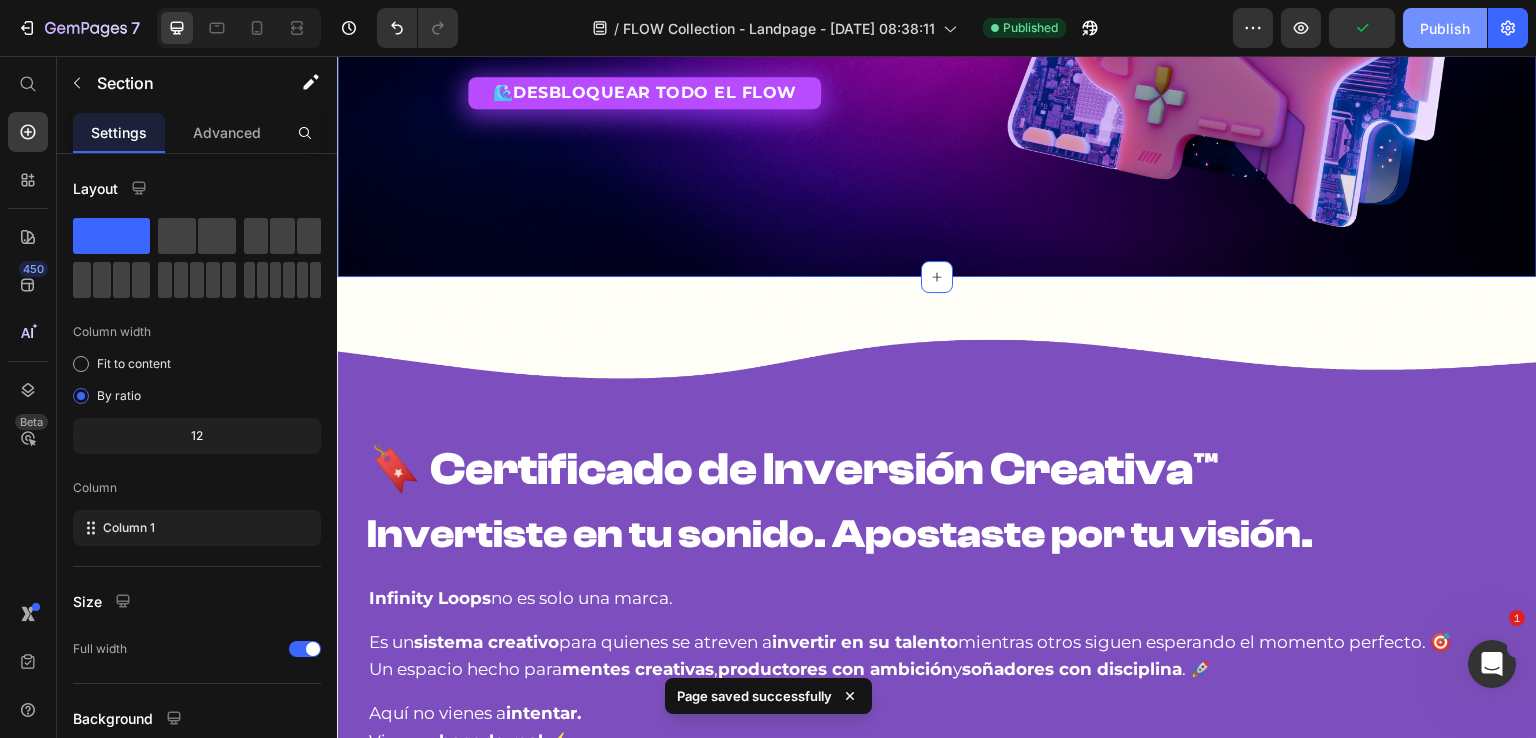 click on "Publish" at bounding box center (1445, 28) 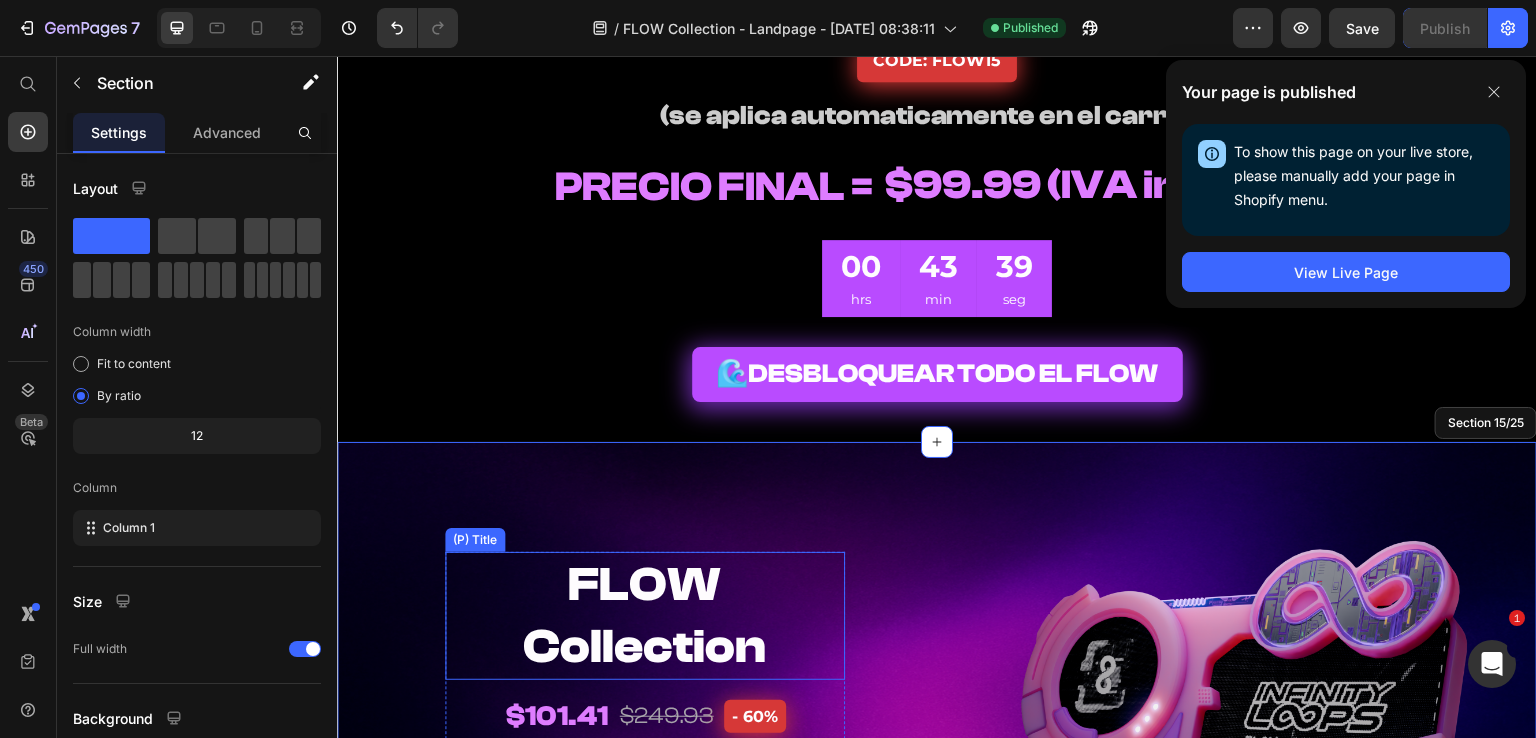 scroll, scrollTop: 10452, scrollLeft: 0, axis: vertical 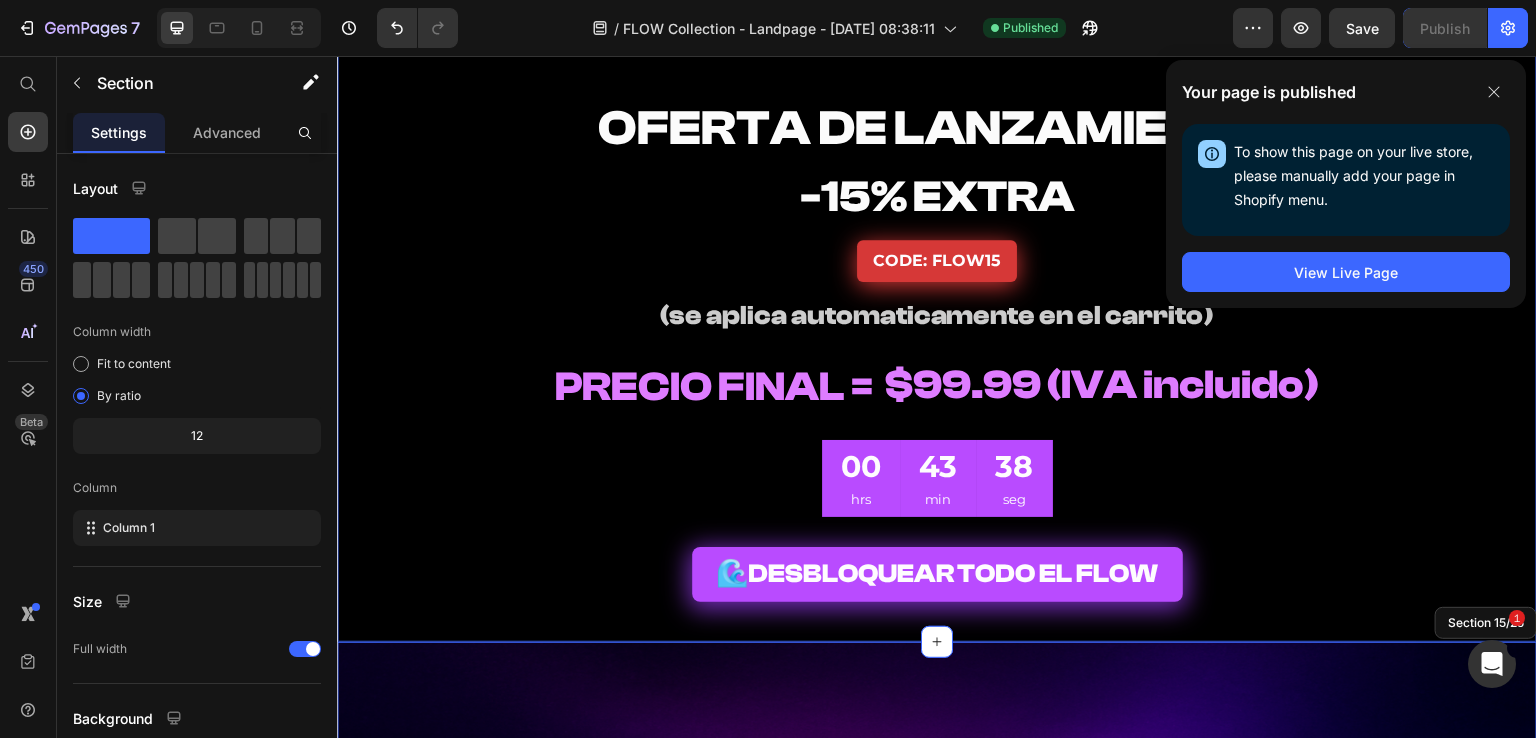 click on "FLOW  Collection Heading FLOW - Melody Loops Heading FLOW - Drum Kit Heading $29.99    FREE Heading $29.99    FREE Heading Row FLOW - One Shots Heading FLOW - MIDI Kit Heading $29.99    FREE Heading $29.99    FREE Heading Row FLOW - Presets Heading FLOW - Ear Candys Heading $49.99    FREE Heading $29.99    FREE Heading Row BONUS: Heading Heading Row FLOW - Secret Sauce Heading $49.99    FREE Heading Row VALOR  TOTAL Heading $249.93 Heading - 60% Button Row Row Row Row TU INVIERTES Heading $101.41 Heading Row OFERTA DE LANZAMIENTO Heading -15% EXTRA Heading CODE: FLOW15 Button (se aplica automaticamente en el carrito) Heading Row PRECIO FINAL = Heading $99.99 (IVA incluido) Heading Row 00 hrs 43 min 38 seg CountDown Timer 🌊  DESBLOQUEAR TODO EL FLOW Add to Cart Row Row Product Row" at bounding box center (937, -44) 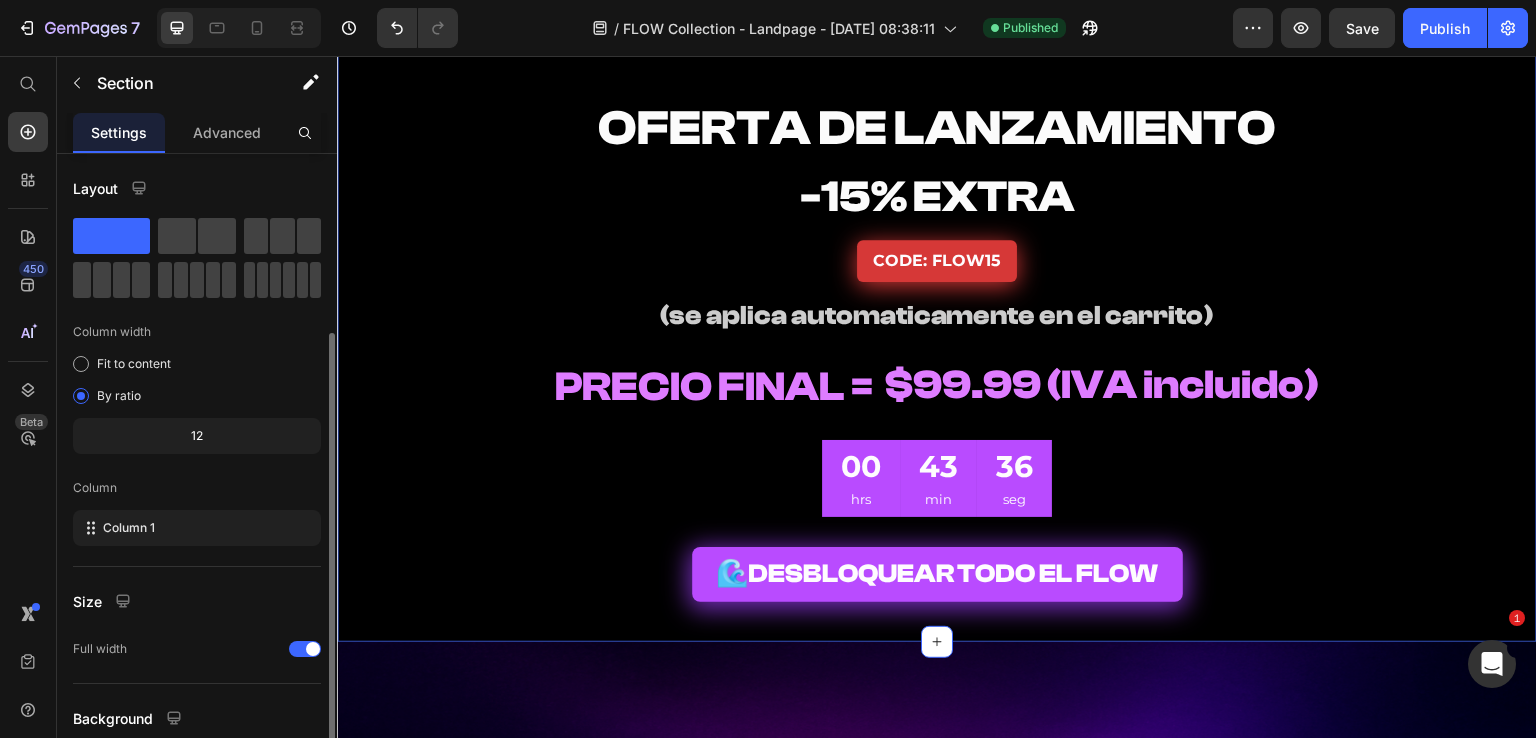 scroll, scrollTop: 165, scrollLeft: 0, axis: vertical 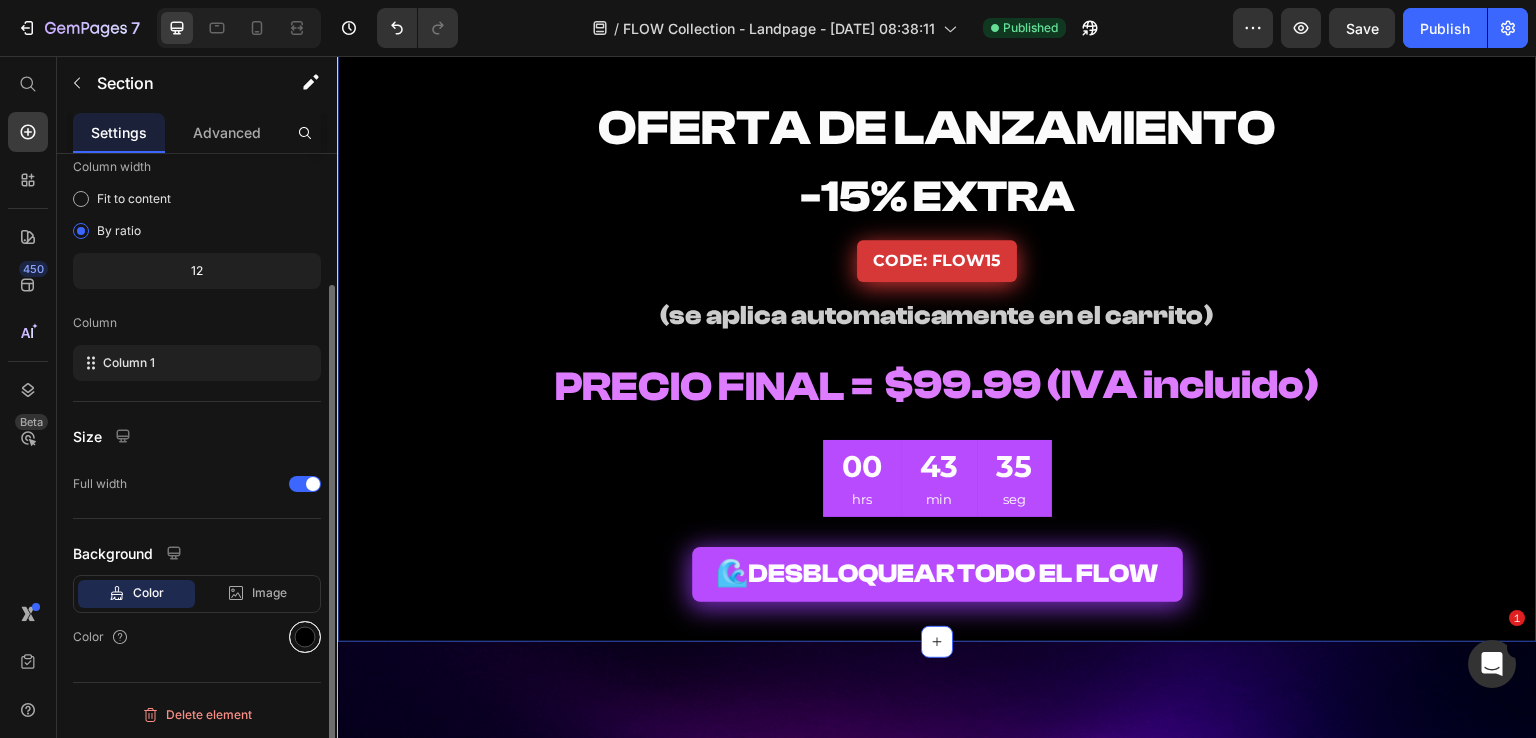 click at bounding box center (305, 637) 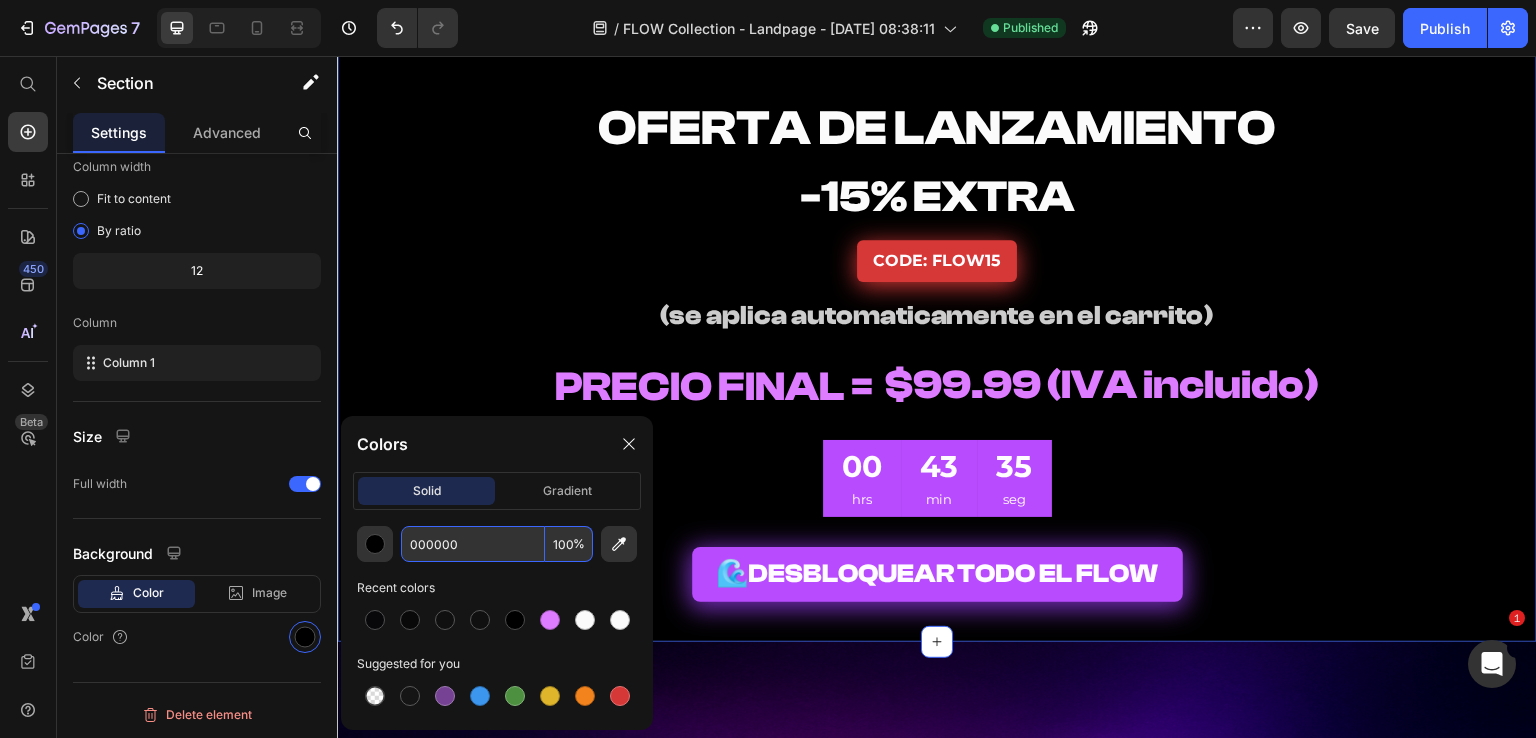 click on "000000" at bounding box center (473, 544) 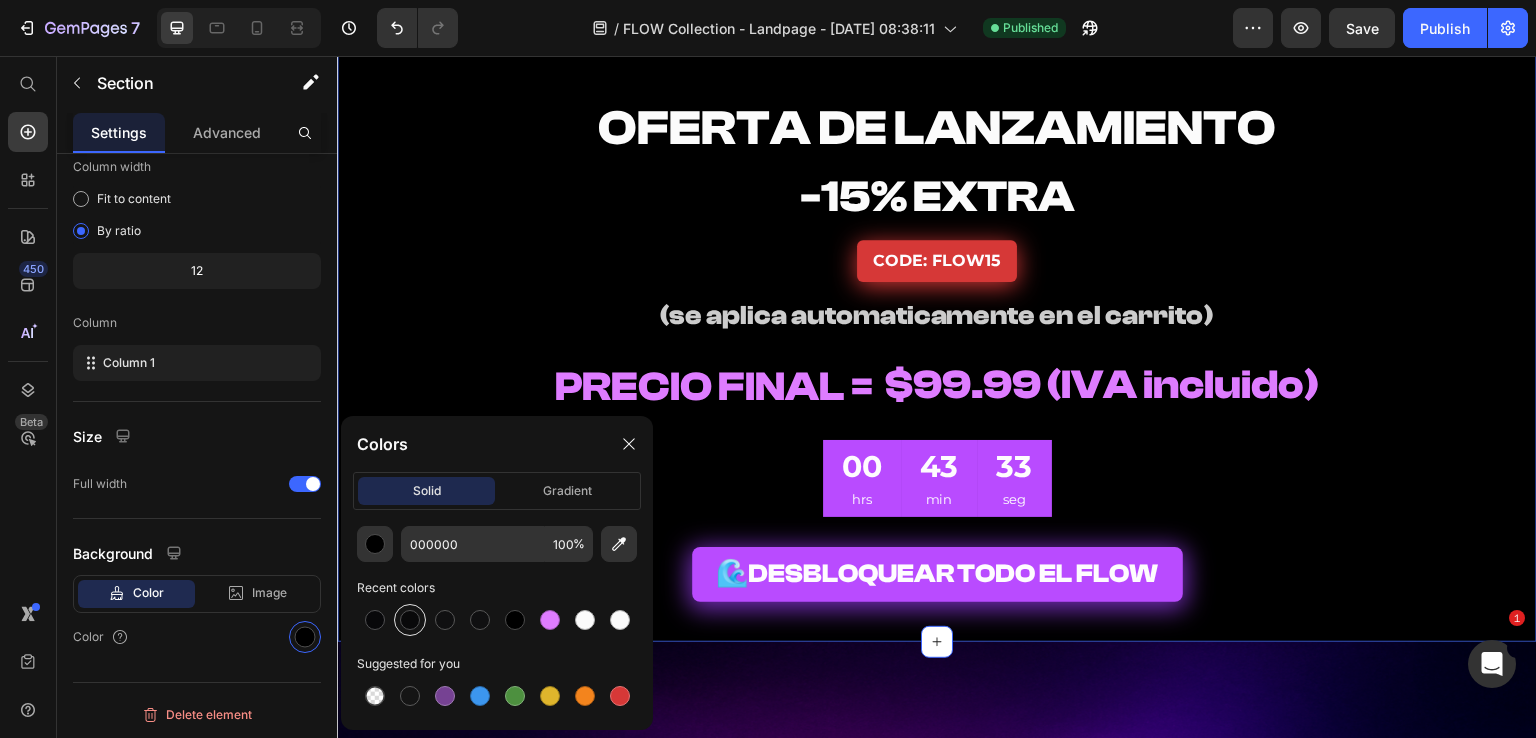 click at bounding box center (410, 620) 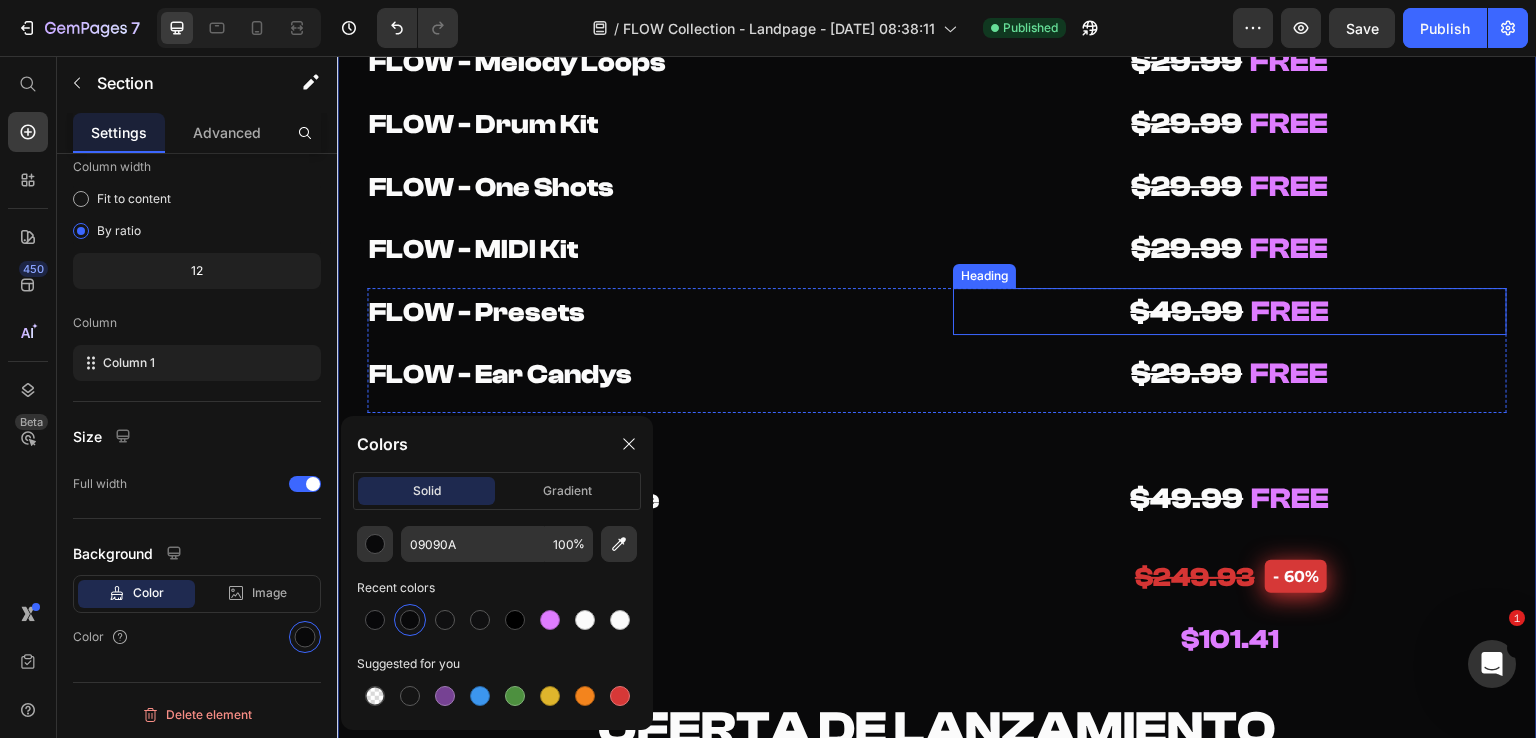 scroll, scrollTop: 9652, scrollLeft: 0, axis: vertical 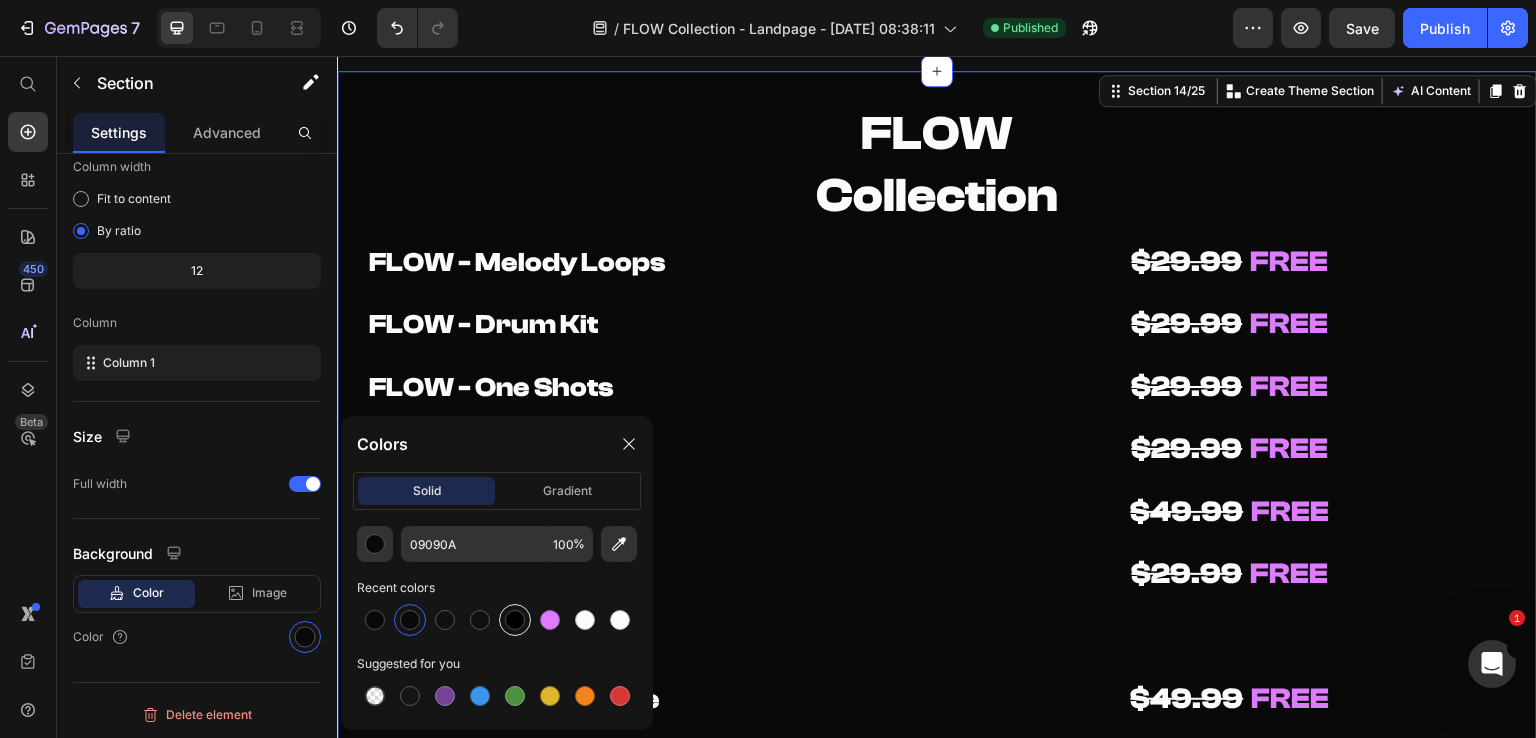 click at bounding box center (515, 620) 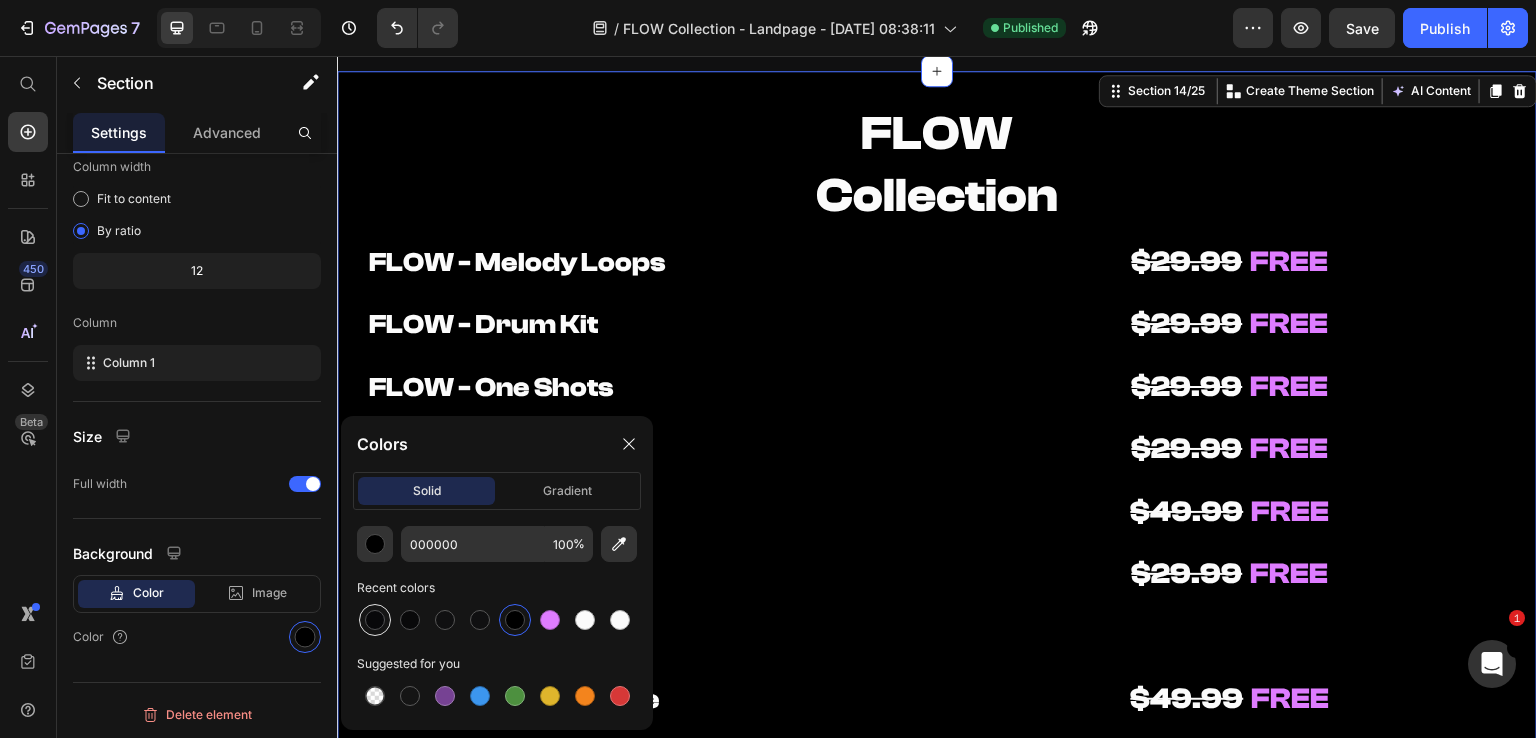click at bounding box center (375, 620) 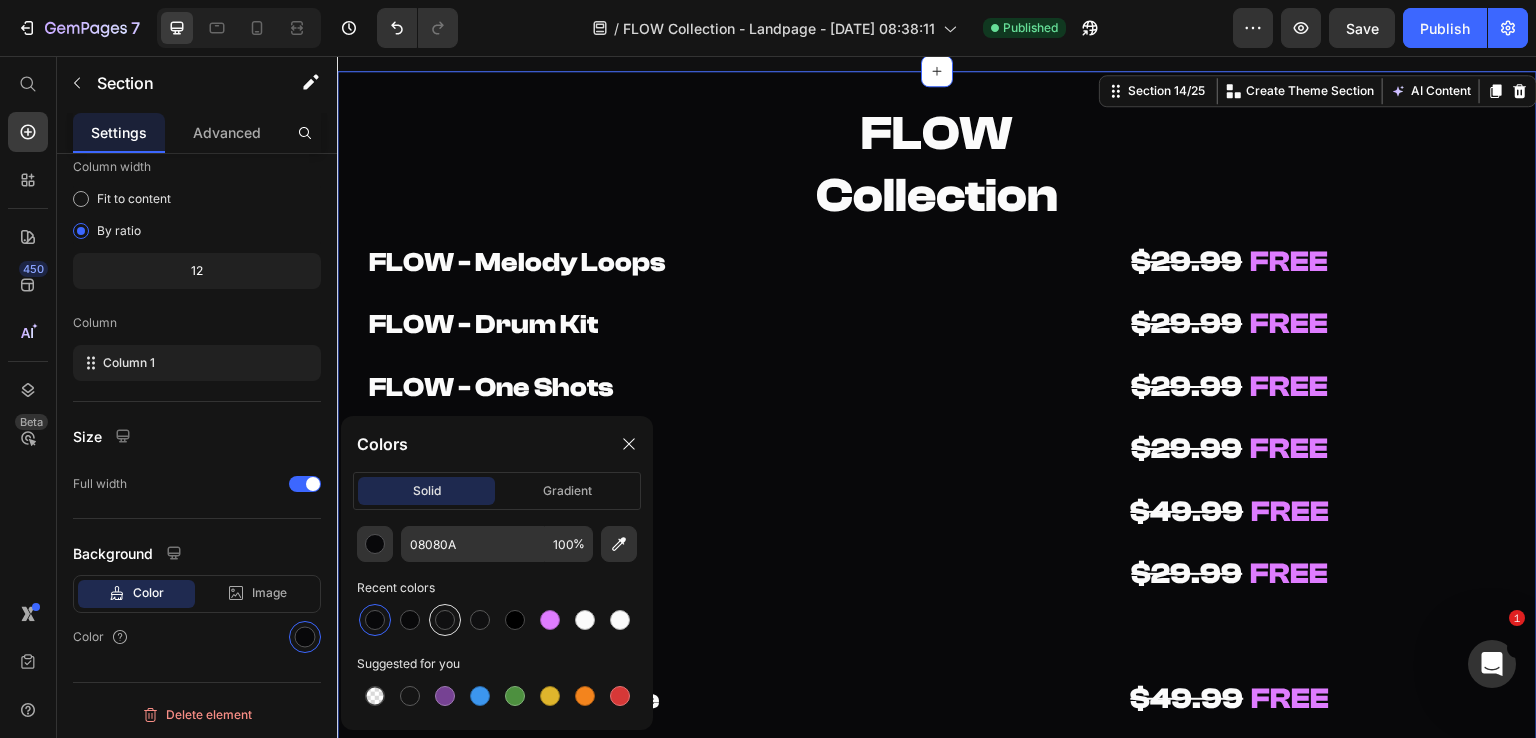 click at bounding box center [445, 620] 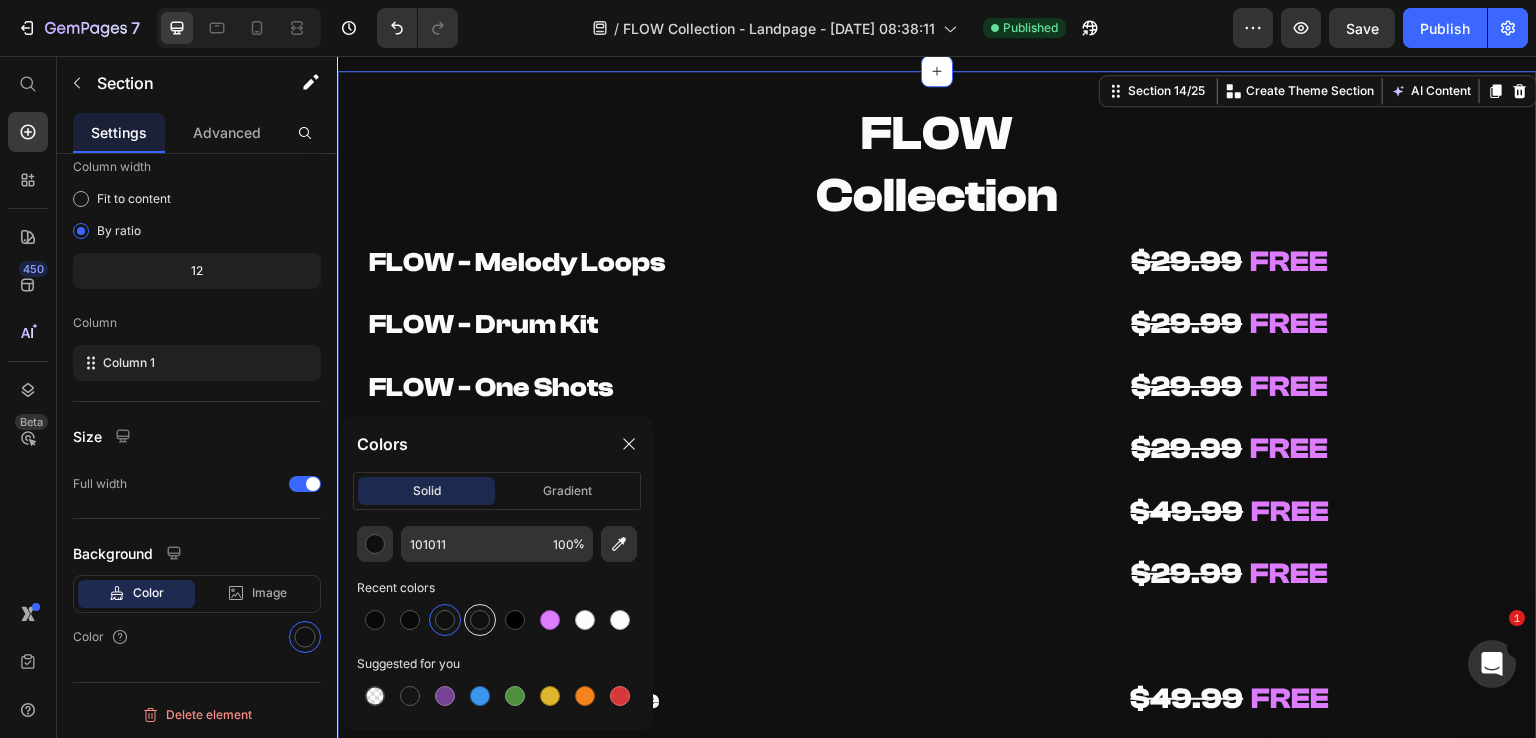 click at bounding box center [480, 620] 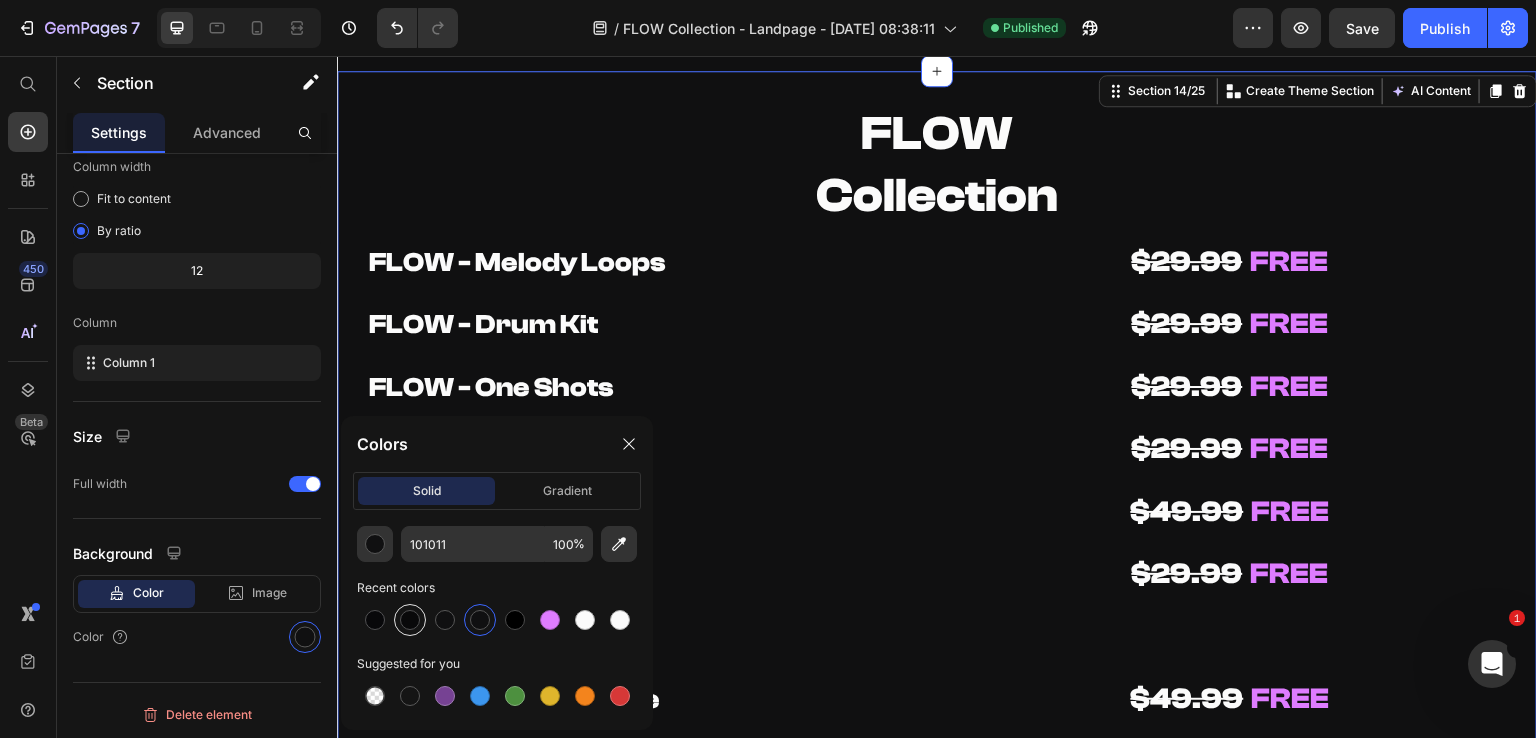 click at bounding box center [410, 620] 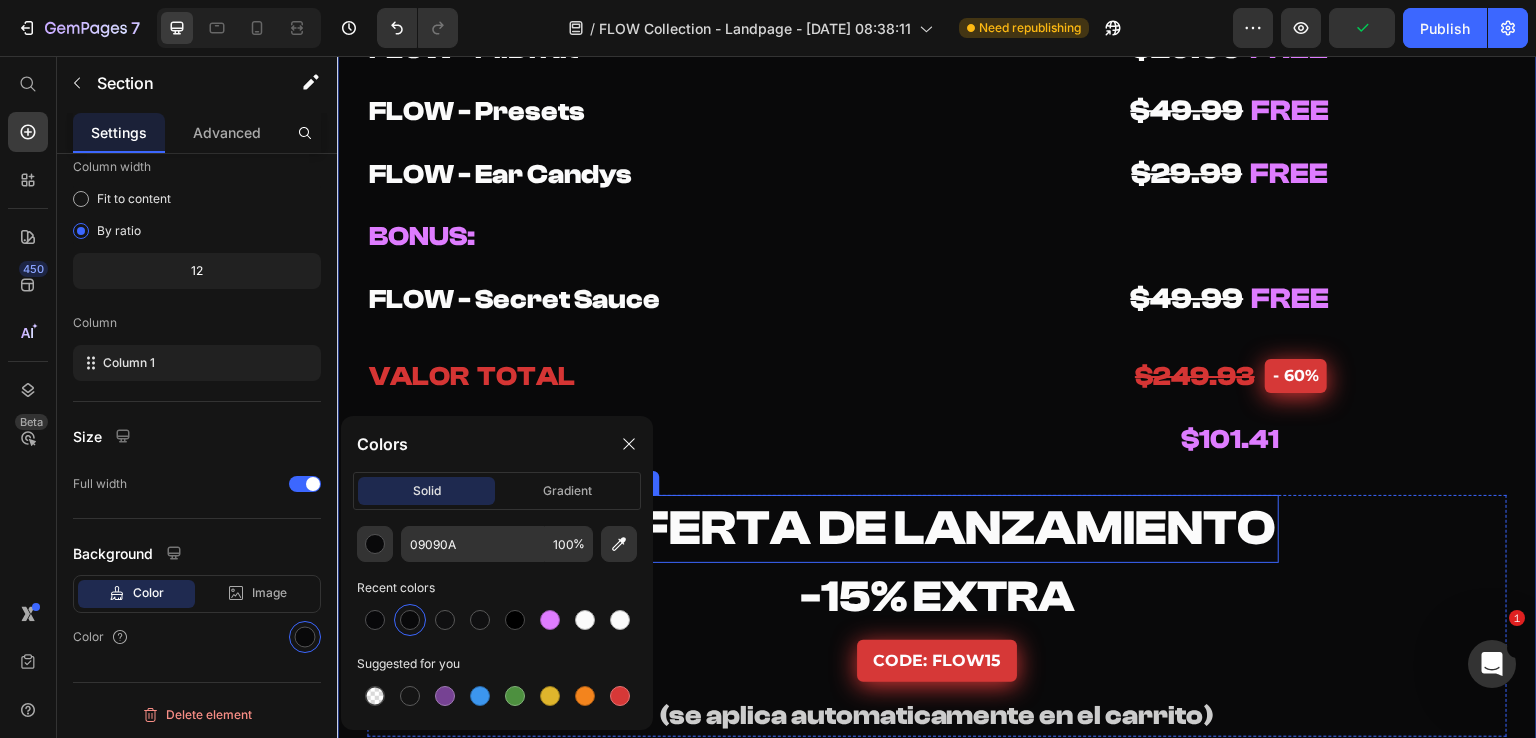 scroll, scrollTop: 10252, scrollLeft: 0, axis: vertical 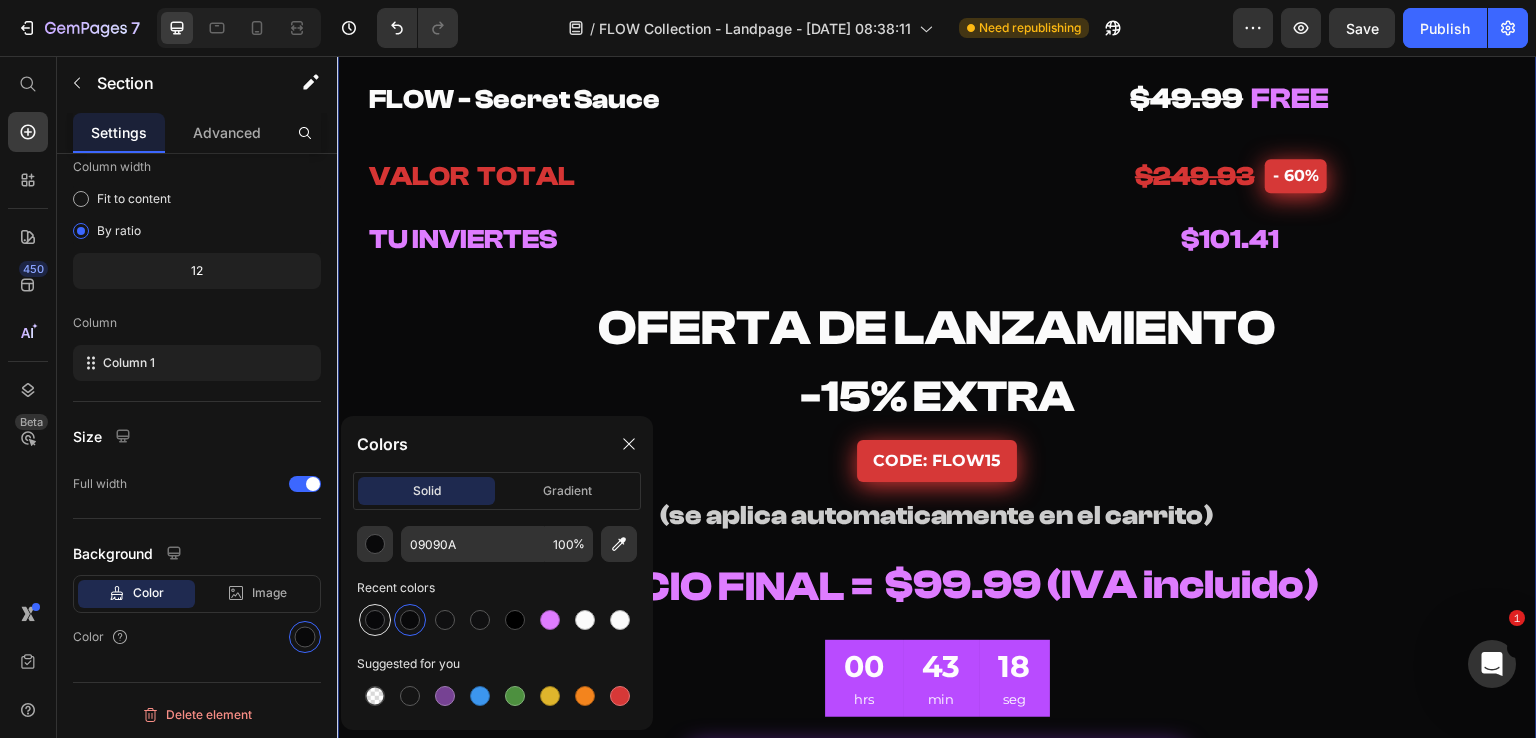 click at bounding box center [375, 620] 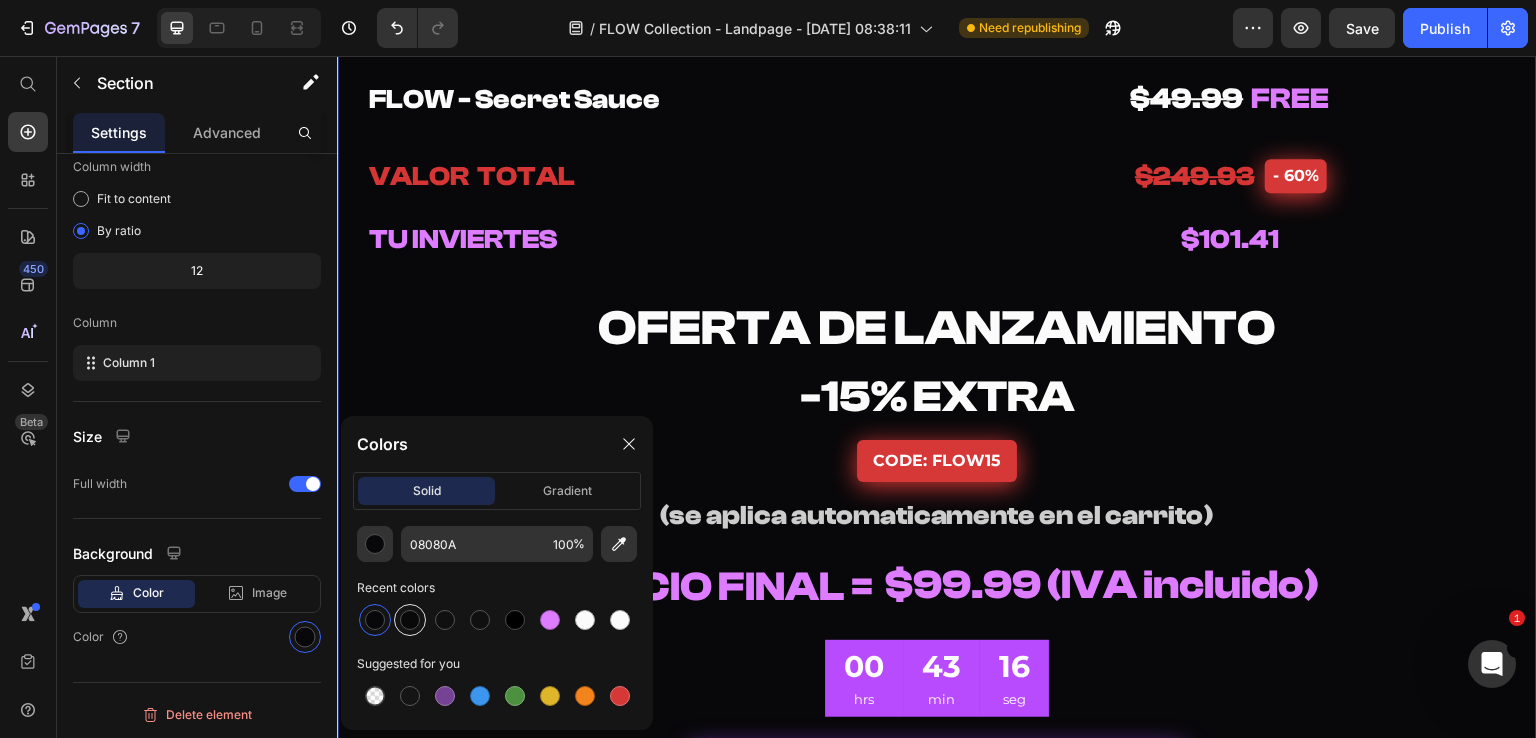 click at bounding box center (410, 620) 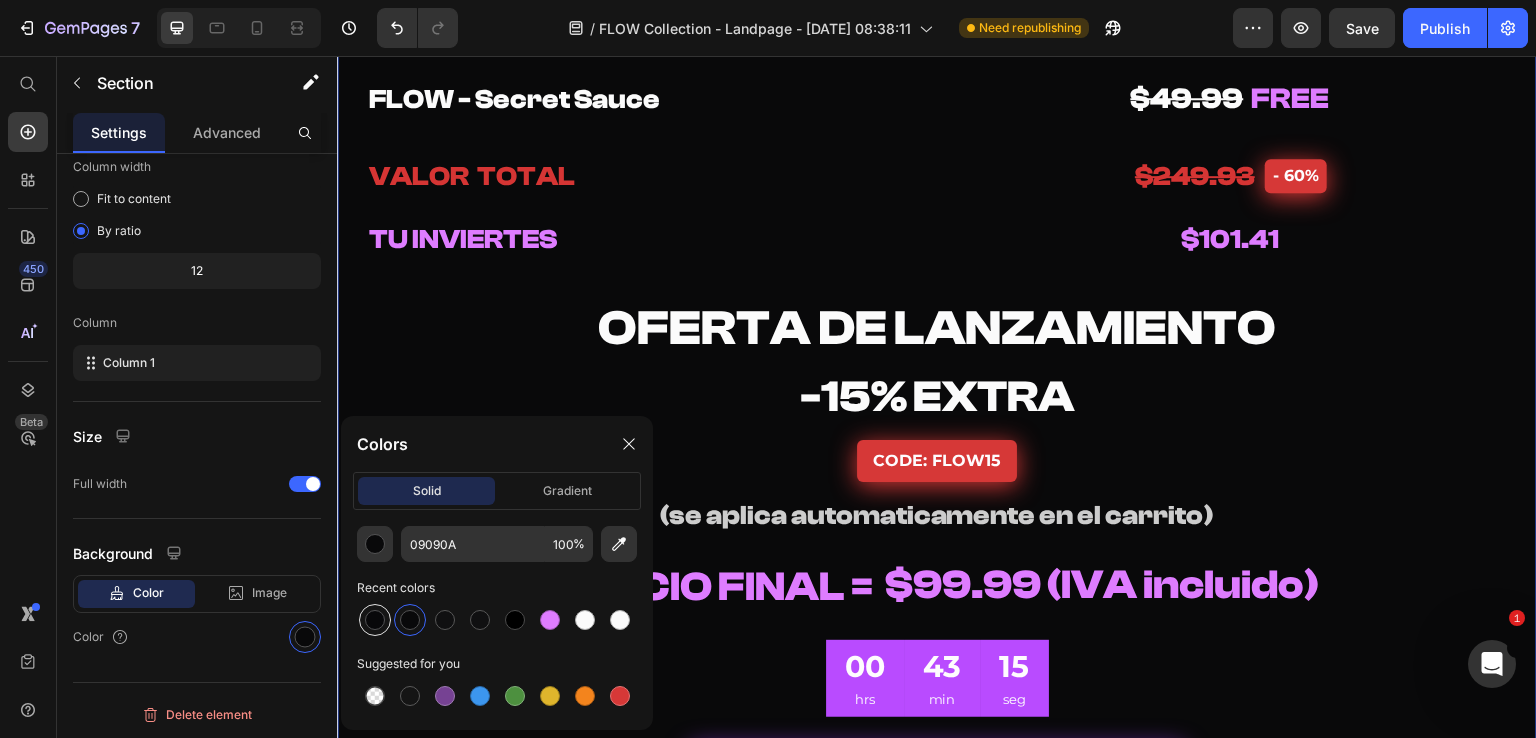 click at bounding box center (375, 620) 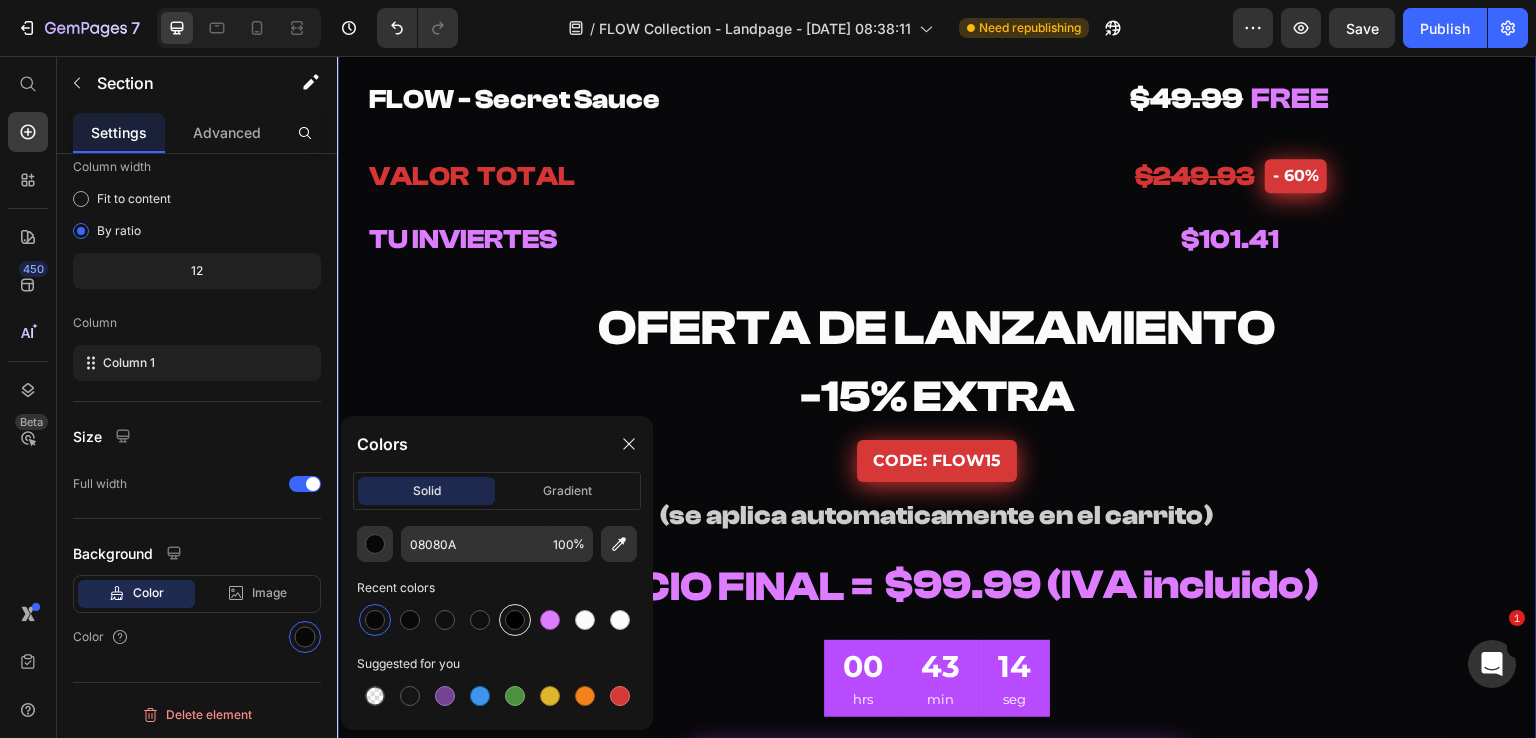 click at bounding box center [515, 620] 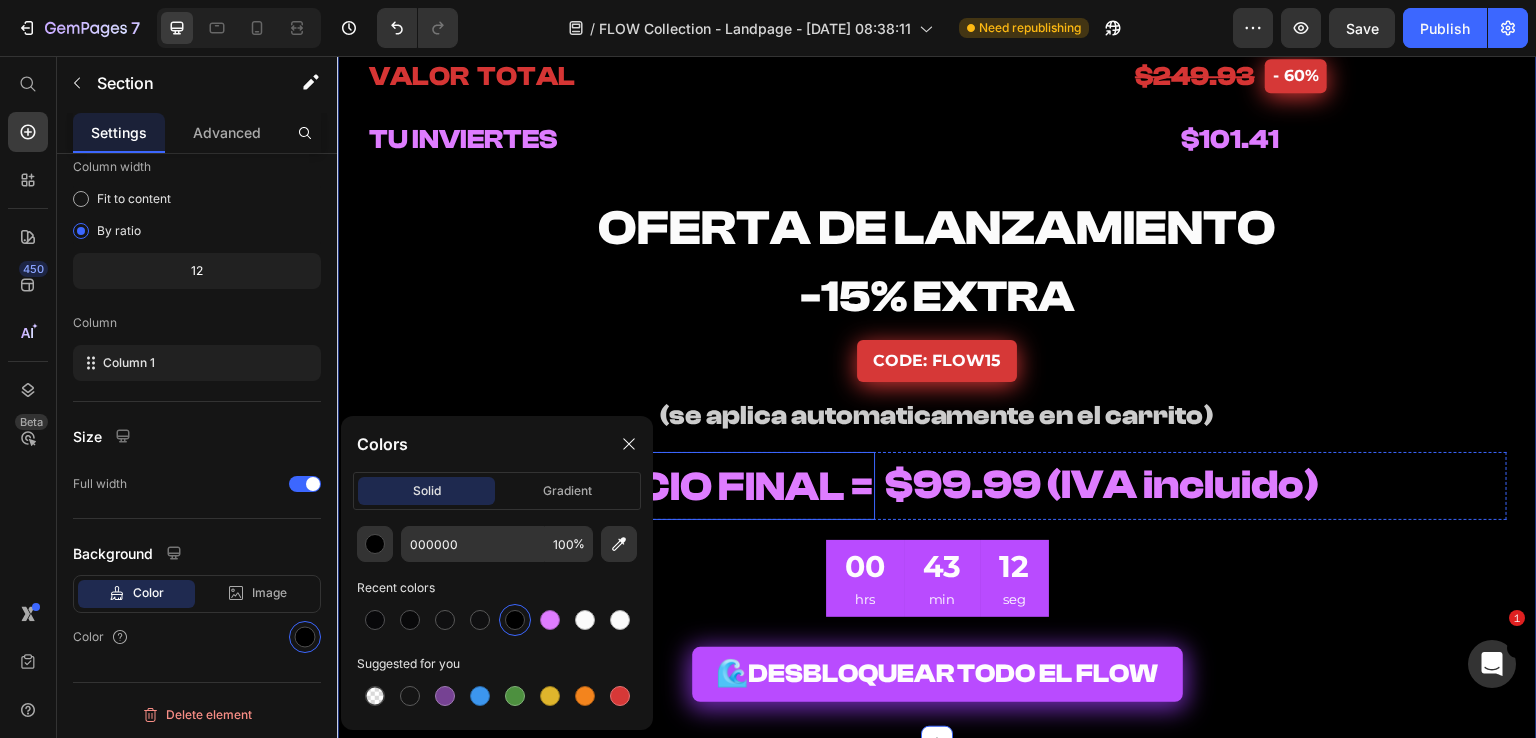 scroll, scrollTop: 10452, scrollLeft: 0, axis: vertical 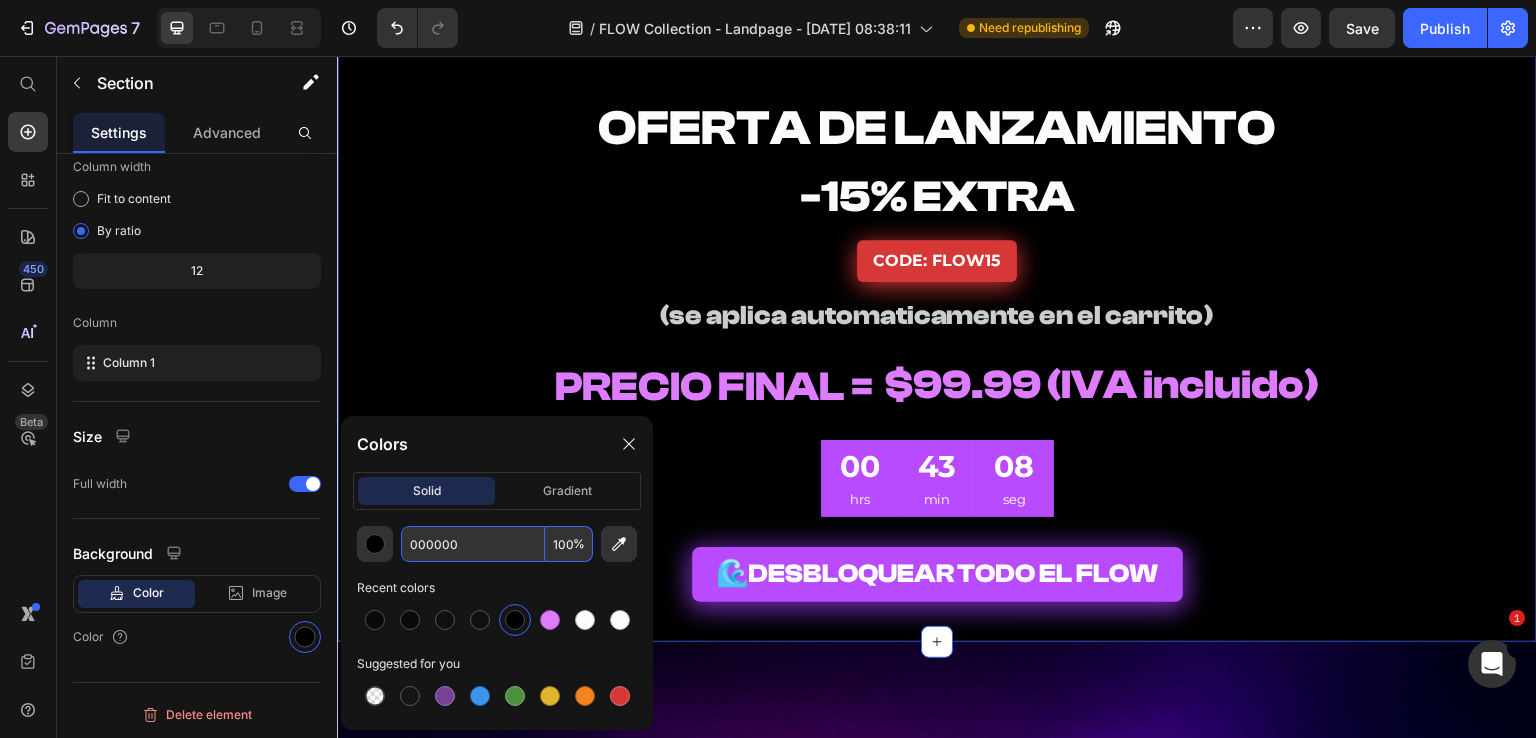 click on "000000" at bounding box center [473, 544] 